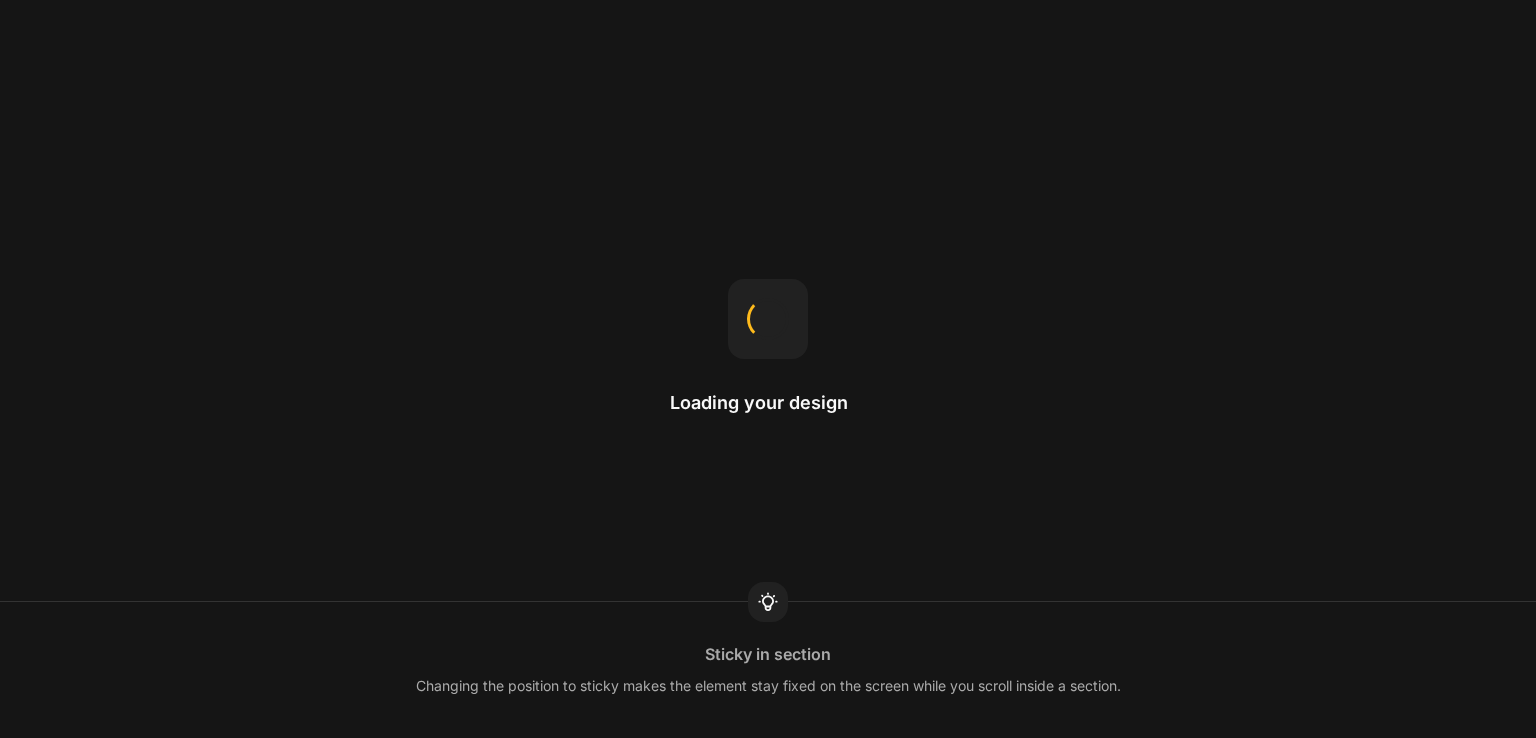 scroll, scrollTop: 0, scrollLeft: 0, axis: both 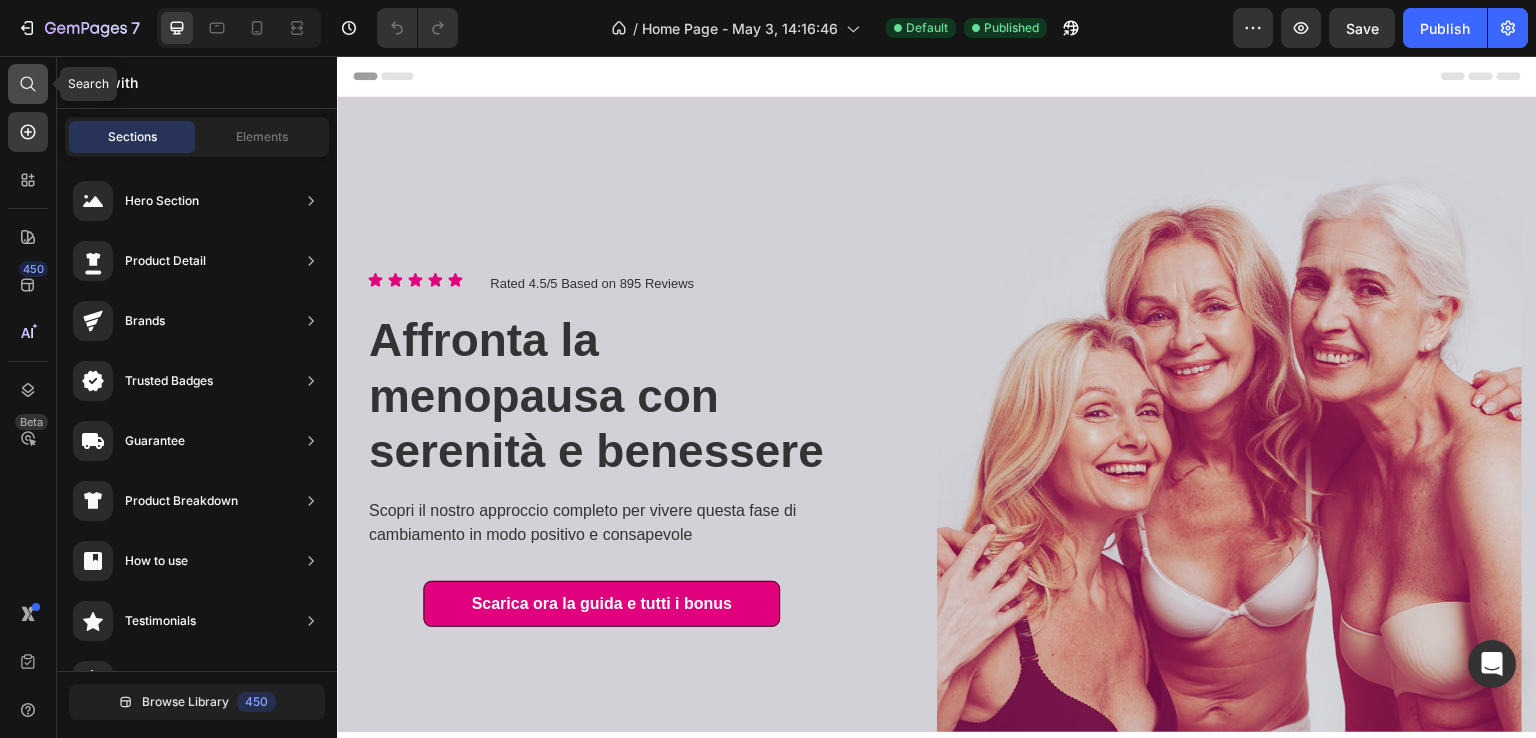 click 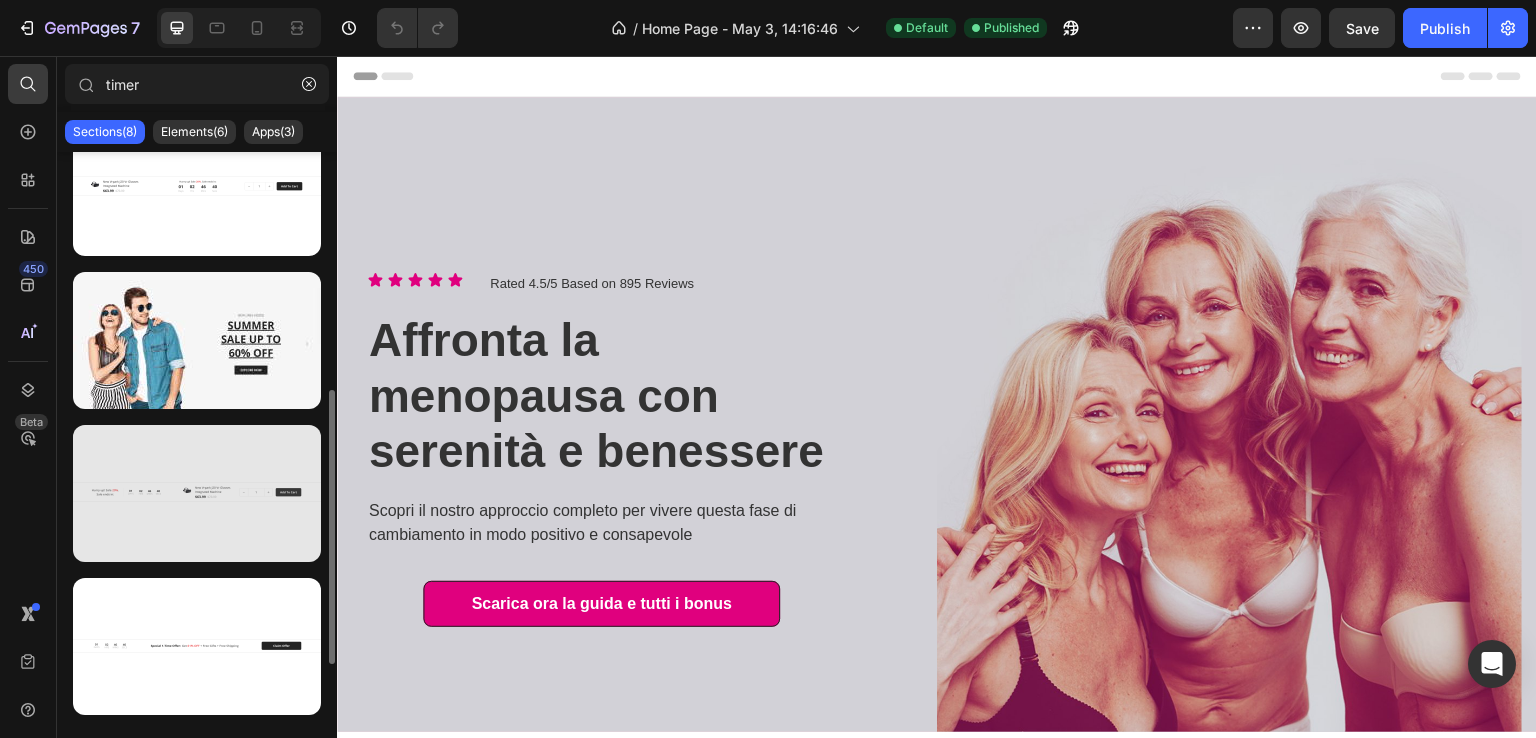 scroll, scrollTop: 638, scrollLeft: 0, axis: vertical 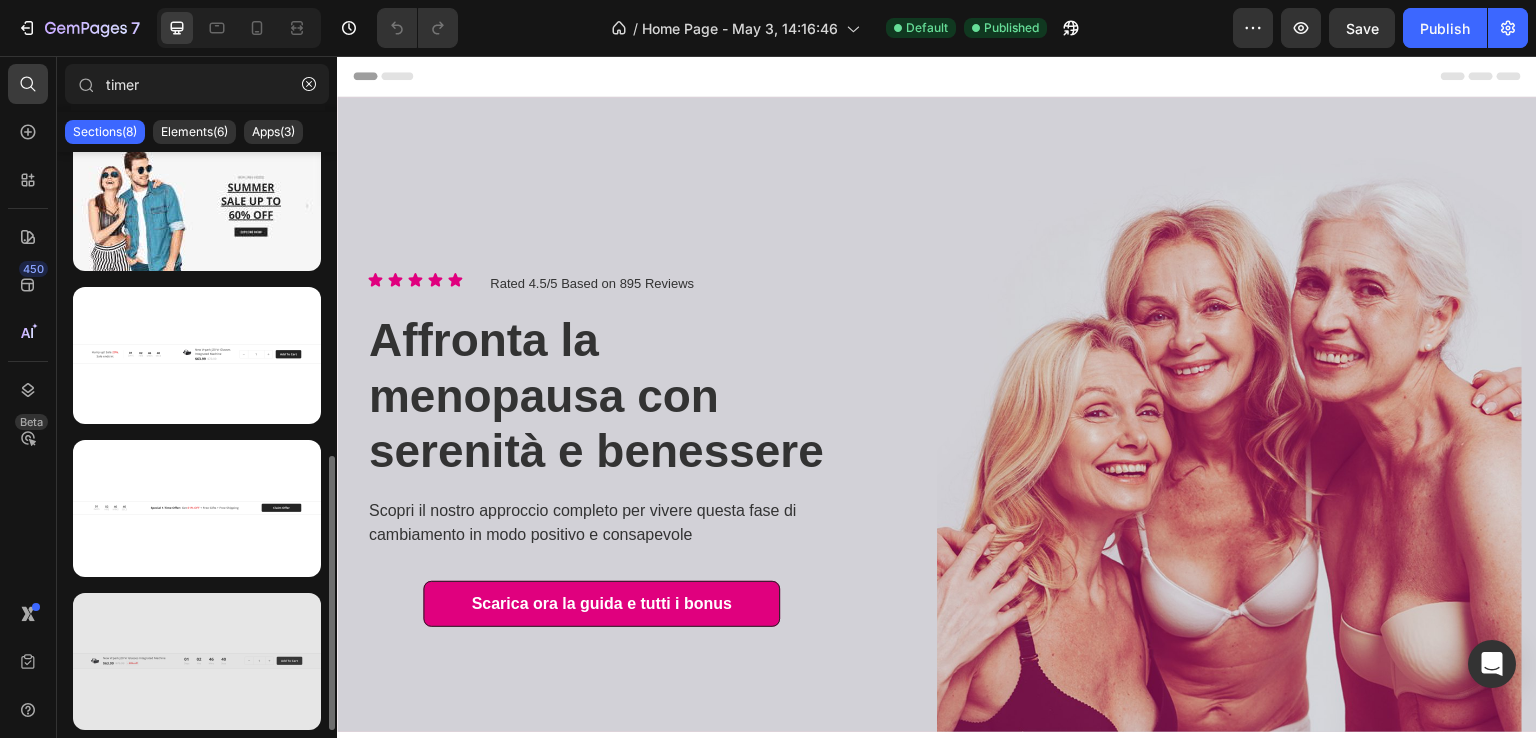 type on "timer" 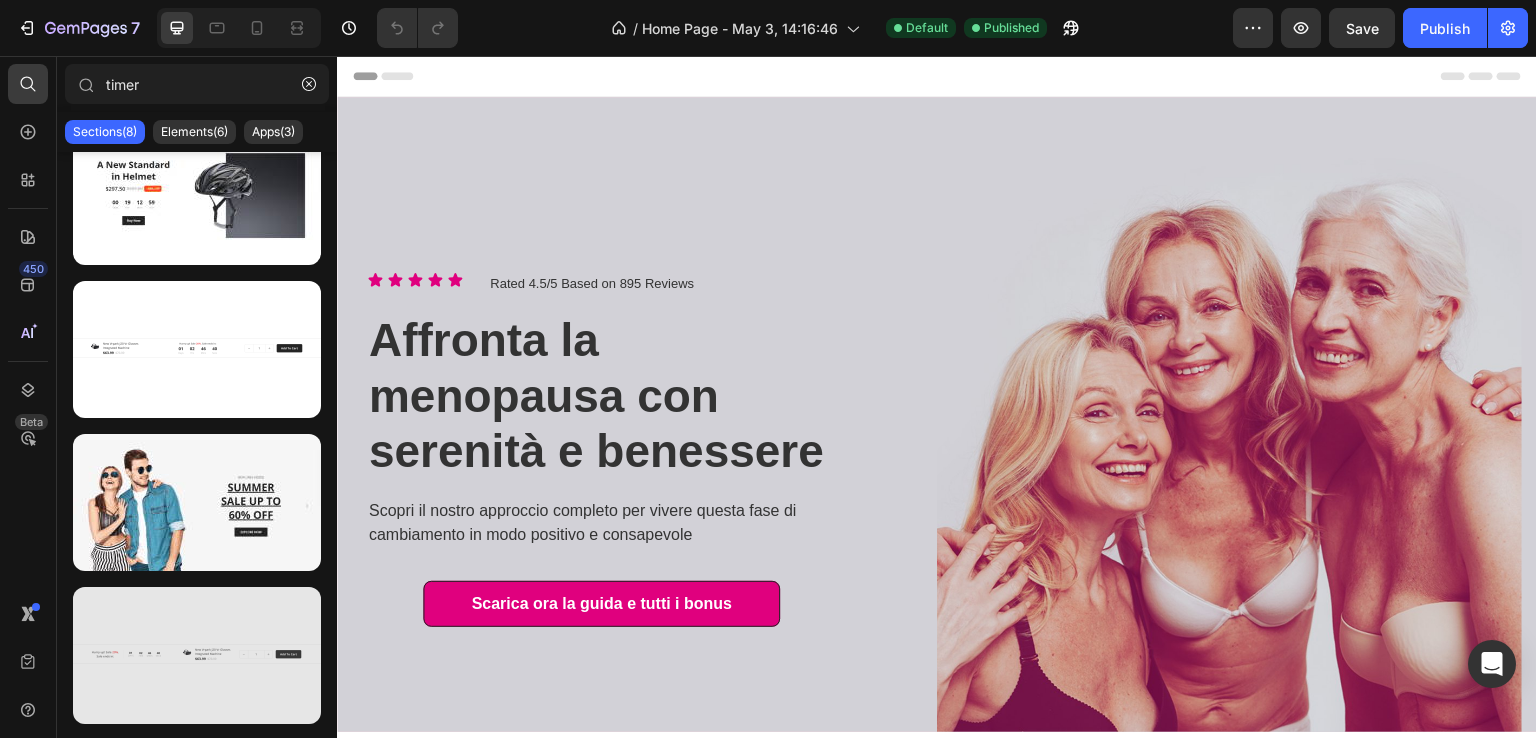 scroll, scrollTop: 0, scrollLeft: 0, axis: both 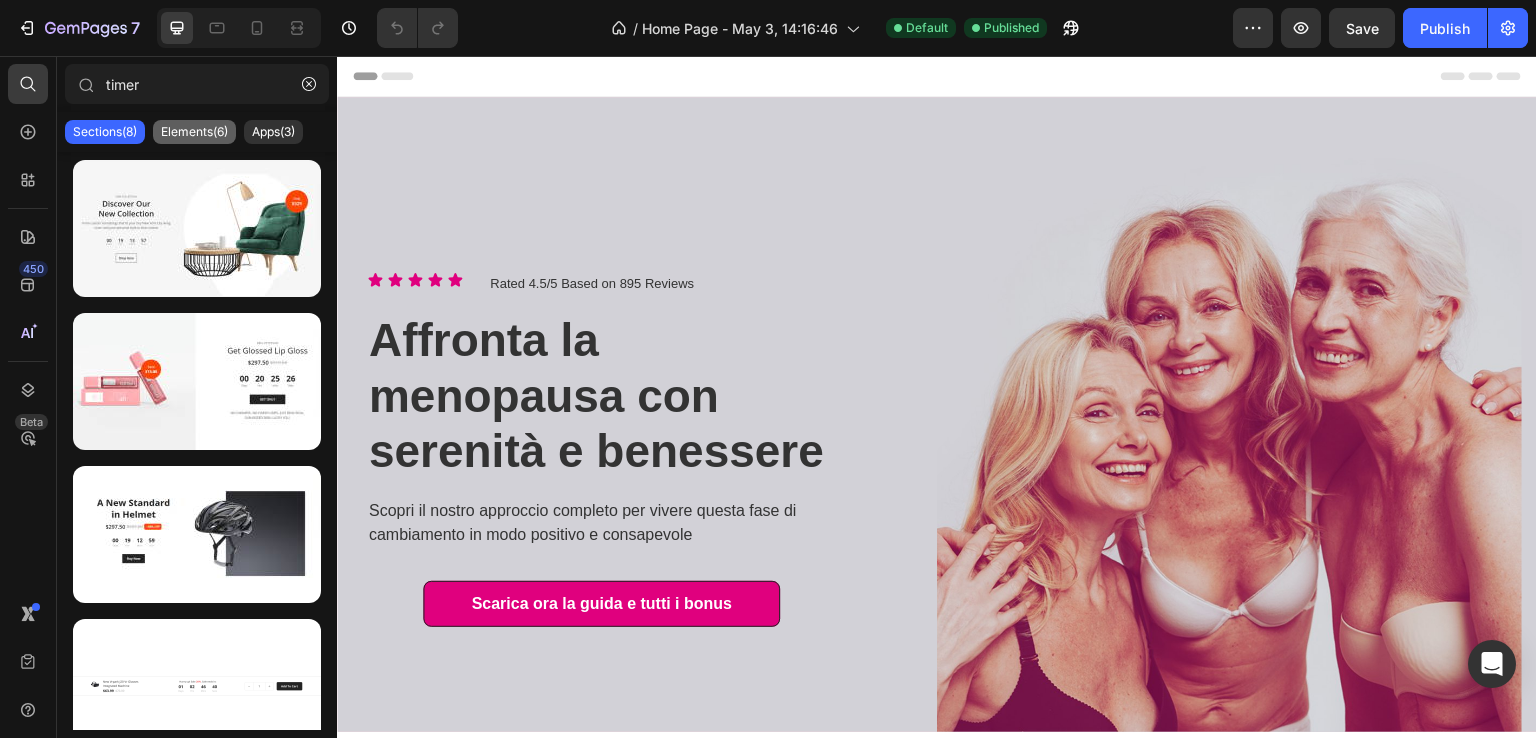 click on "Elements(6)" at bounding box center (194, 132) 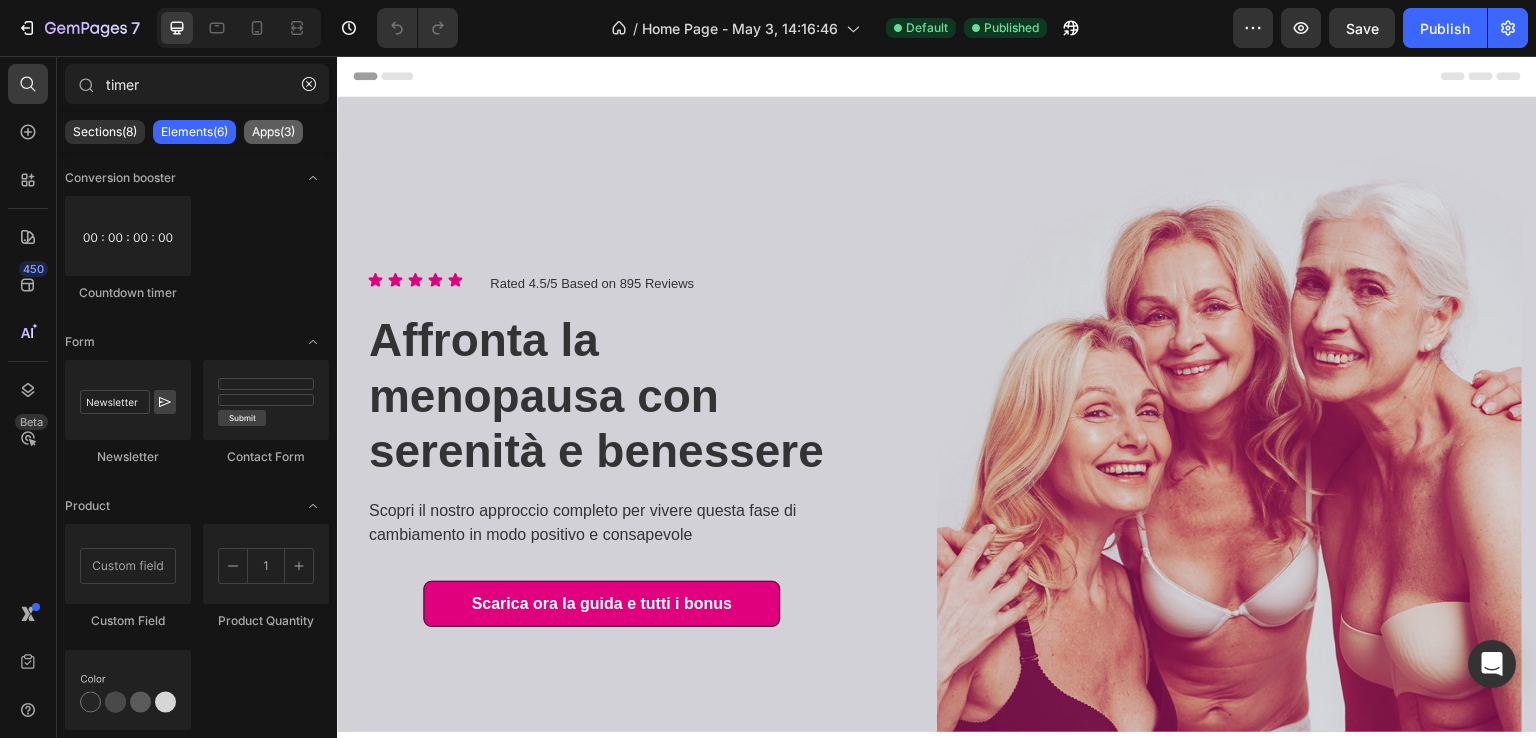click on "Apps(3)" 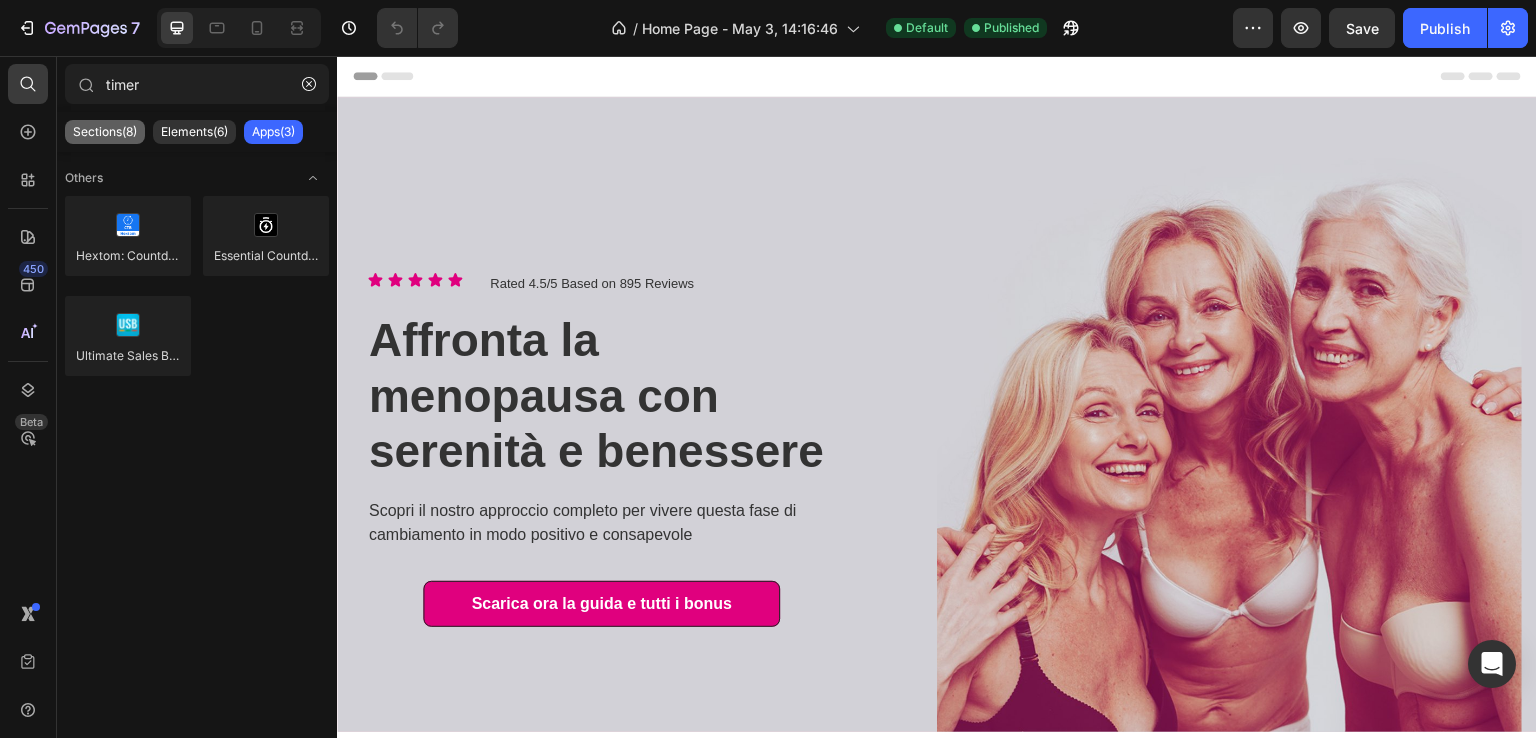click on "Sections(8)" at bounding box center [105, 132] 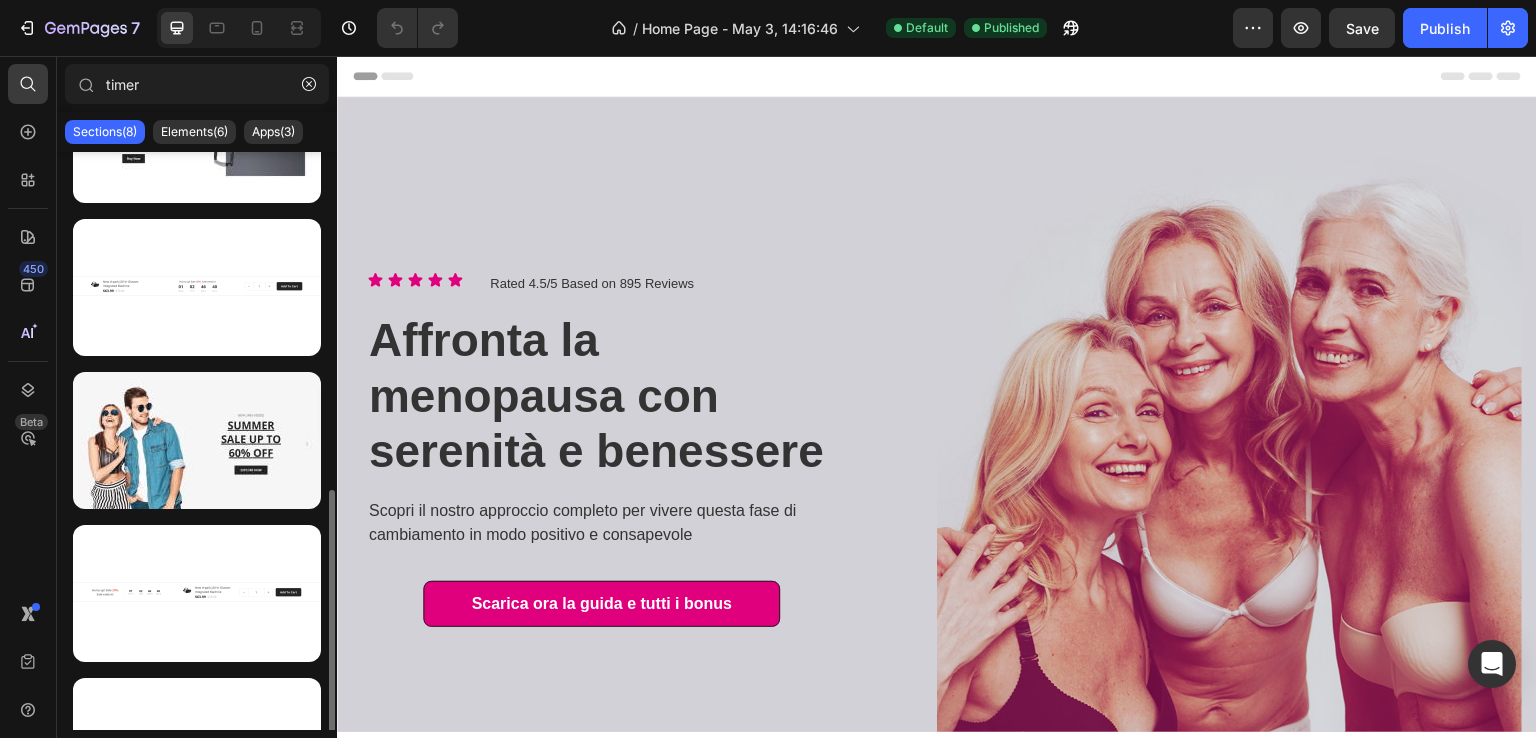 scroll, scrollTop: 638, scrollLeft: 0, axis: vertical 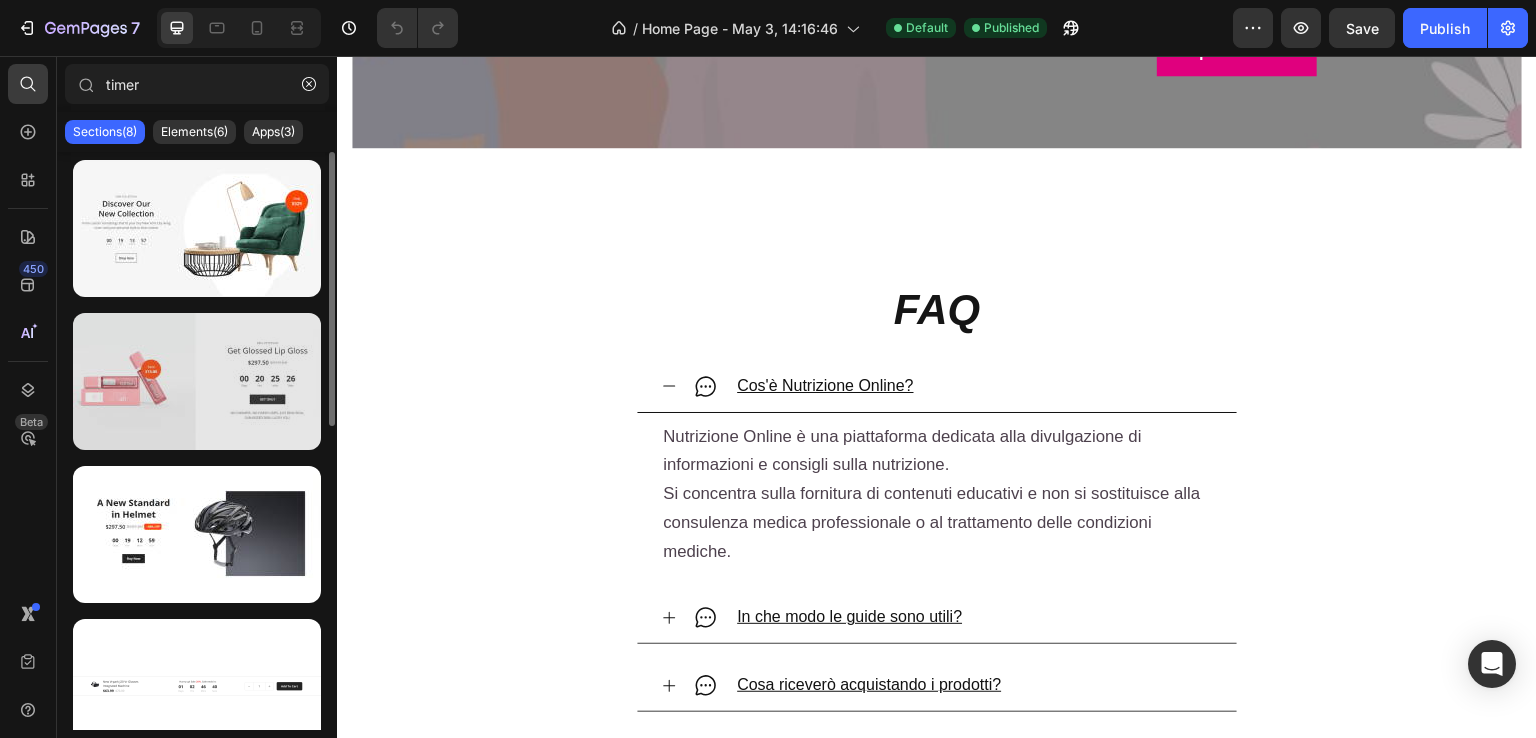 click at bounding box center (197, 381) 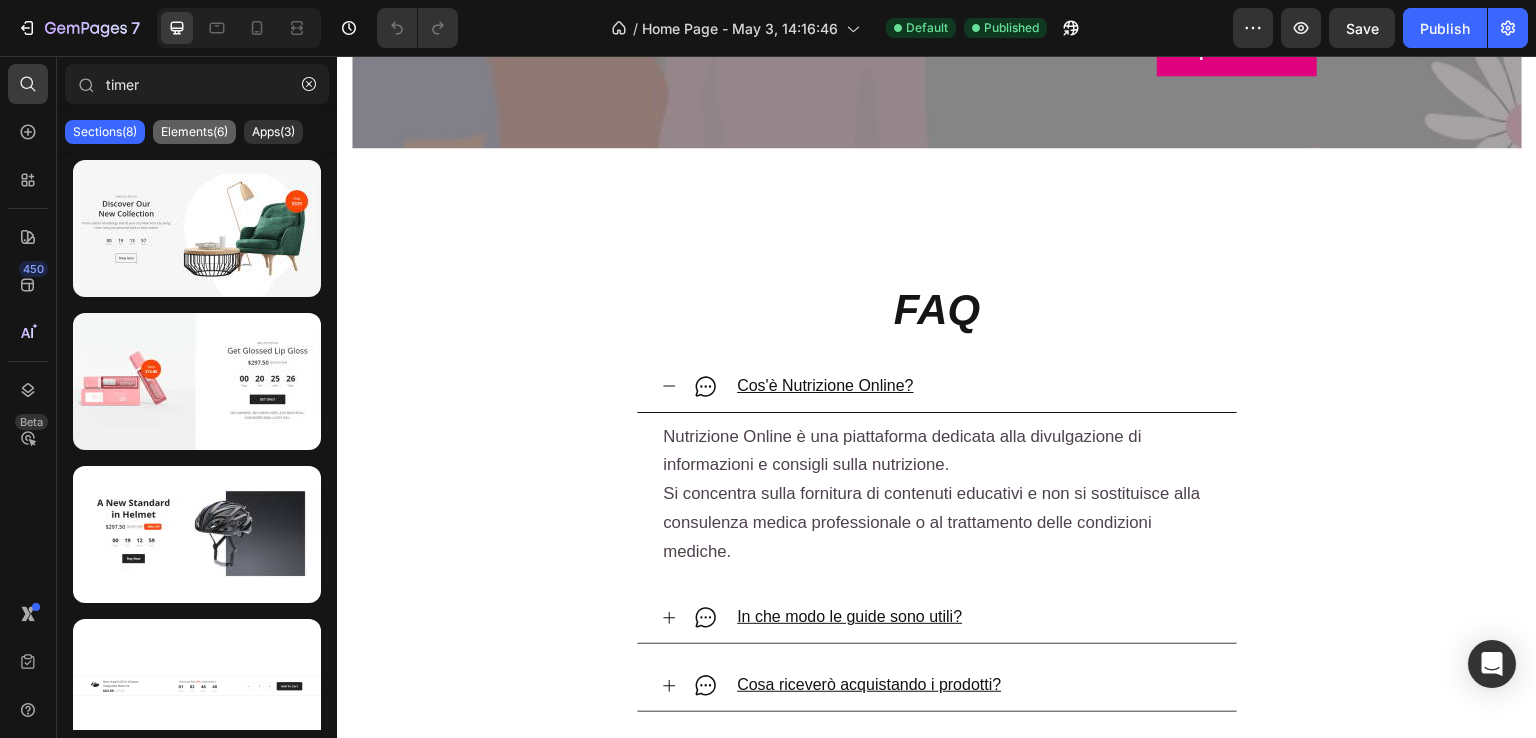 click on "Elements(6)" 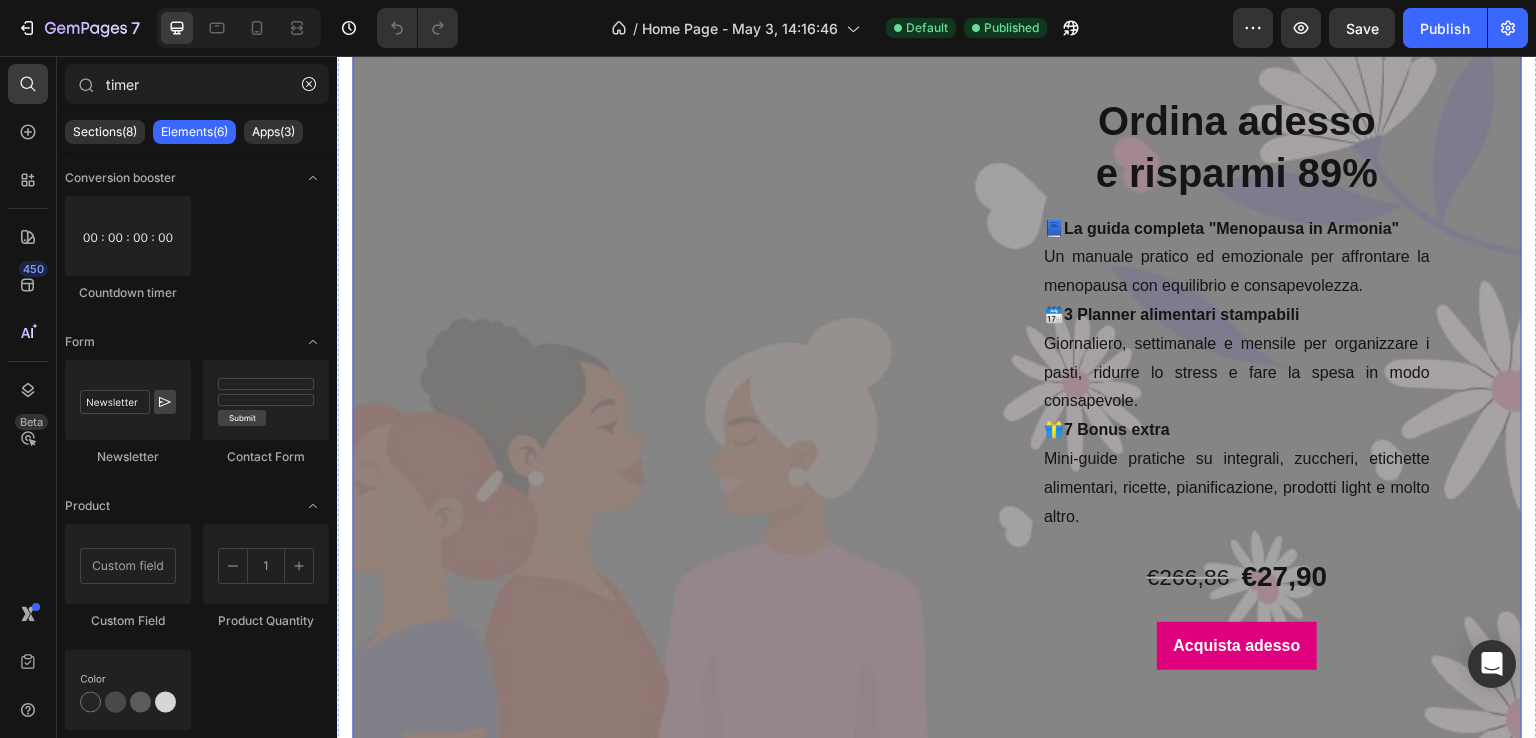 scroll, scrollTop: 5800, scrollLeft: 0, axis: vertical 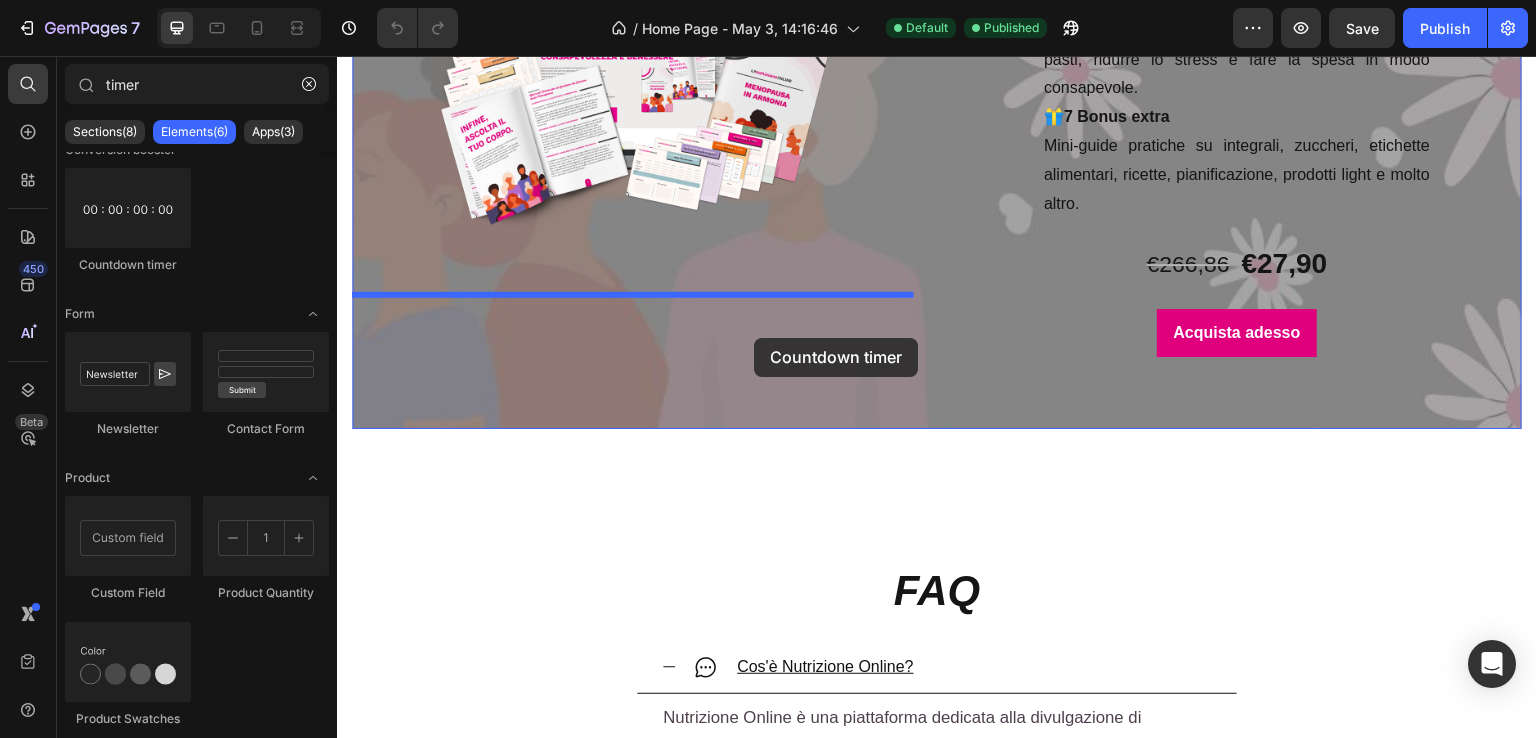 drag, startPoint x: 457, startPoint y: 272, endPoint x: 754, endPoint y: 338, distance: 304.24496 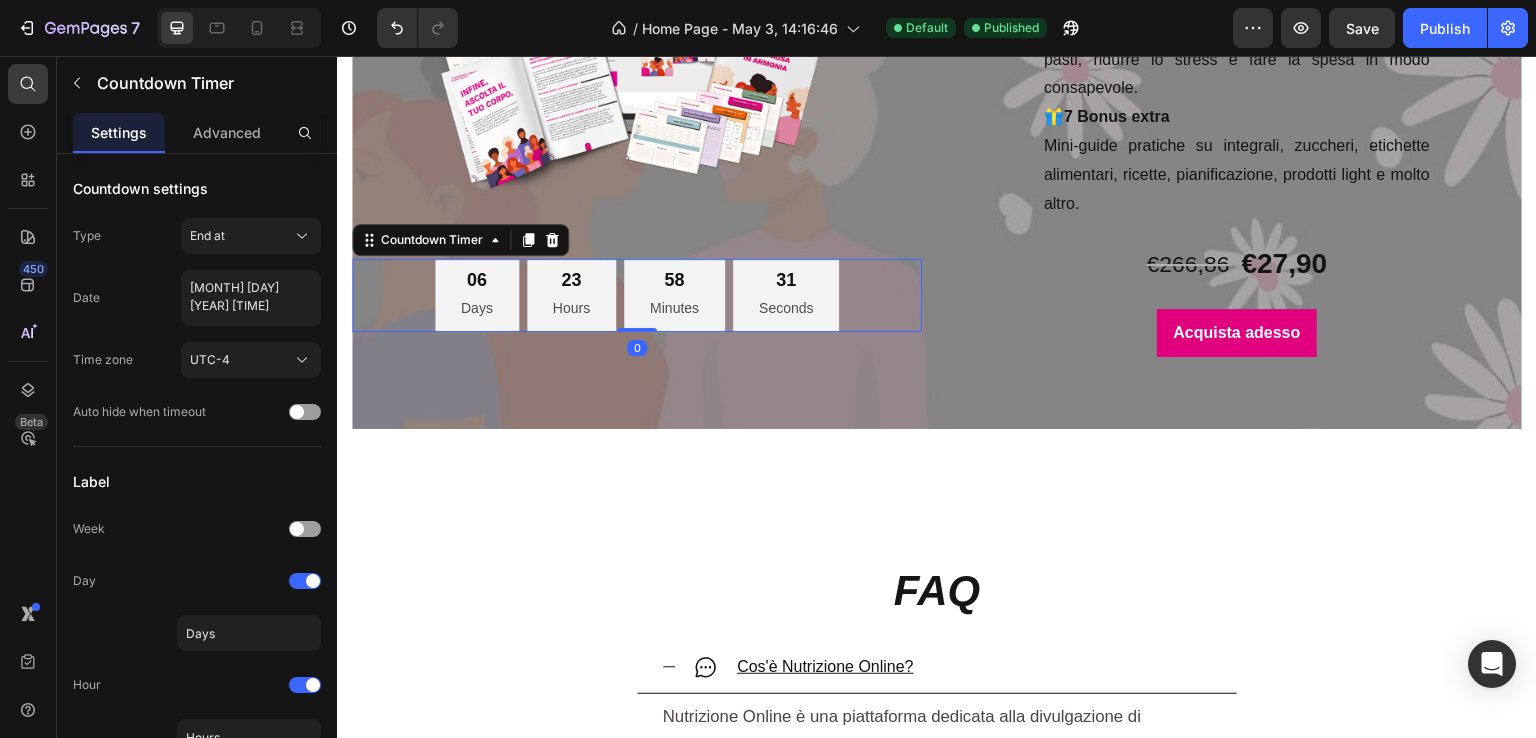 scroll, scrollTop: 5983, scrollLeft: 0, axis: vertical 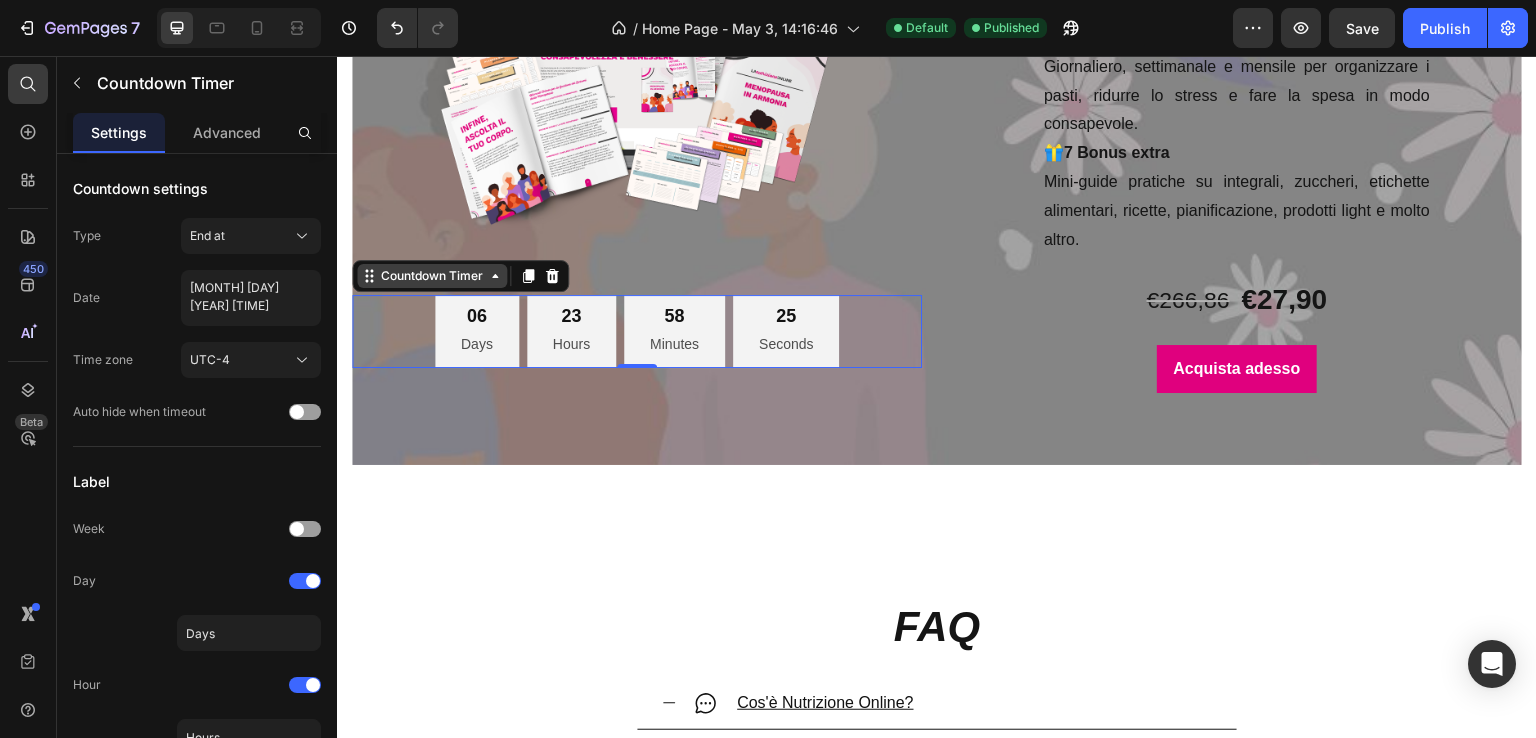 click 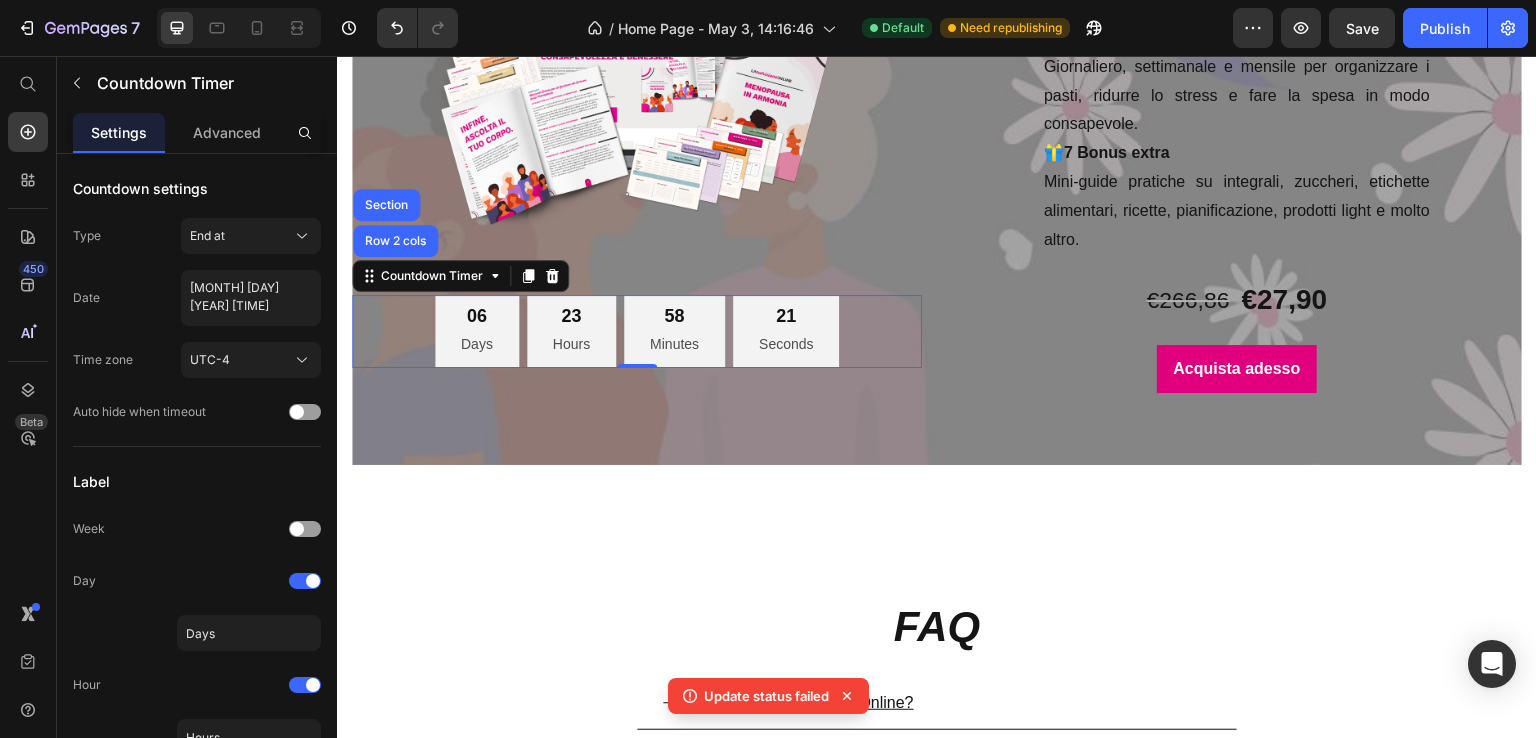 click on "06" at bounding box center [477, 316] 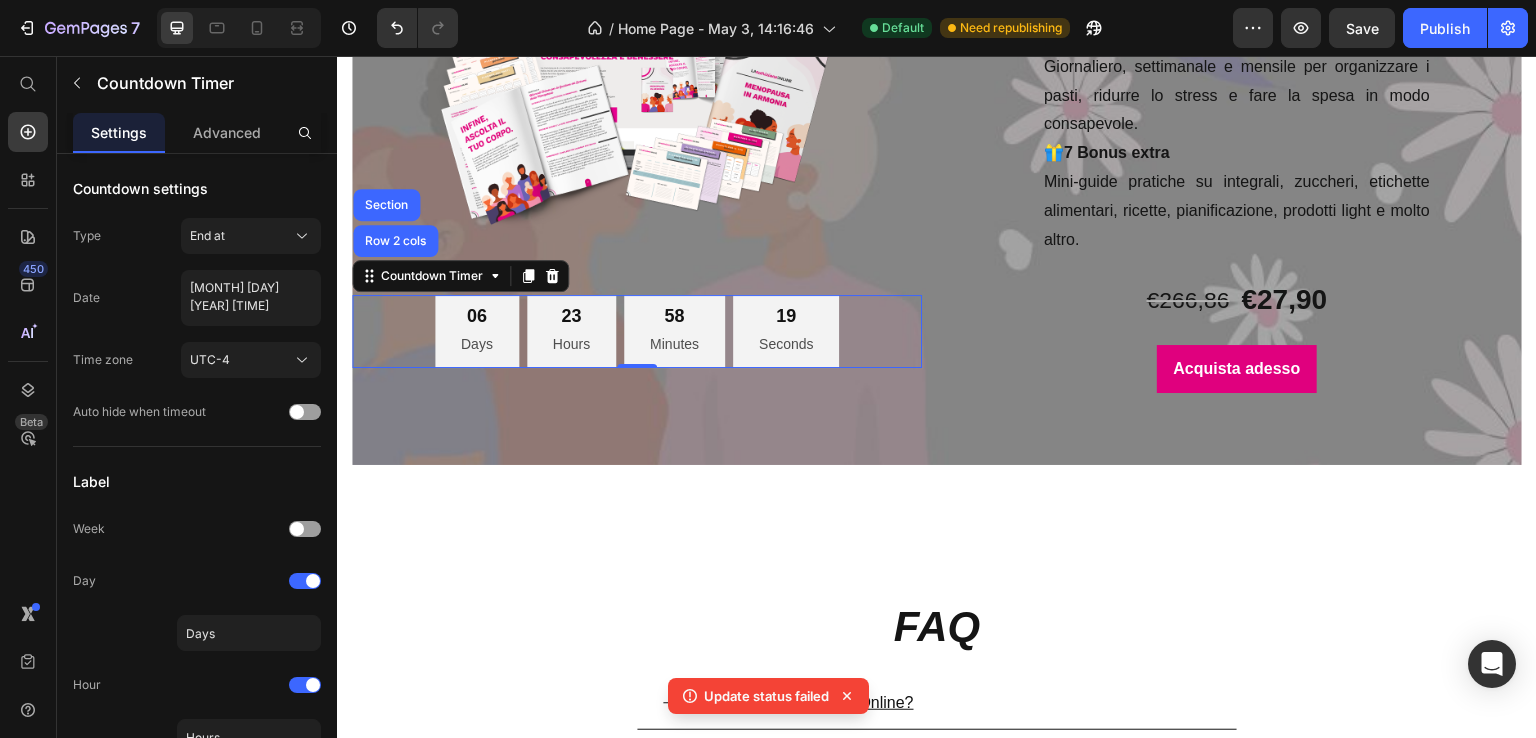 click on "06" at bounding box center [477, 316] 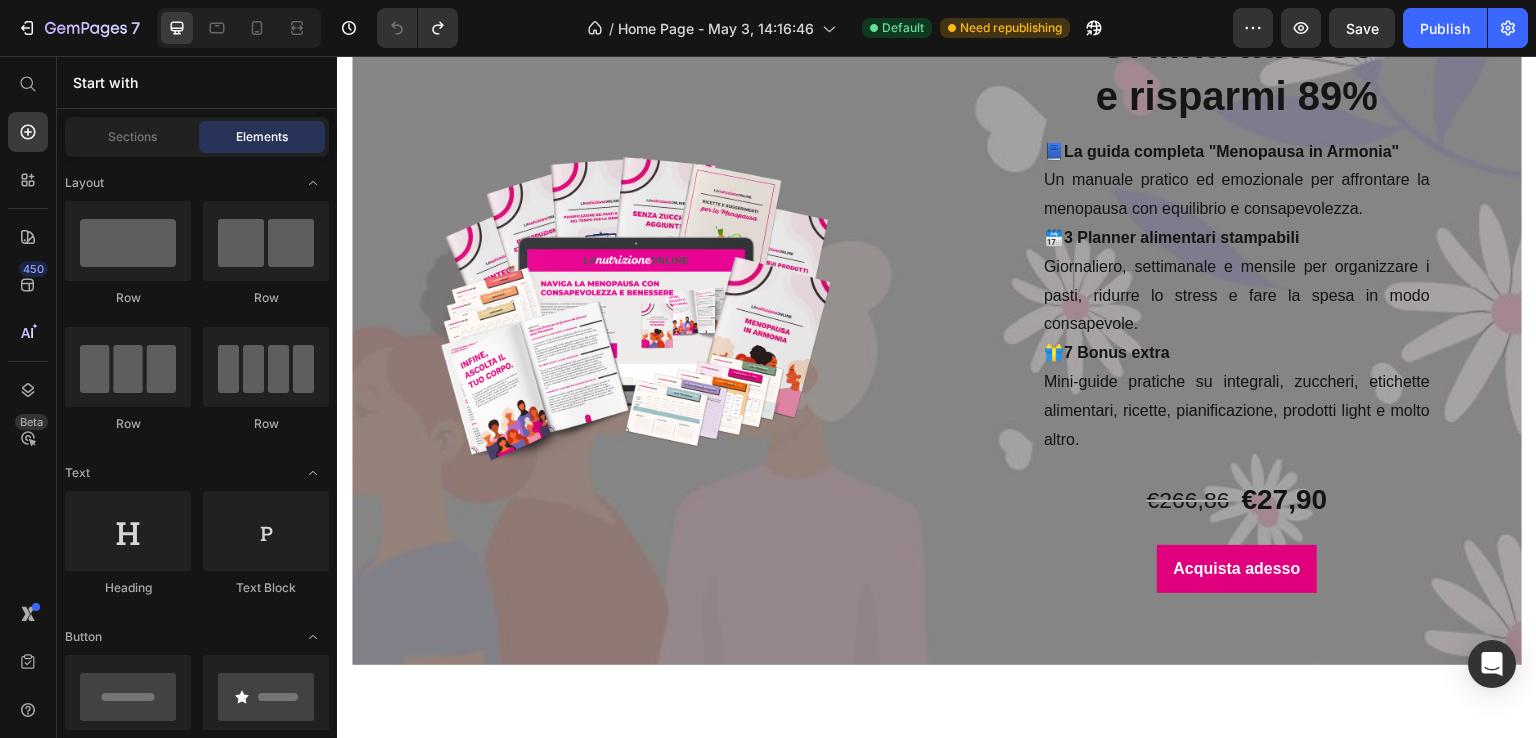 scroll, scrollTop: 5819, scrollLeft: 0, axis: vertical 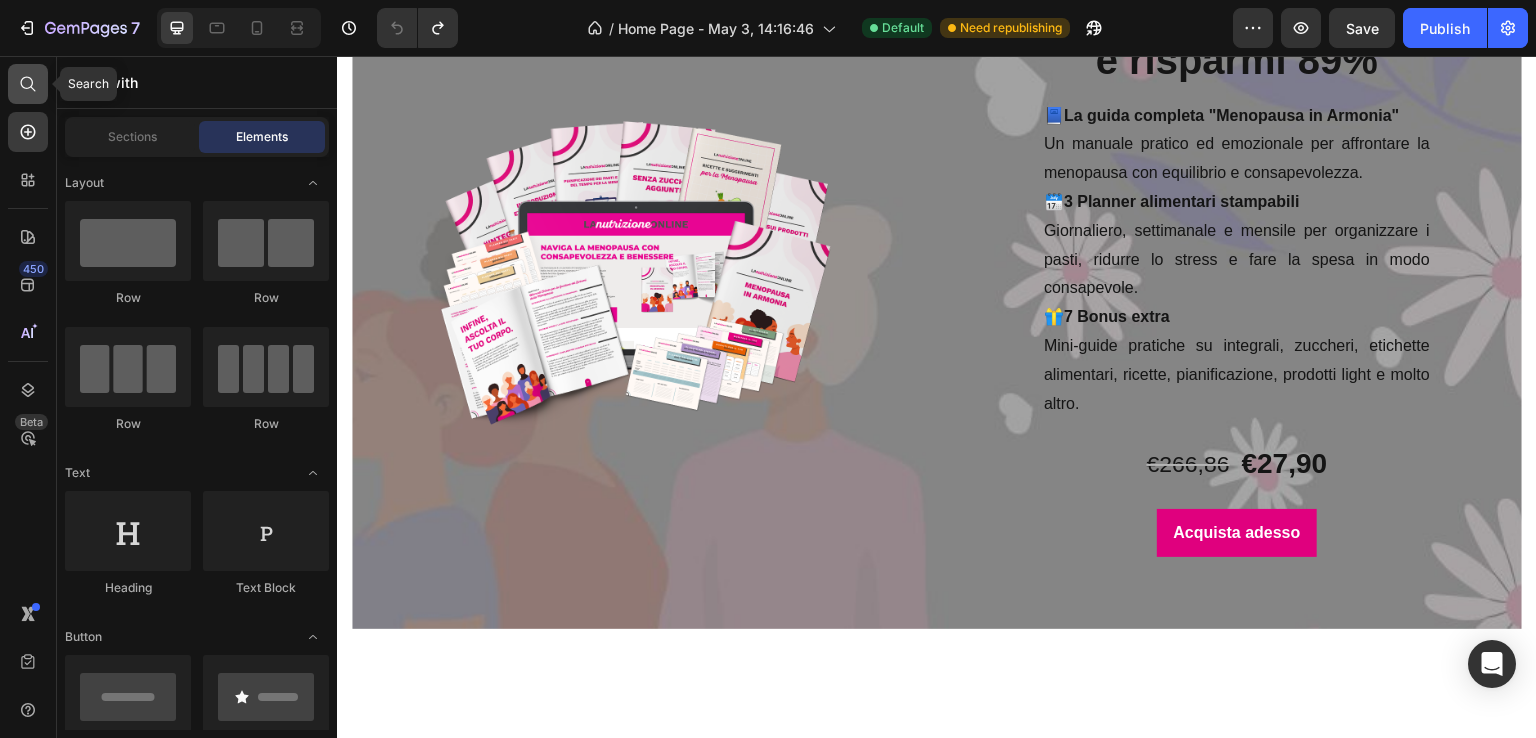 click 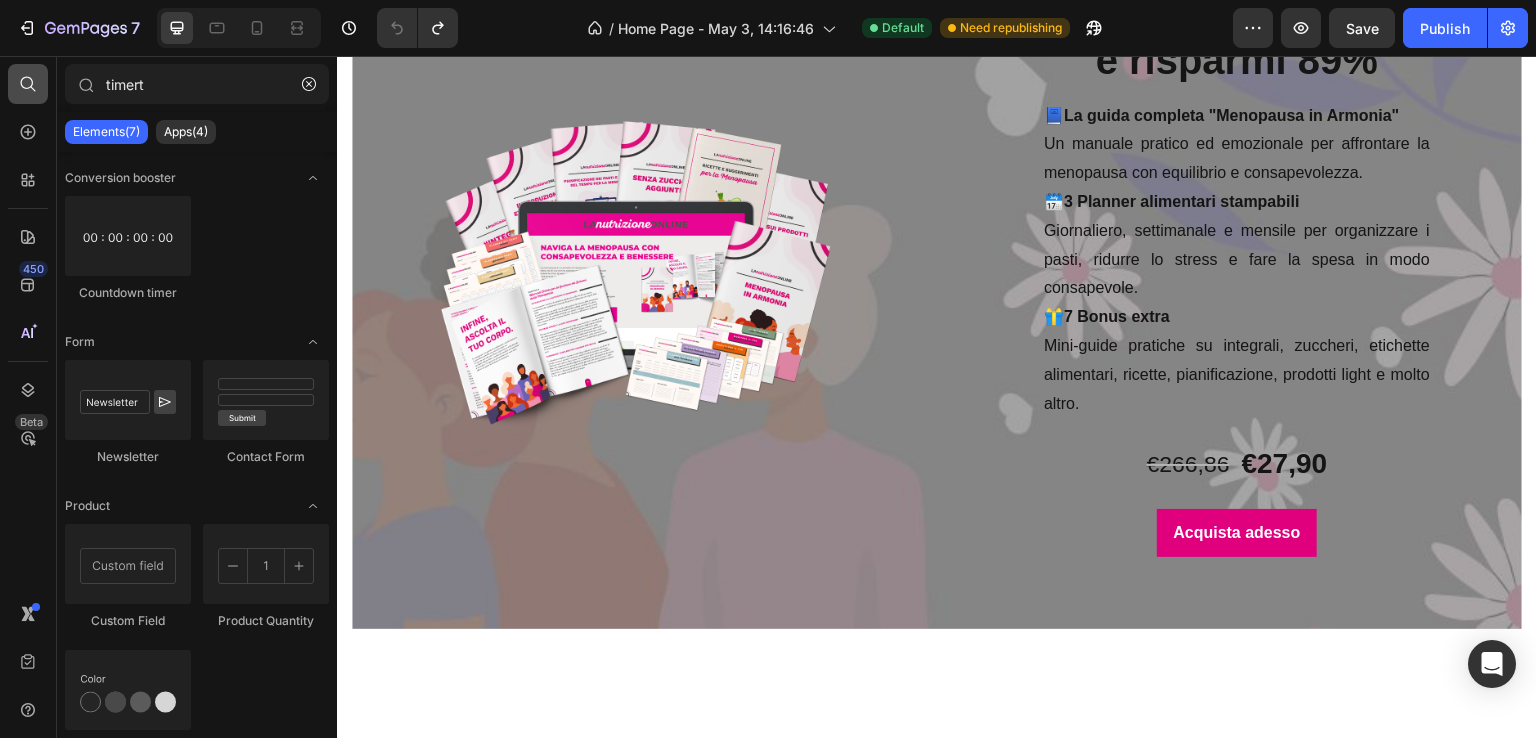 type on "timer" 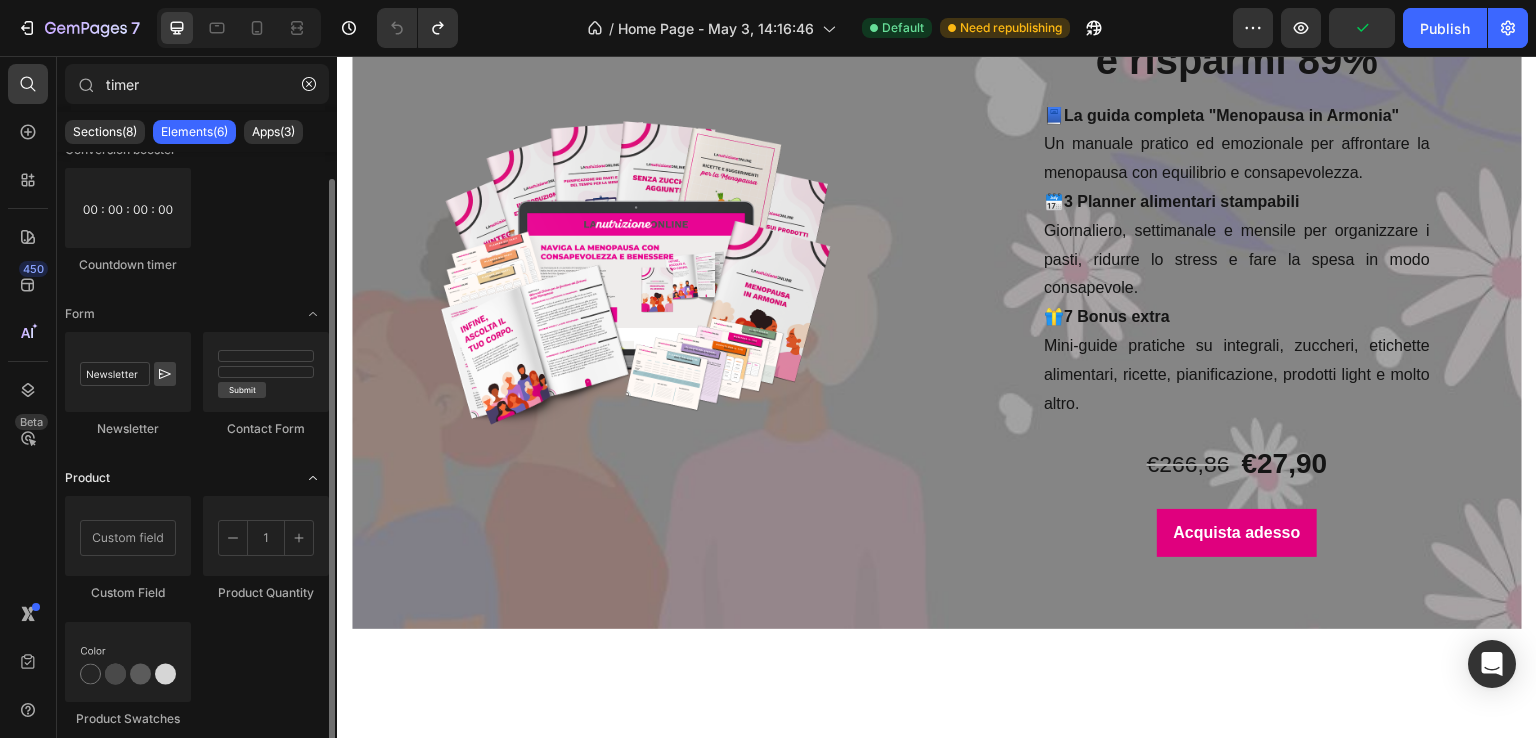 scroll, scrollTop: 0, scrollLeft: 0, axis: both 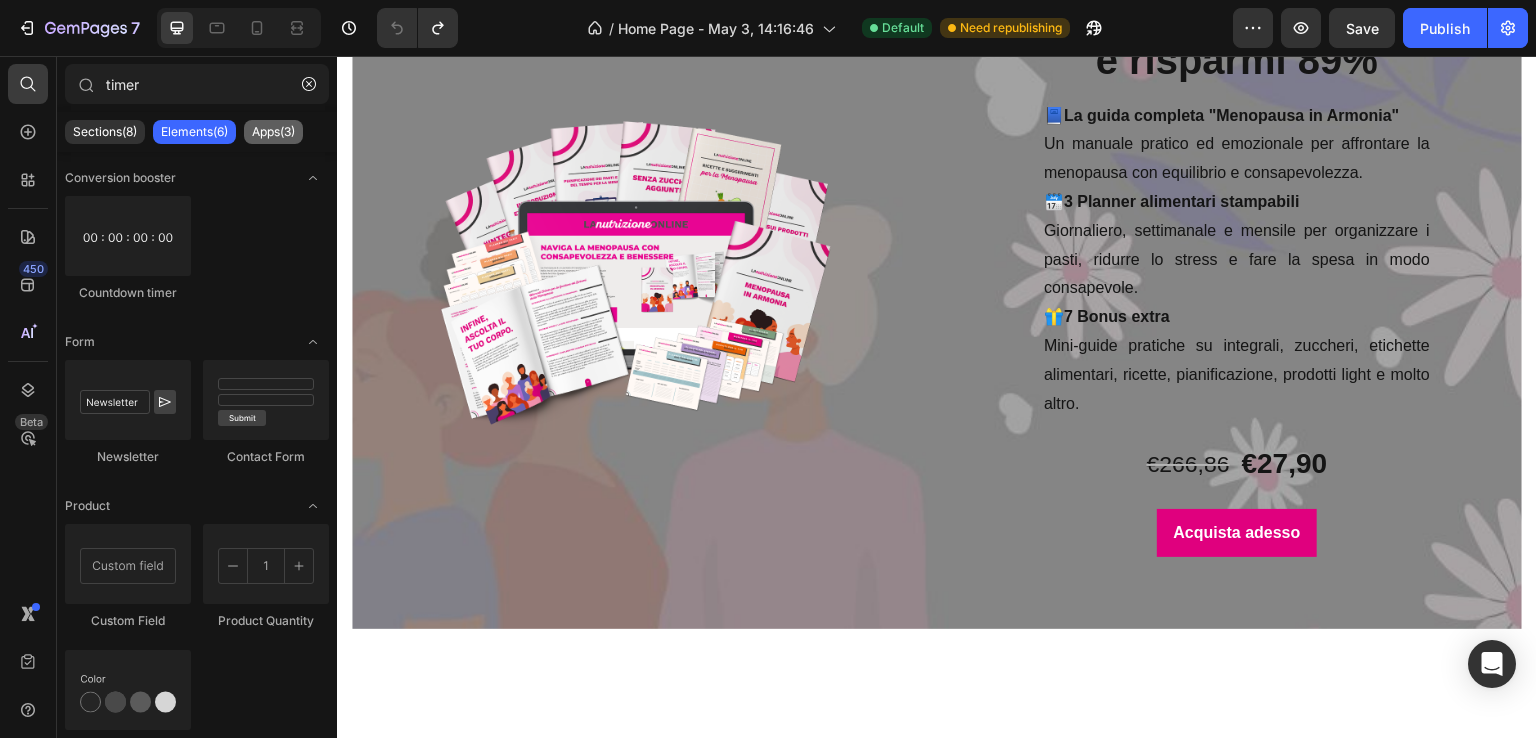 click on "Apps(3)" at bounding box center [273, 132] 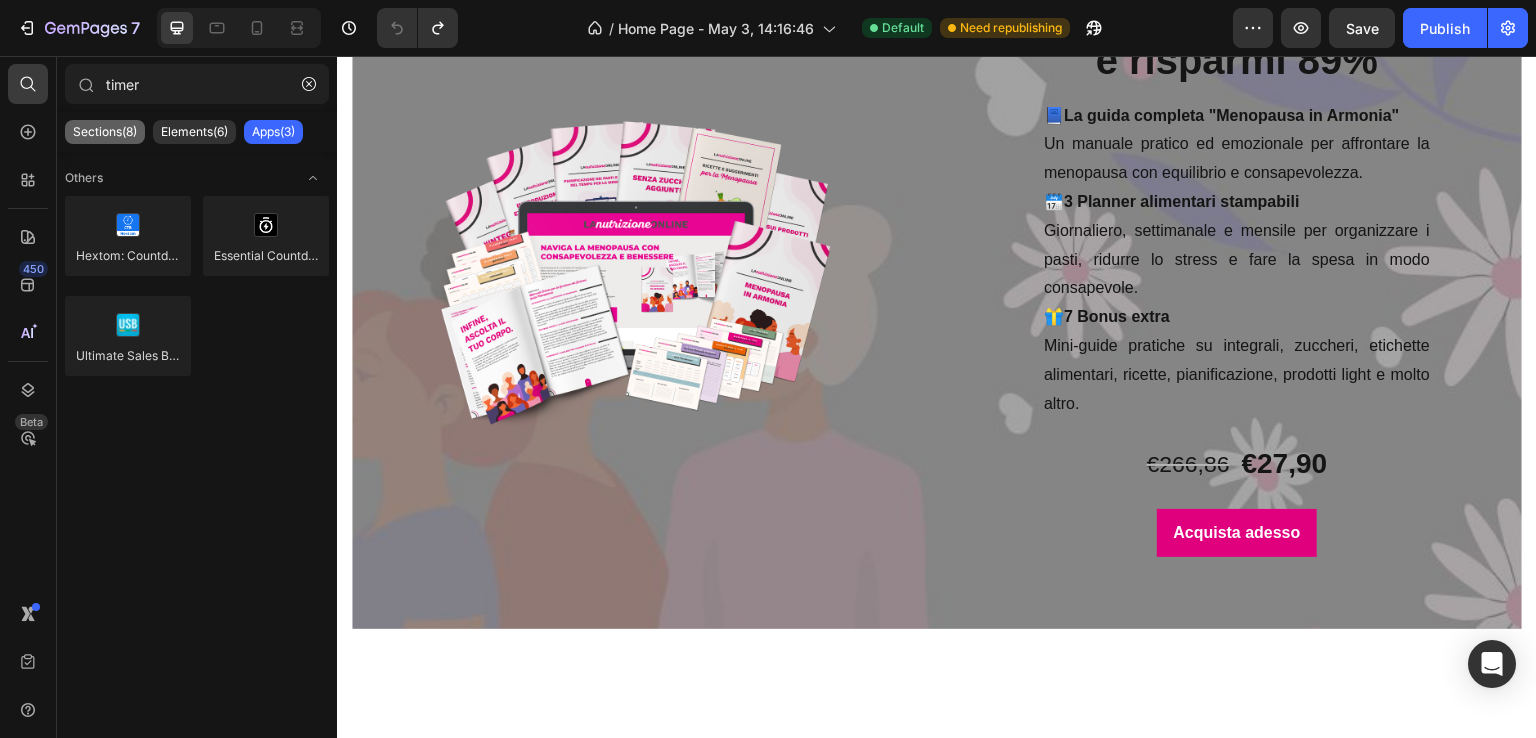 click on "Sections(8)" 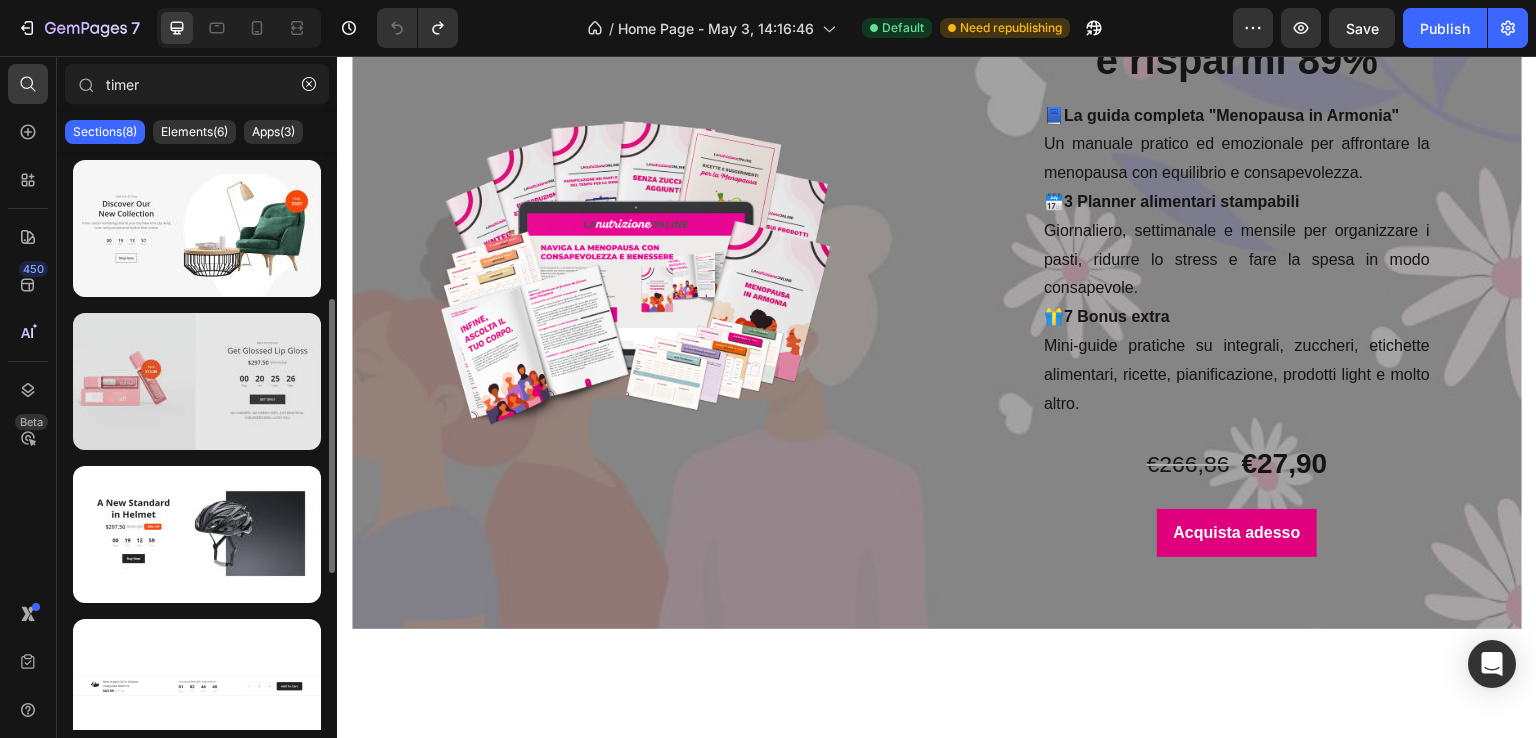 scroll, scrollTop: 100, scrollLeft: 0, axis: vertical 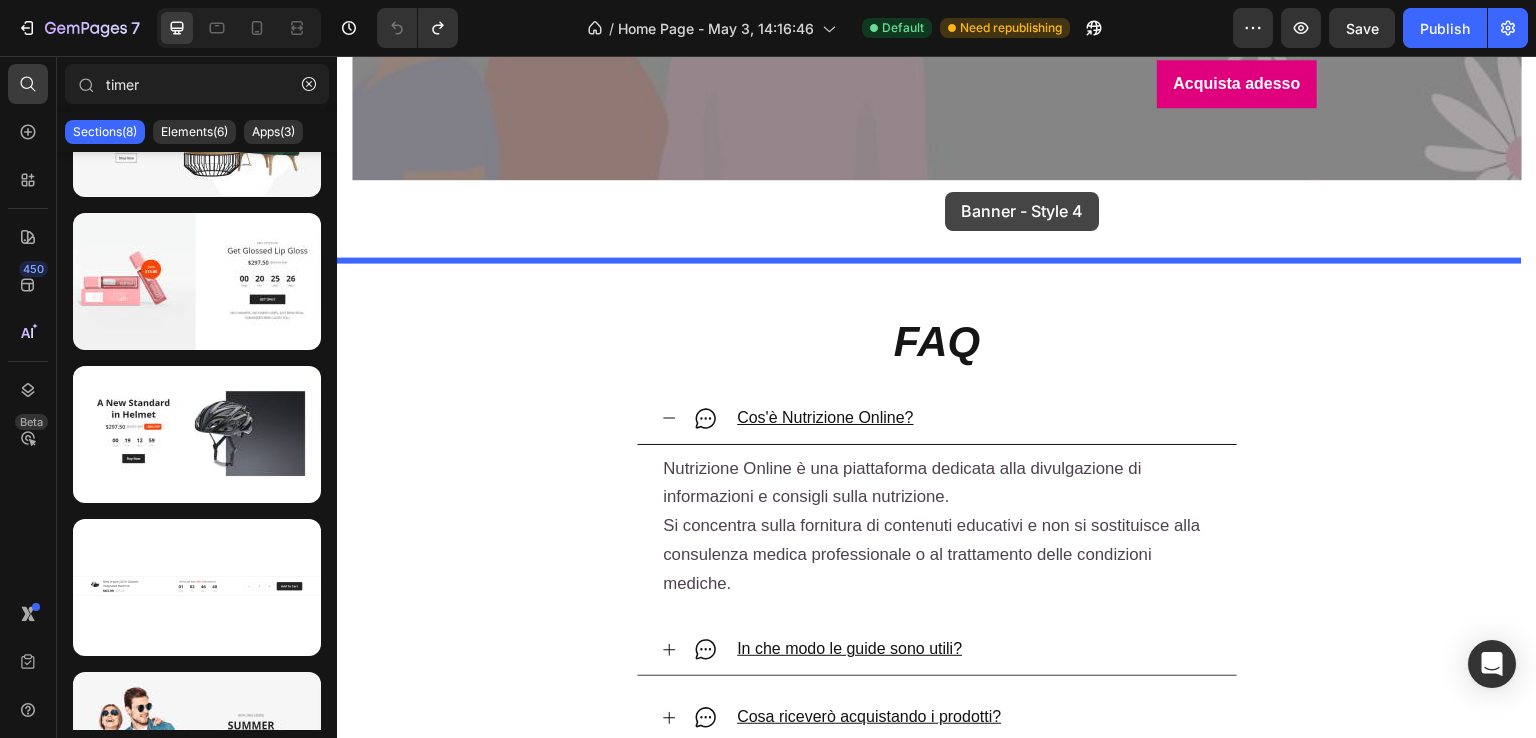 drag, startPoint x: 497, startPoint y: 357, endPoint x: 946, endPoint y: 192, distance: 478.3576 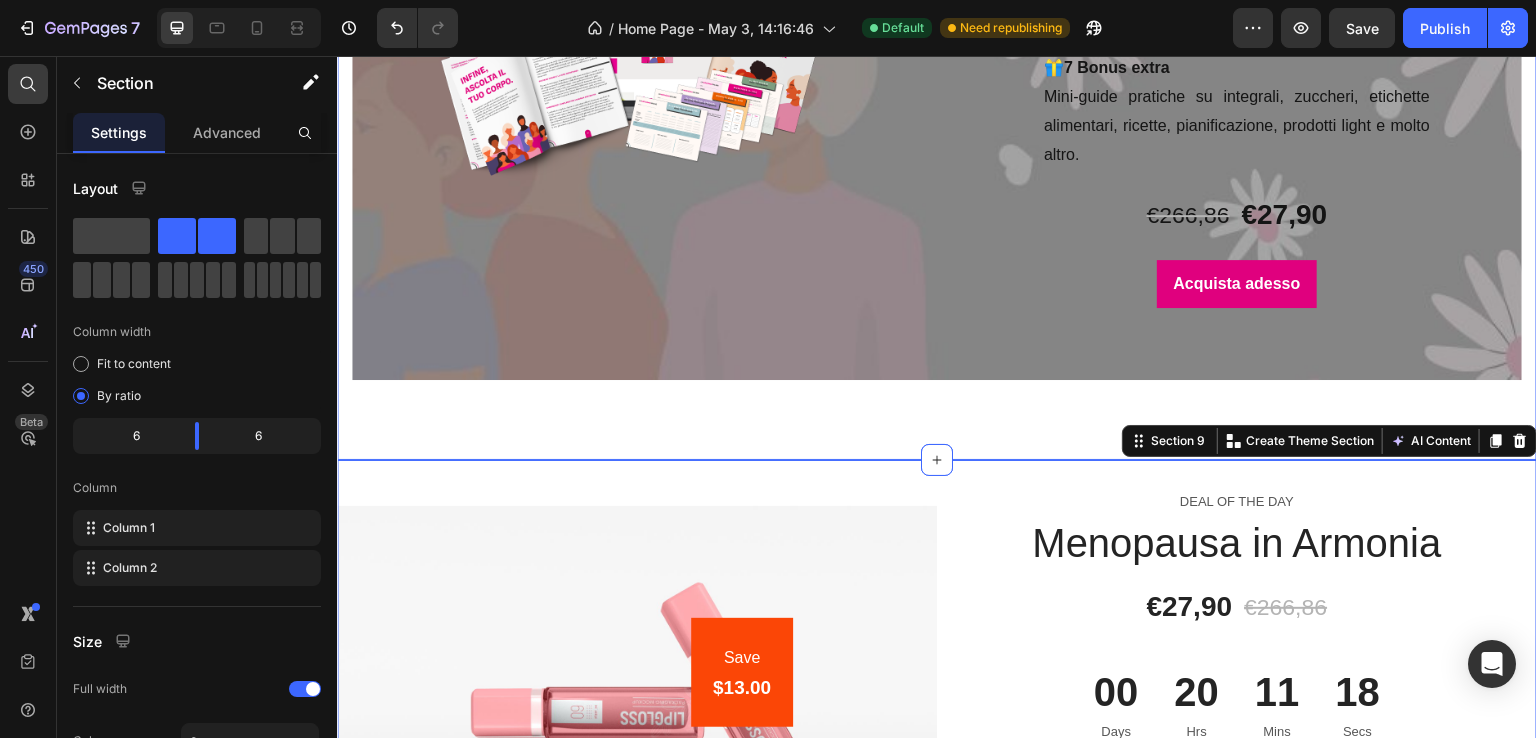 scroll, scrollTop: 6268, scrollLeft: 0, axis: vertical 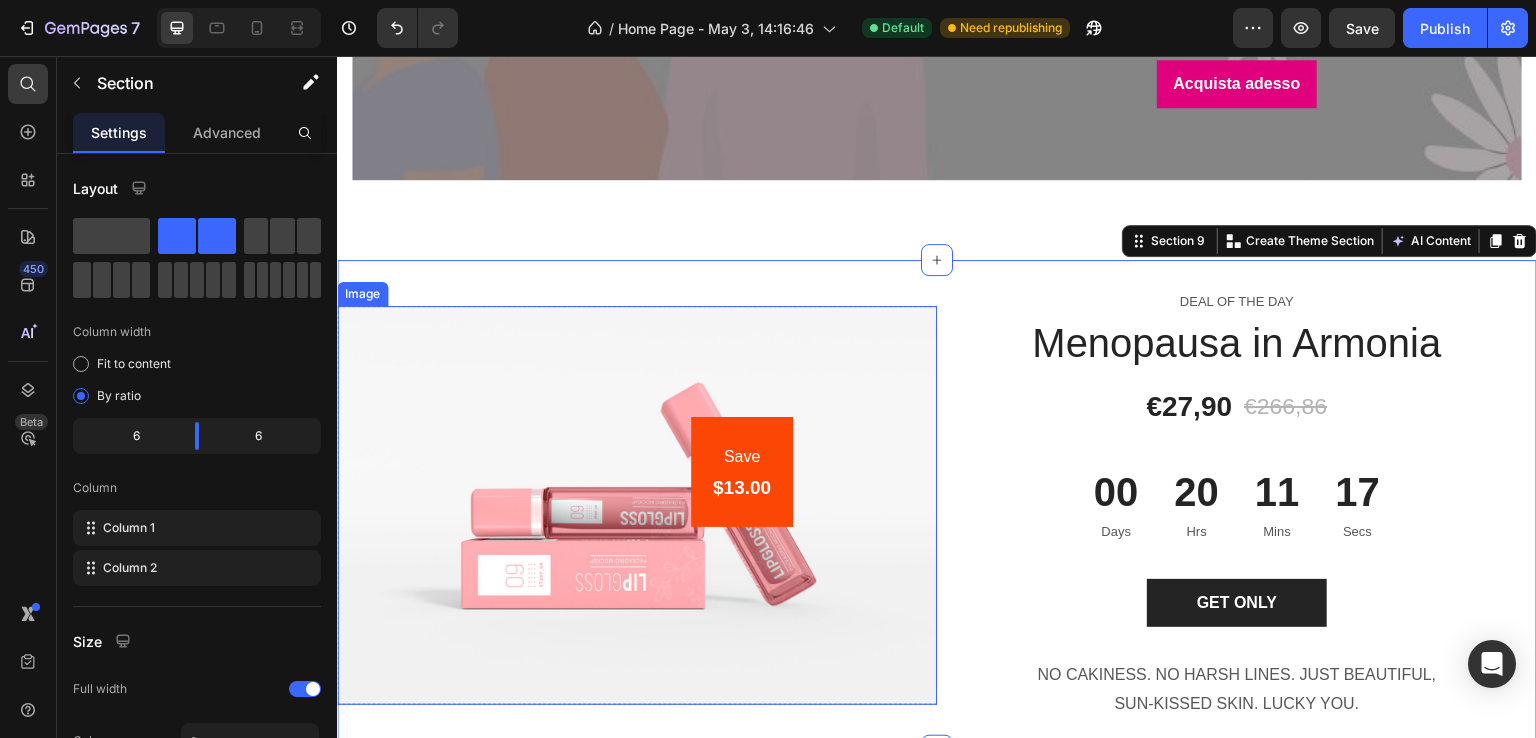 click at bounding box center (637, 505) 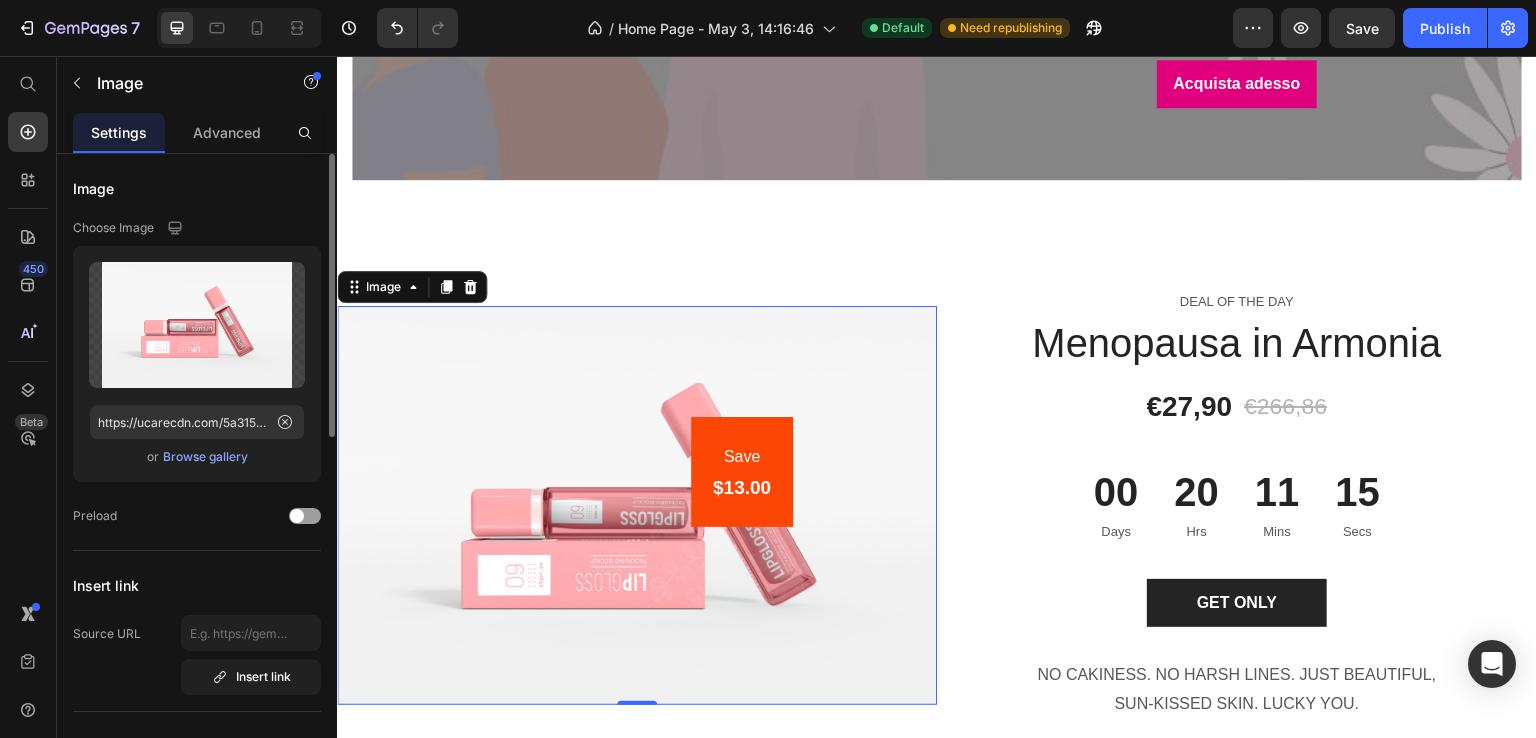 click on "Browse gallery" at bounding box center [205, 457] 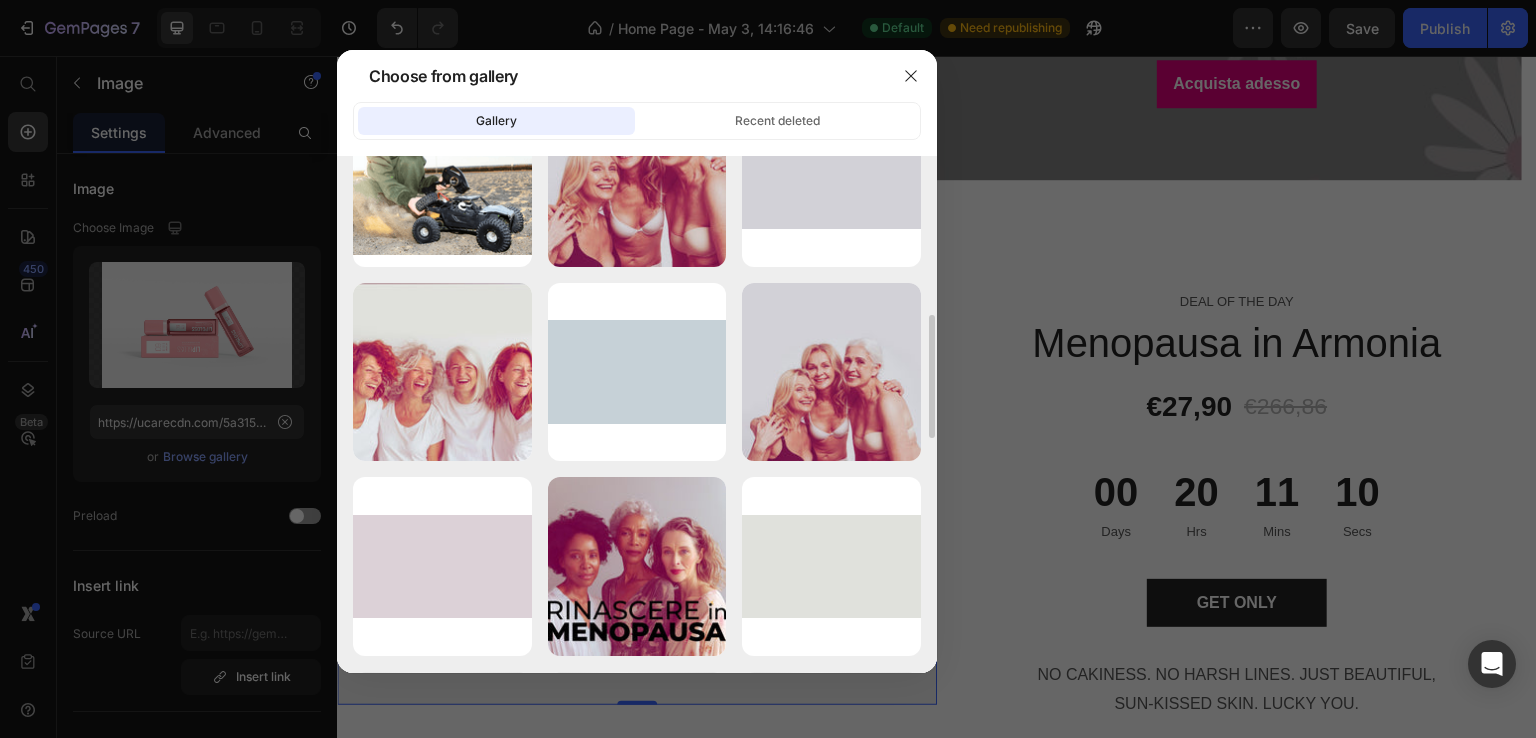 scroll, scrollTop: 968, scrollLeft: 0, axis: vertical 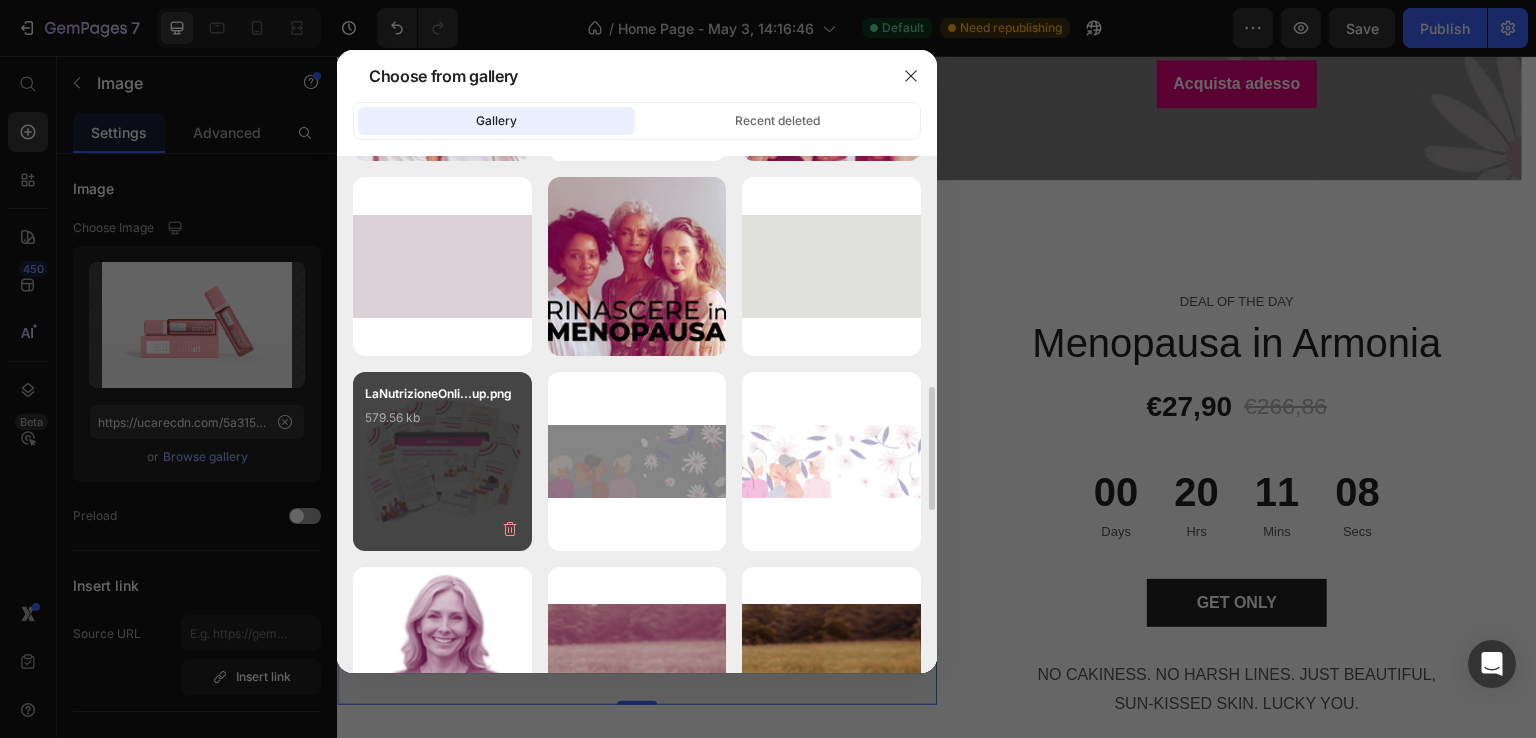 click on "LaNutrizioneOnli...up.png 579.56 kb" at bounding box center (442, 424) 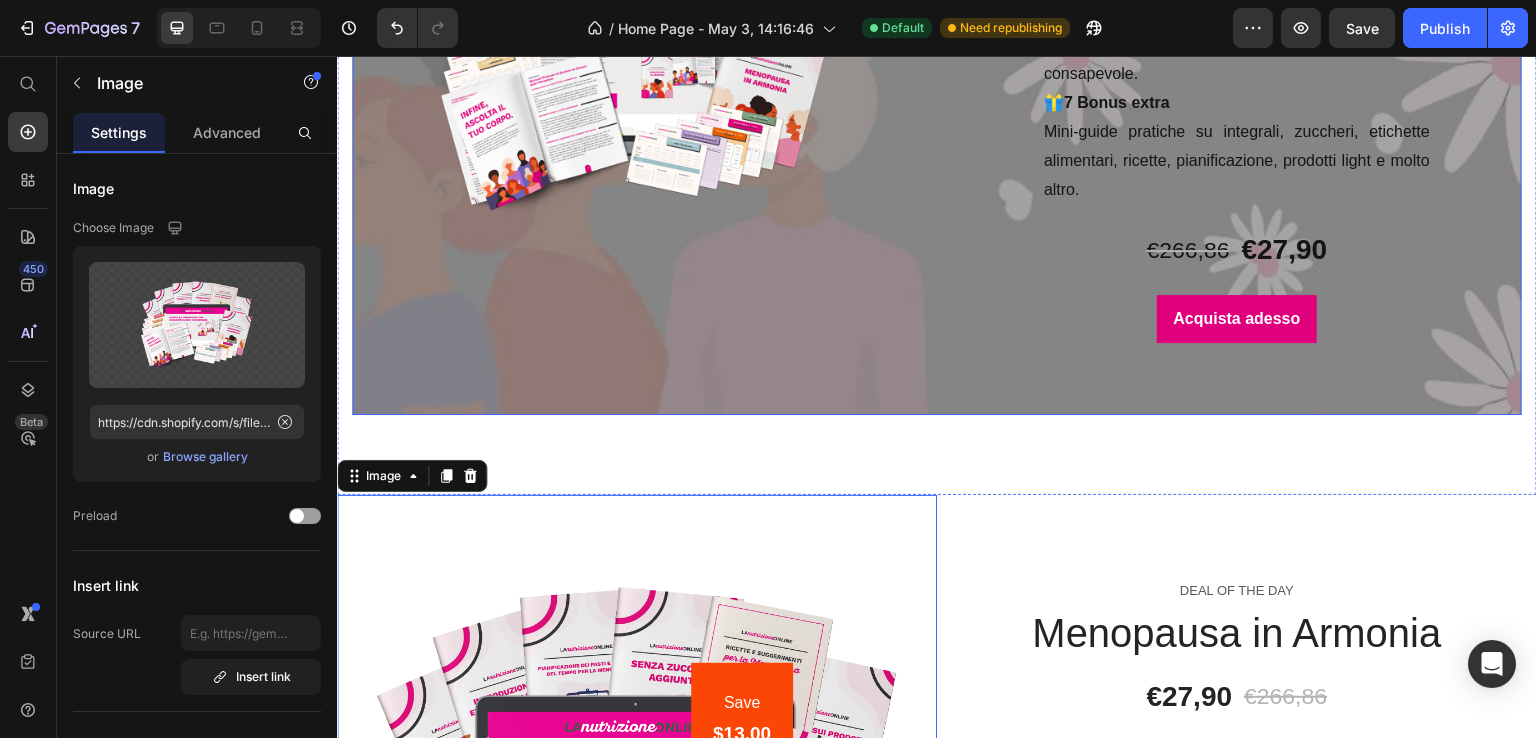 scroll, scrollTop: 6240, scrollLeft: 0, axis: vertical 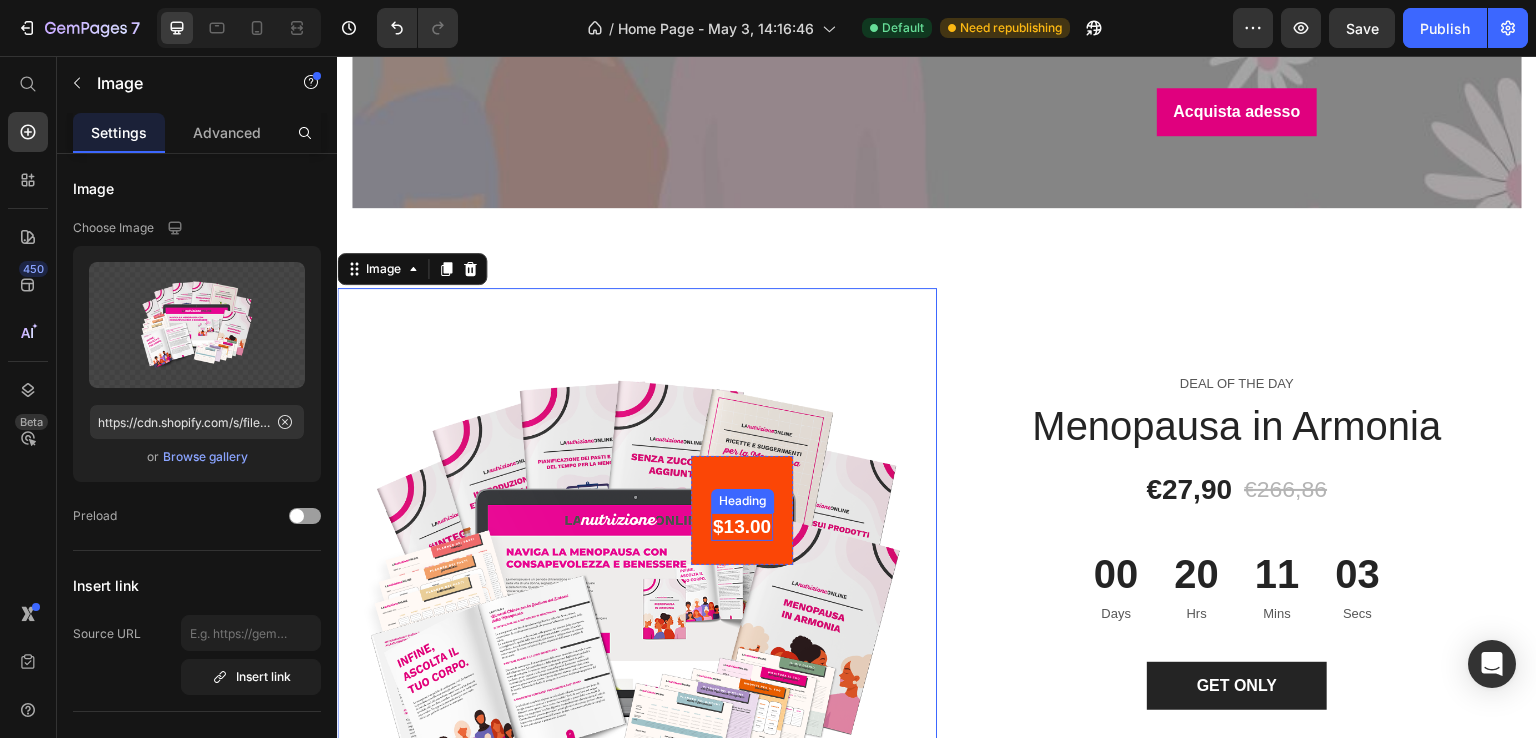 click on "$13.00" at bounding box center [742, 527] 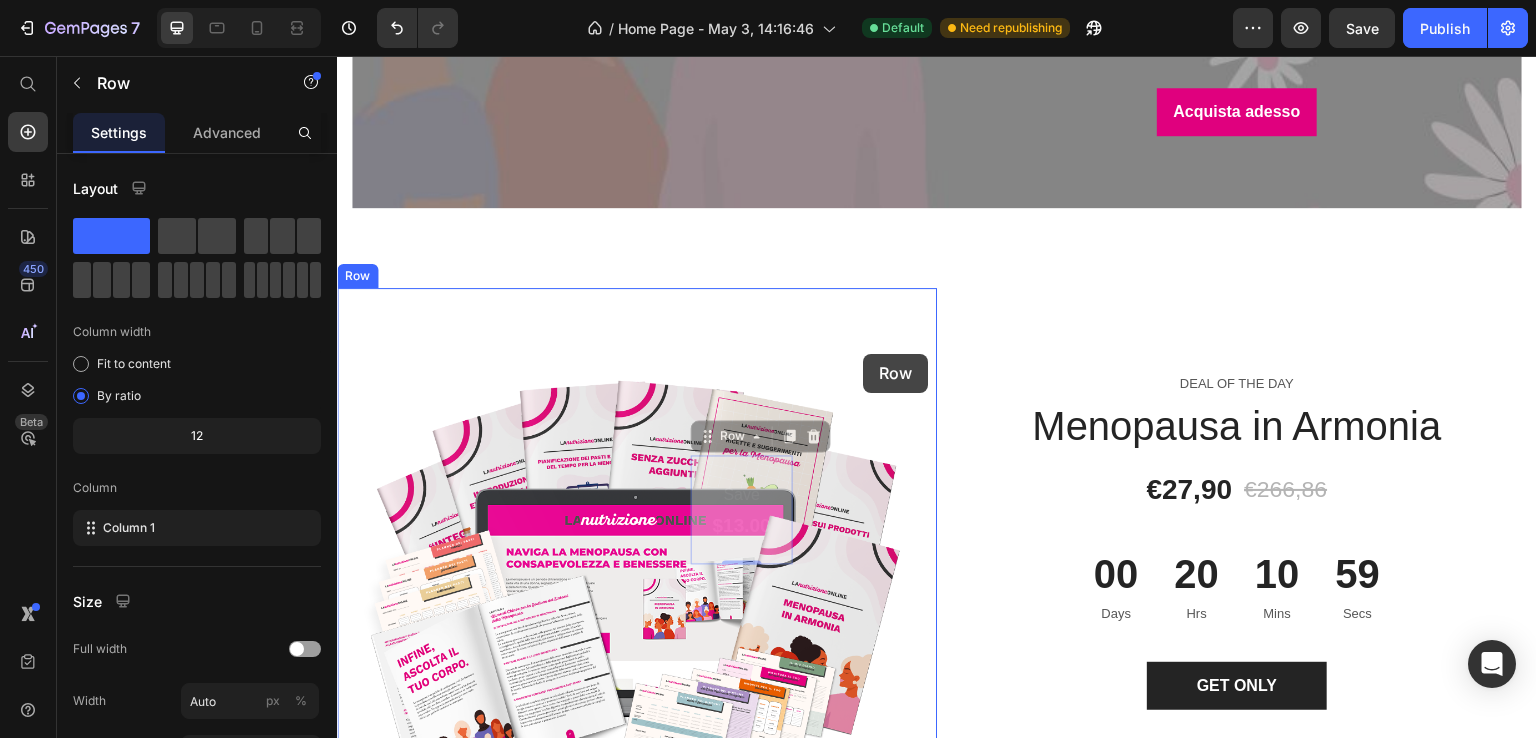 drag, startPoint x: 741, startPoint y: 470, endPoint x: 863, endPoint y: 354, distance: 168.34488 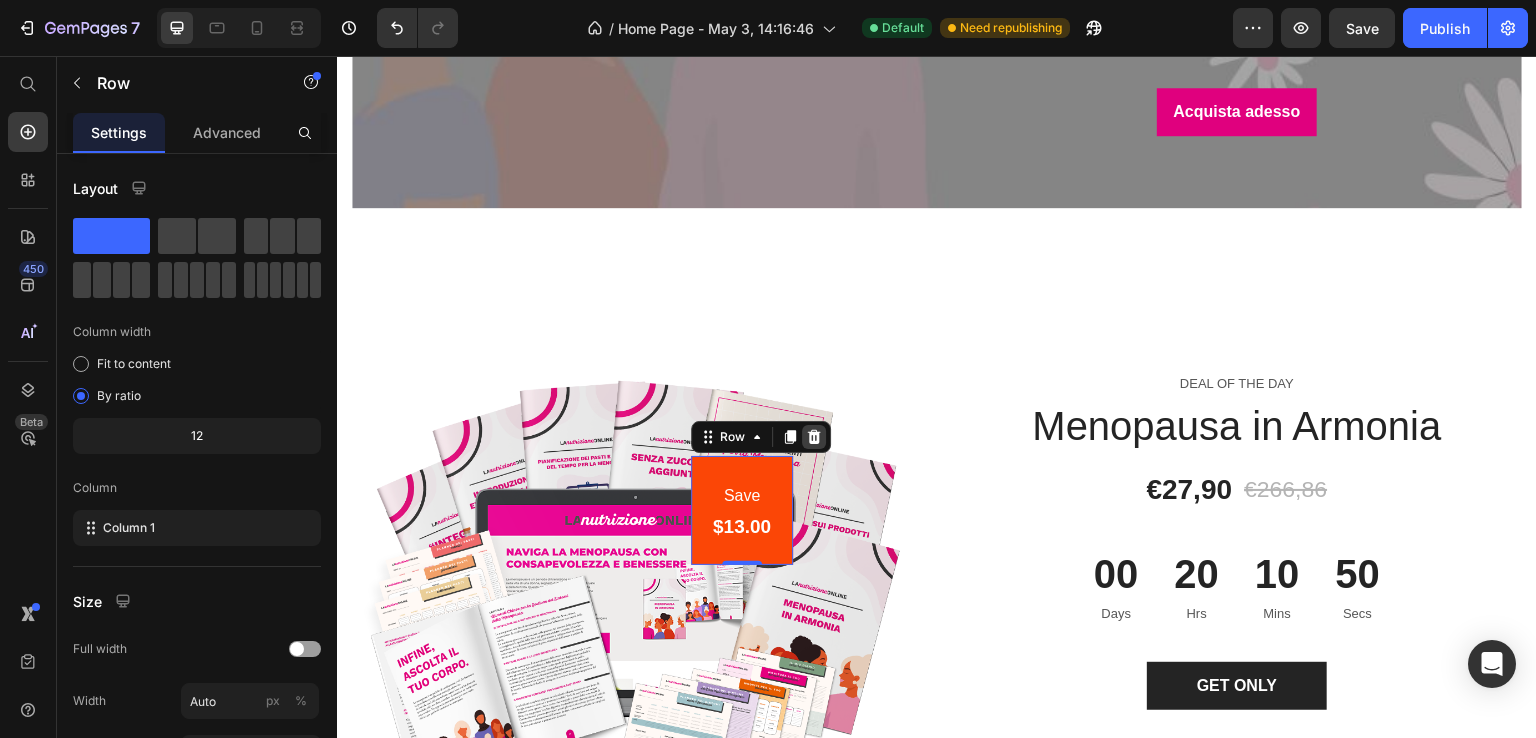 click 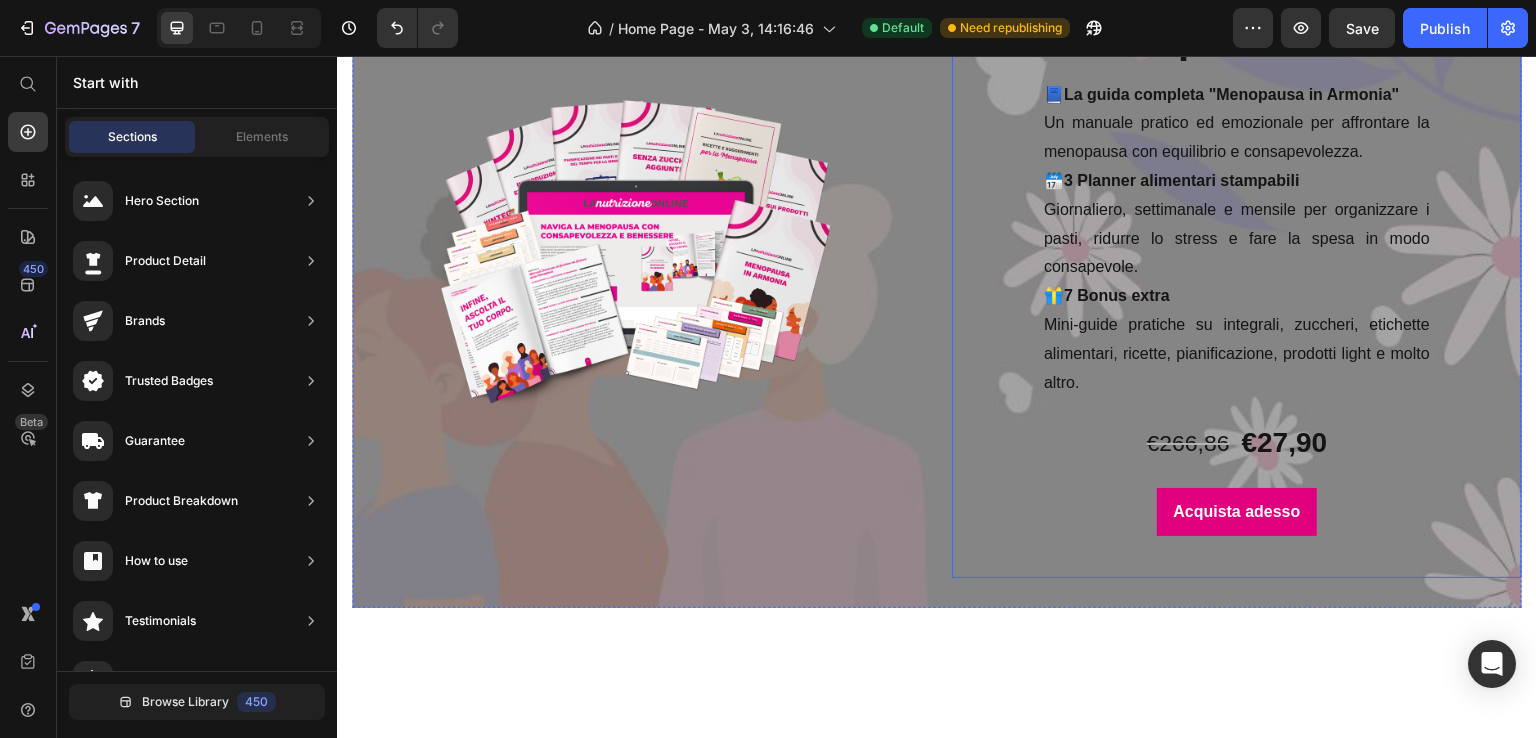 scroll, scrollTop: 6240, scrollLeft: 0, axis: vertical 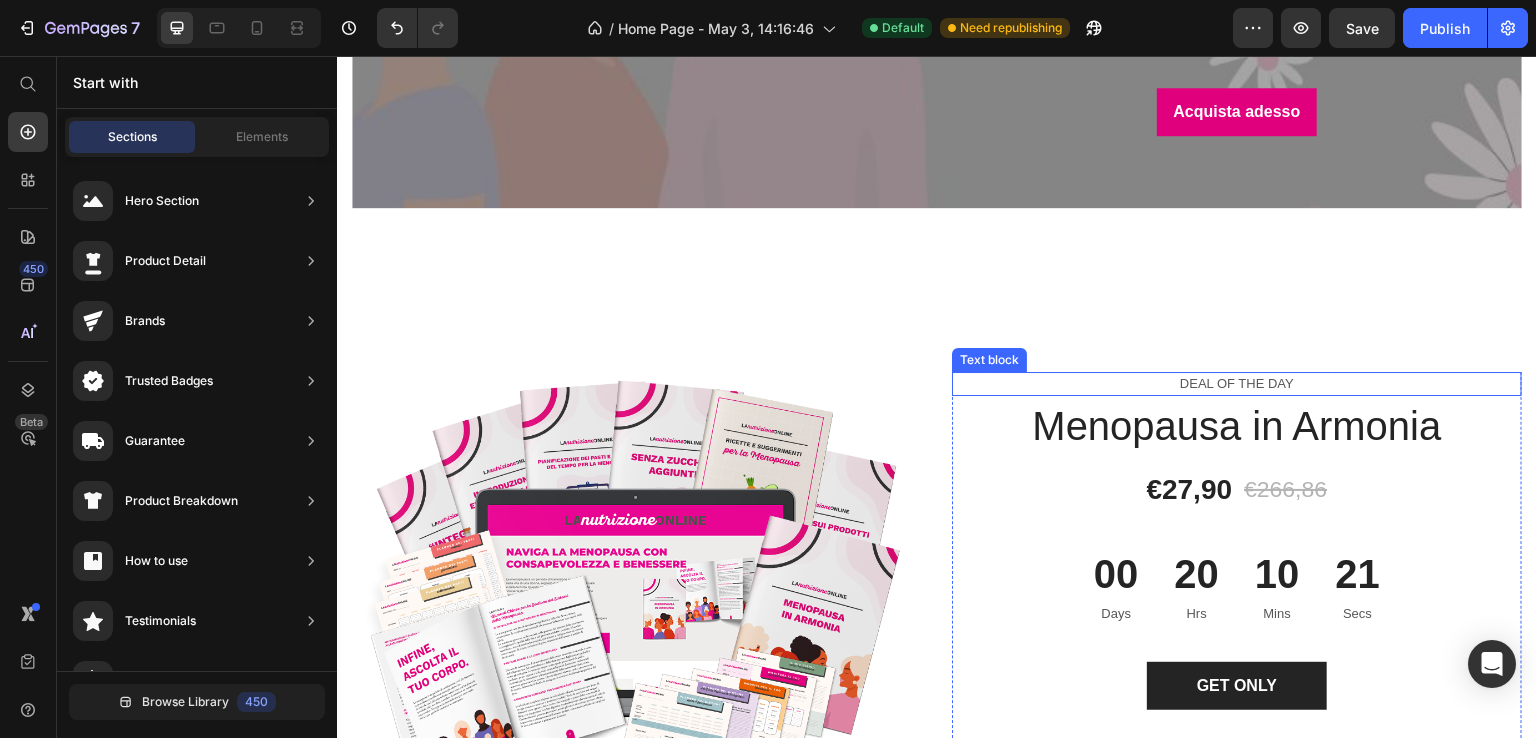 click on "DEAL OF THE DAY Text block Menopausa in Armonia (P) Title €27,90 (P) Price €266,86 (P) Price Row 00 Days 20 Hrs 10 Mins 21 Secs CountDown Timer GET ONLY (P) Cart Button NO CAKINESS. NO HARSH LINES. JUST BEAUTIFUL, SUN-KISSED SKIN. LUCKY YOU. Text block" at bounding box center [1237, 587] 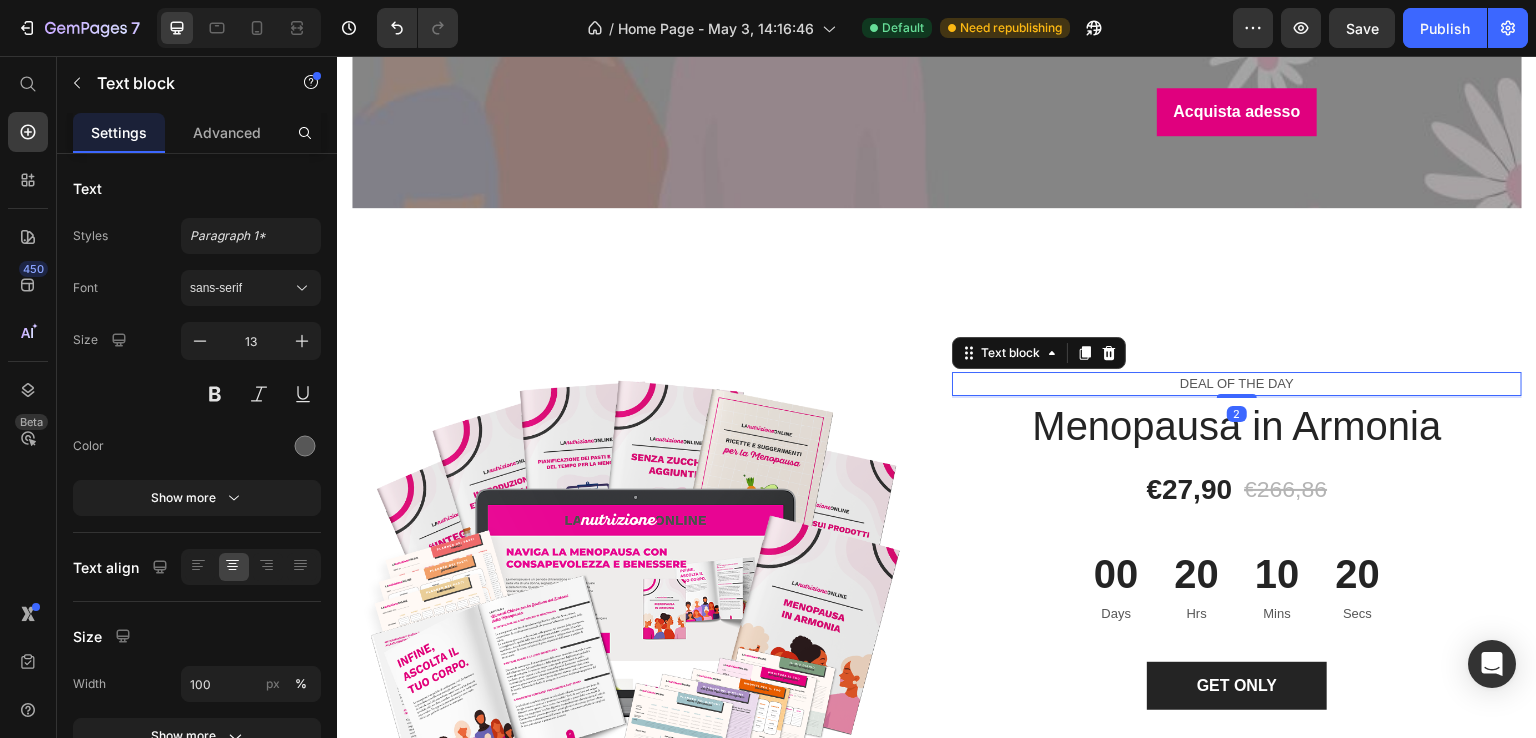 click on "DEAL OF THE DAY" at bounding box center [1237, 384] 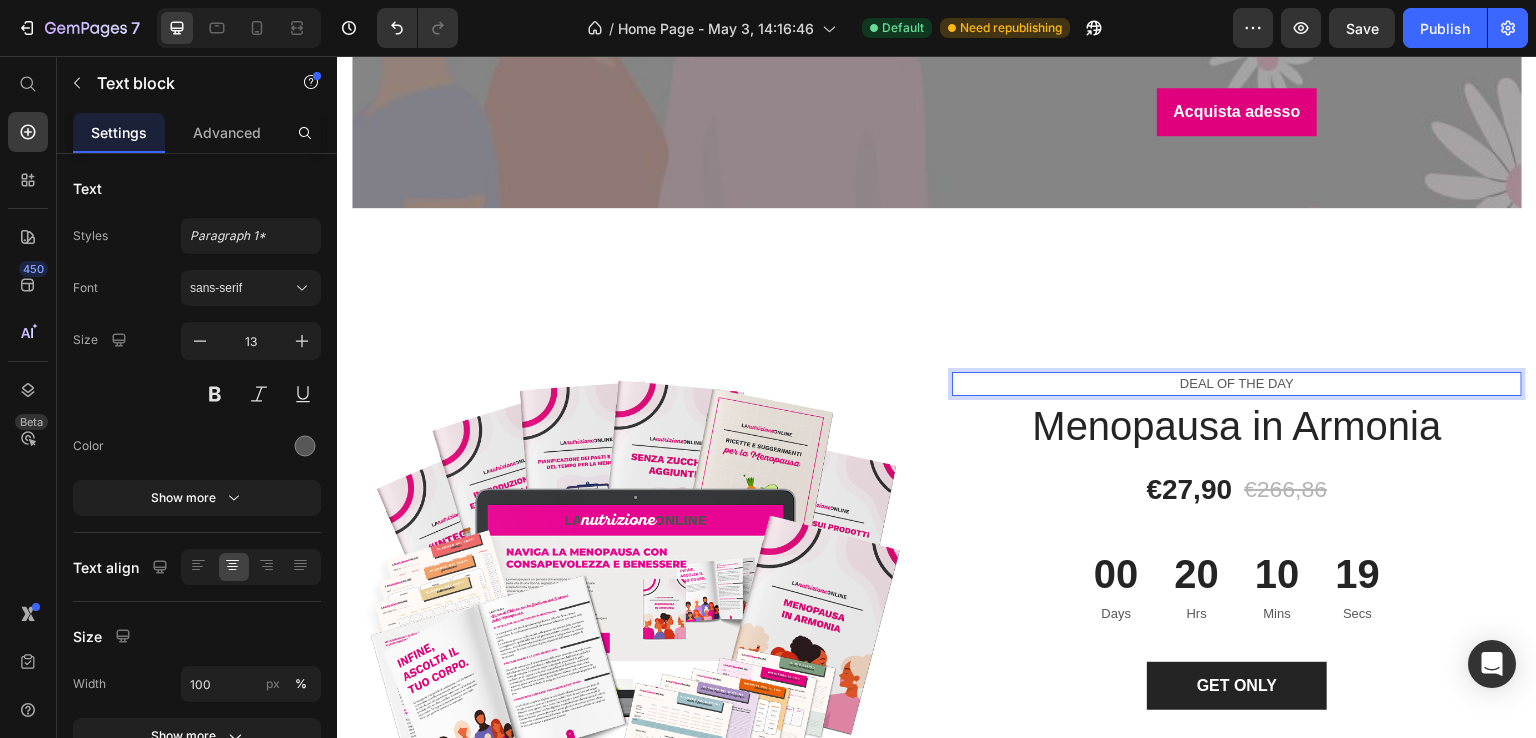 click on "DEAL OF THE DAY" at bounding box center [1237, 384] 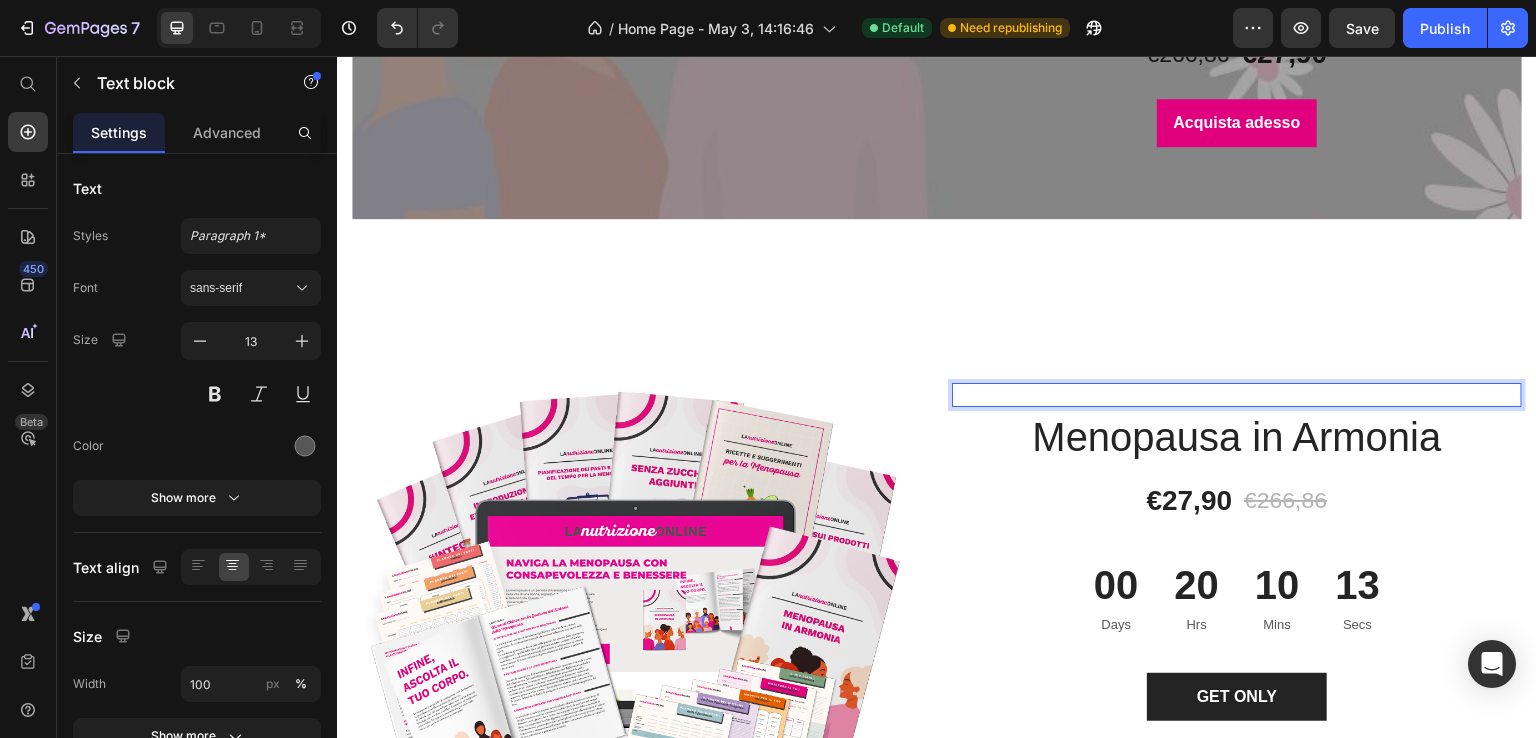 scroll, scrollTop: 6219, scrollLeft: 0, axis: vertical 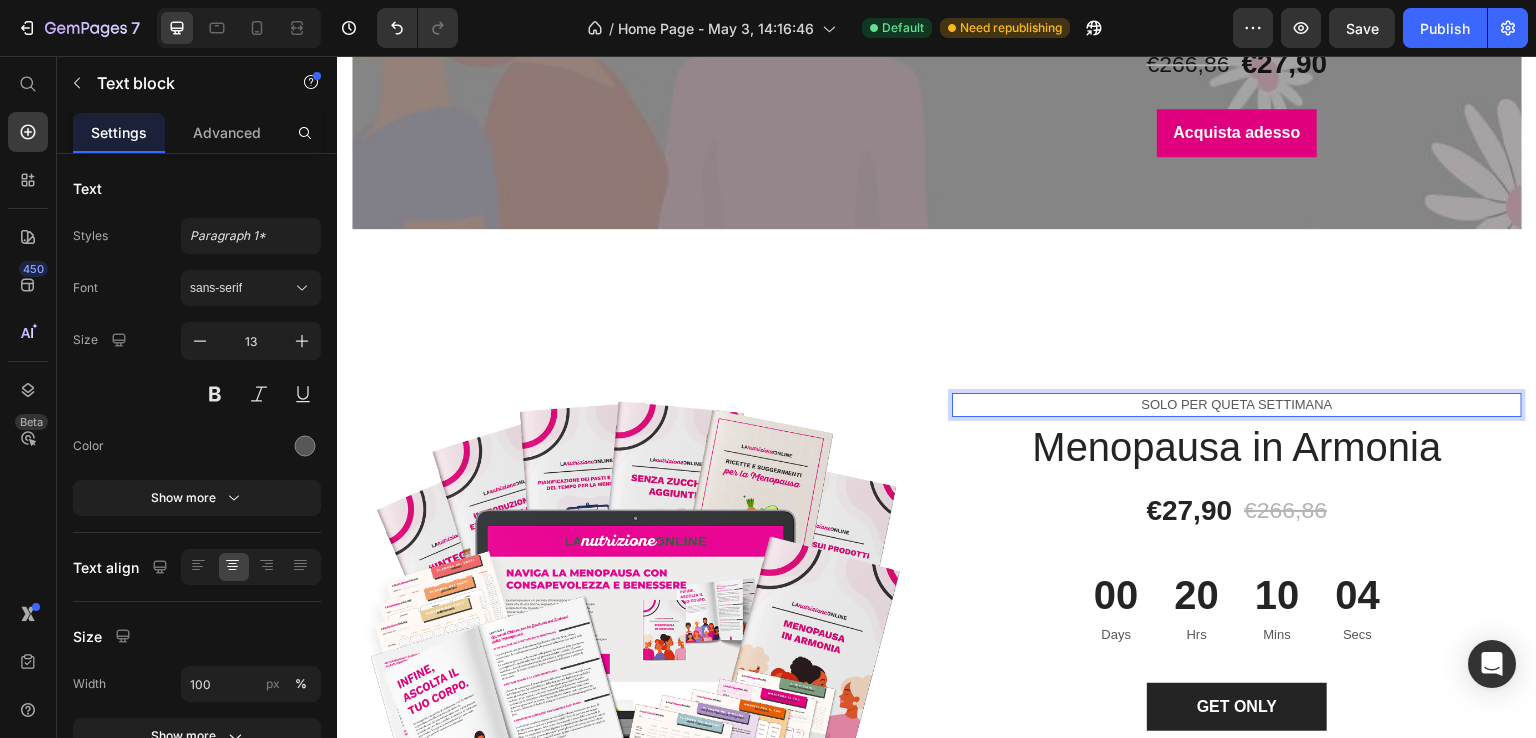 click on "SOLO PER QUETA SETTIMANA" at bounding box center (1237, 405) 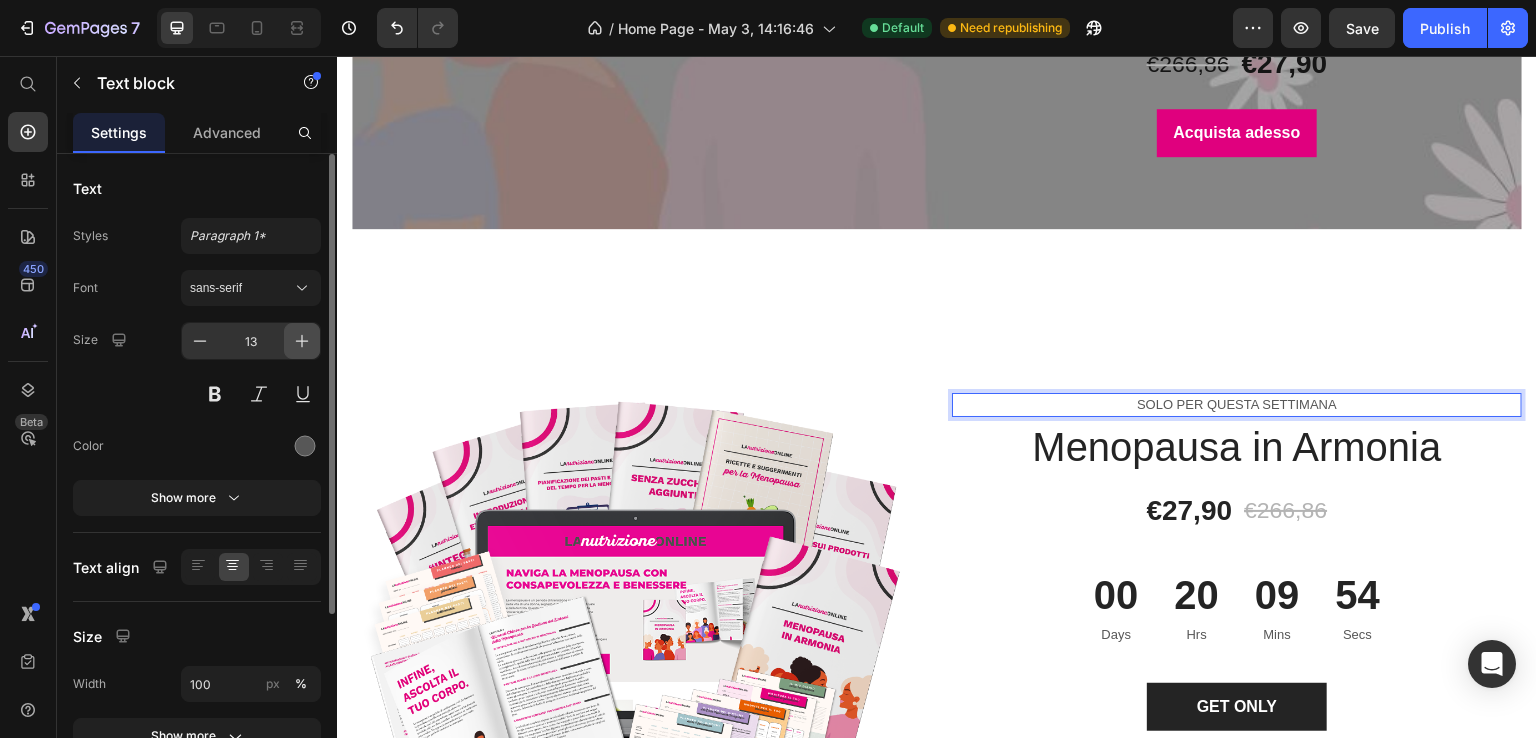 click 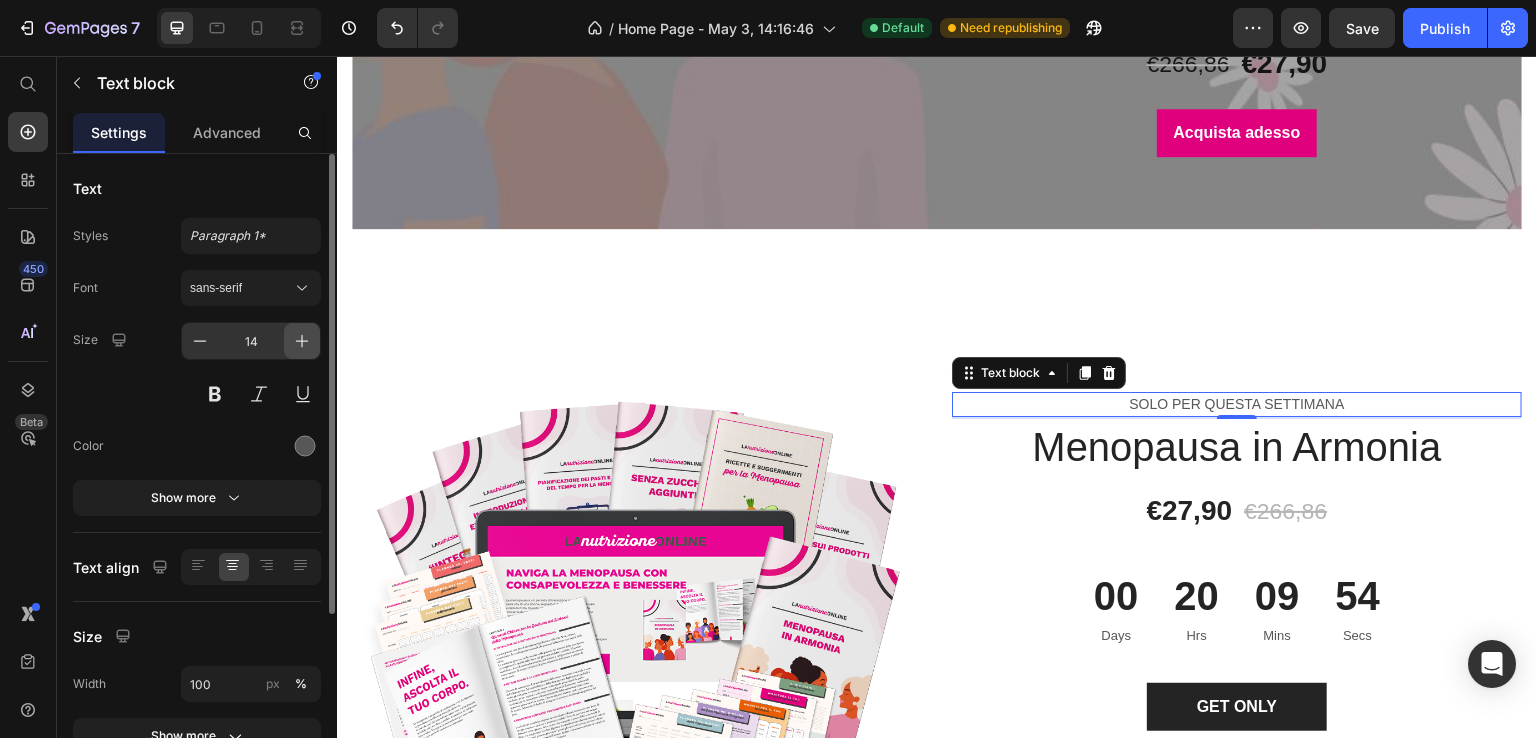 click 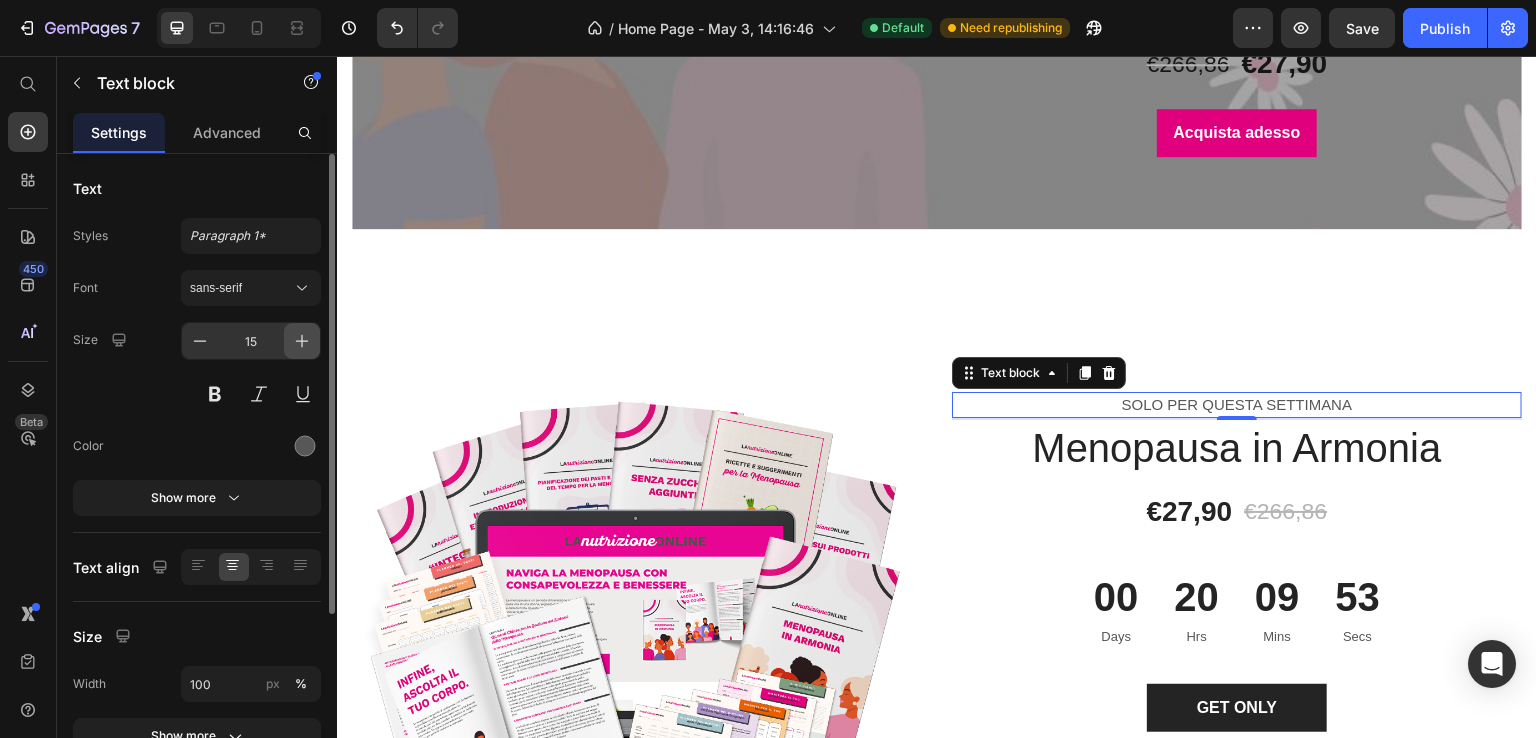 click 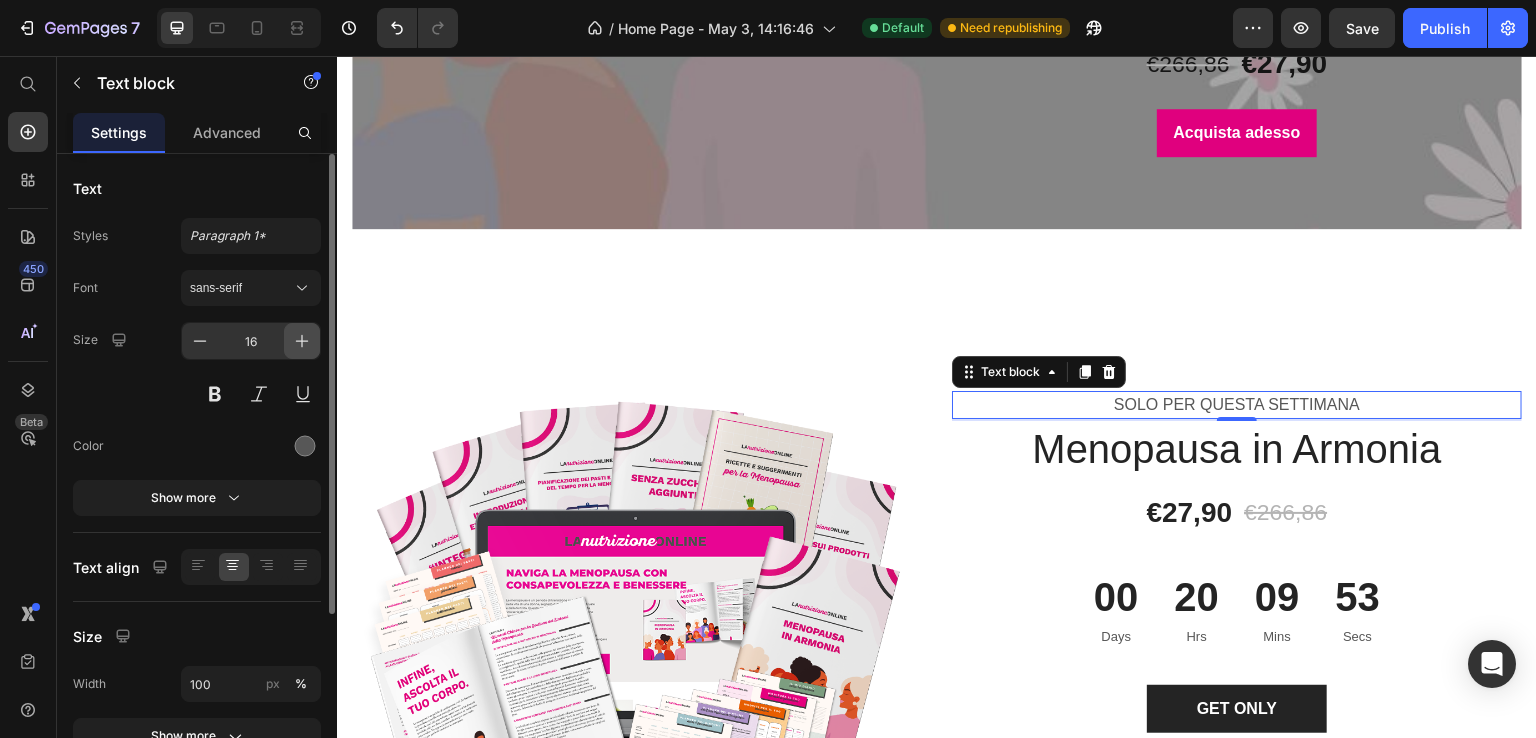 click 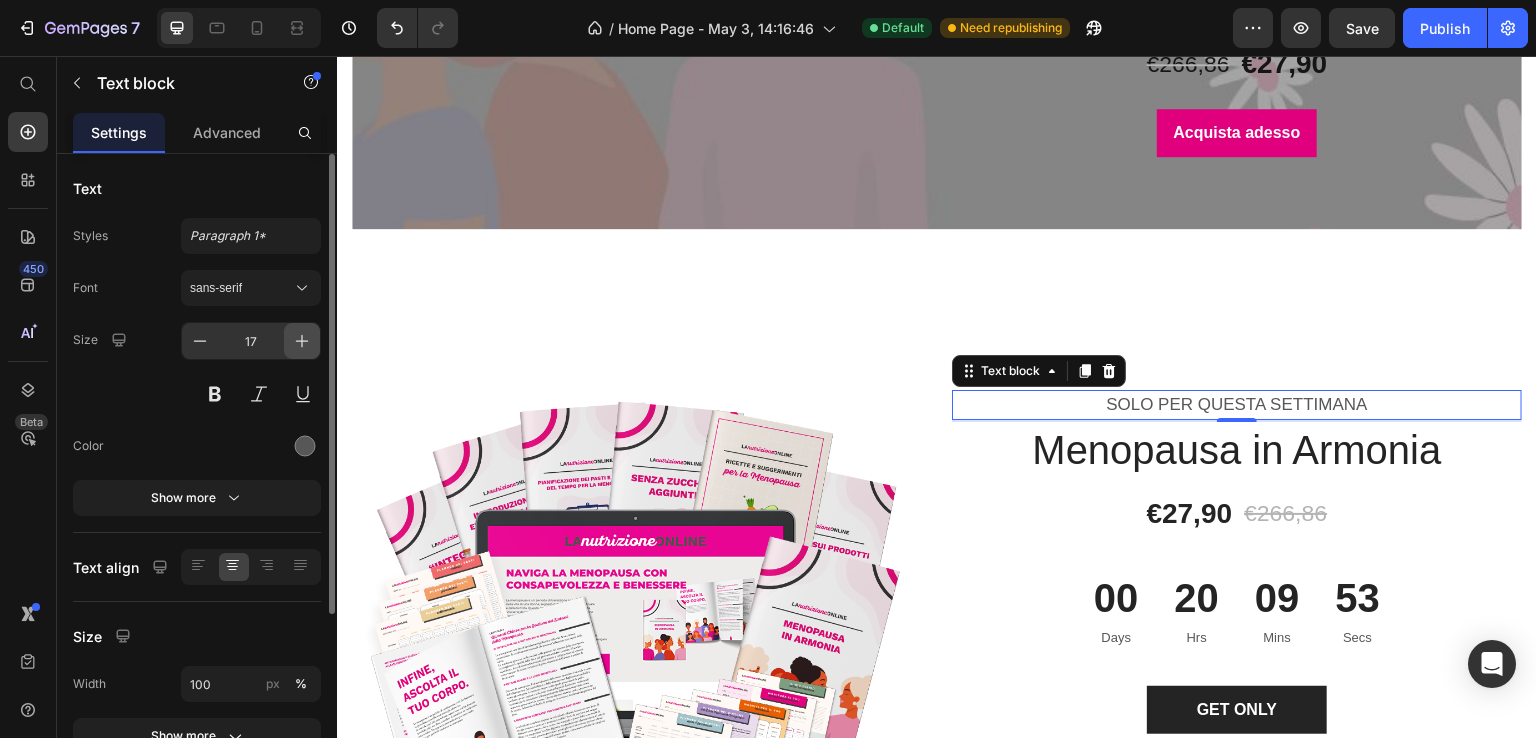 click 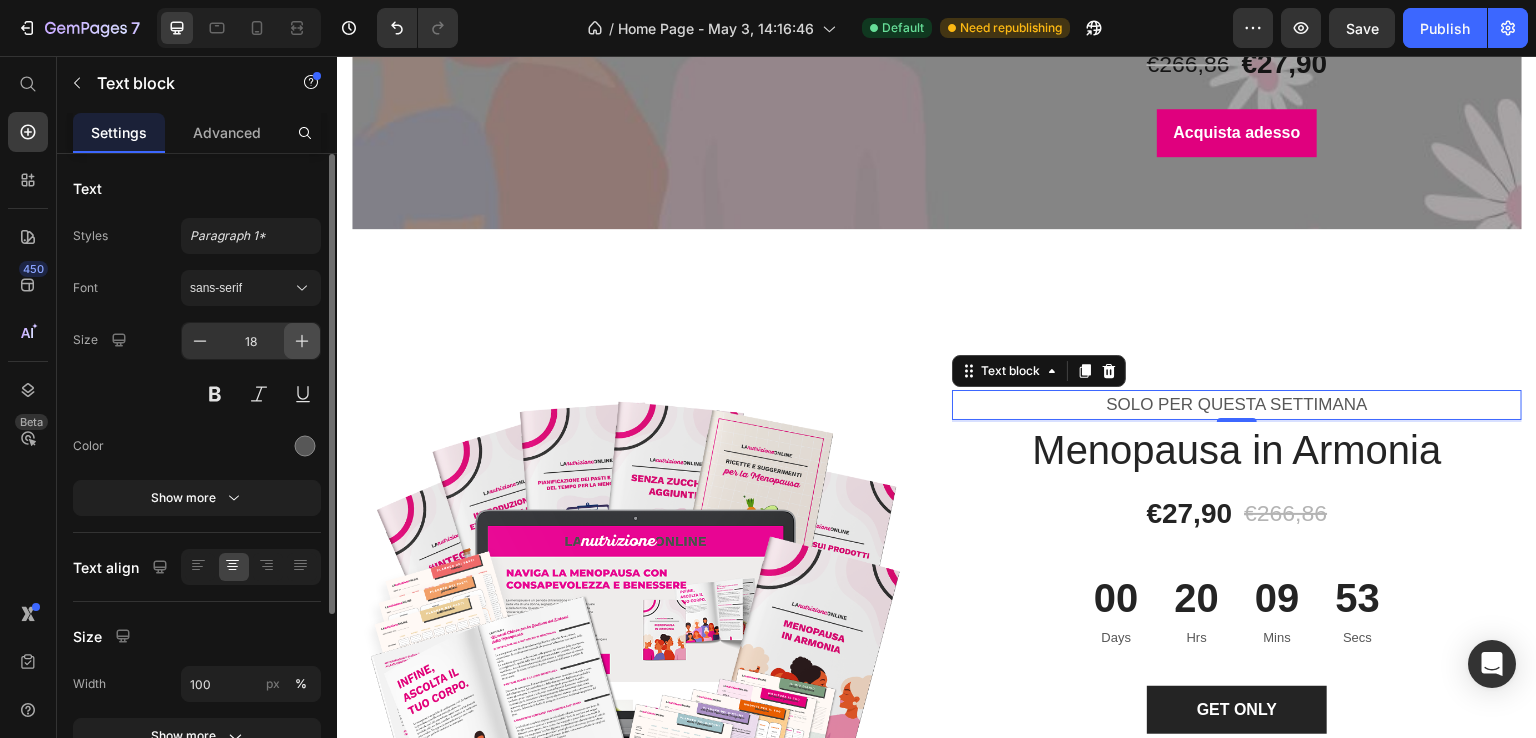 click 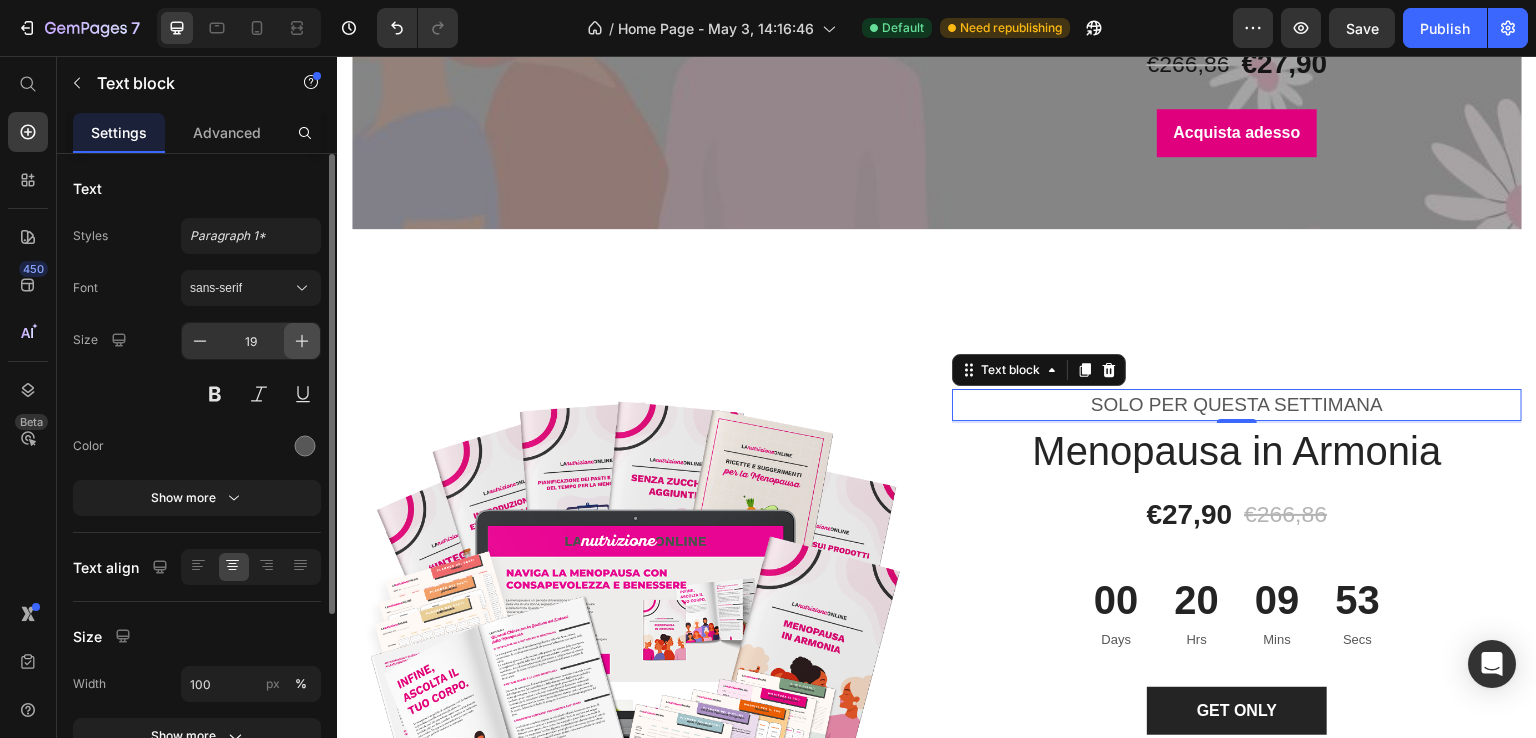 click 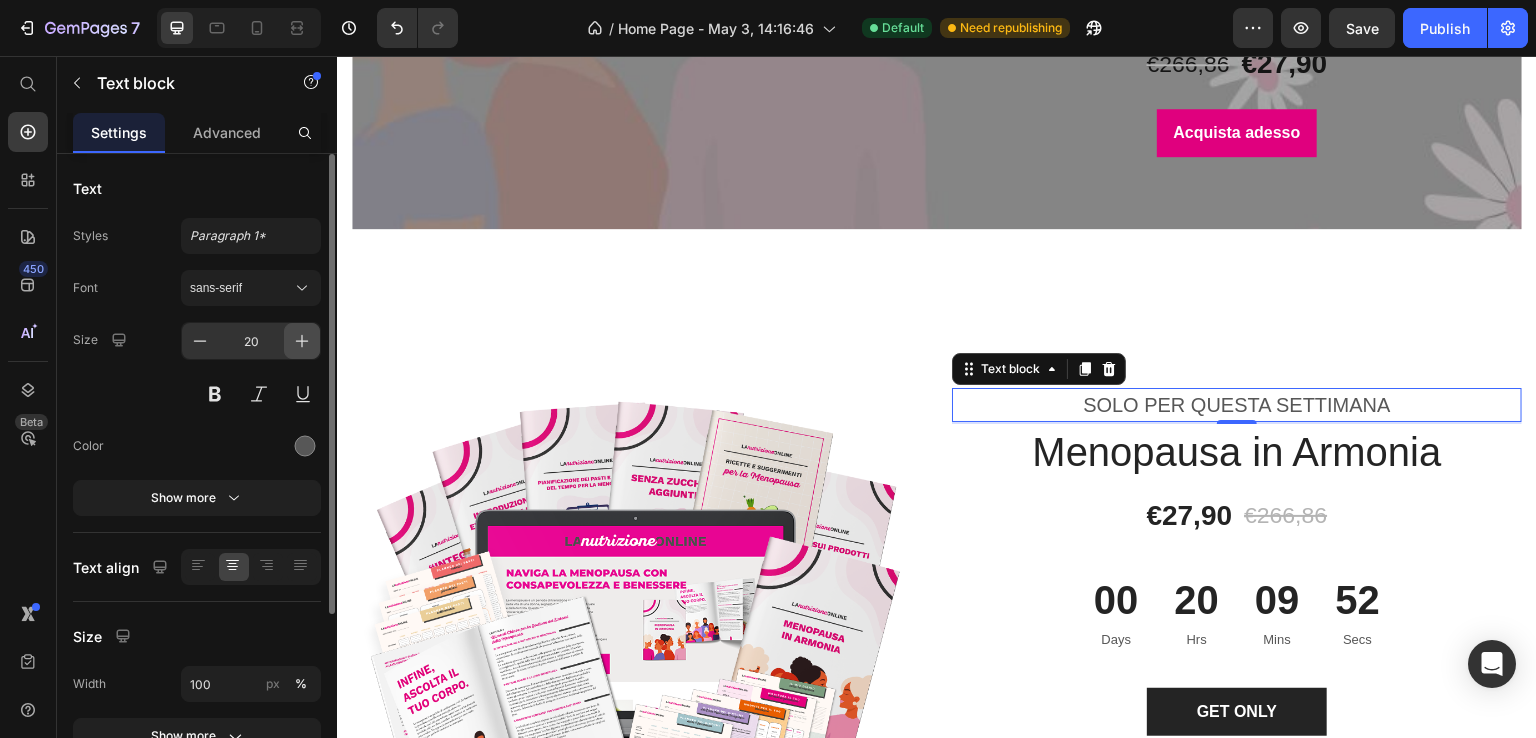 click 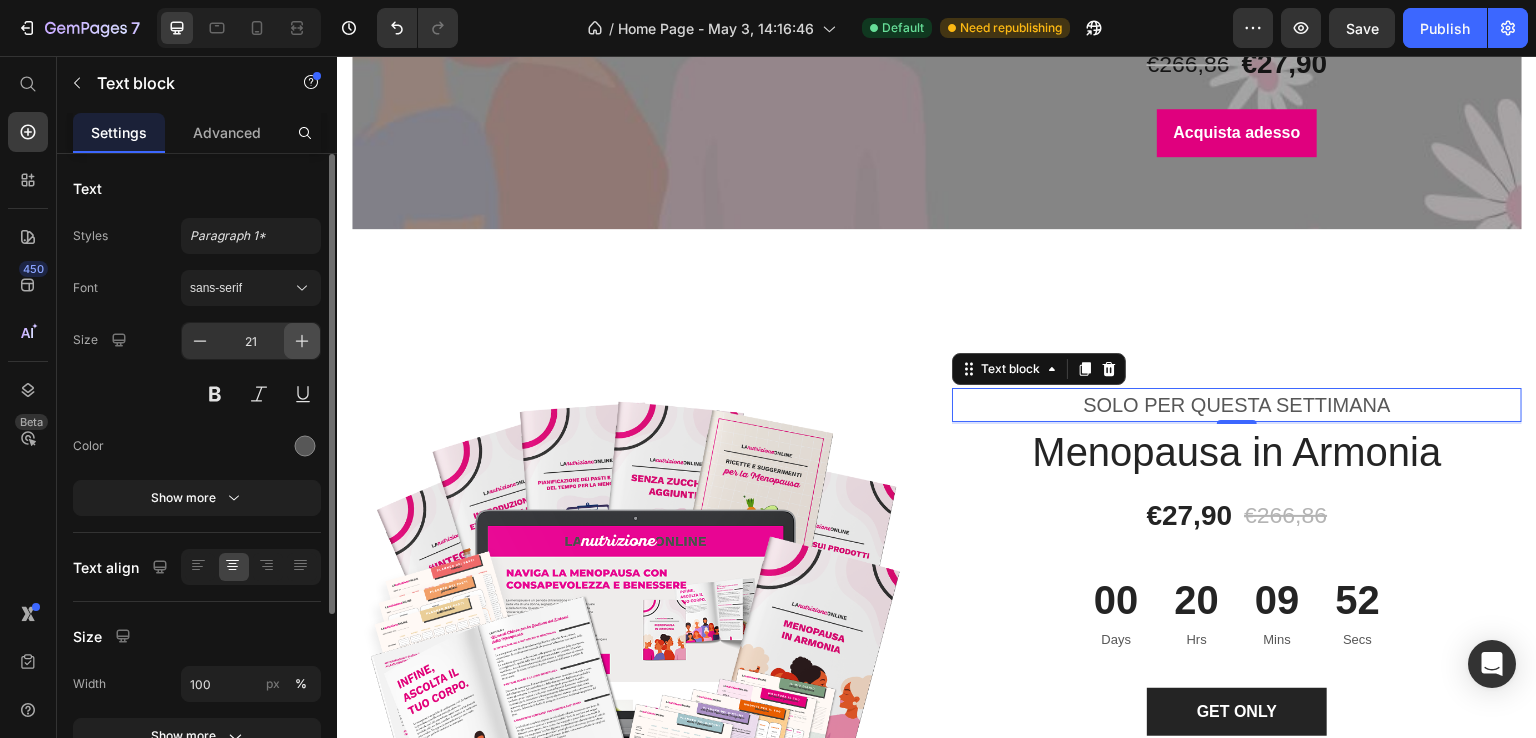 click 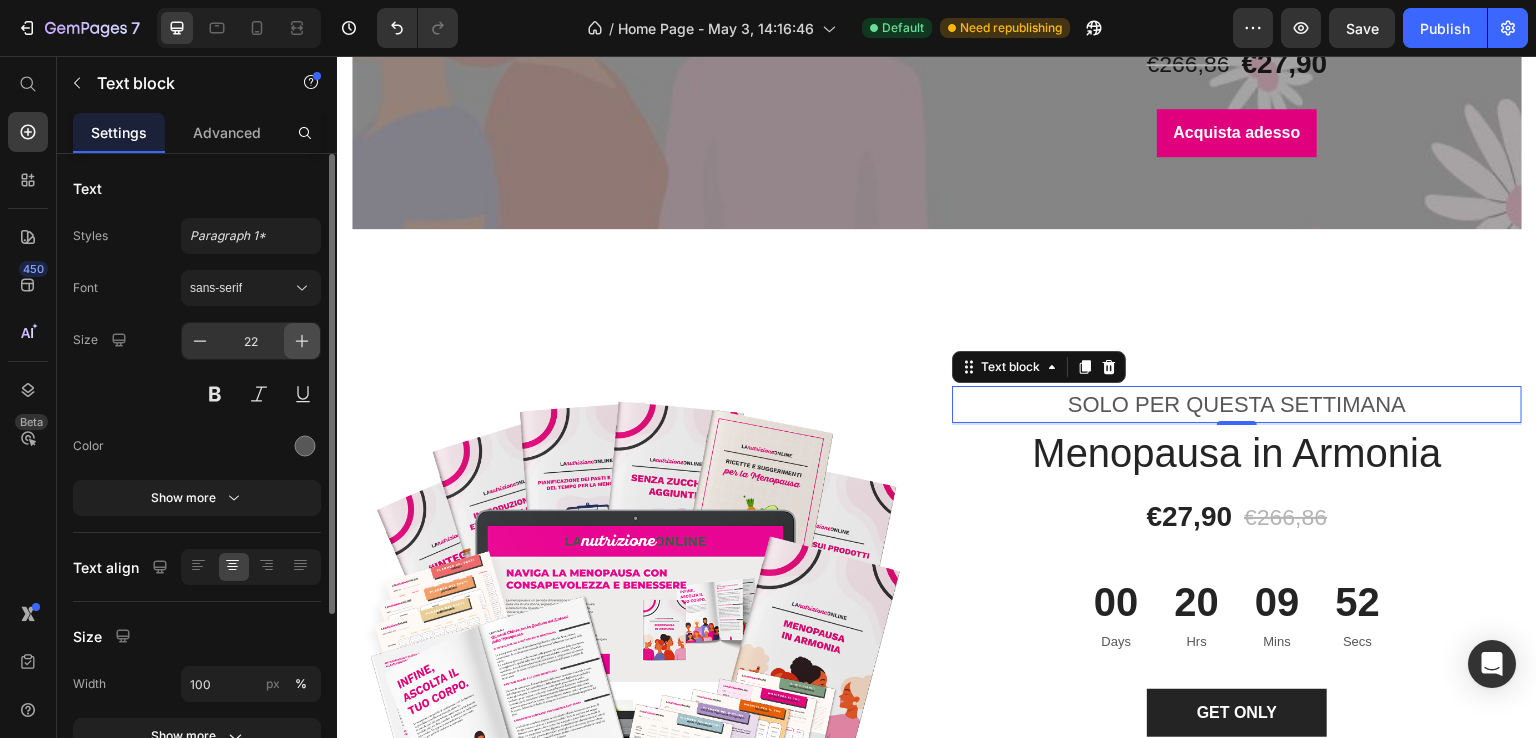 click 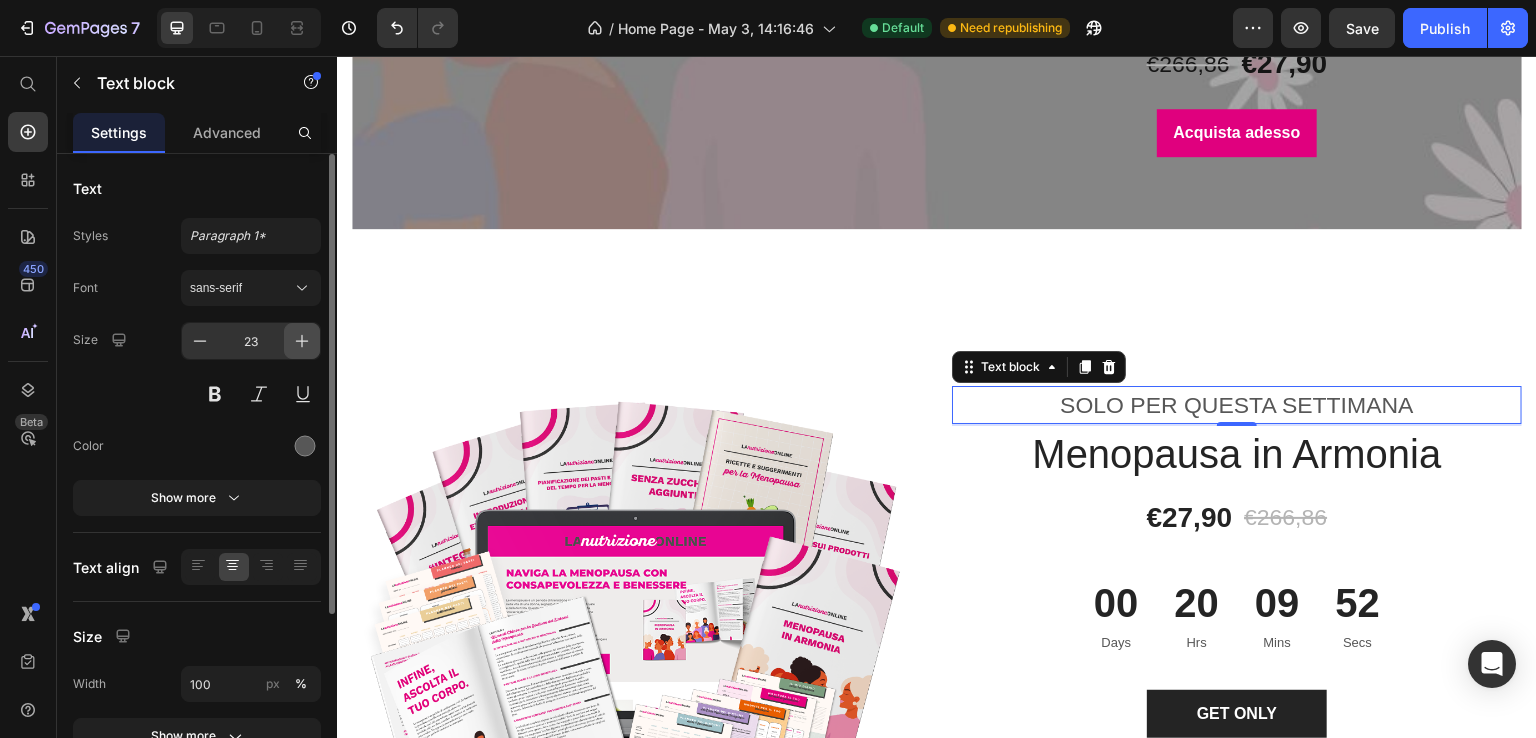 click 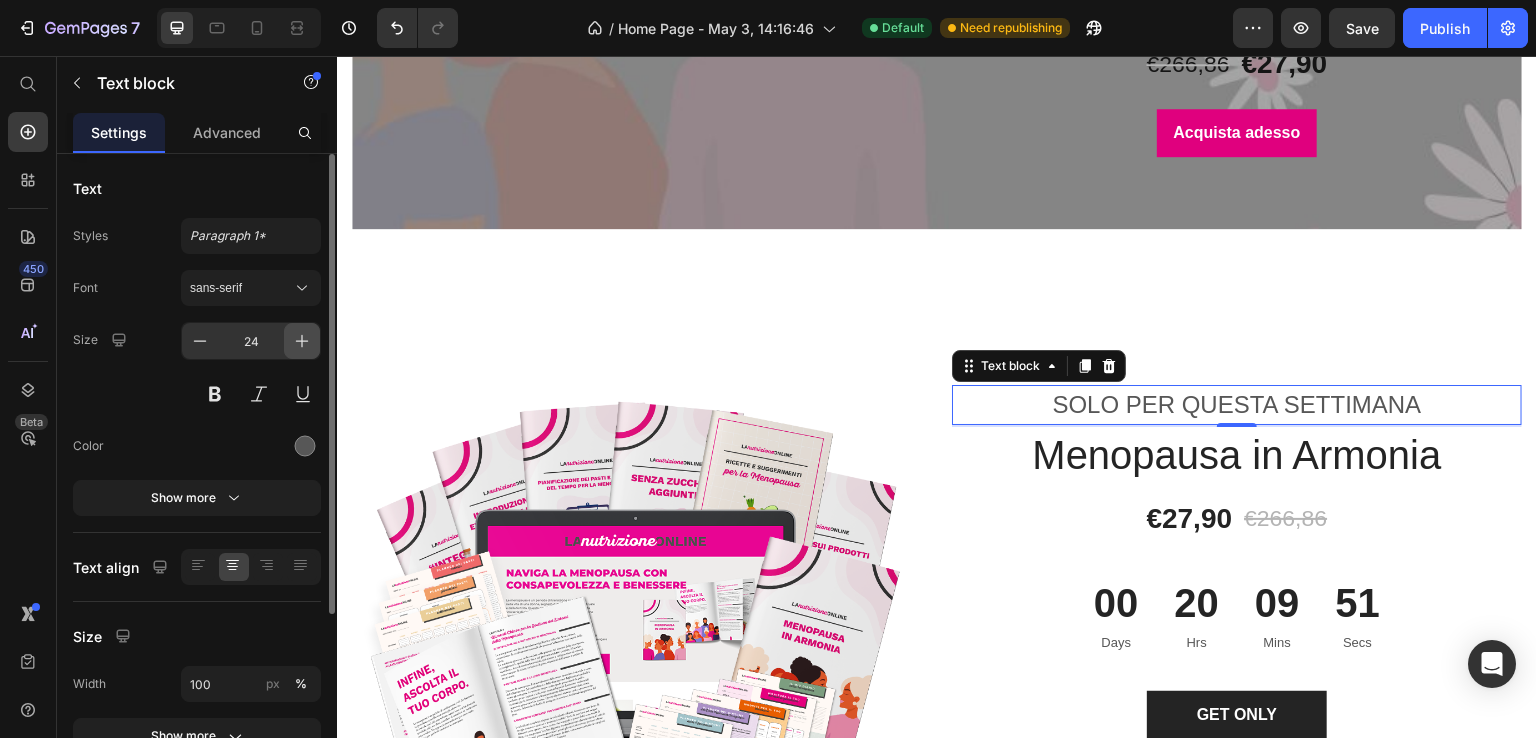 click 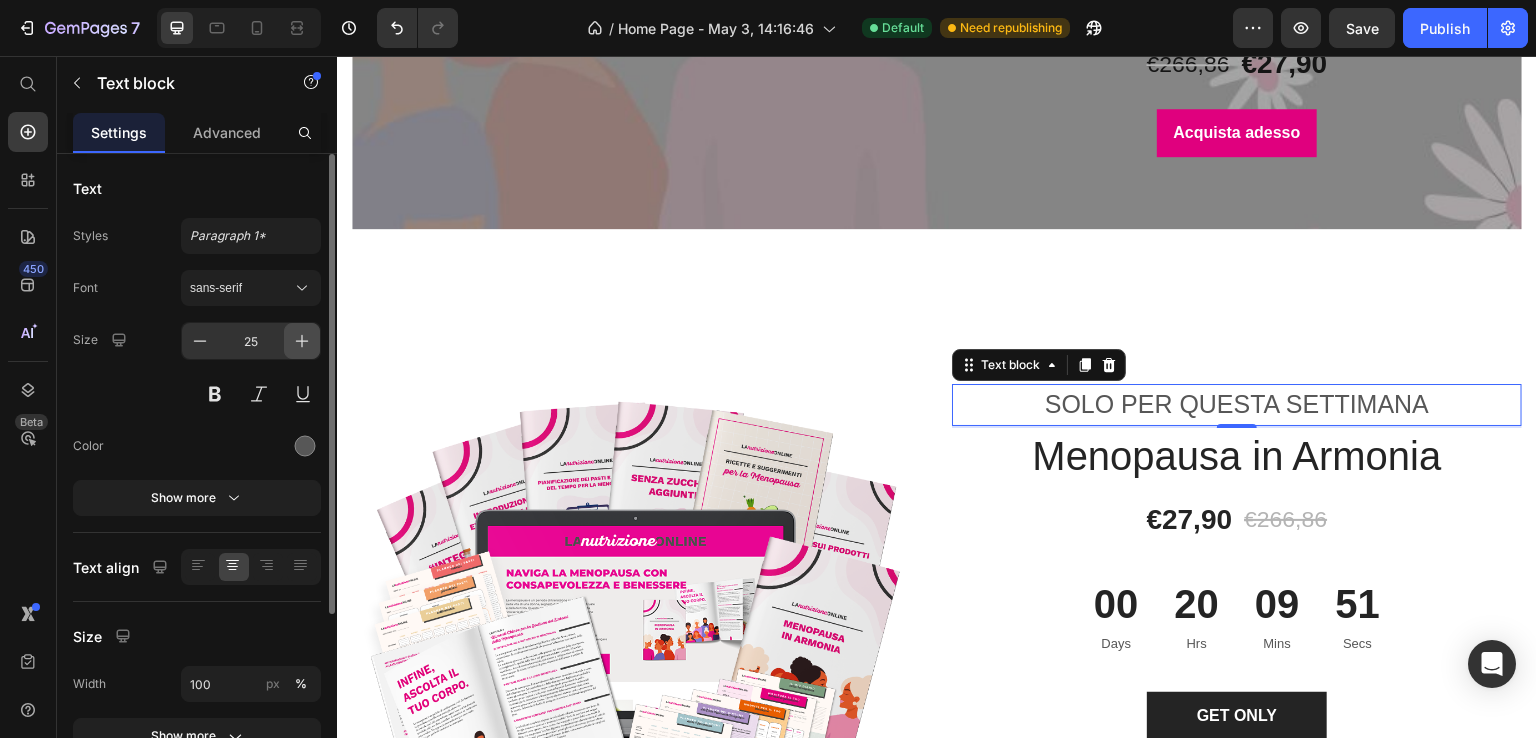 click 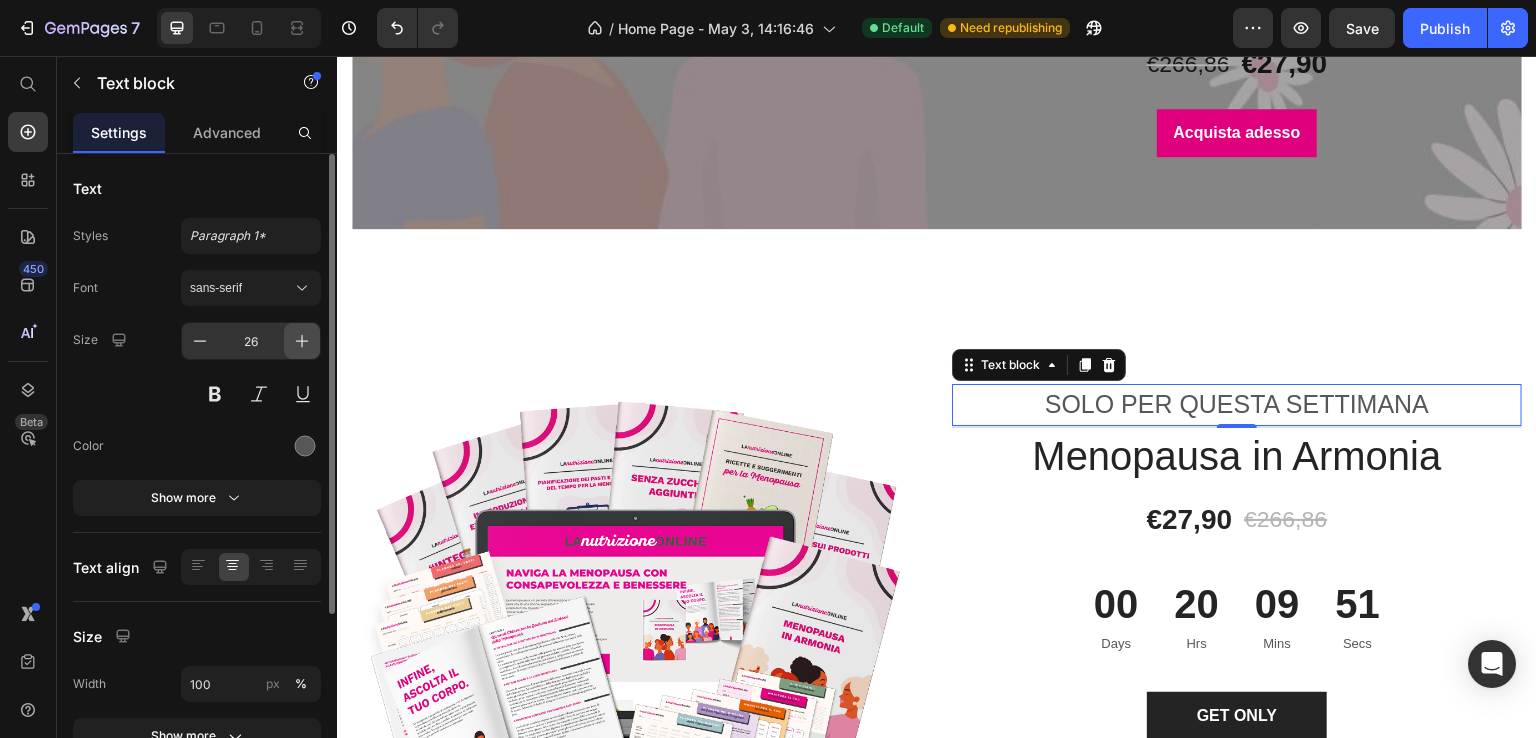 click 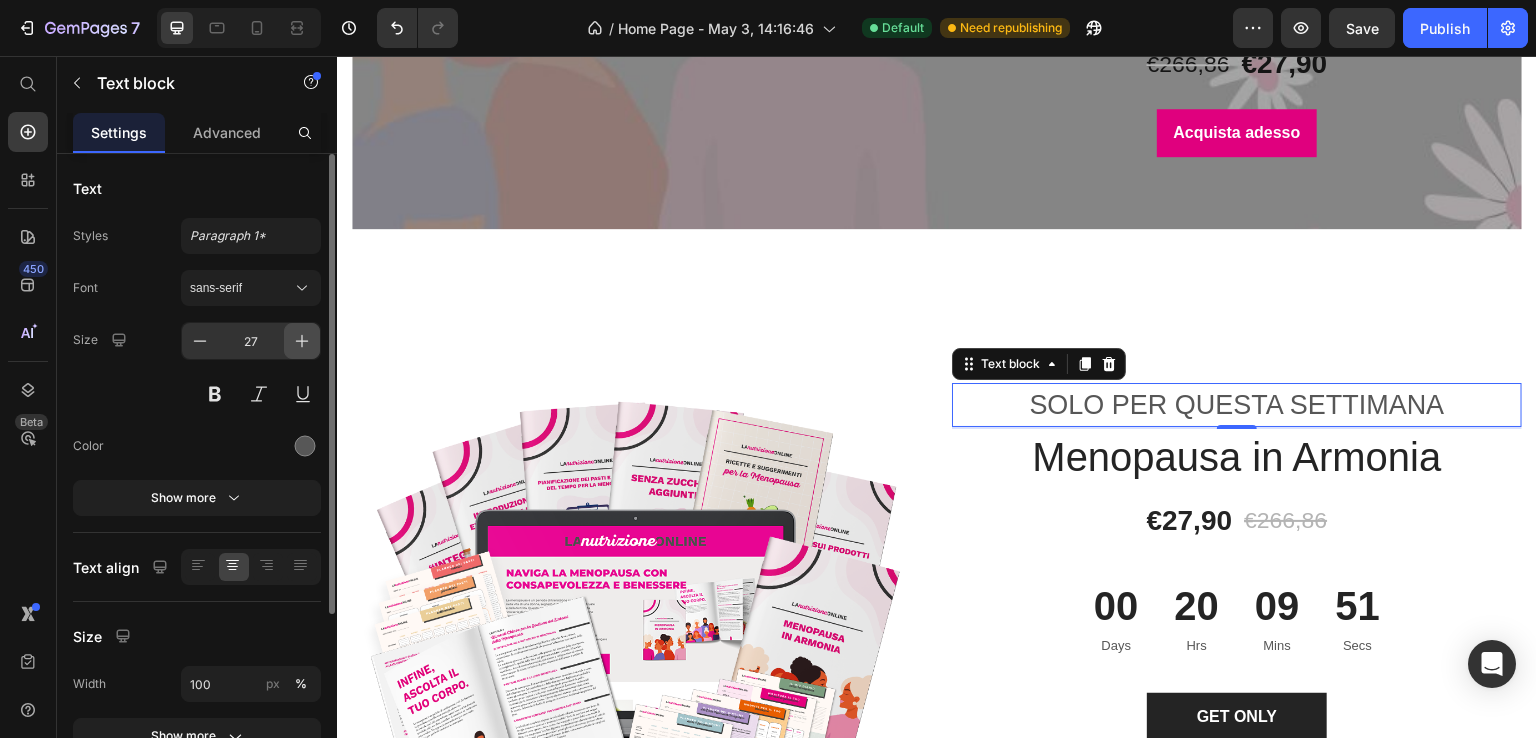 click 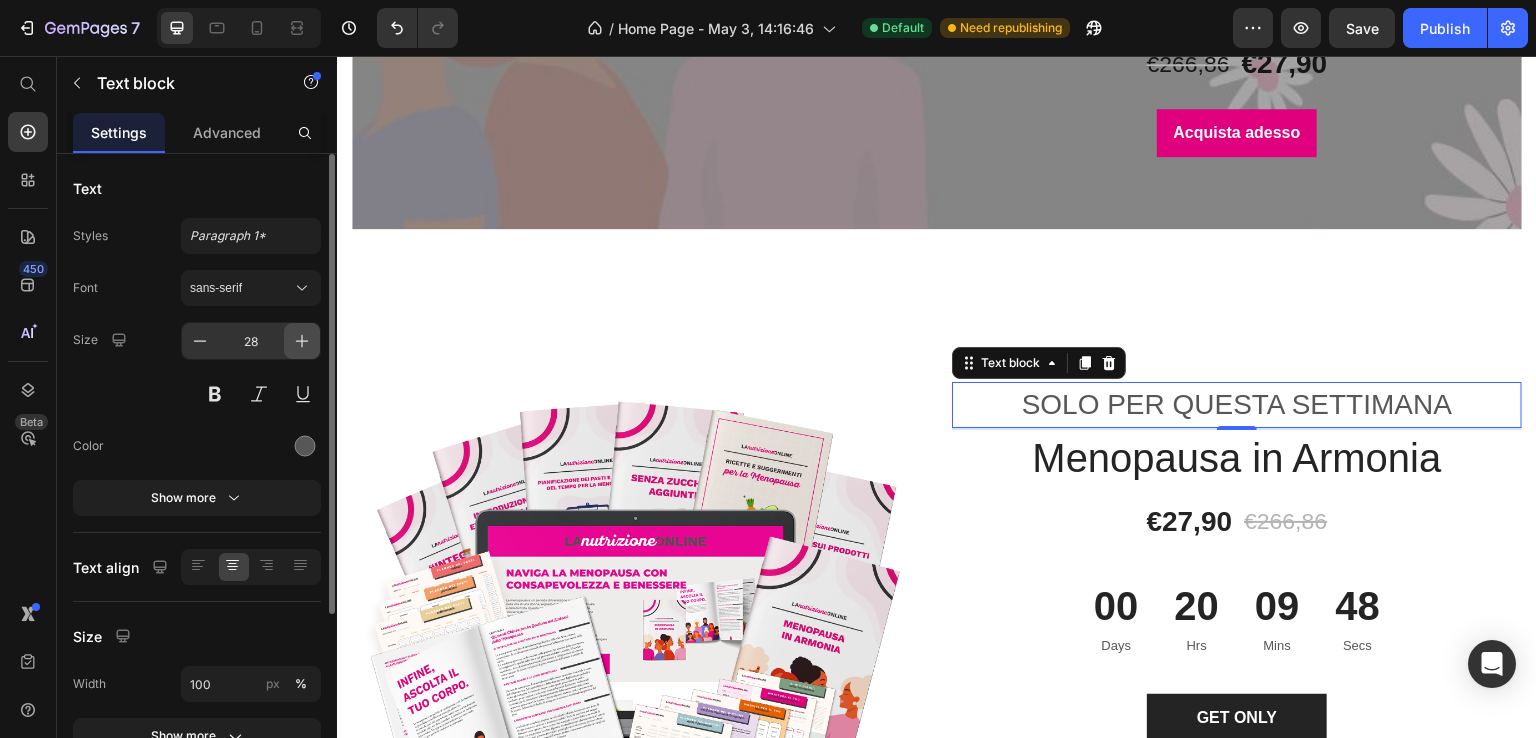 click 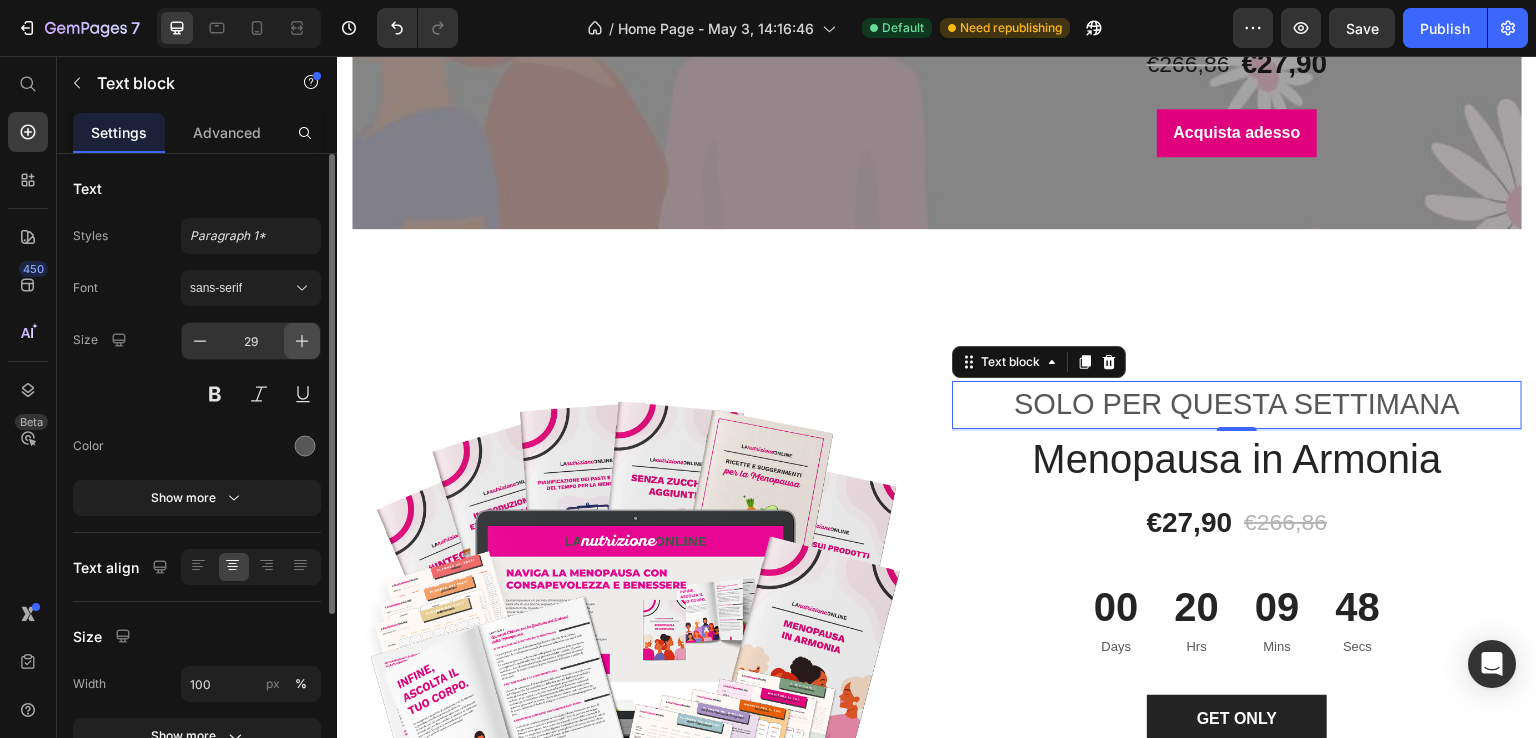click 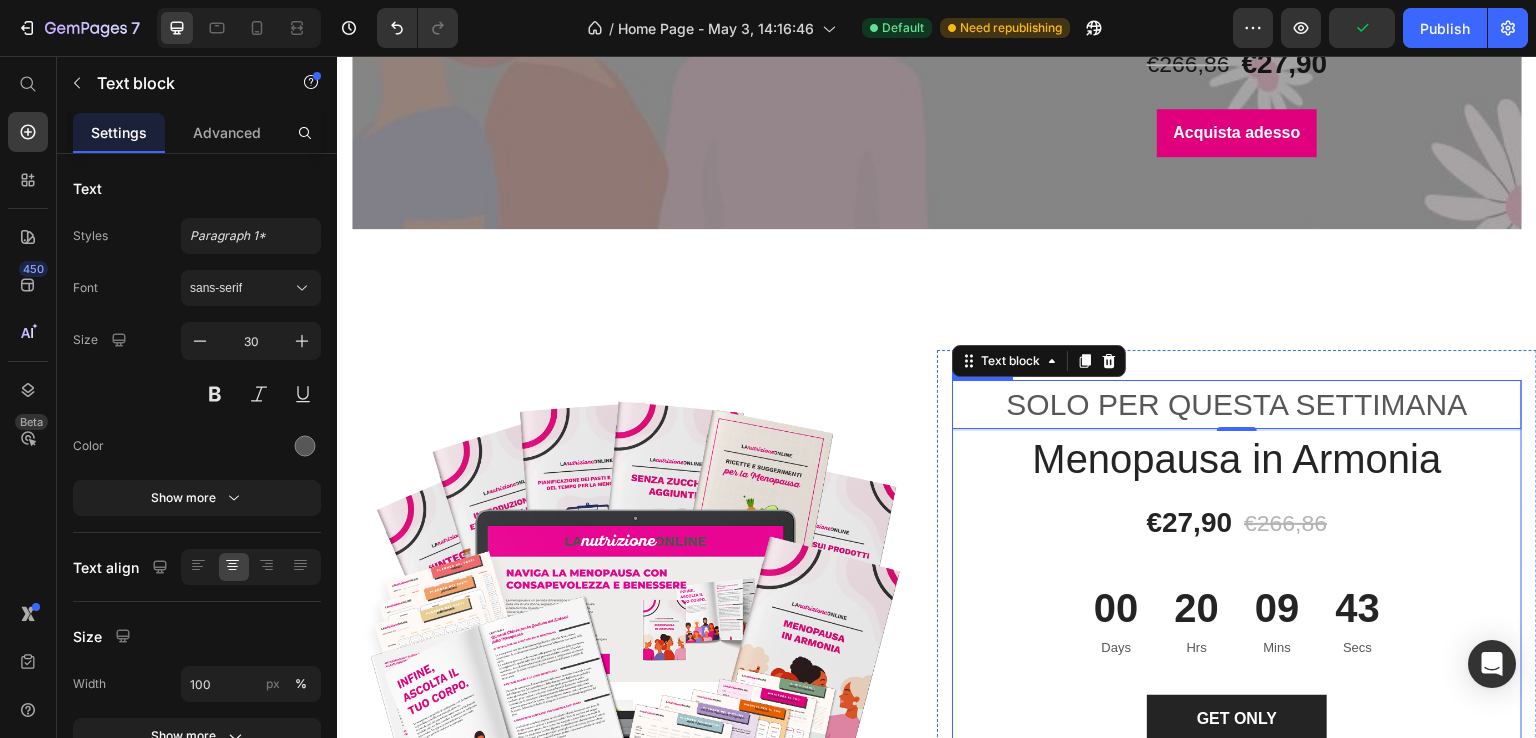click on "Menopausa in Armonia" at bounding box center [1237, 459] 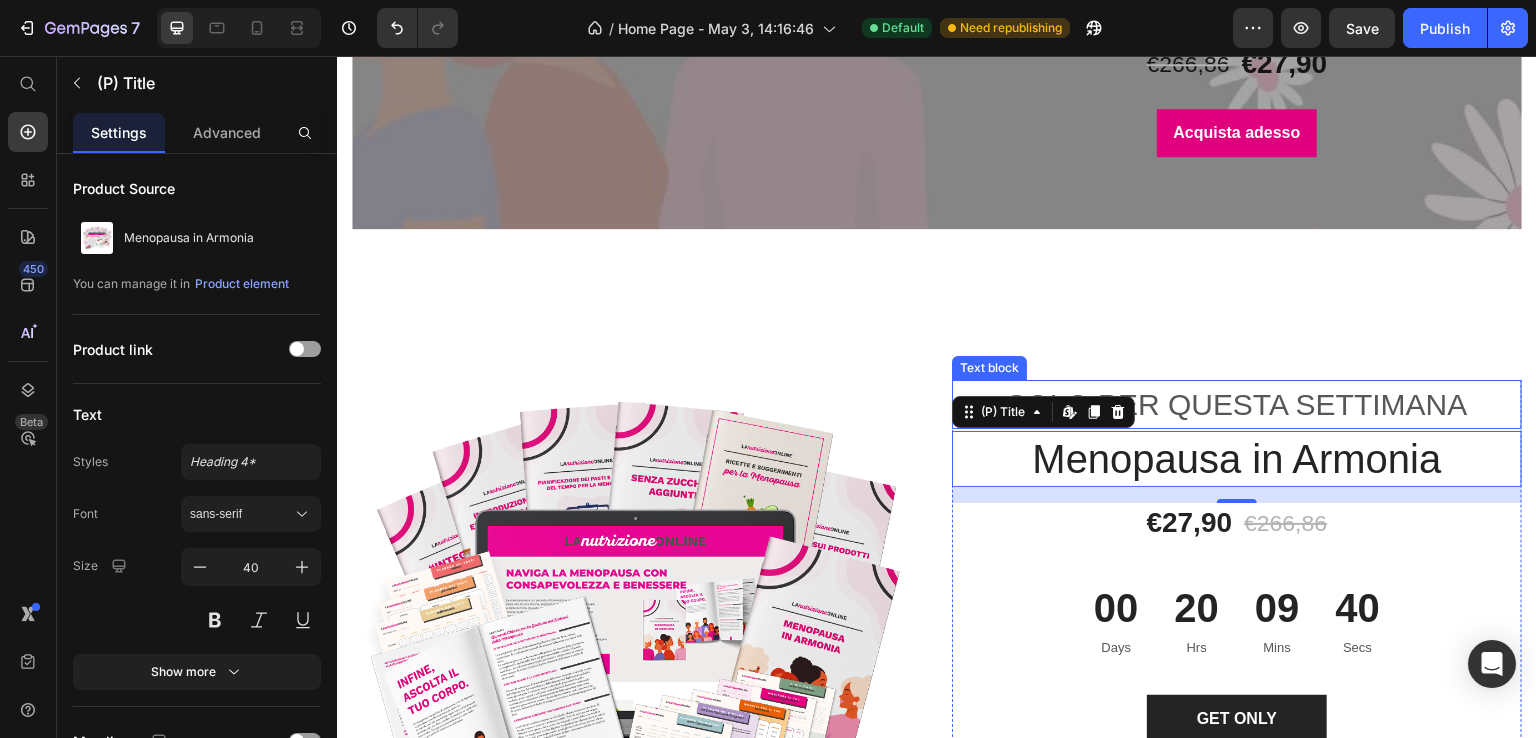 click on "SOLO PER QUESTA SETTIMANA" at bounding box center [1237, 404] 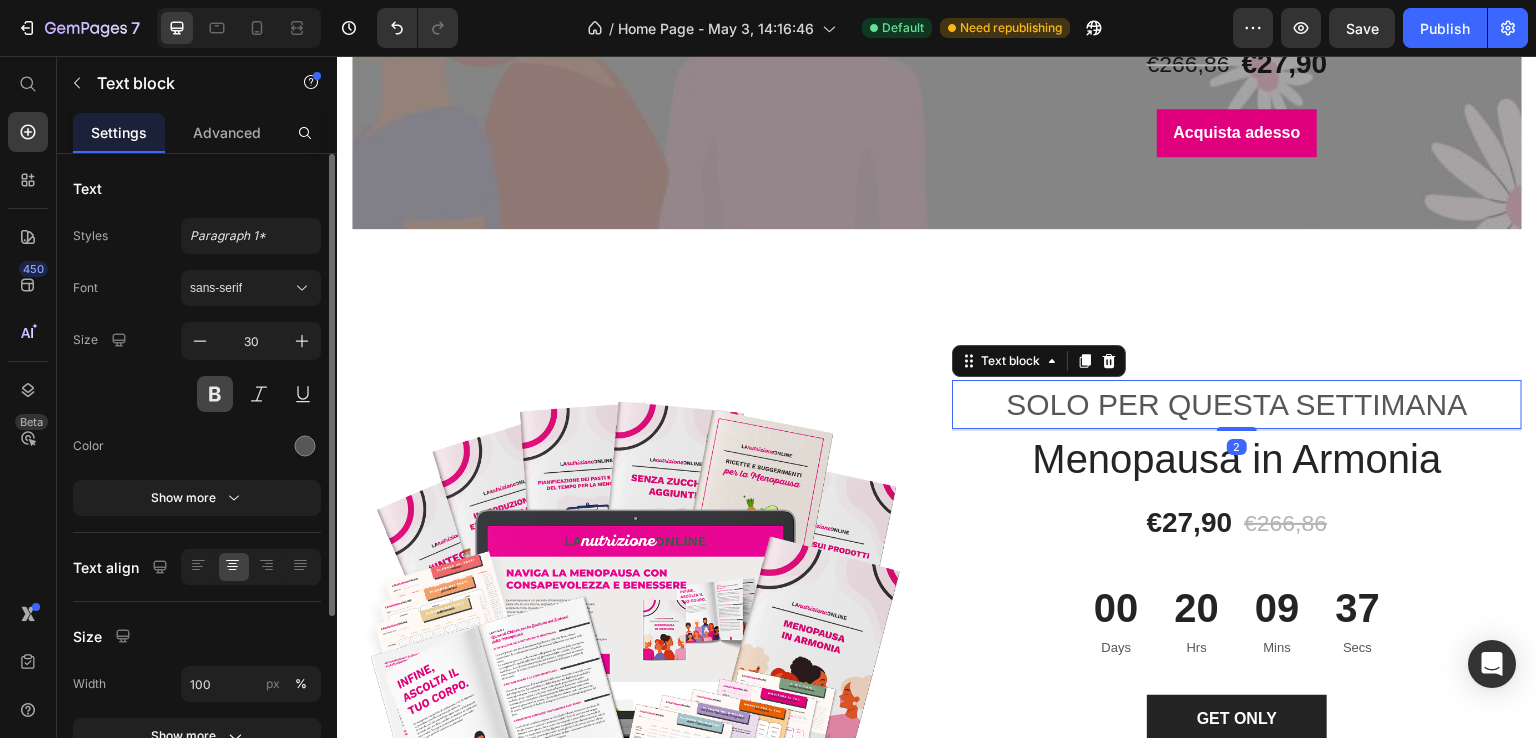click at bounding box center [215, 394] 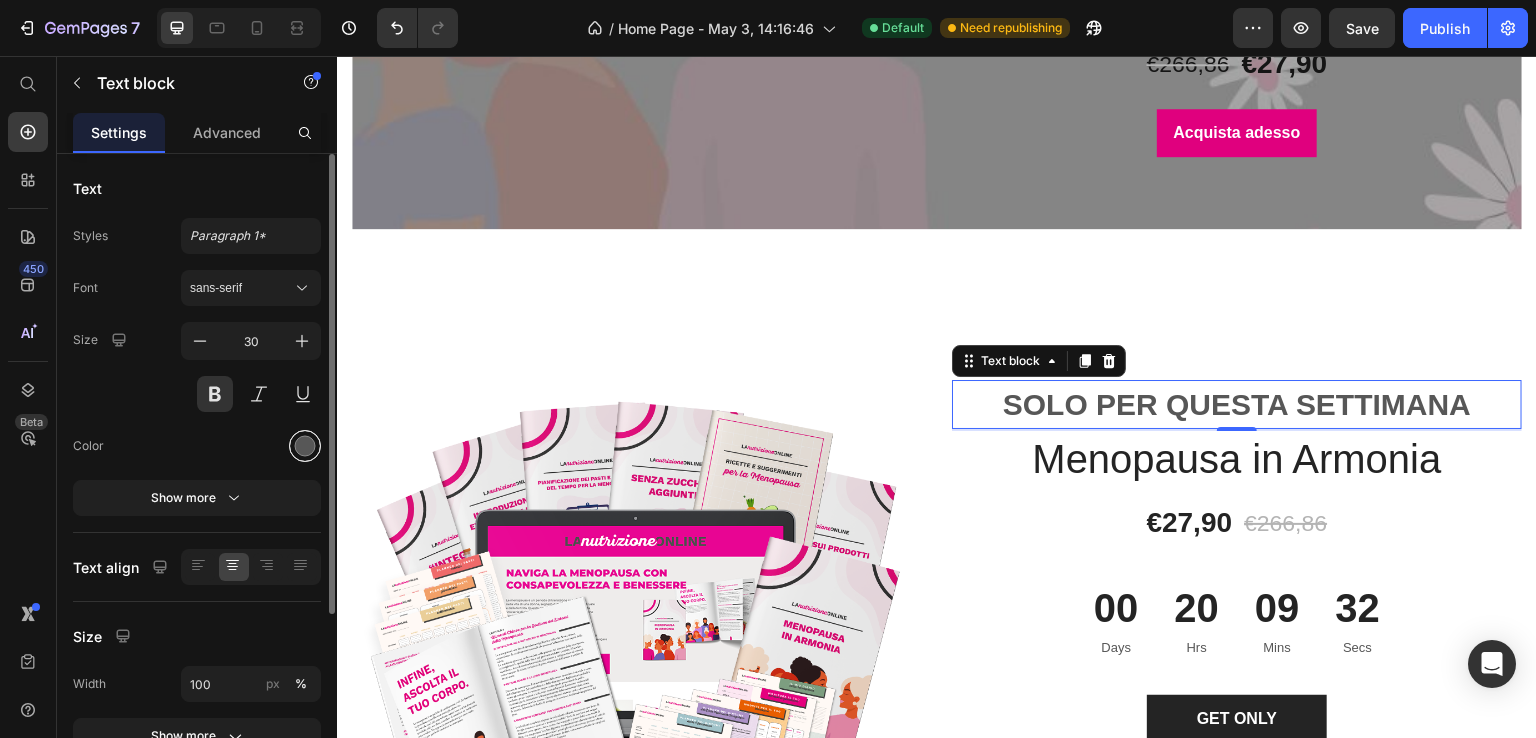 click at bounding box center (305, 446) 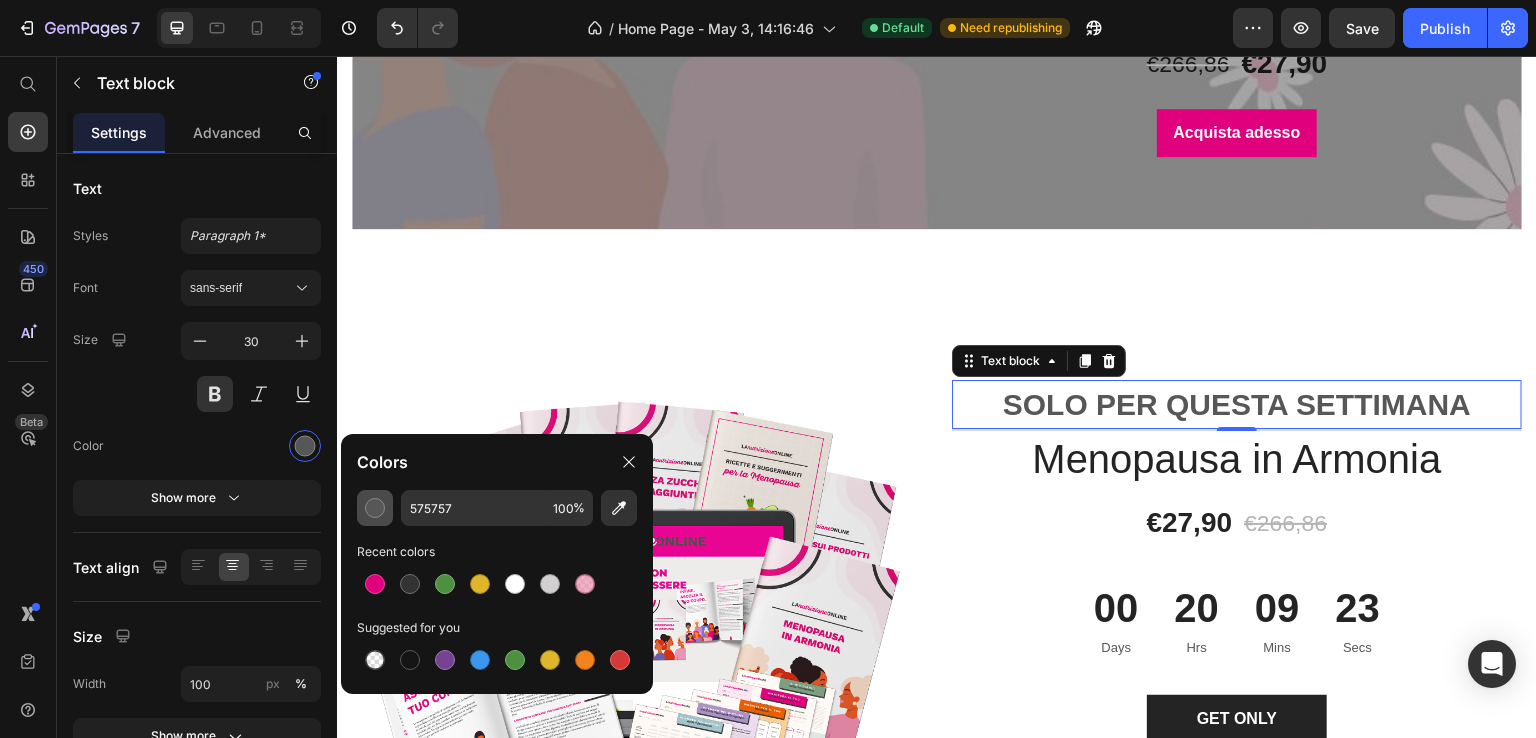 click at bounding box center [375, 508] 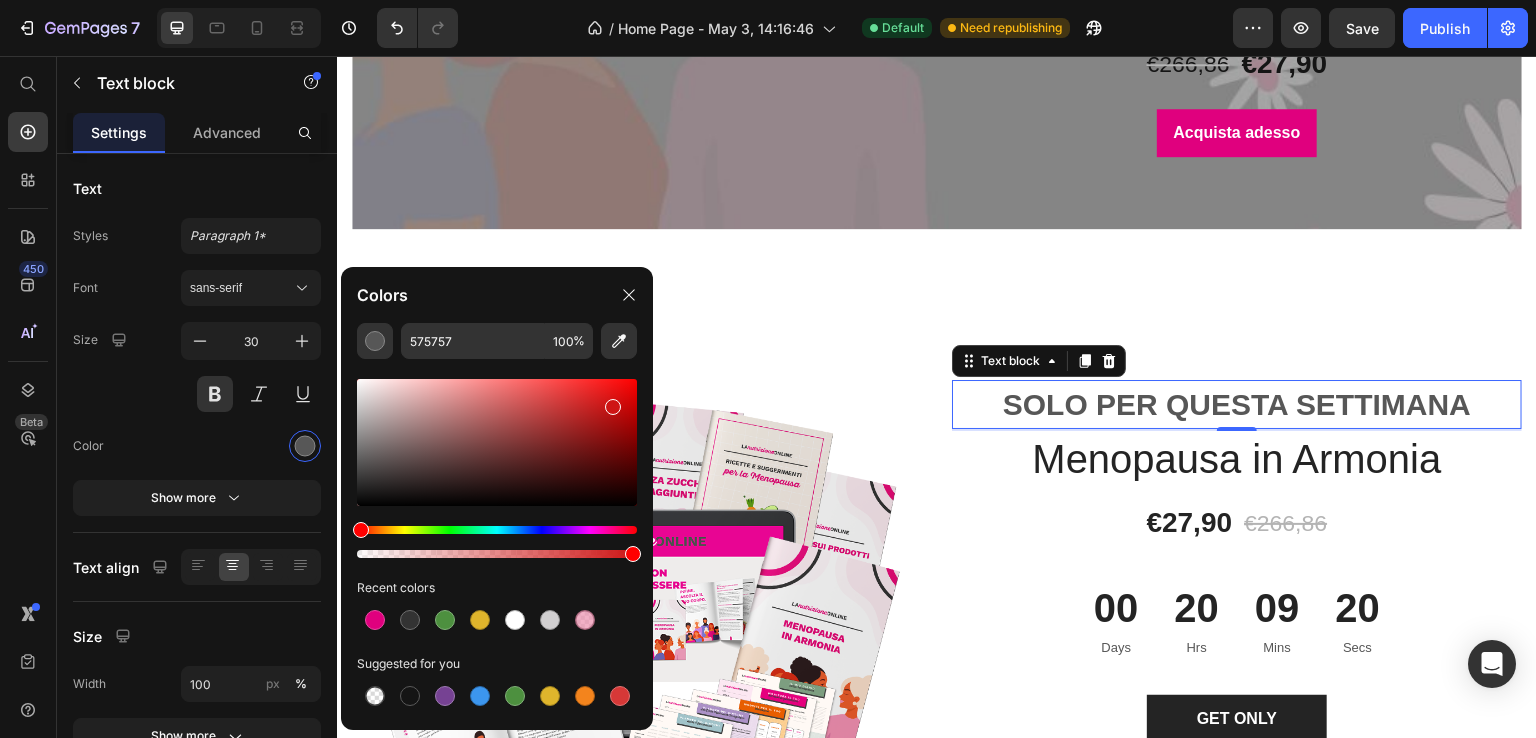 drag, startPoint x: 361, startPoint y: 473, endPoint x: 610, endPoint y: 404, distance: 258.38342 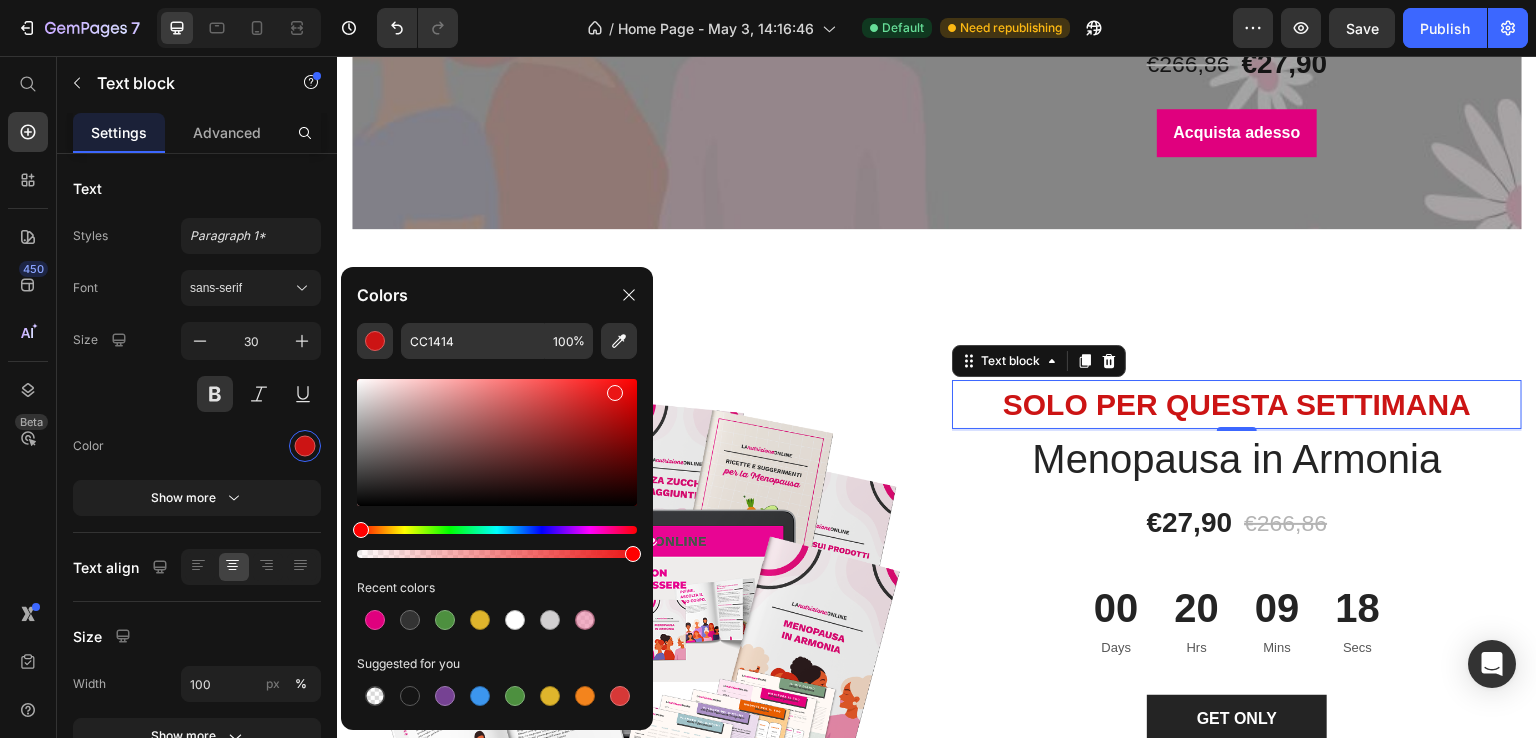 drag, startPoint x: 610, startPoint y: 404, endPoint x: 614, endPoint y: 388, distance: 16.492422 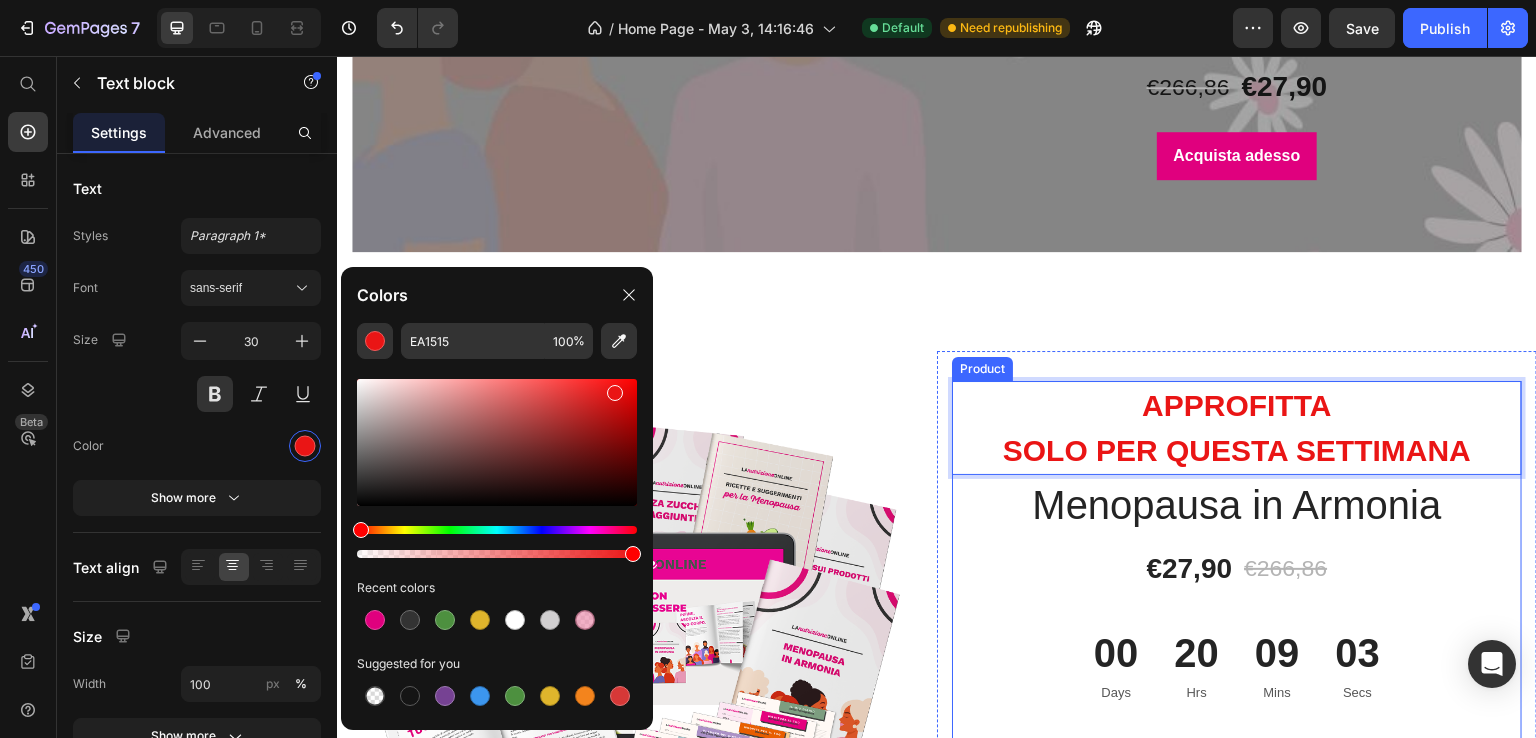 scroll, scrollTop: 6296, scrollLeft: 0, axis: vertical 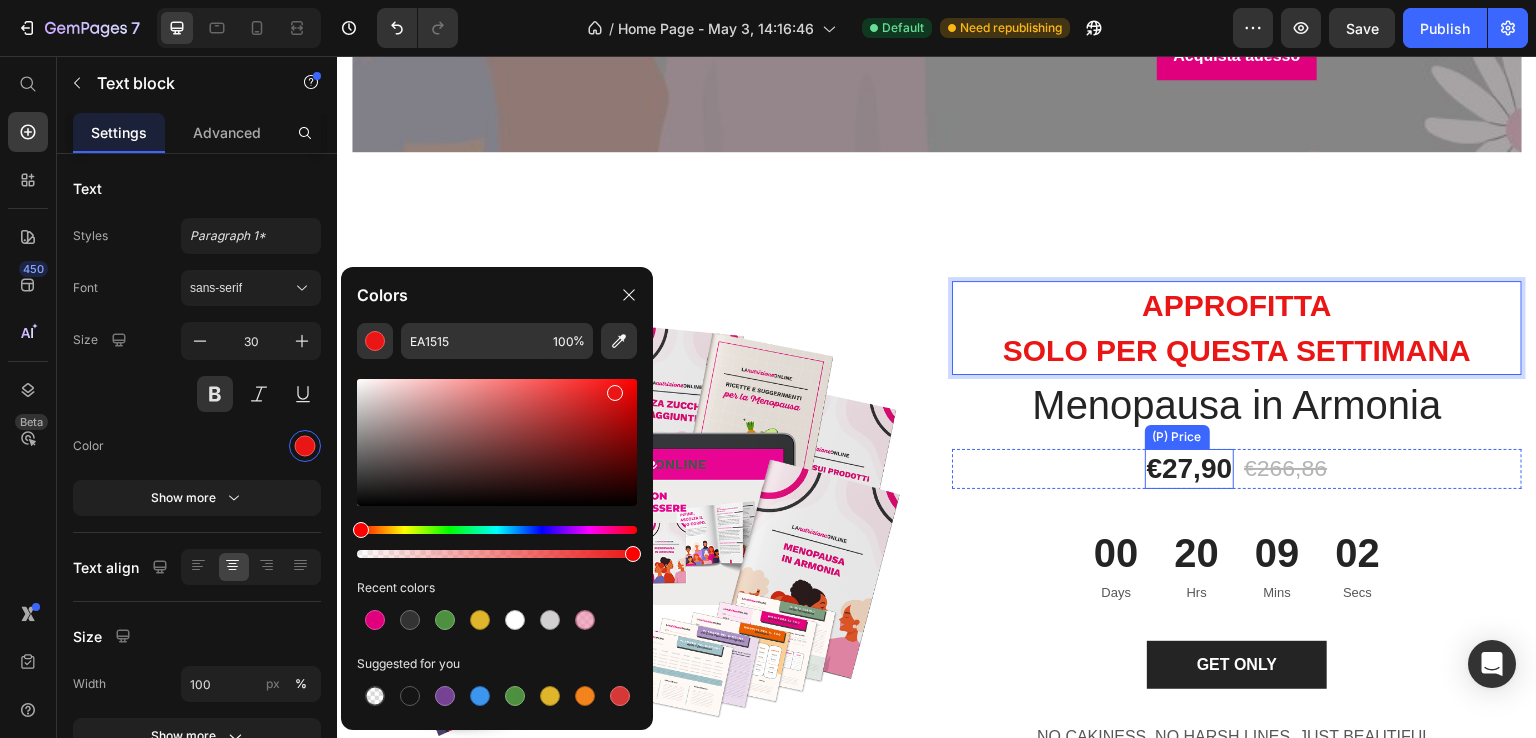 click on "€27,90" at bounding box center [1190, 469] 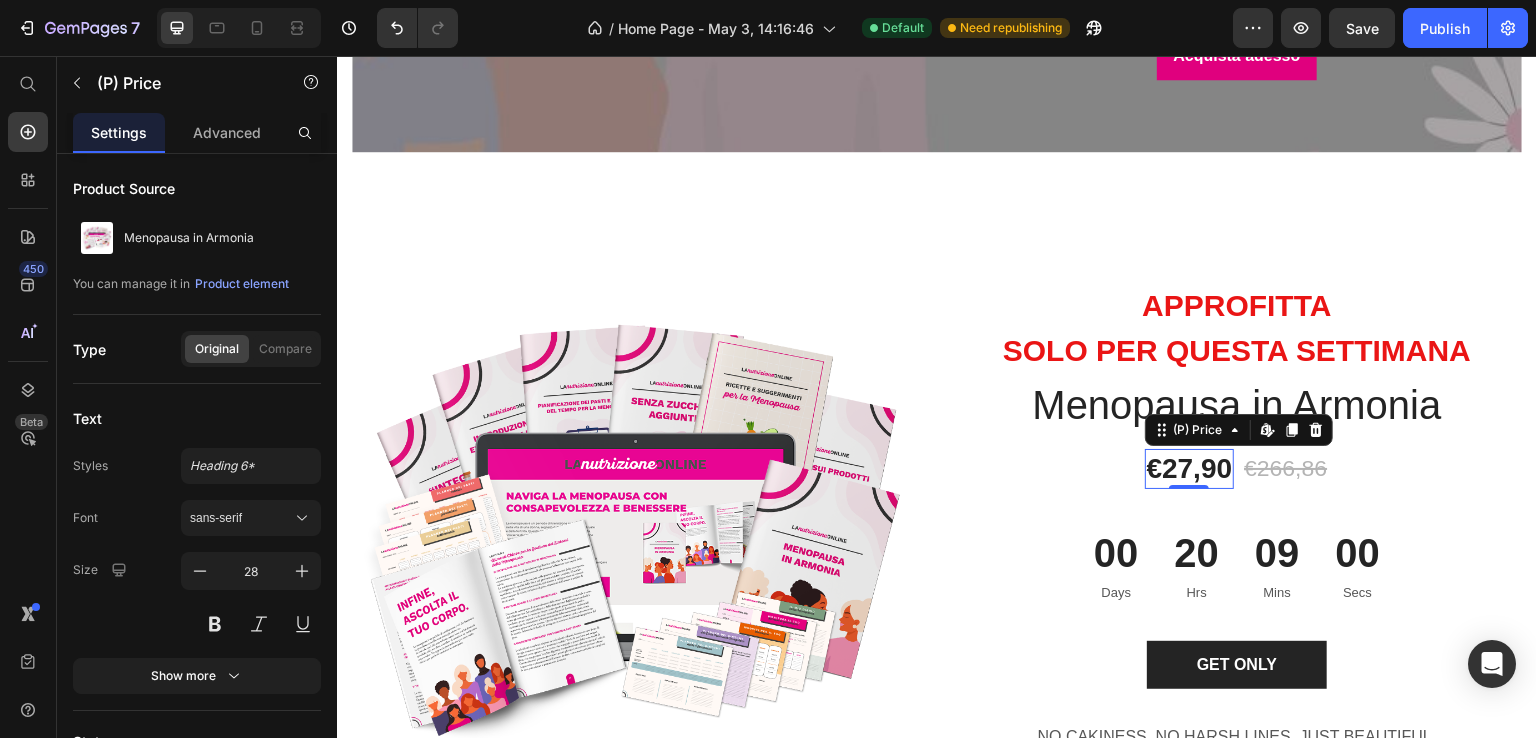 click on "€27,90" at bounding box center (1190, 469) 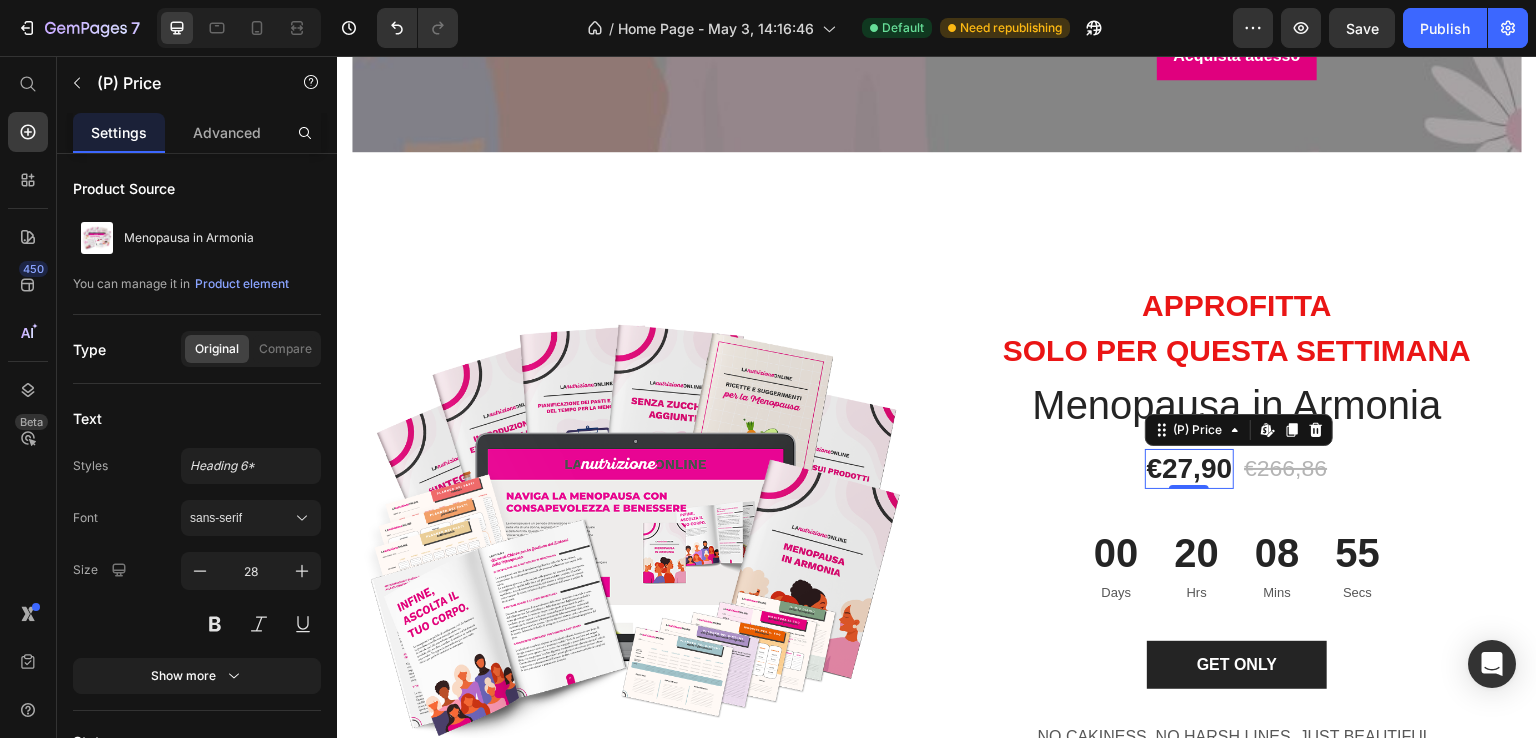 click on "€27,90" at bounding box center (1190, 469) 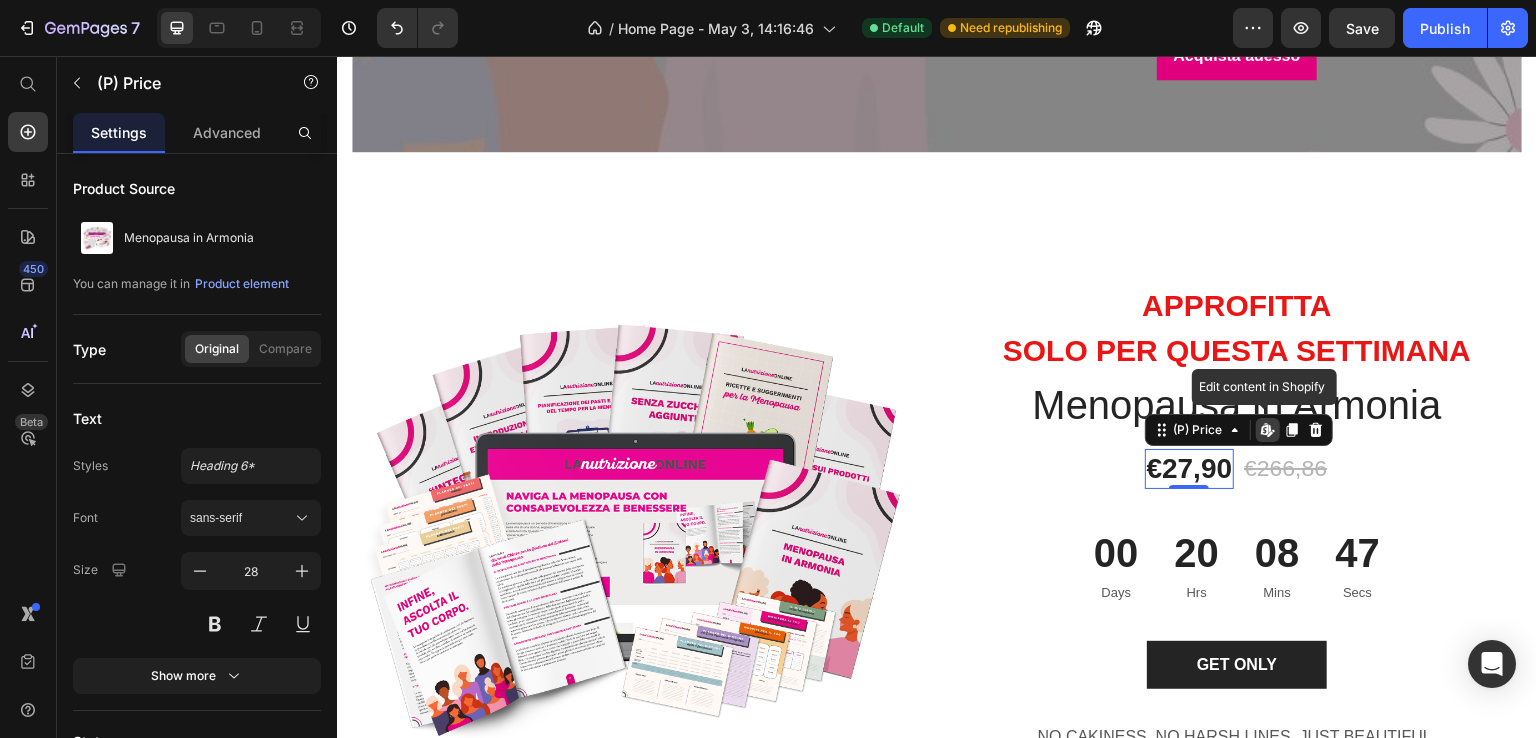 click 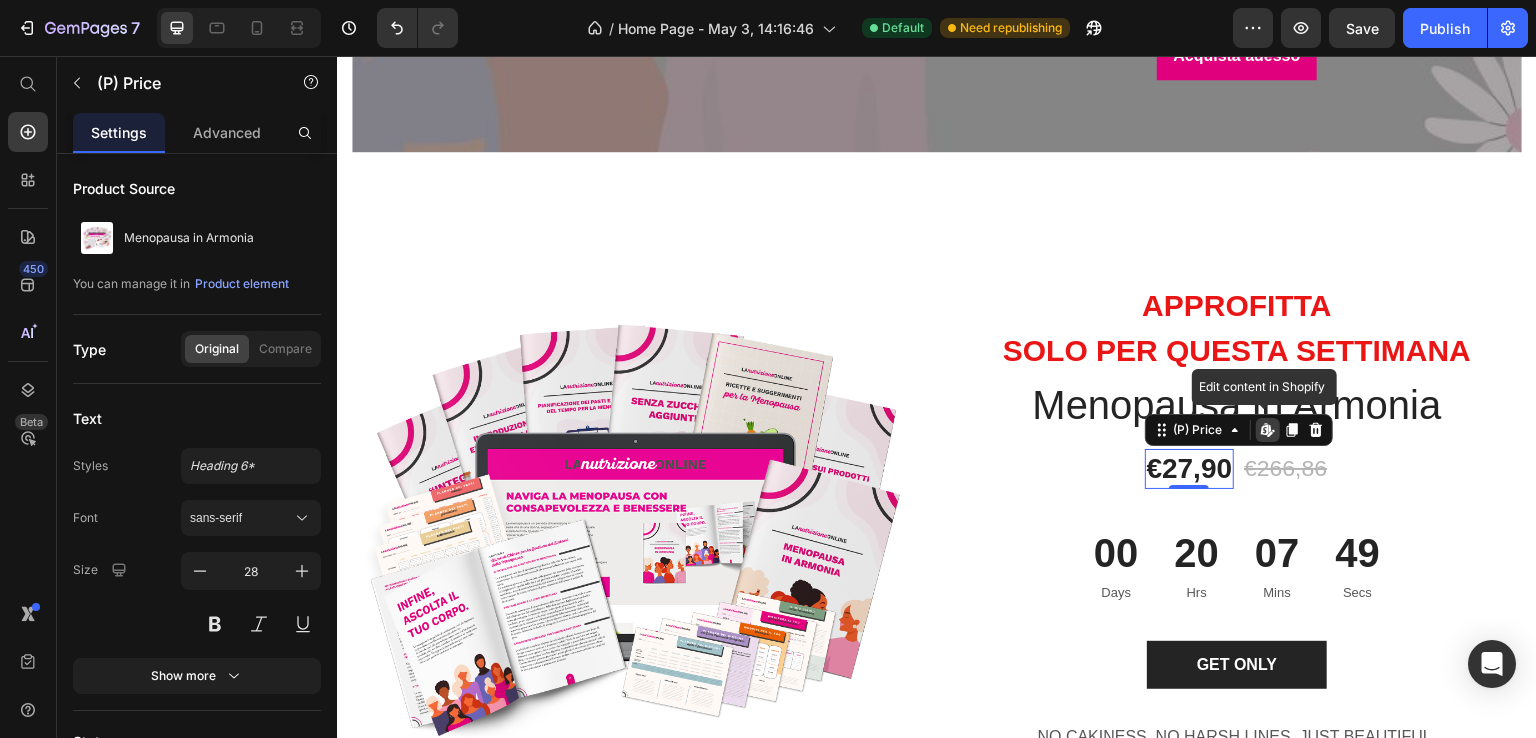 click 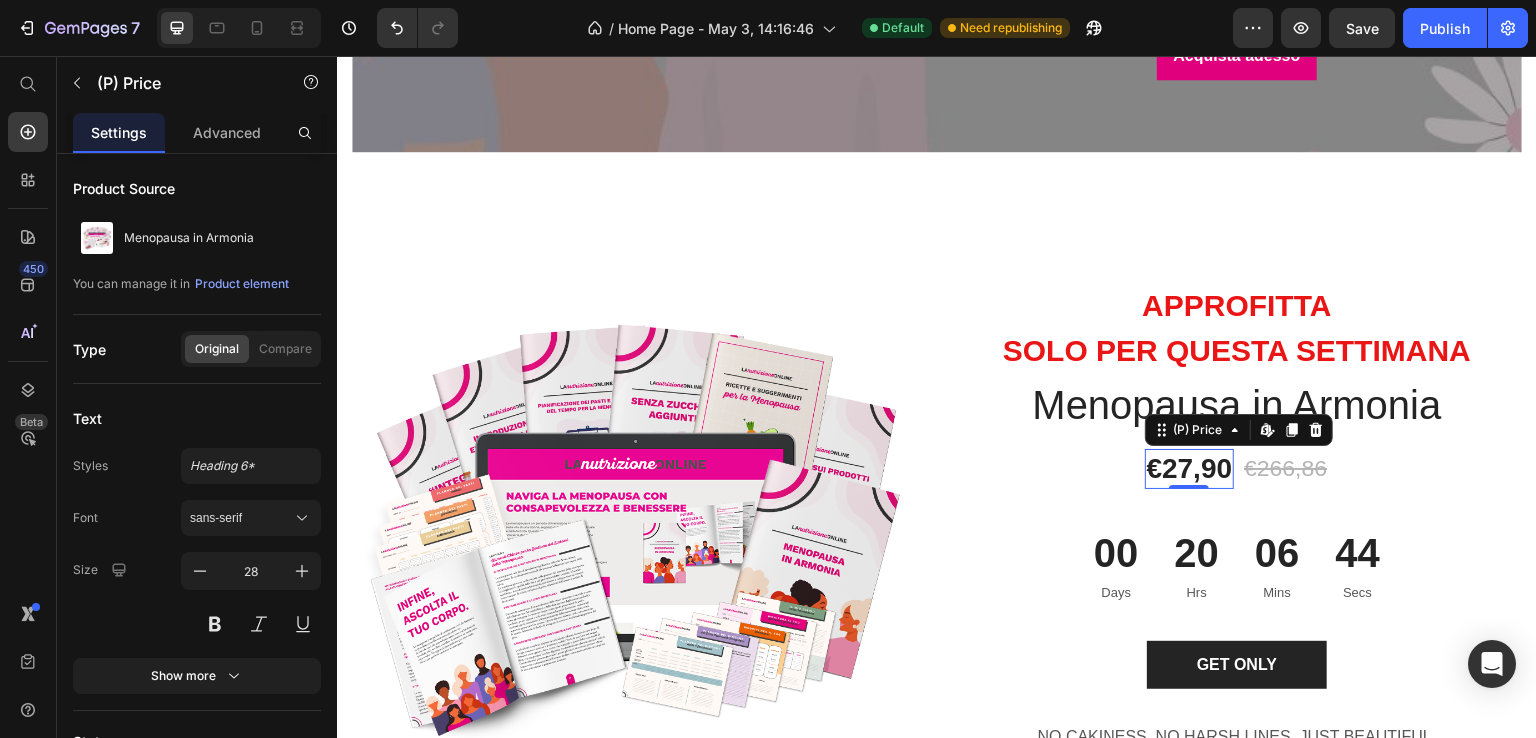 click on "€27,90" at bounding box center (1190, 469) 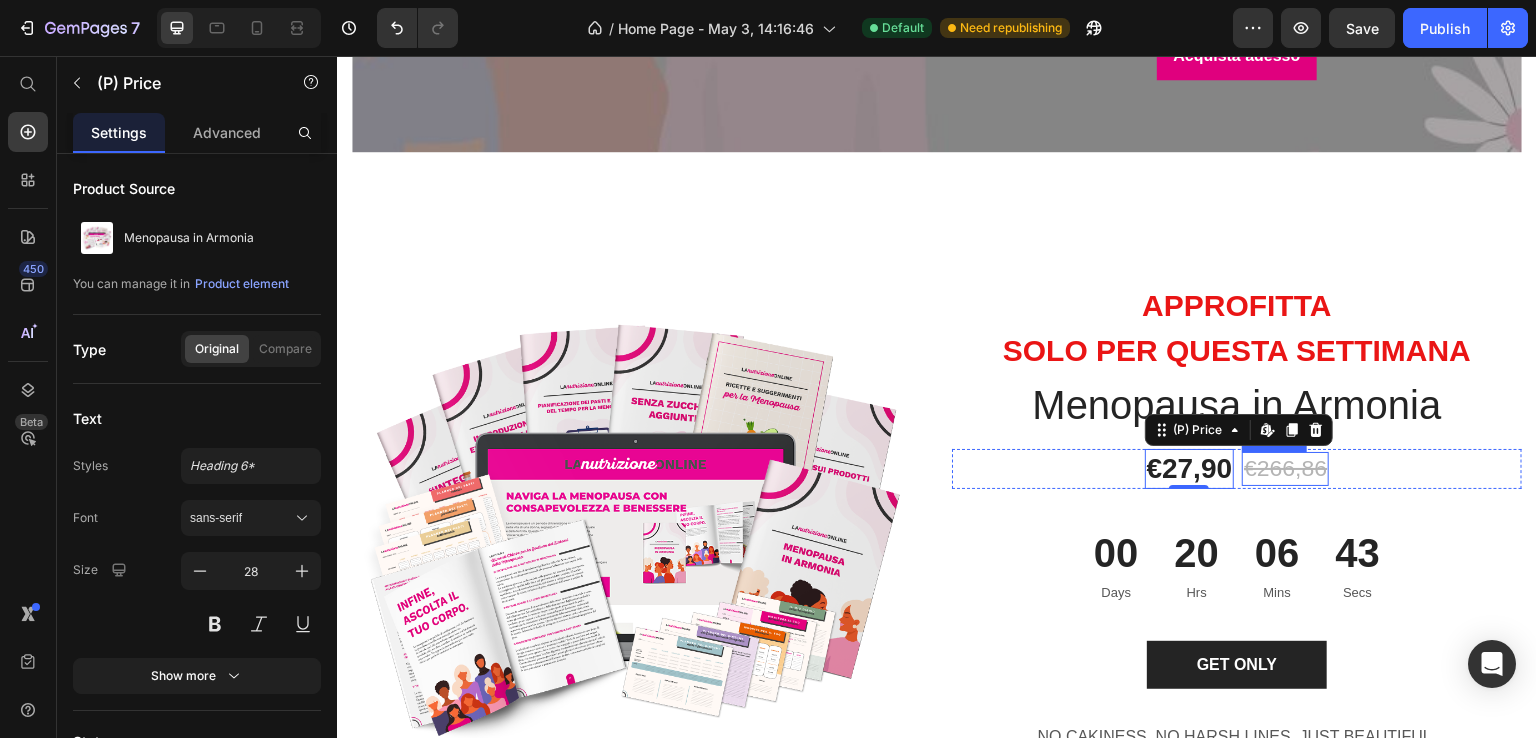 click on "€266,86" at bounding box center [1285, 469] 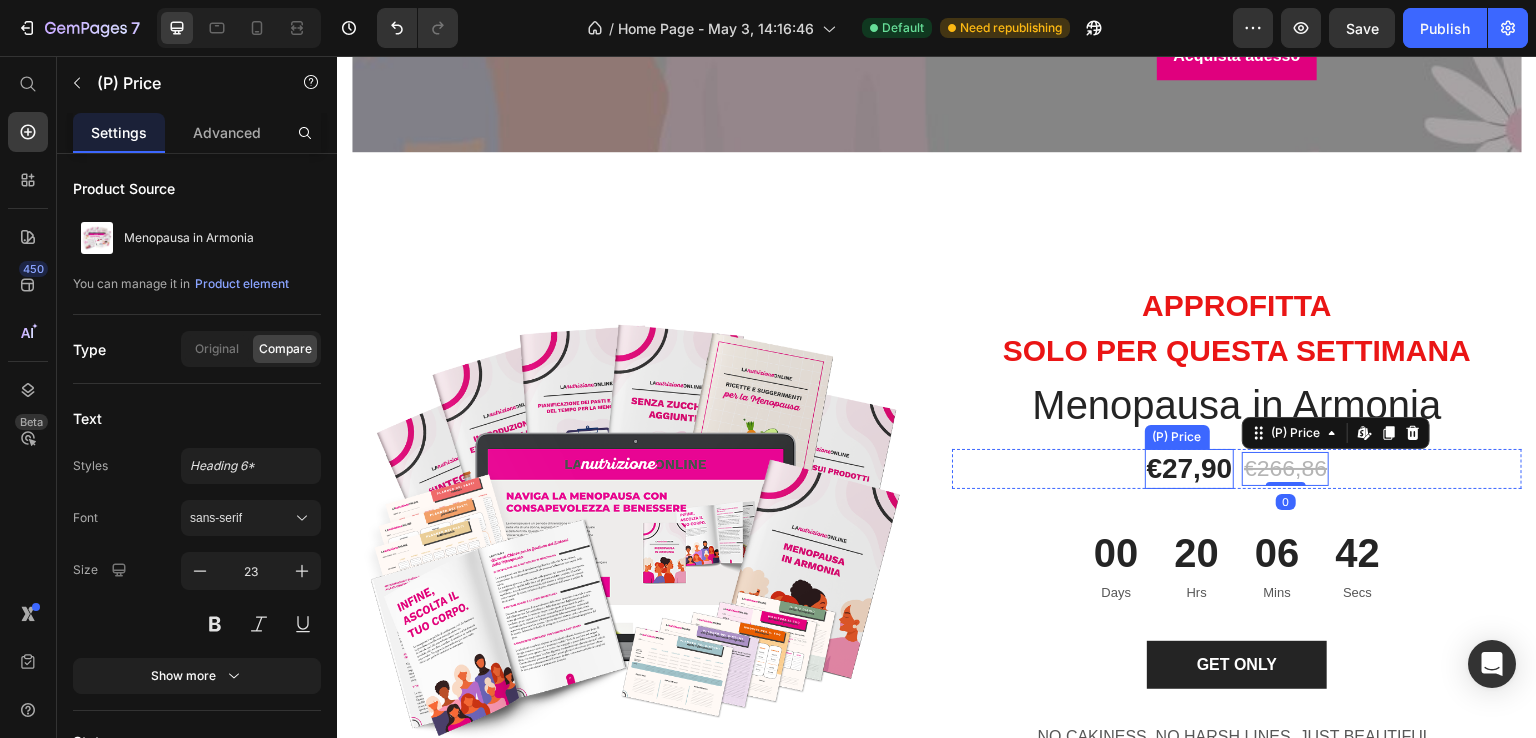 click on "€27,90" at bounding box center (1190, 469) 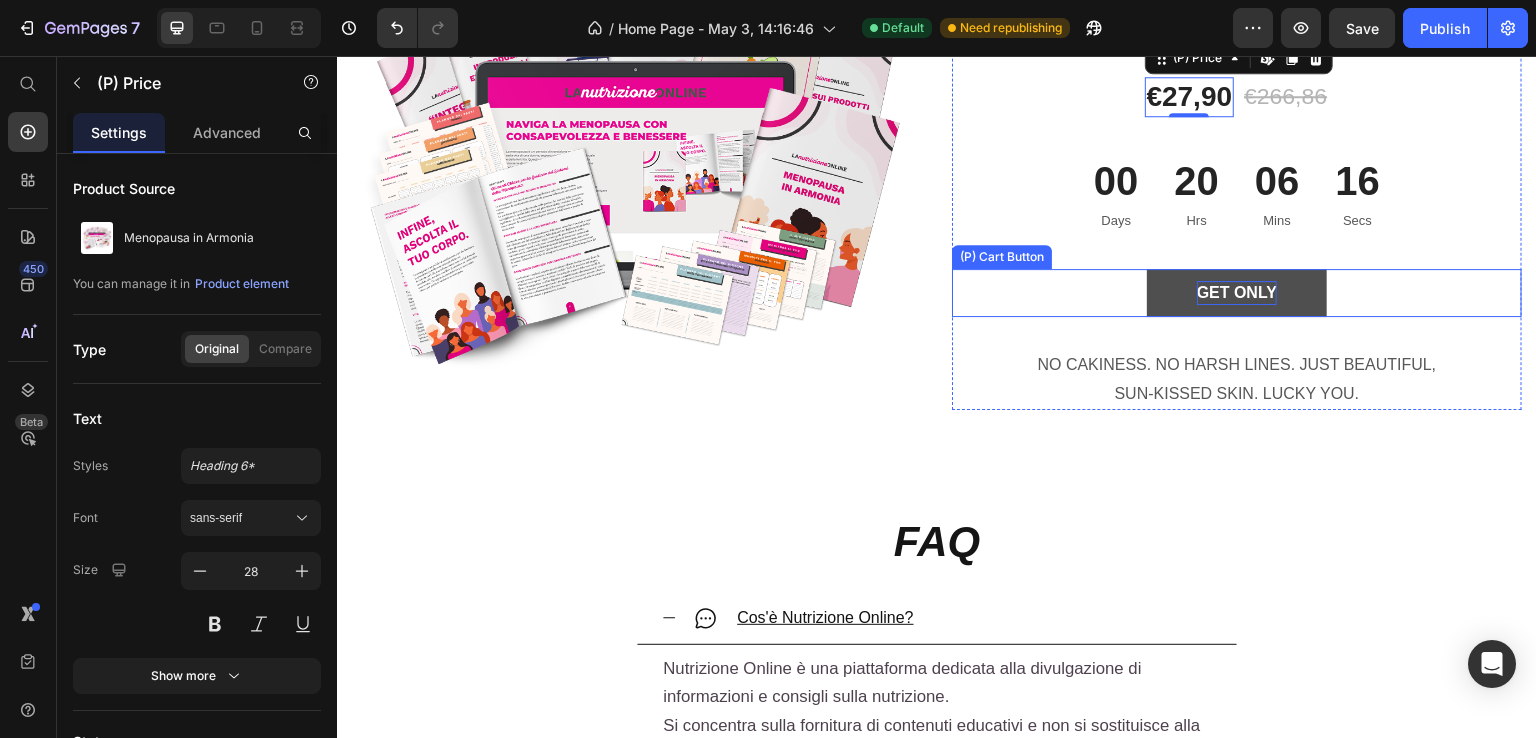 scroll, scrollTop: 6168, scrollLeft: 0, axis: vertical 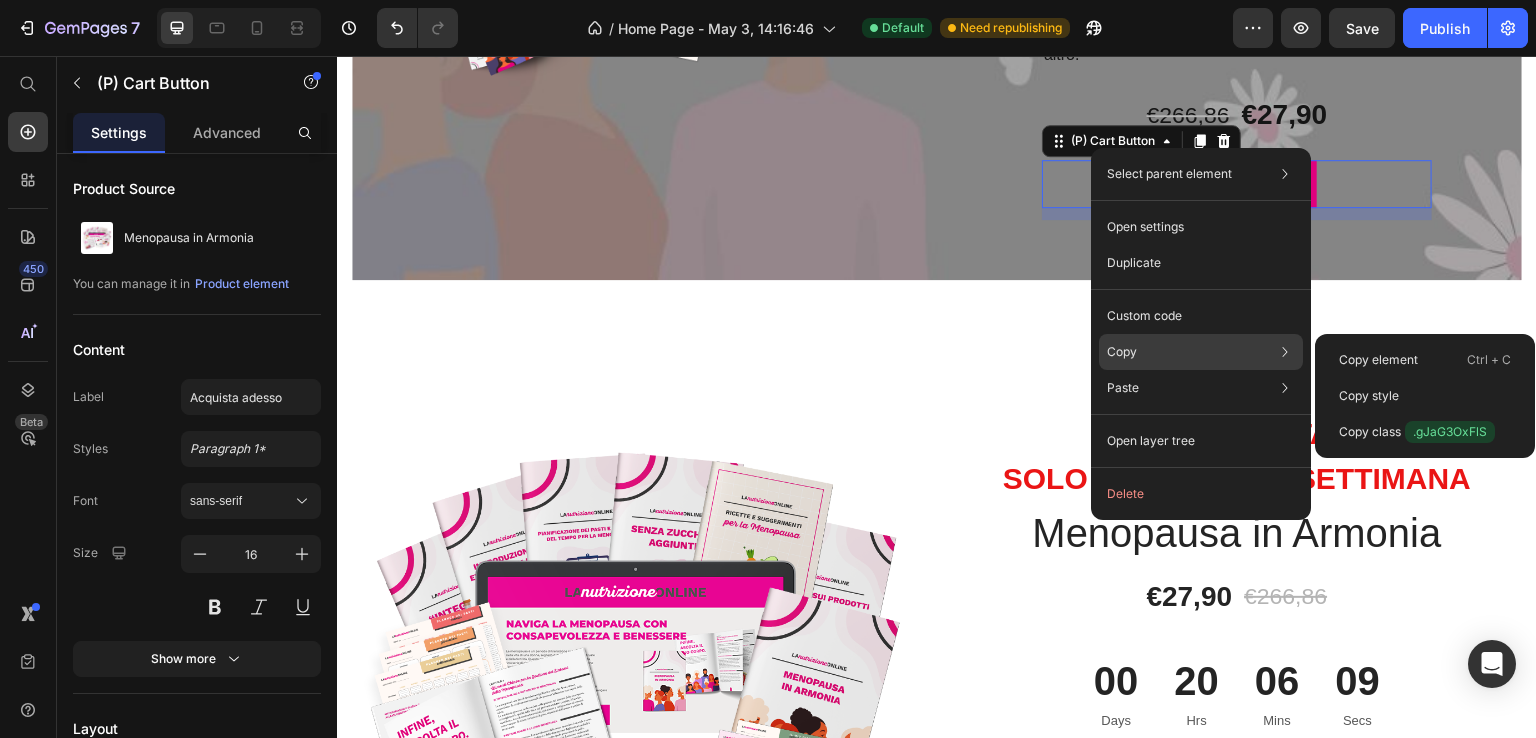 click on "Copy Copy element  Ctrl + C Copy style  Copy class  .gJaG3OxFlS" 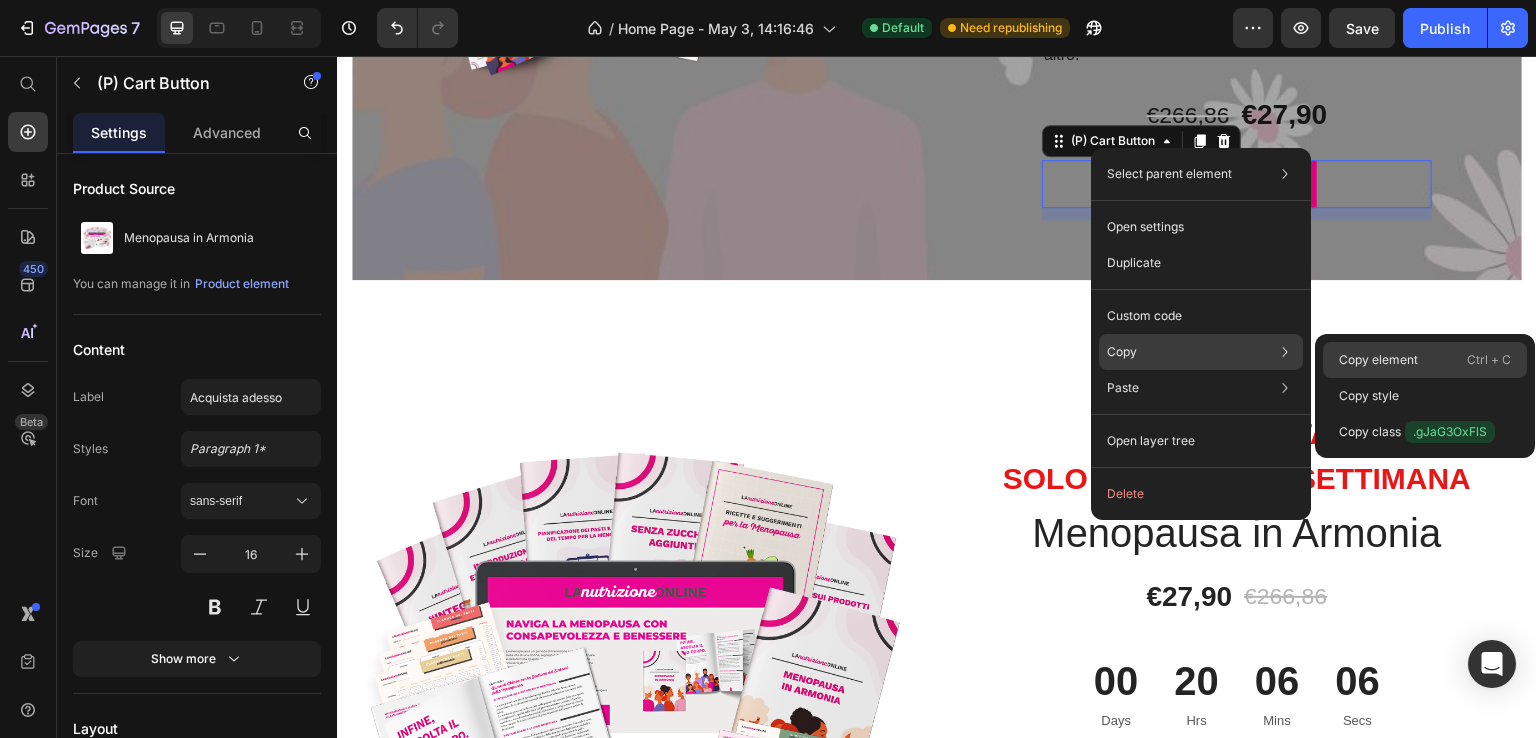 click on "Copy element" at bounding box center (1378, 360) 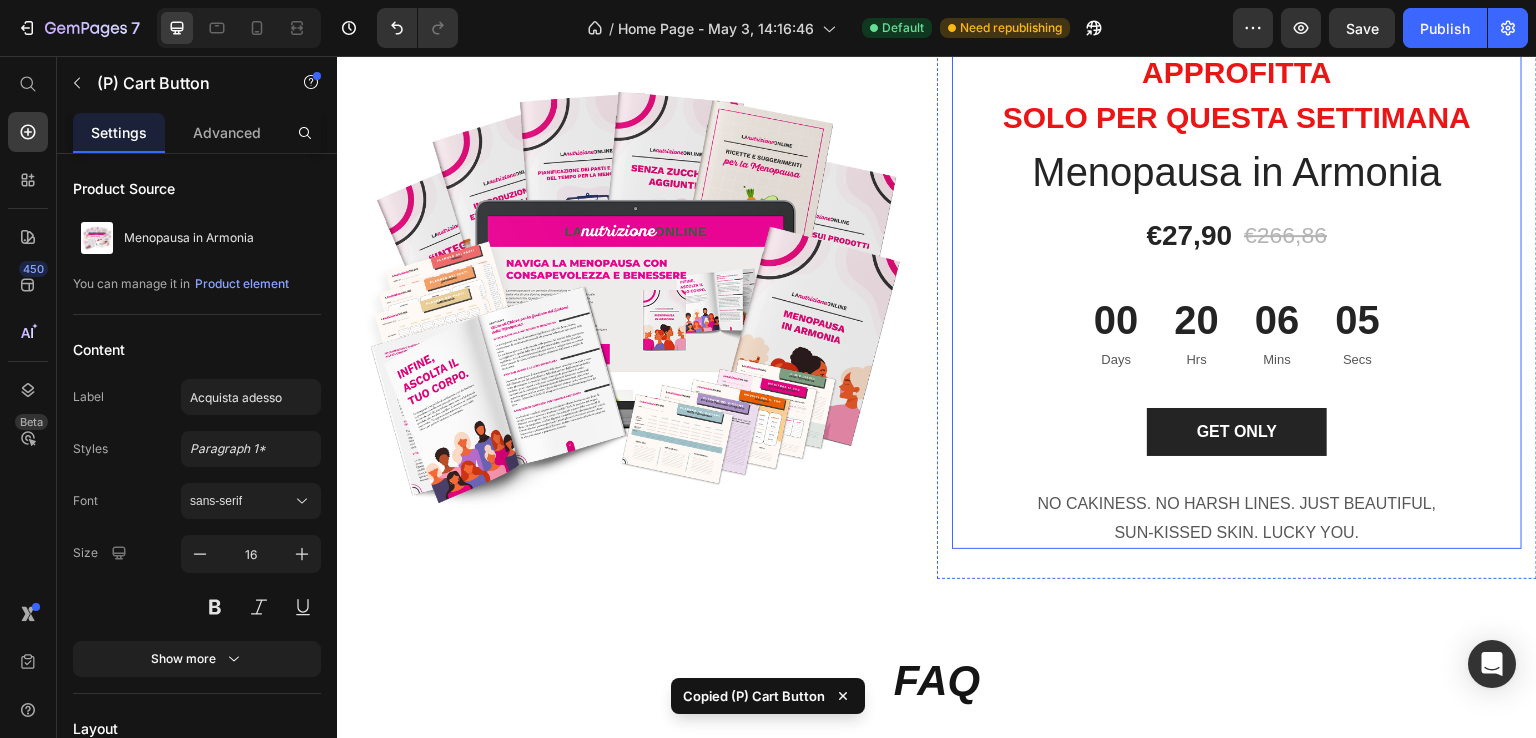 scroll, scrollTop: 6568, scrollLeft: 0, axis: vertical 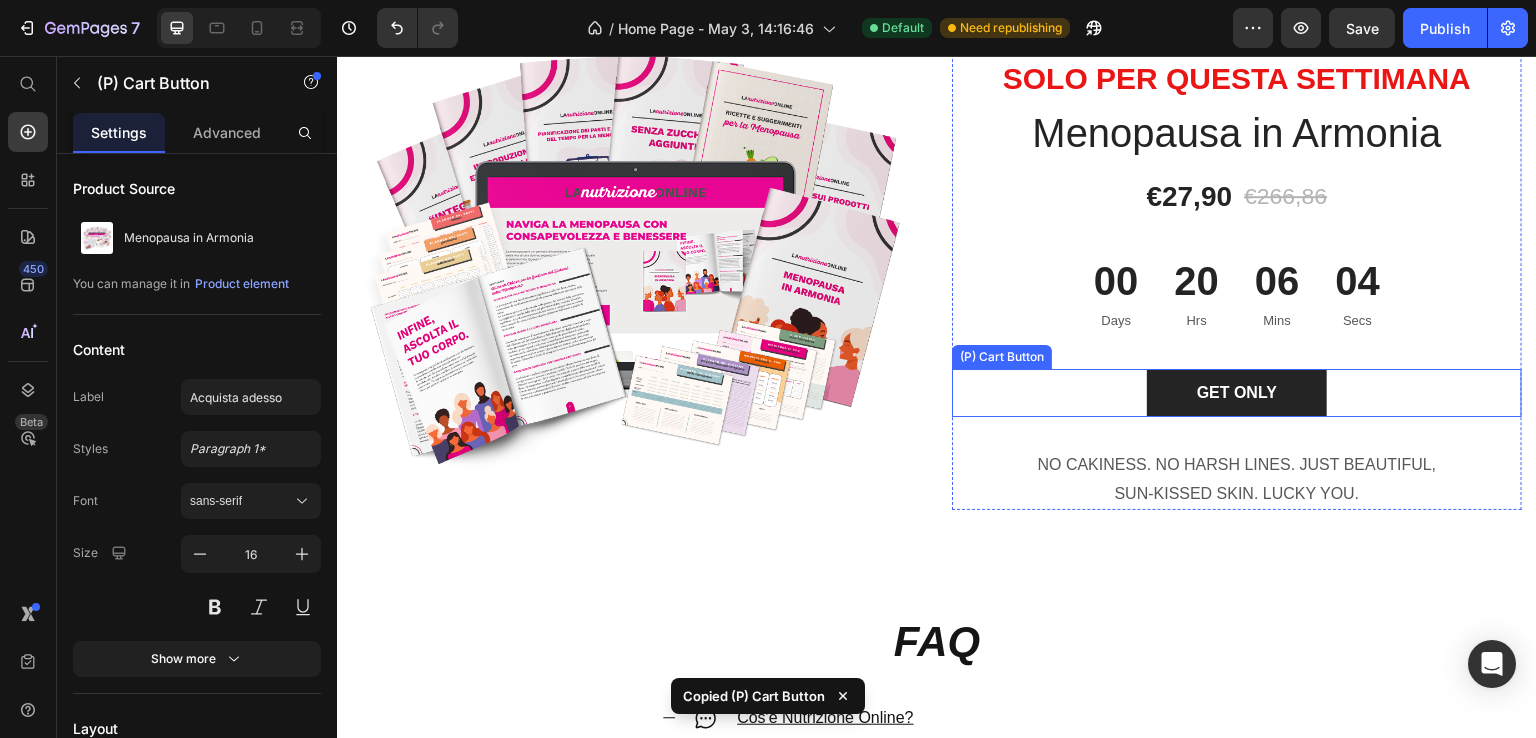 click on "GET ONLY (P) Cart Button" at bounding box center (1237, 393) 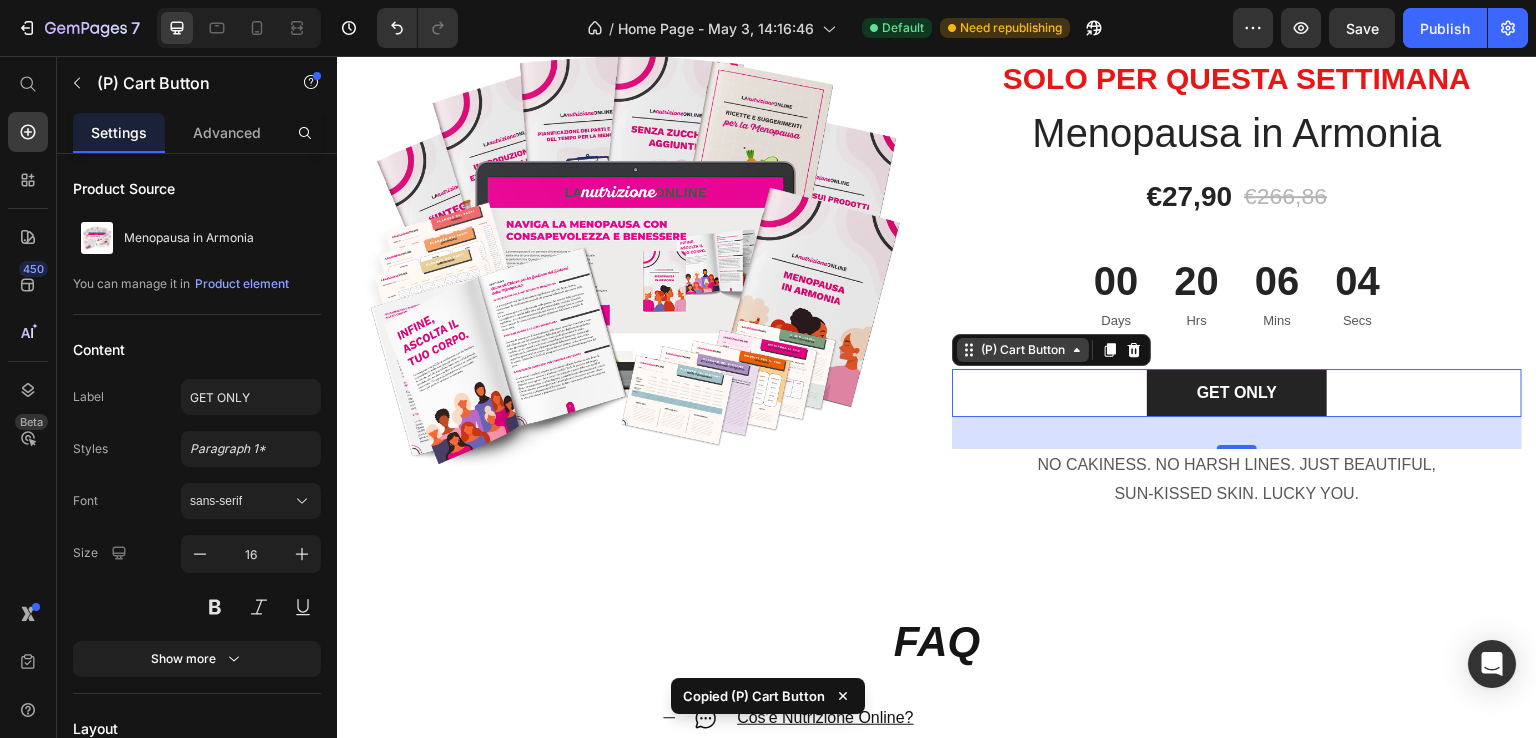 click on "(P) Cart Button" at bounding box center (1023, 350) 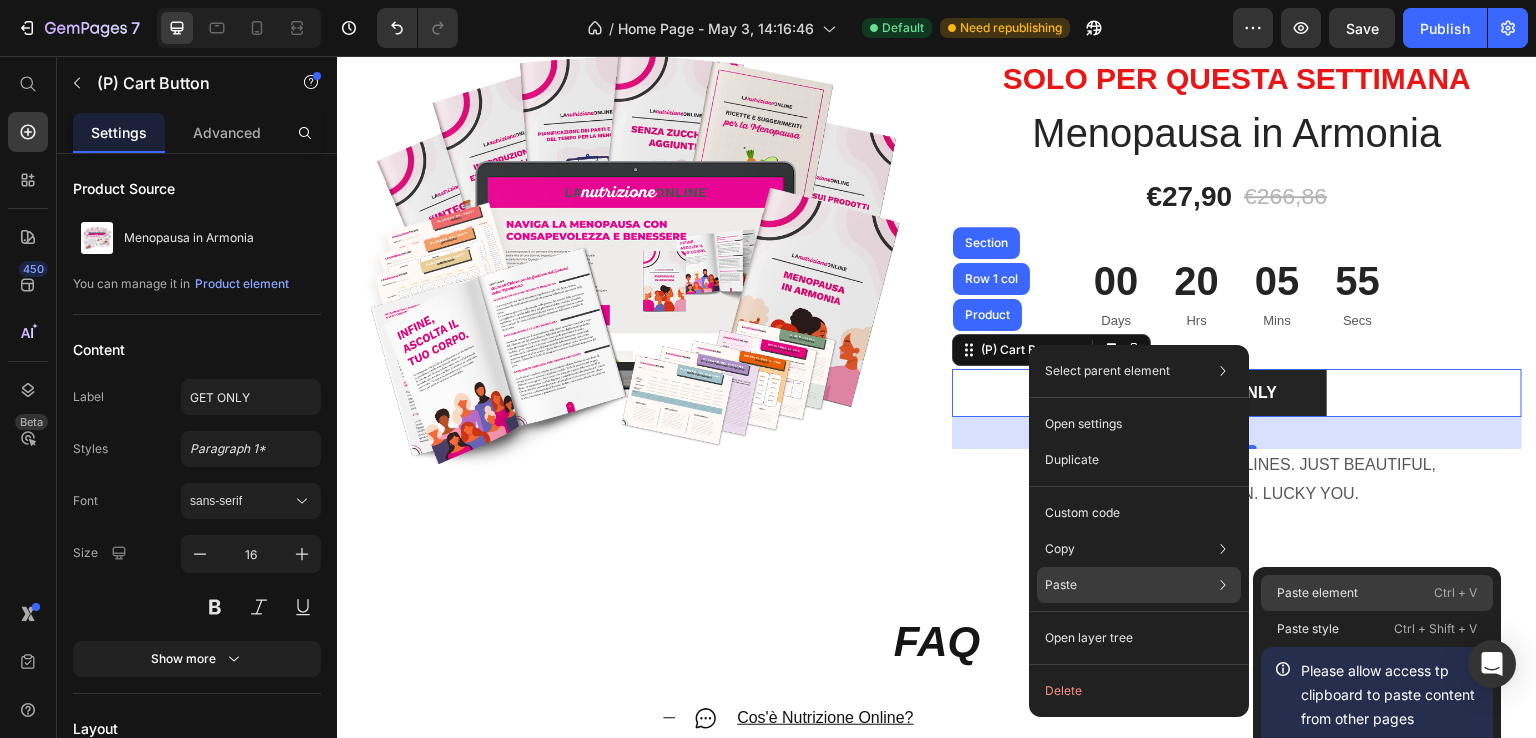 click on "Paste element" at bounding box center (1317, 593) 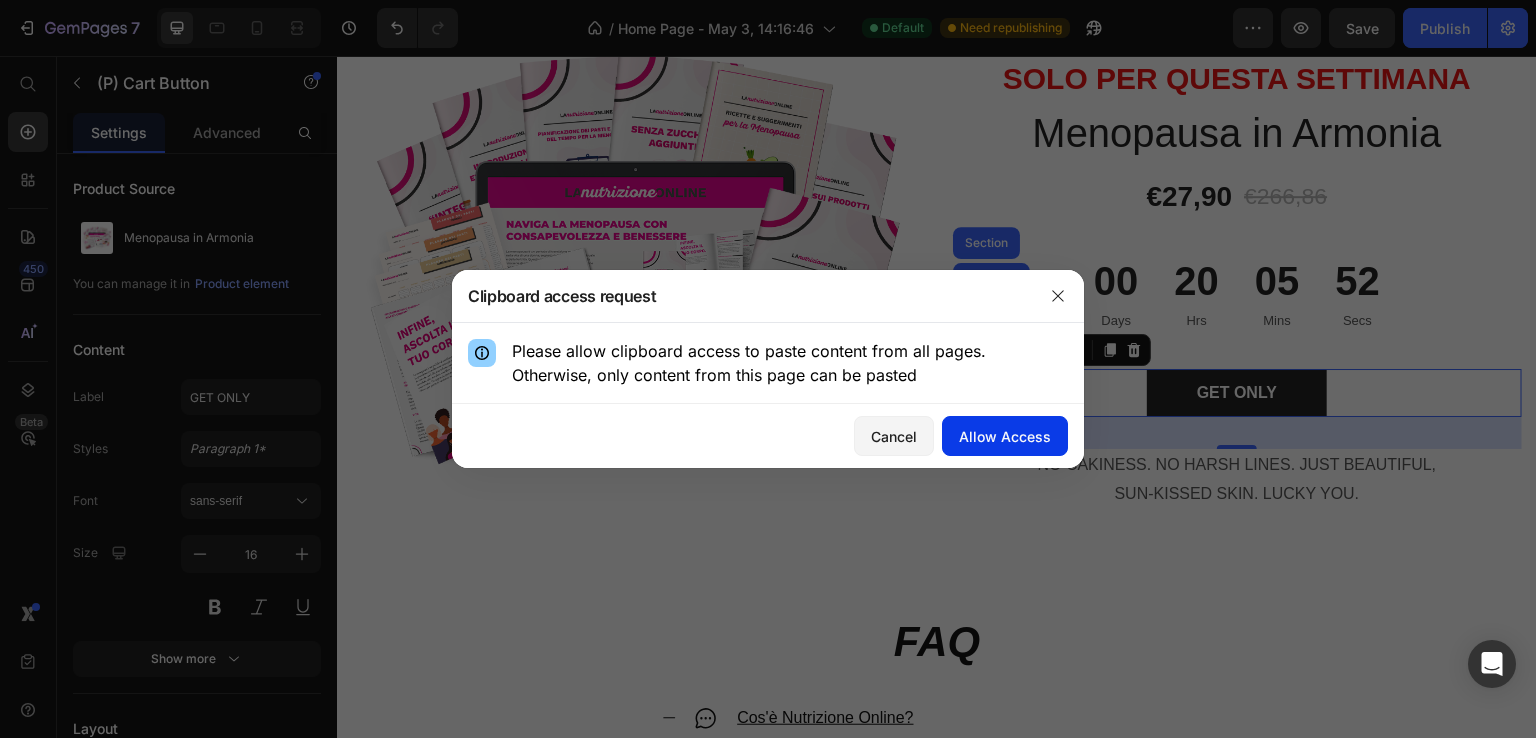 click on "Allow Access" at bounding box center [1005, 436] 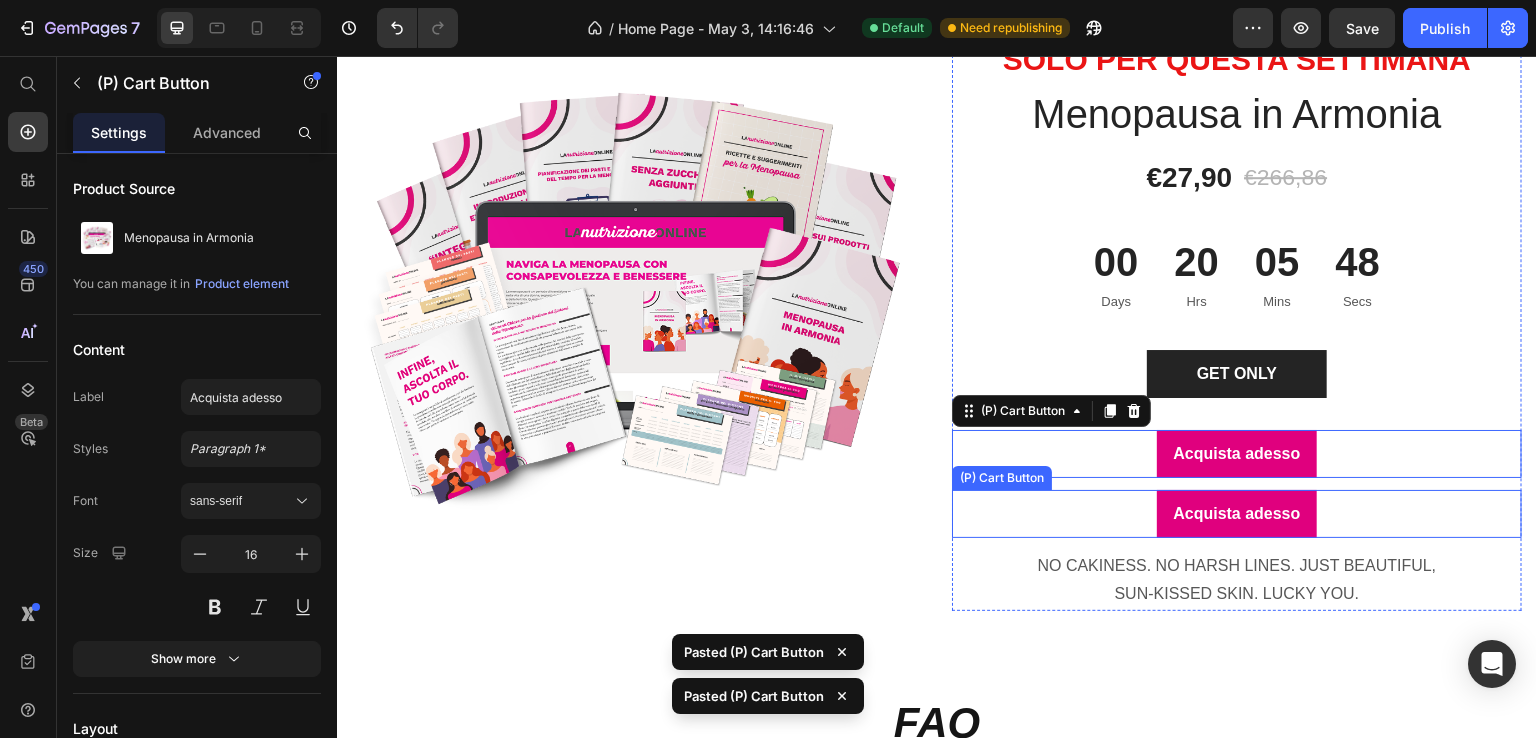 scroll, scrollTop: 6612, scrollLeft: 0, axis: vertical 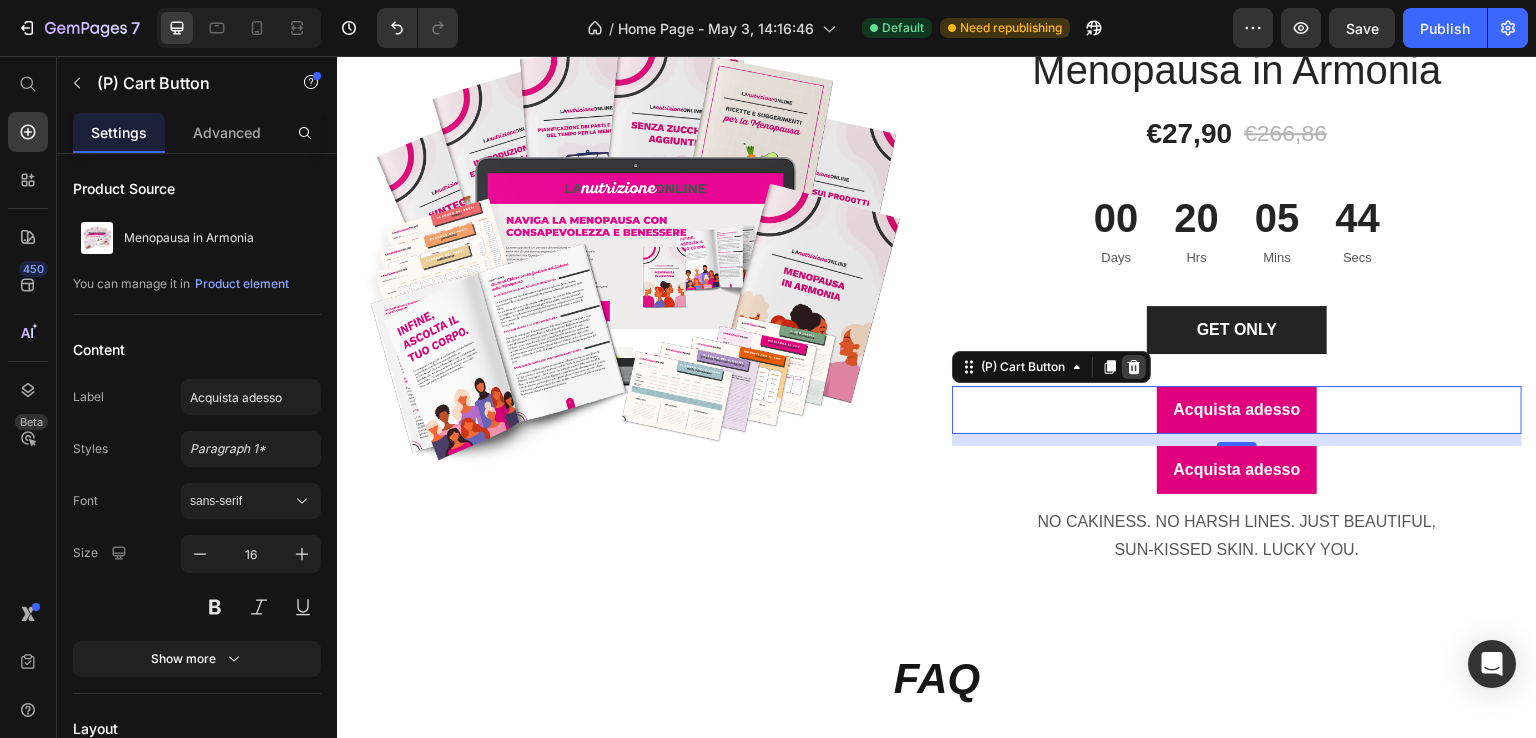 click 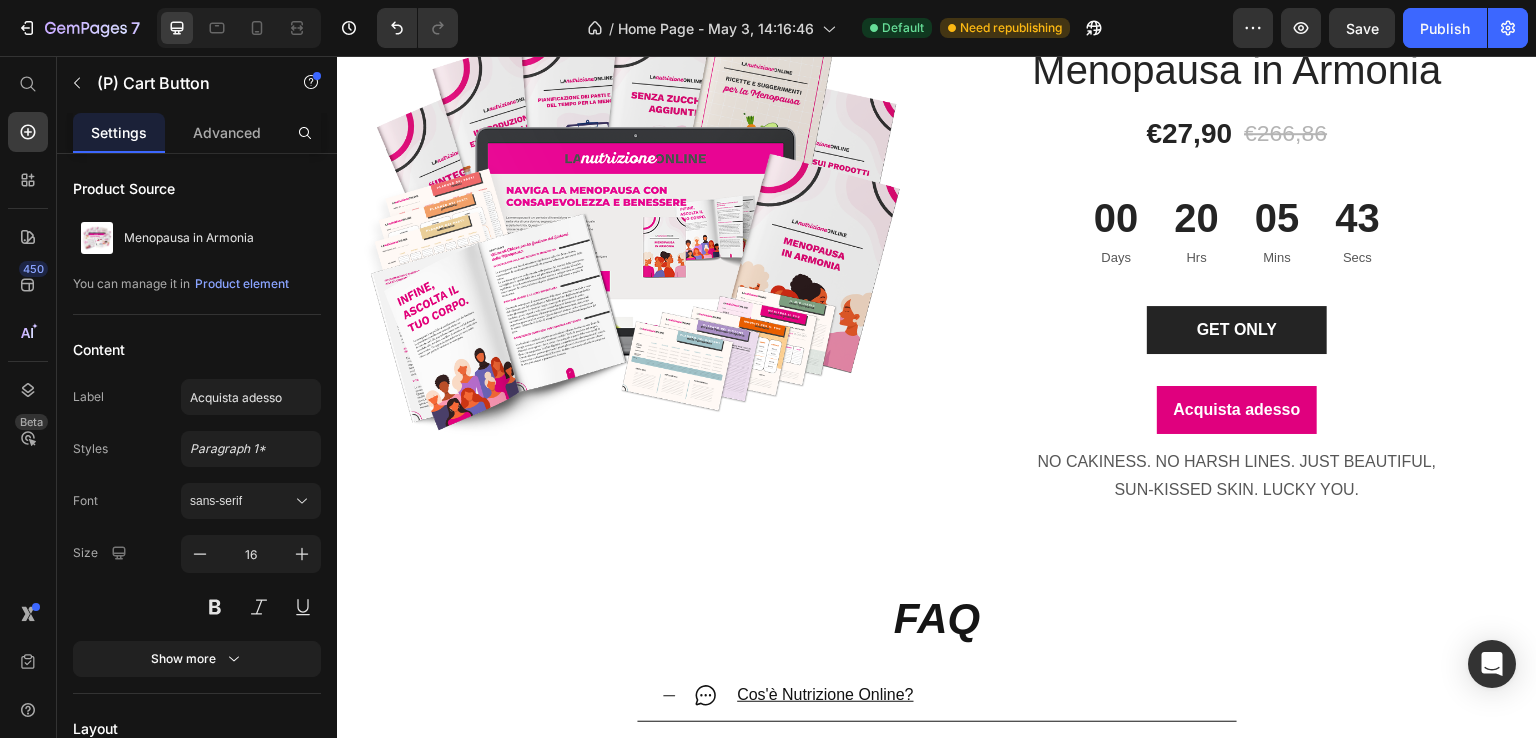 scroll, scrollTop: 6583, scrollLeft: 0, axis: vertical 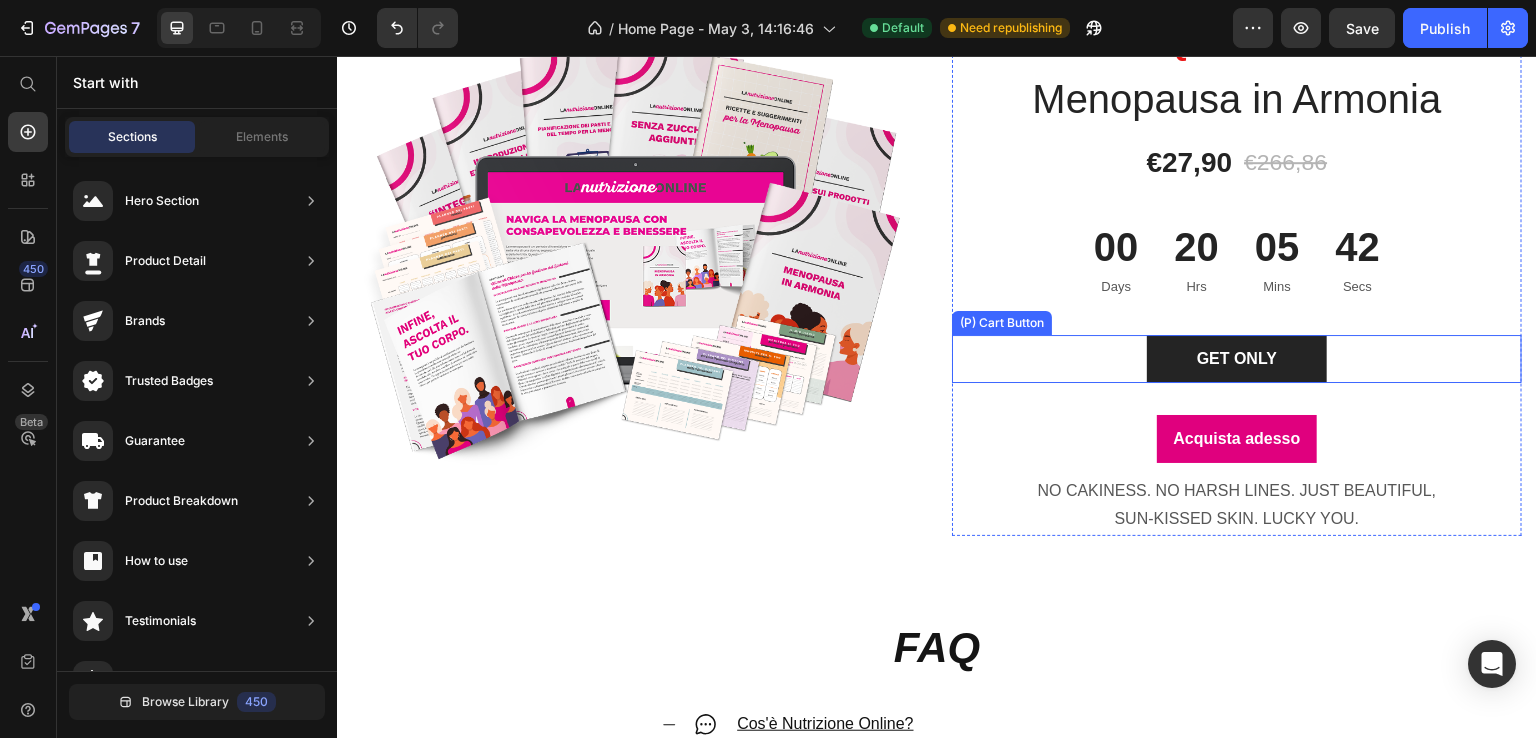 click on "GET ONLY (P) Cart Button" at bounding box center [1237, 359] 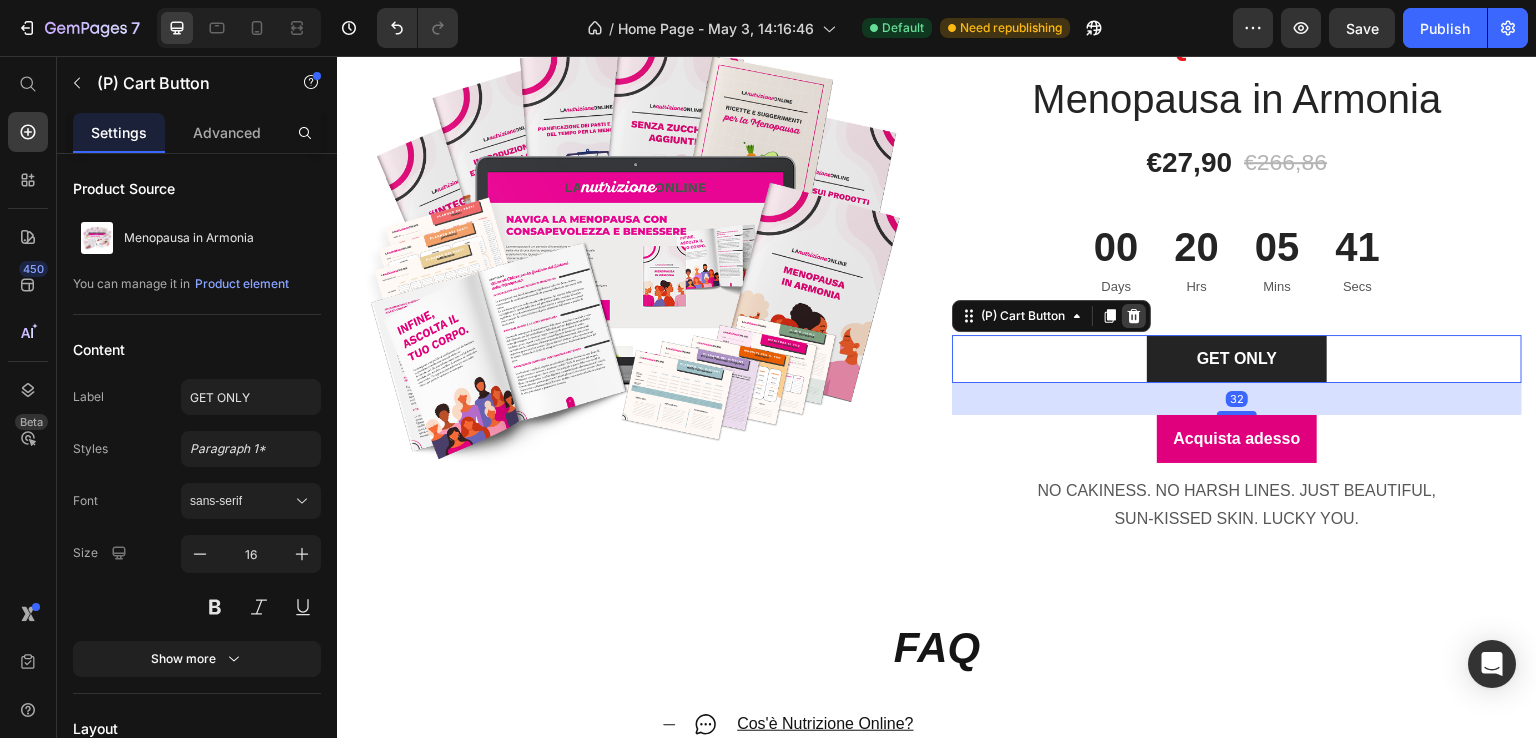 click 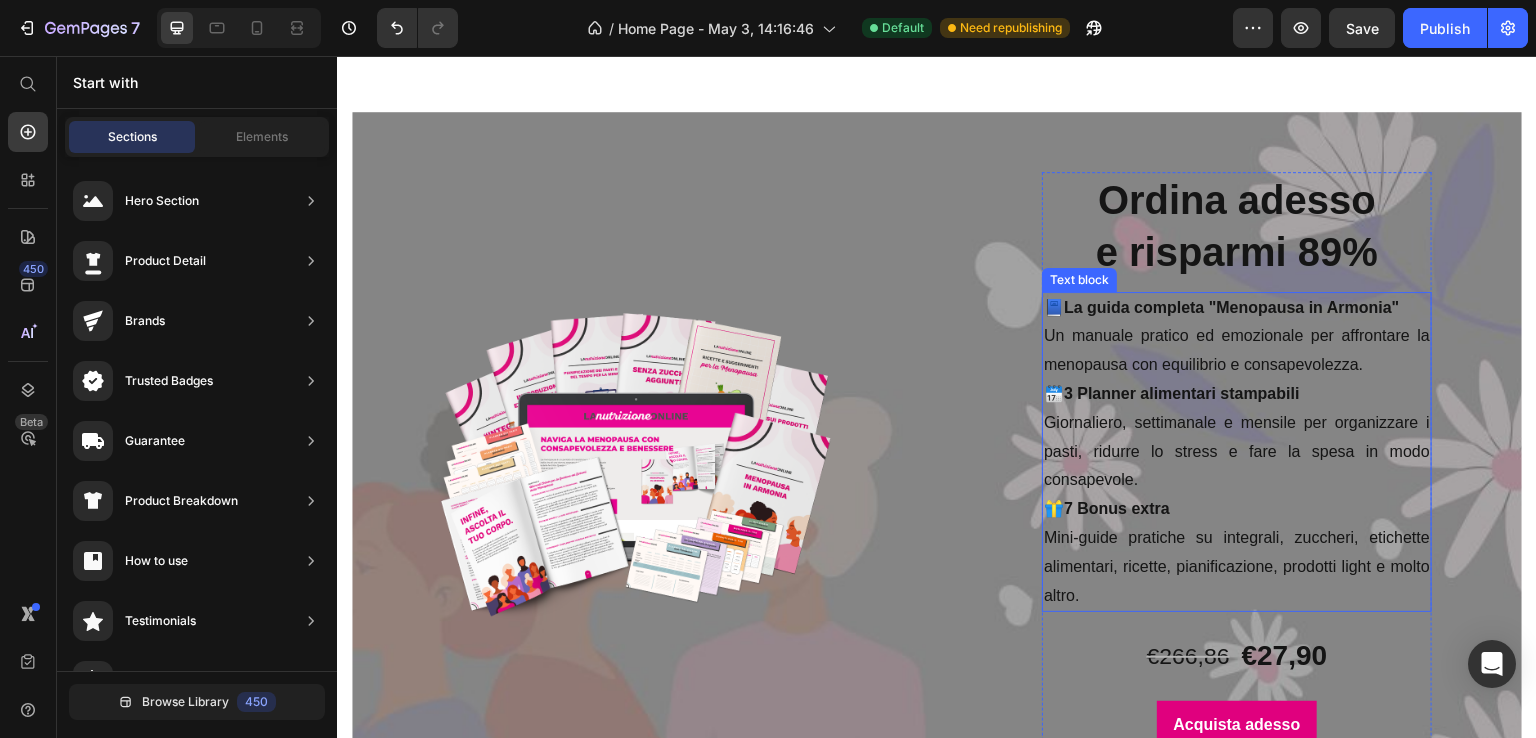 scroll, scrollTop: 5639, scrollLeft: 0, axis: vertical 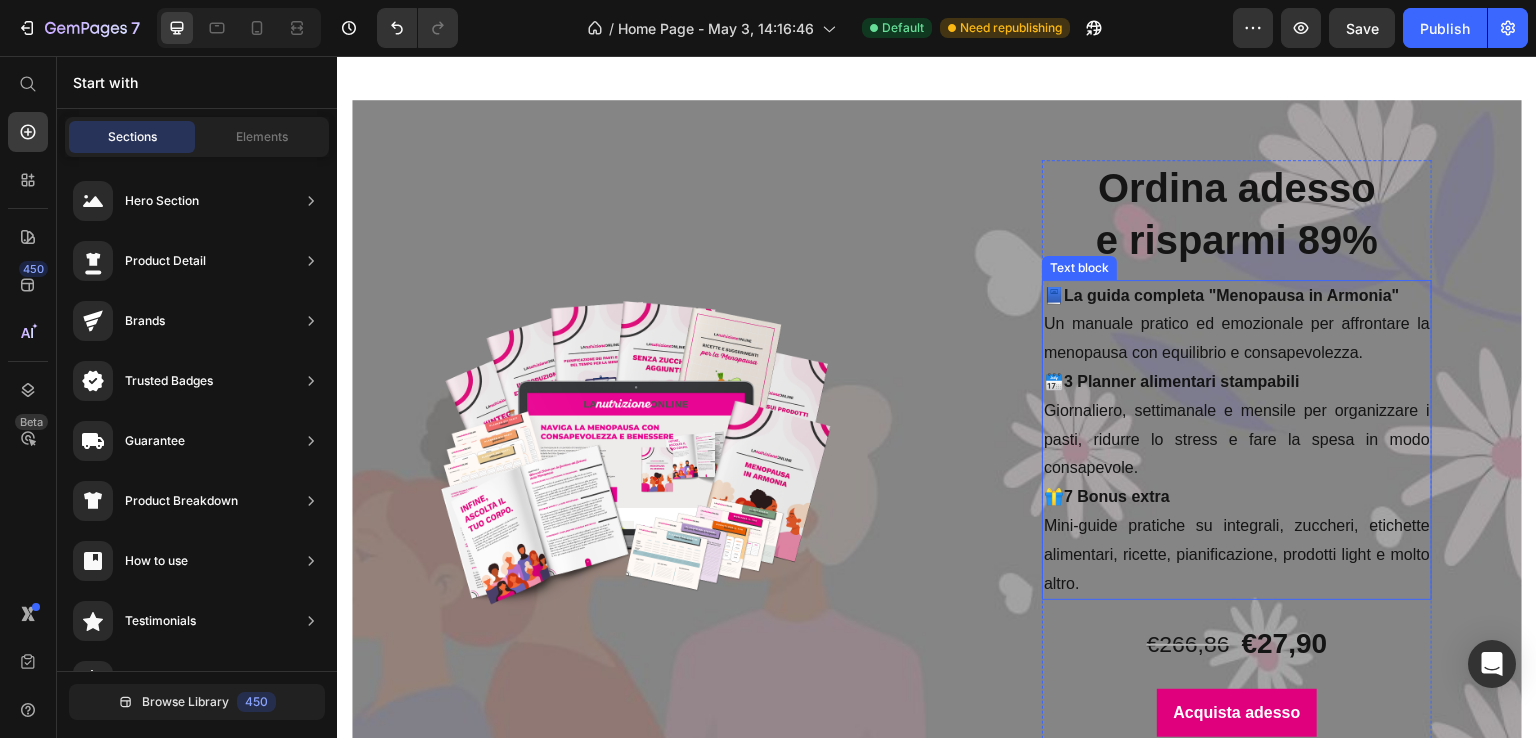 click on "La guida completa "Menopausa in Armonia"" at bounding box center [1232, 295] 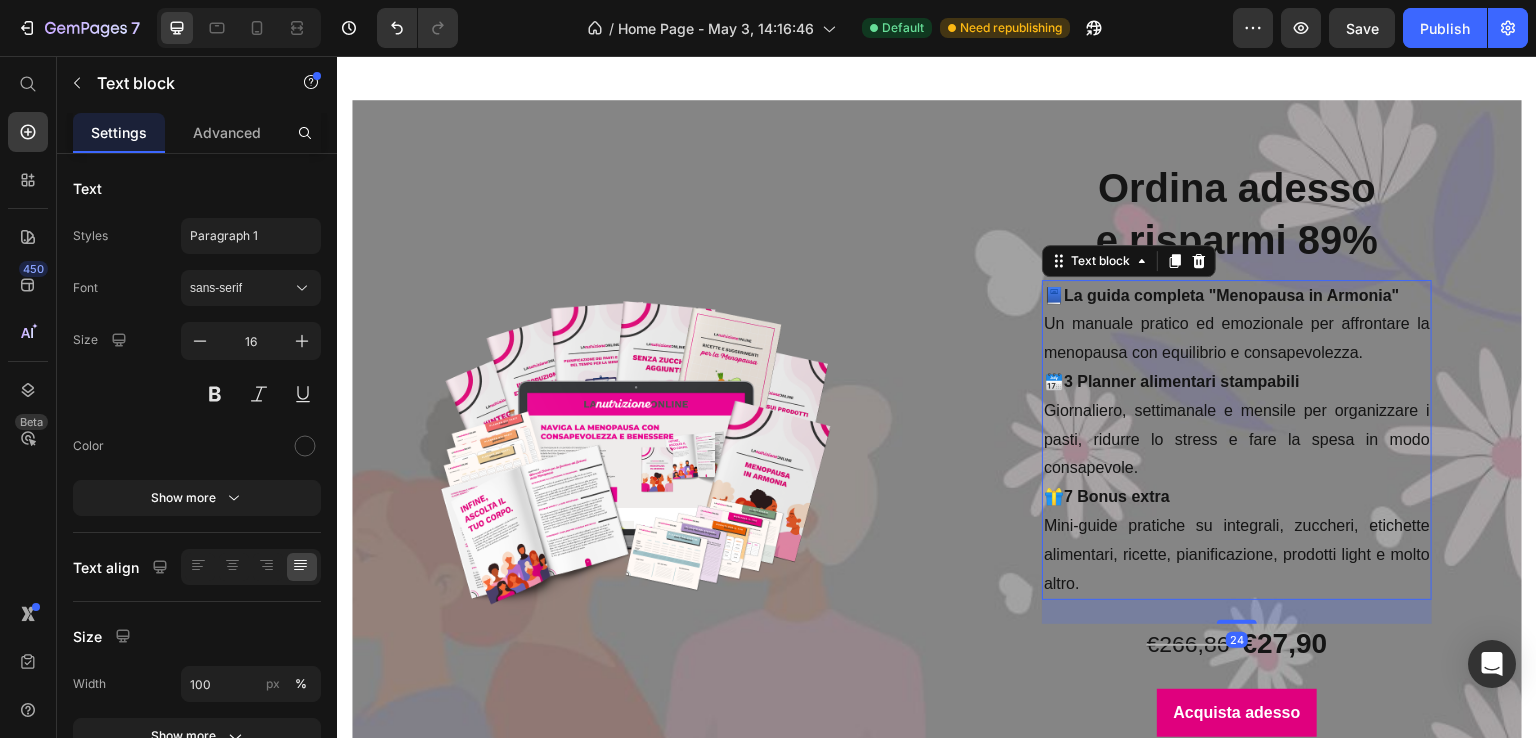 click 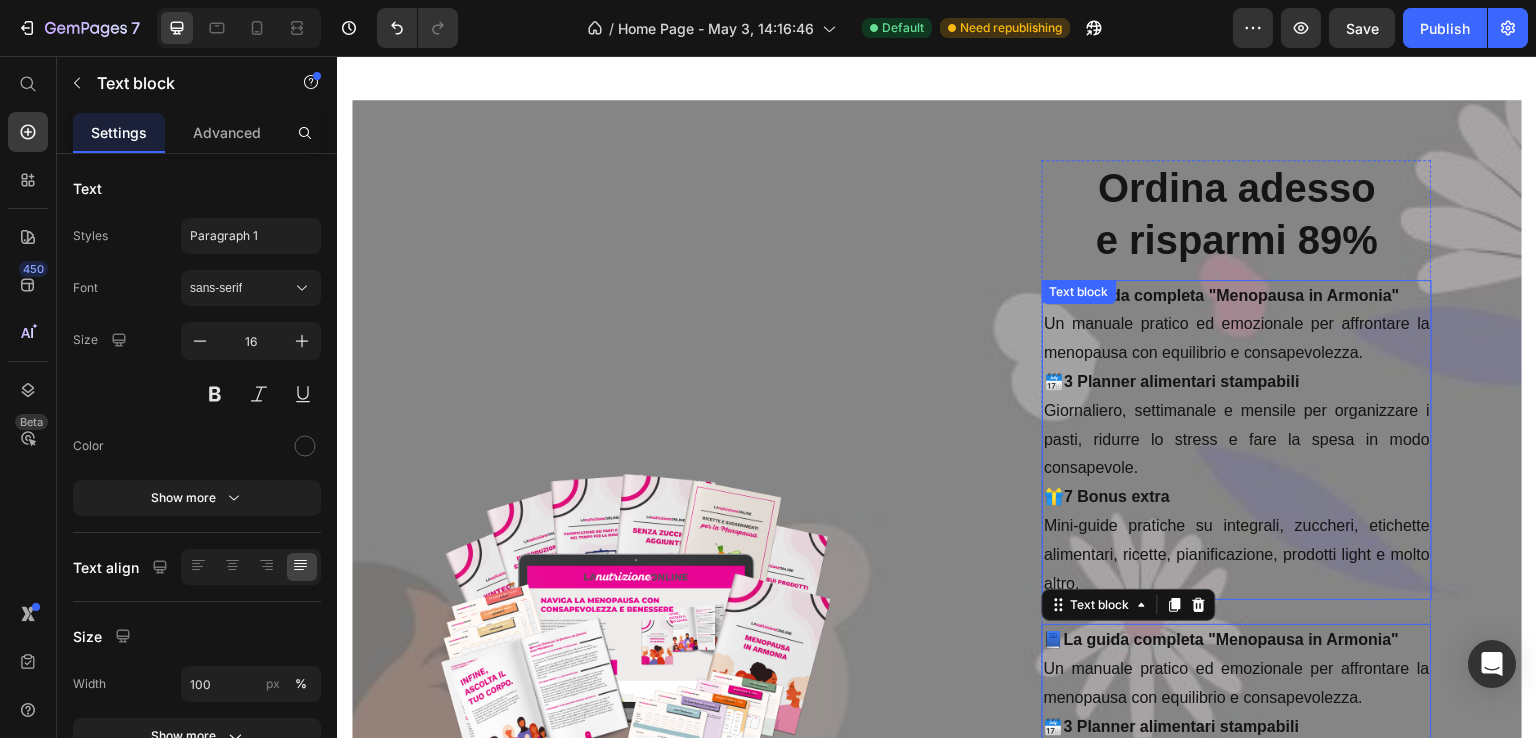 scroll, scrollTop: 5811, scrollLeft: 0, axis: vertical 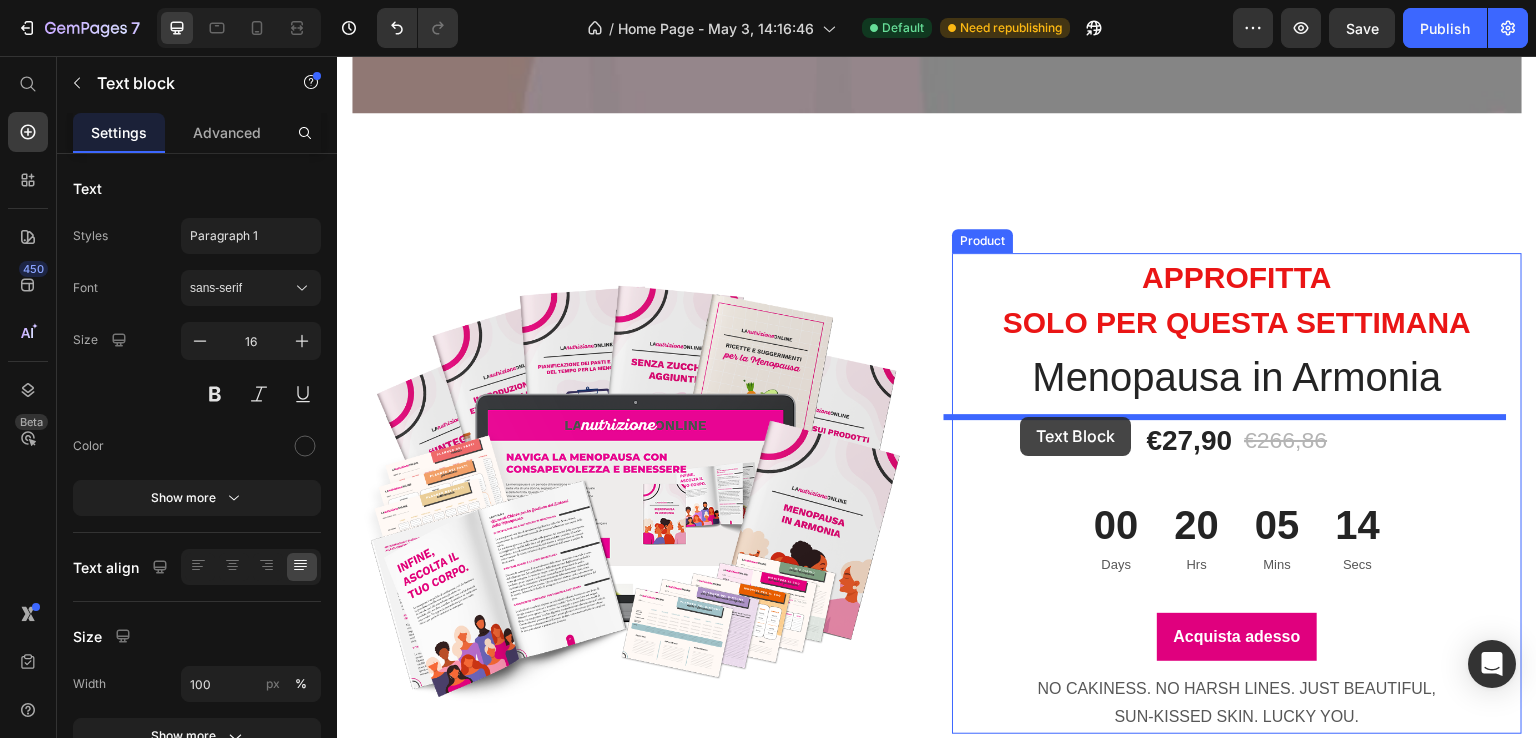 drag, startPoint x: 1057, startPoint y: 440, endPoint x: 1021, endPoint y: 417, distance: 42.72002 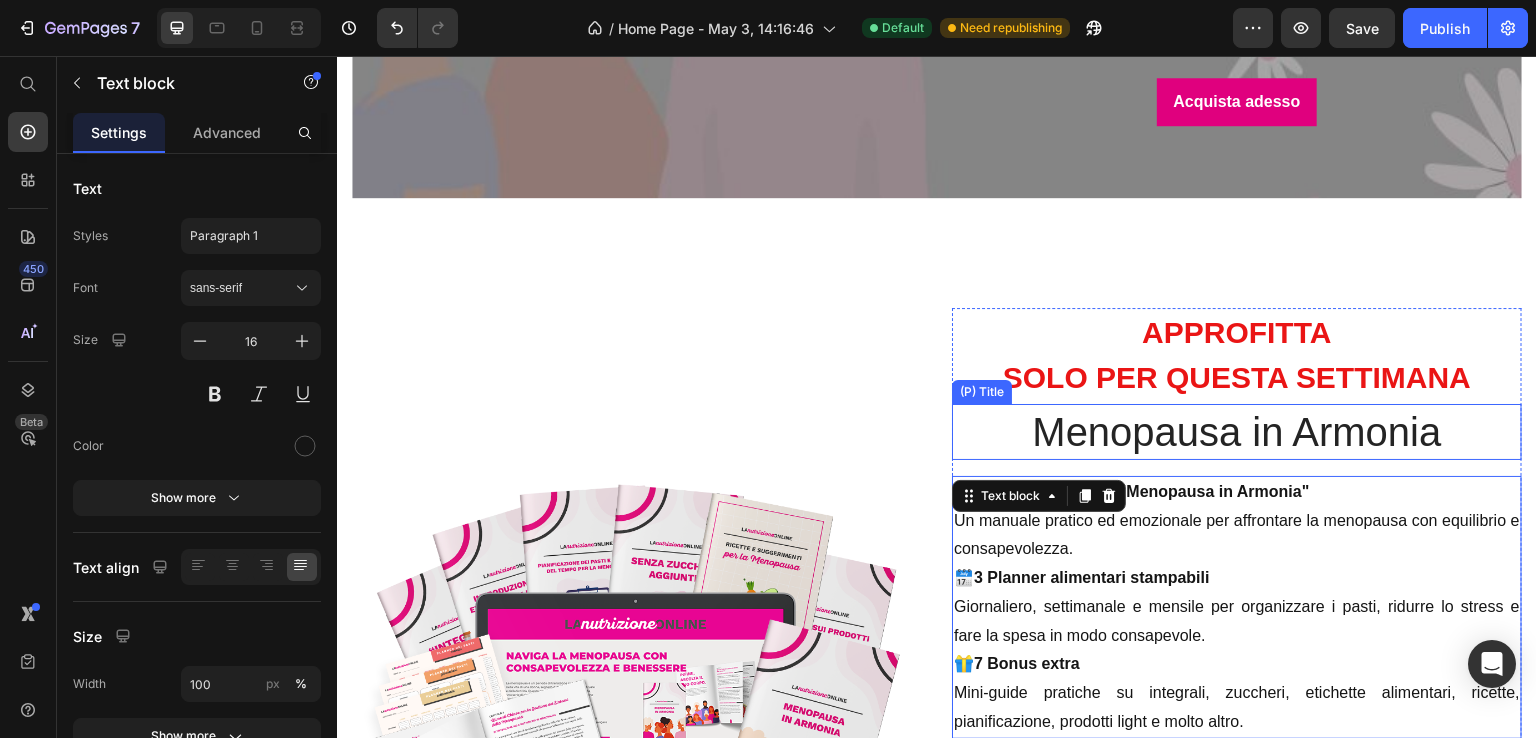 scroll, scrollTop: 6750, scrollLeft: 0, axis: vertical 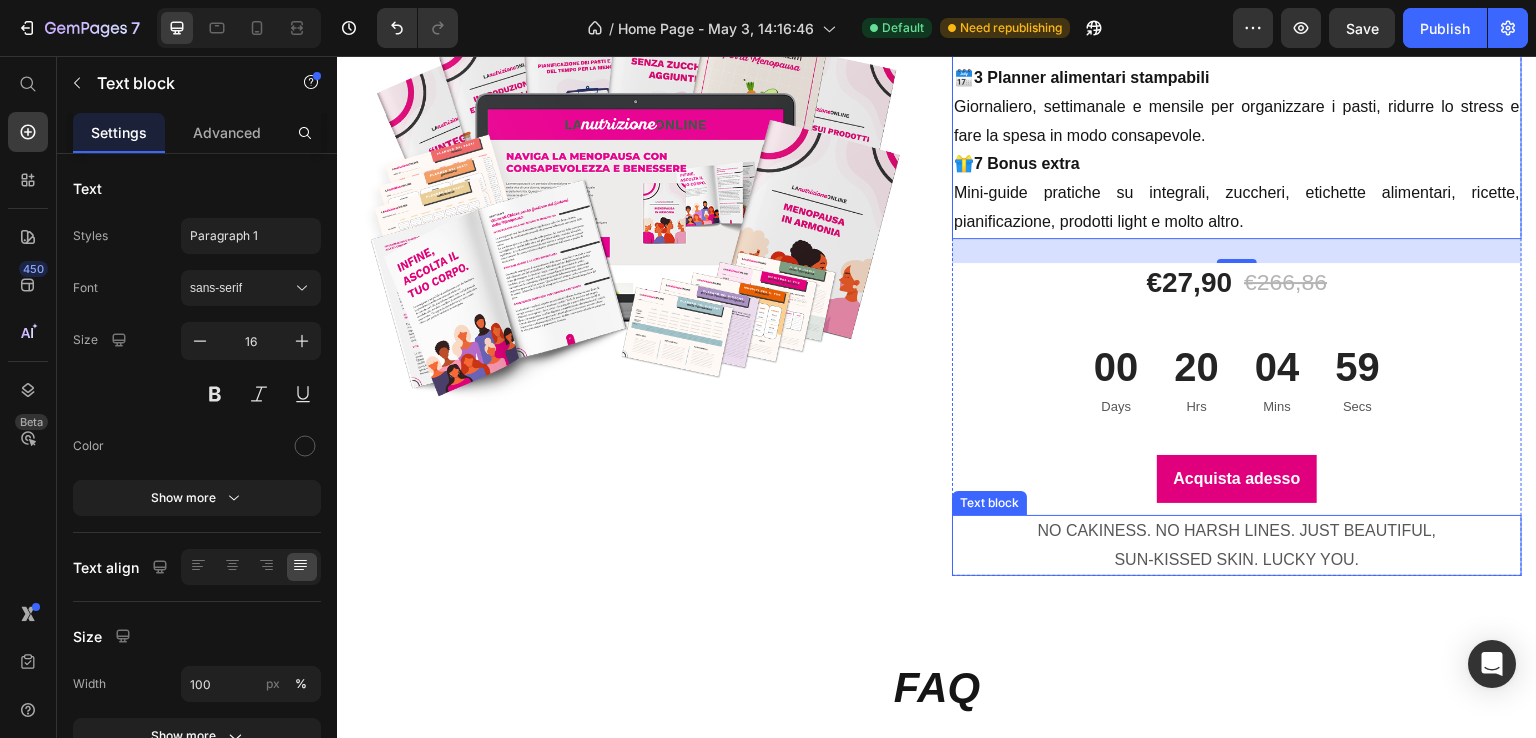 click on "NO CAKINESS. NO HARSH LINES. JUST BEAUTIFUL, SUN-KISSED SKIN. LUCKY YOU." at bounding box center (1237, 546) 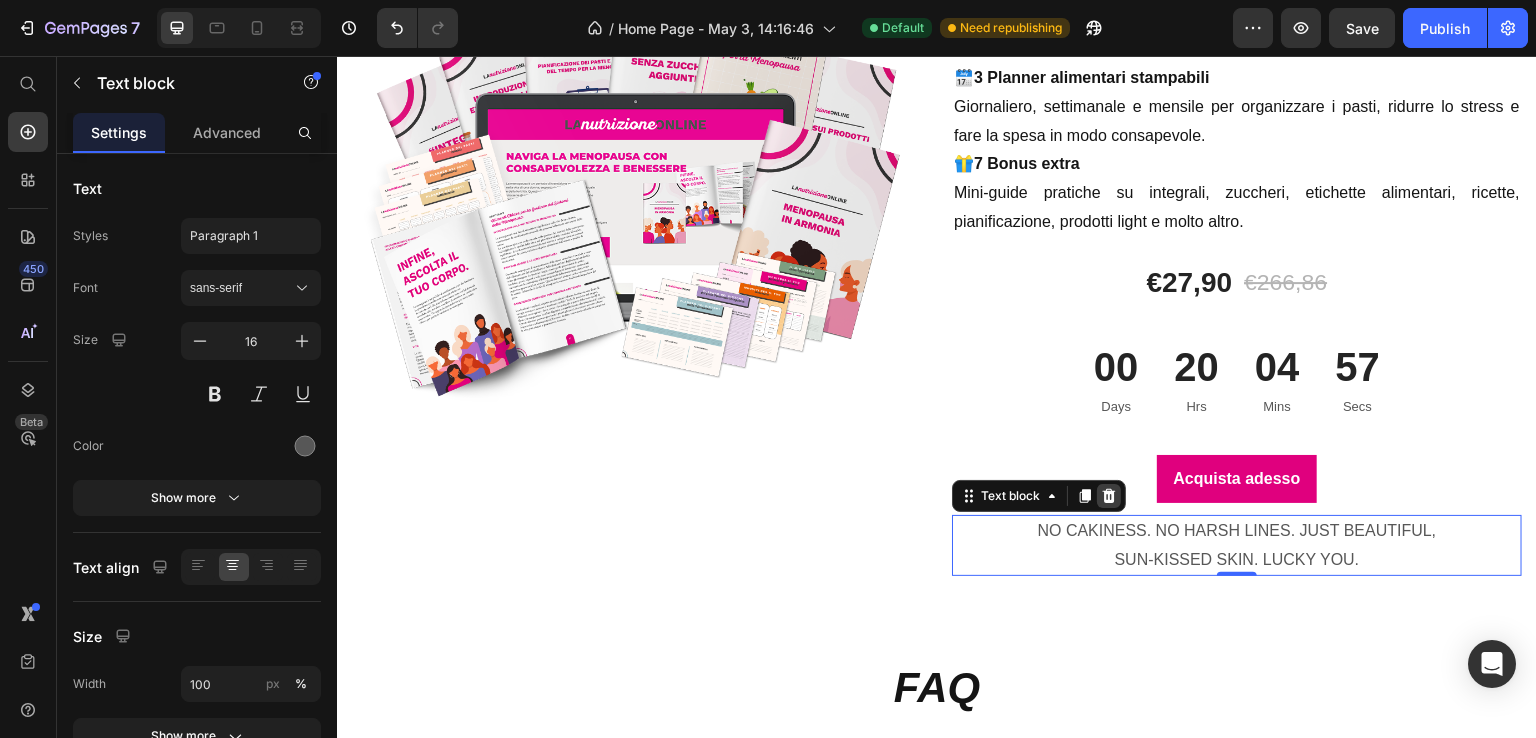 click 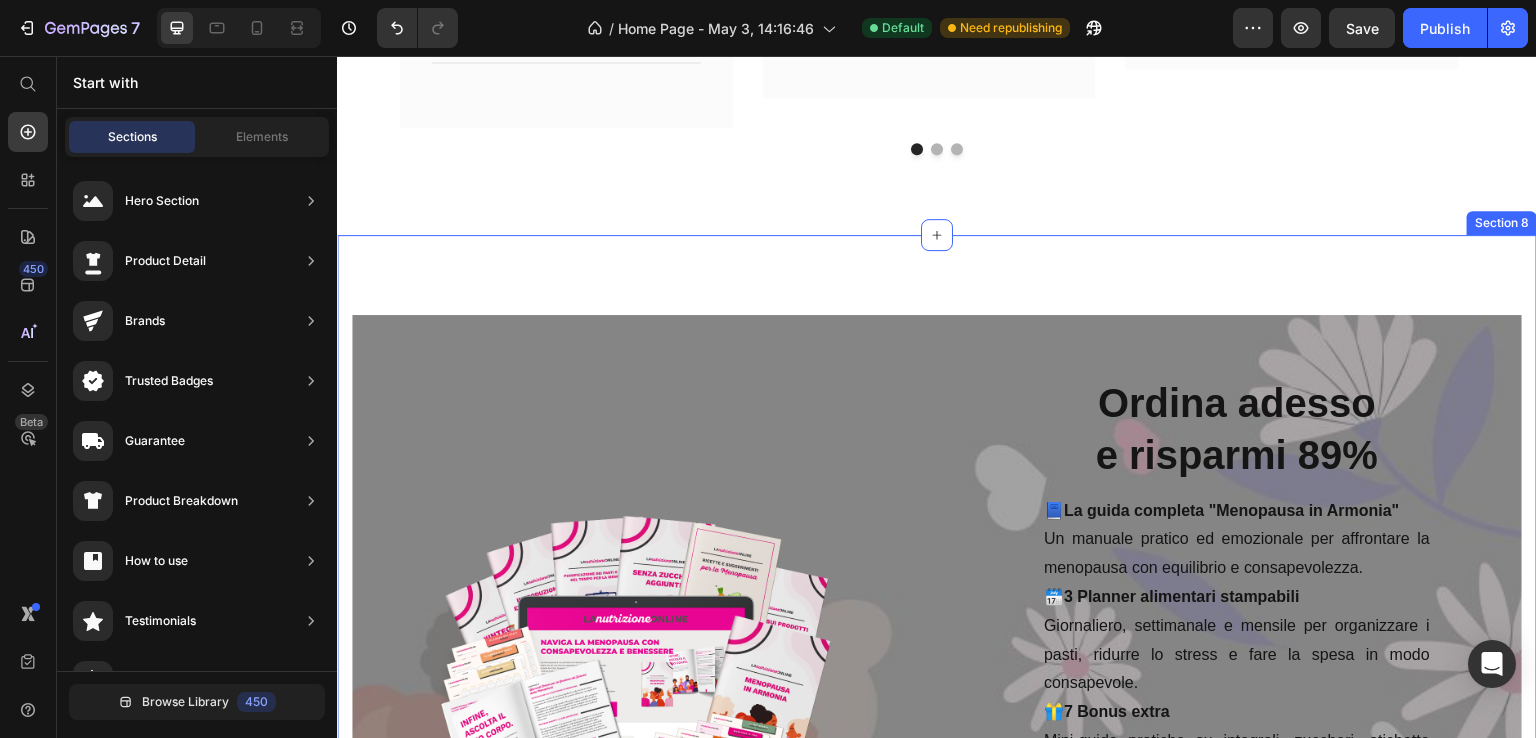 scroll, scrollTop: 5420, scrollLeft: 0, axis: vertical 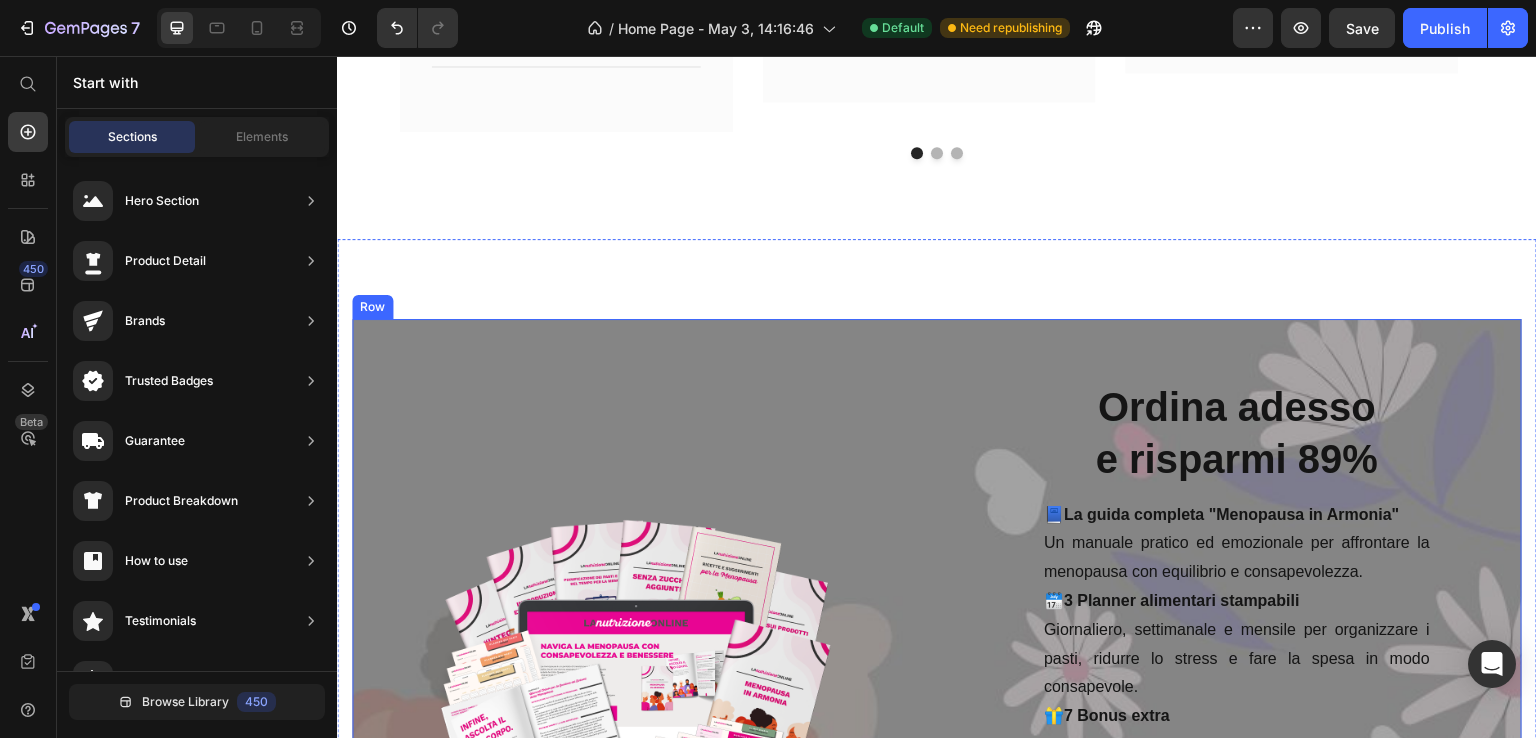 click on "Image Ordina adesso  e risparmi 89% Heading 📘  La guida completa "Menopausa in Armonia" Un manuale pratico ed emozionale per affrontare la menopausa con equilibrio e consapevolezza. 🗓️  3 Planner alimentari stampabili Giornaliero, settimanale e mensile per organizzare i pasti, ridurre lo stress e fare la spesa in modo consapevole. 🎁  7 Bonus extra Mini-guide pratiche su integrali, zuccheri, etichette alimentari, ricette, pianificazione, prodotti light e molto altro. Text block €266,86 (P) Price €27,90 (P) Price Row Acquista adesso (P) Cart Button Product Row Row" at bounding box center [937, 673] 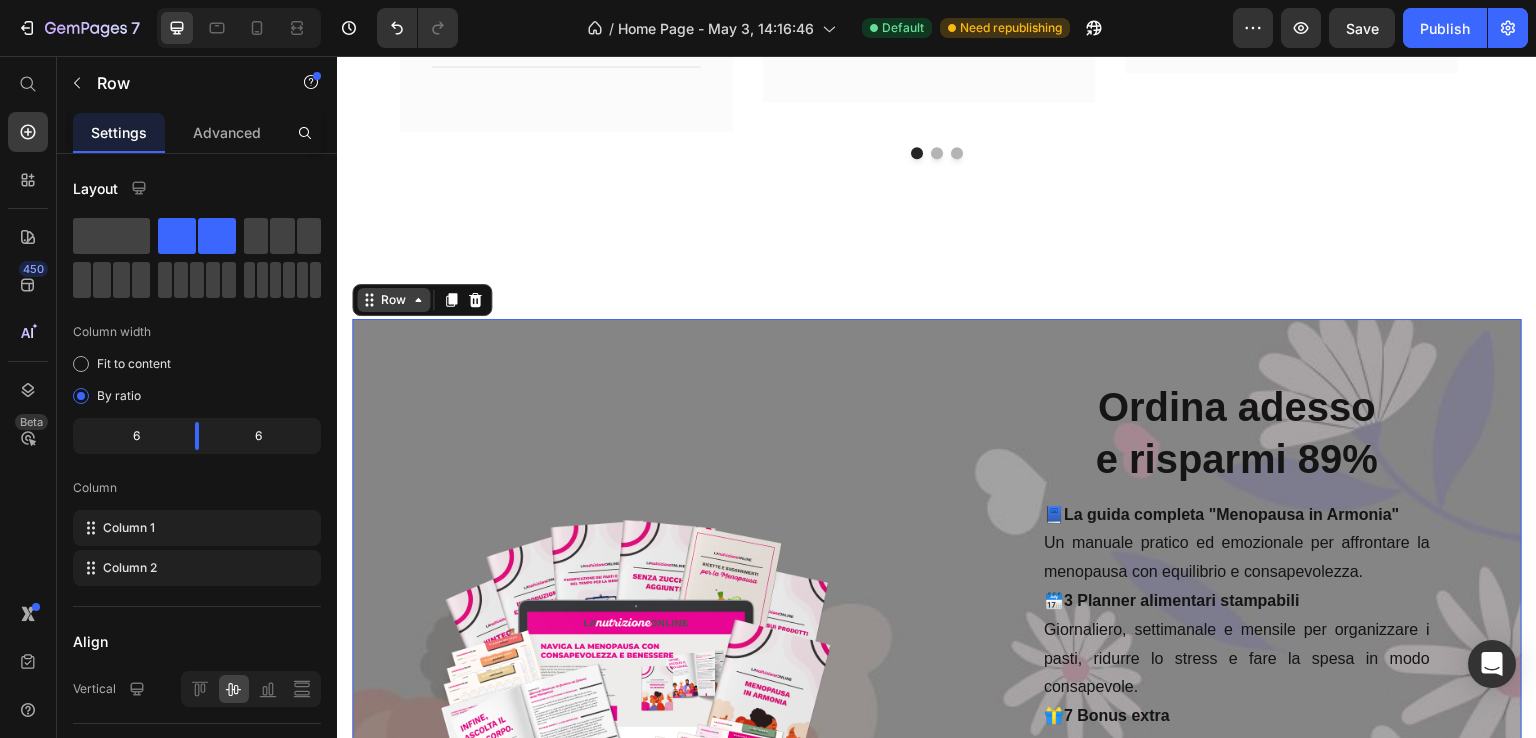 click on "Row" at bounding box center (393, 300) 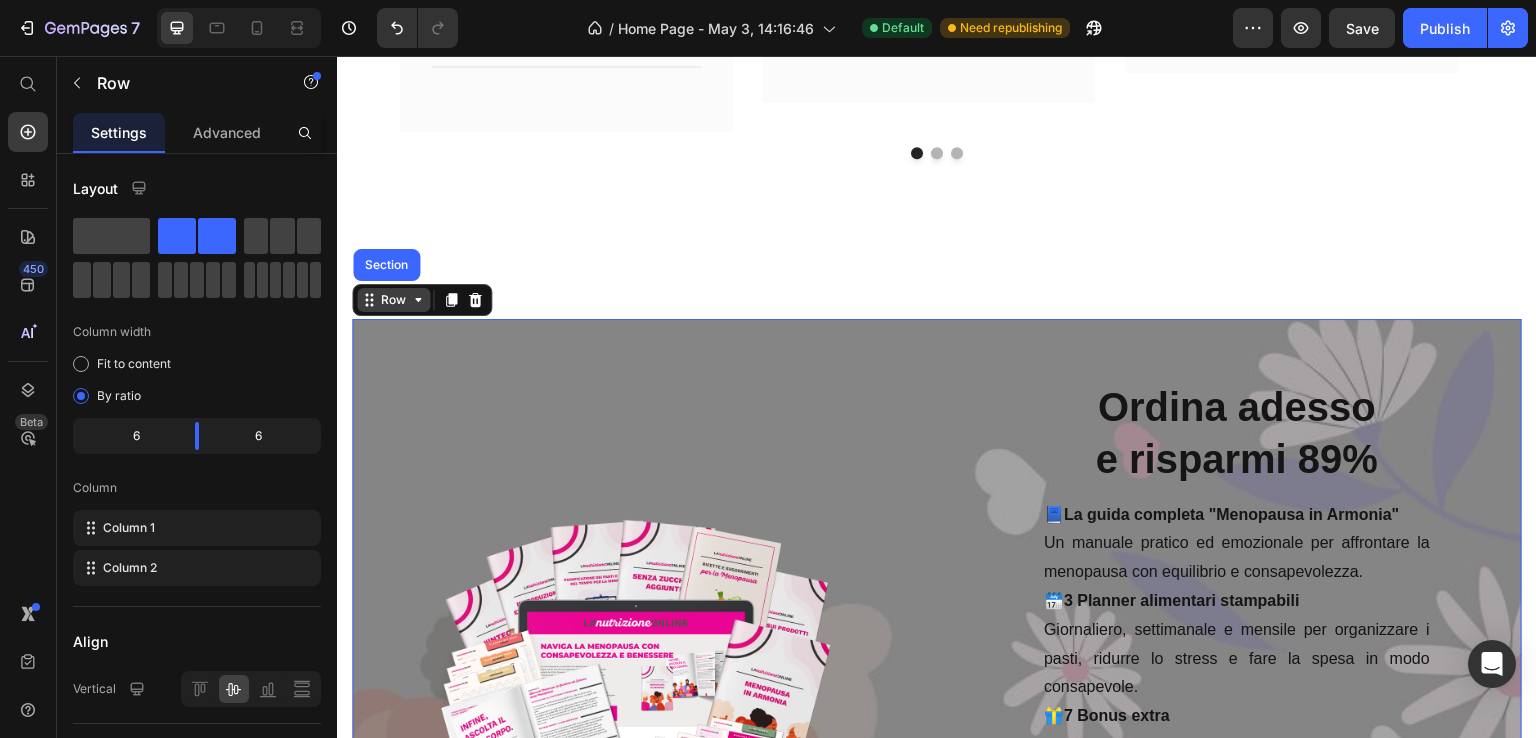 click on "Row" at bounding box center (393, 300) 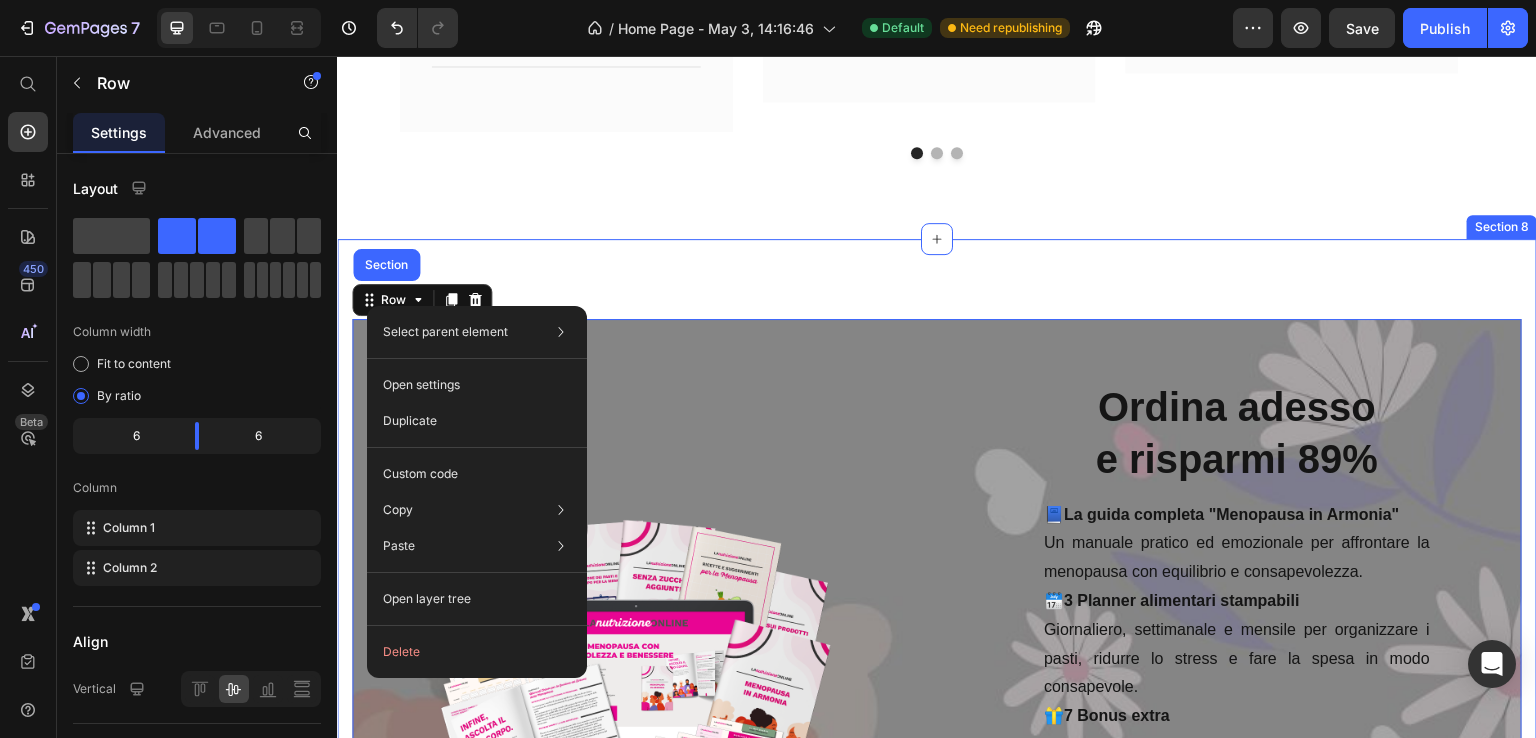 click on "Image Ordina adesso  e risparmi 89% Heading 📘  La guida completa "Menopausa in Armonia" Un manuale pratico ed emozionale per affrontare la menopausa con equilibrio e consapevolezza. 🗓️  3 Planner alimentari stampabili Giornaliero, settimanale e mensile per organizzare i pasti, ridurre lo stress e fare la spesa in modo consapevole. 🎁  7 Bonus extra Mini-guide pratiche su integrali, zuccheri, etichette alimentari, ricette, pianificazione, prodotti light e molto altro. Text block €266,86 (P) Price €27,90 (P) Price Row Acquista adesso (P) Cart Button Product Row Row Section   0 Section 8" at bounding box center [937, 673] 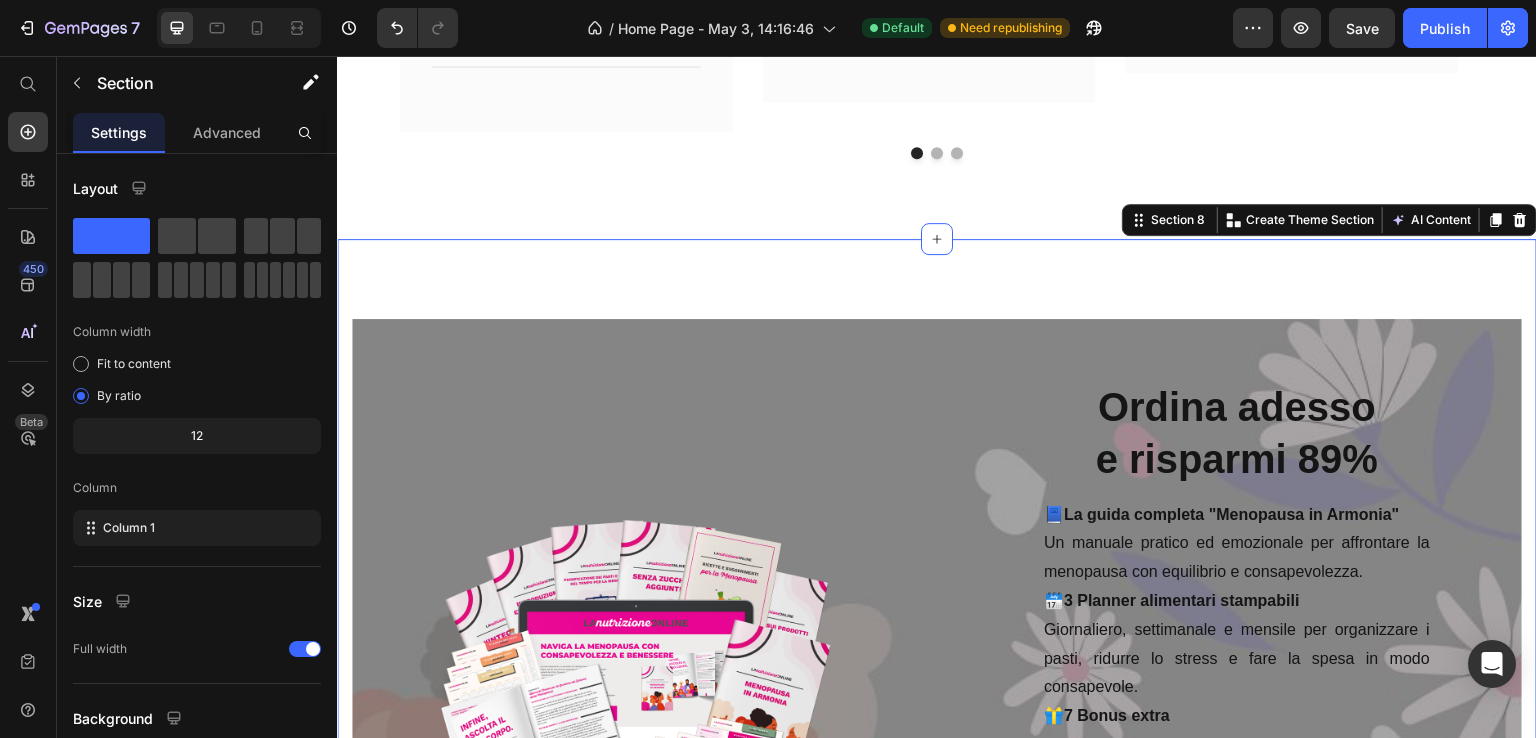 click on "Image Ordina adesso  e risparmi 89% Heading 📘  La guida completa "Menopausa in Armonia" Un manuale pratico ed emozionale per affrontare la menopausa con equilibrio e consapevolezza. 🗓️  3 Planner alimentari stampabili Giornaliero, settimanale e mensile per organizzare i pasti, ridurre lo stress e fare la spesa in modo consapevole. 🎁  7 Bonus extra Mini-guide pratiche su integrali, zuccheri, etichette alimentari, ricette, pianificazione, prodotti light e molto altro. Text block €266,86 (P) Price €27,90 (P) Price Row Acquista adesso (P) Cart Button Product Row Row Section 8   You can create reusable sections Create Theme Section AI Content Write with GemAI What would you like to describe here? Tone and Voice Persuasive Product Menopausa in Armonia Show more Generate" at bounding box center [937, 673] 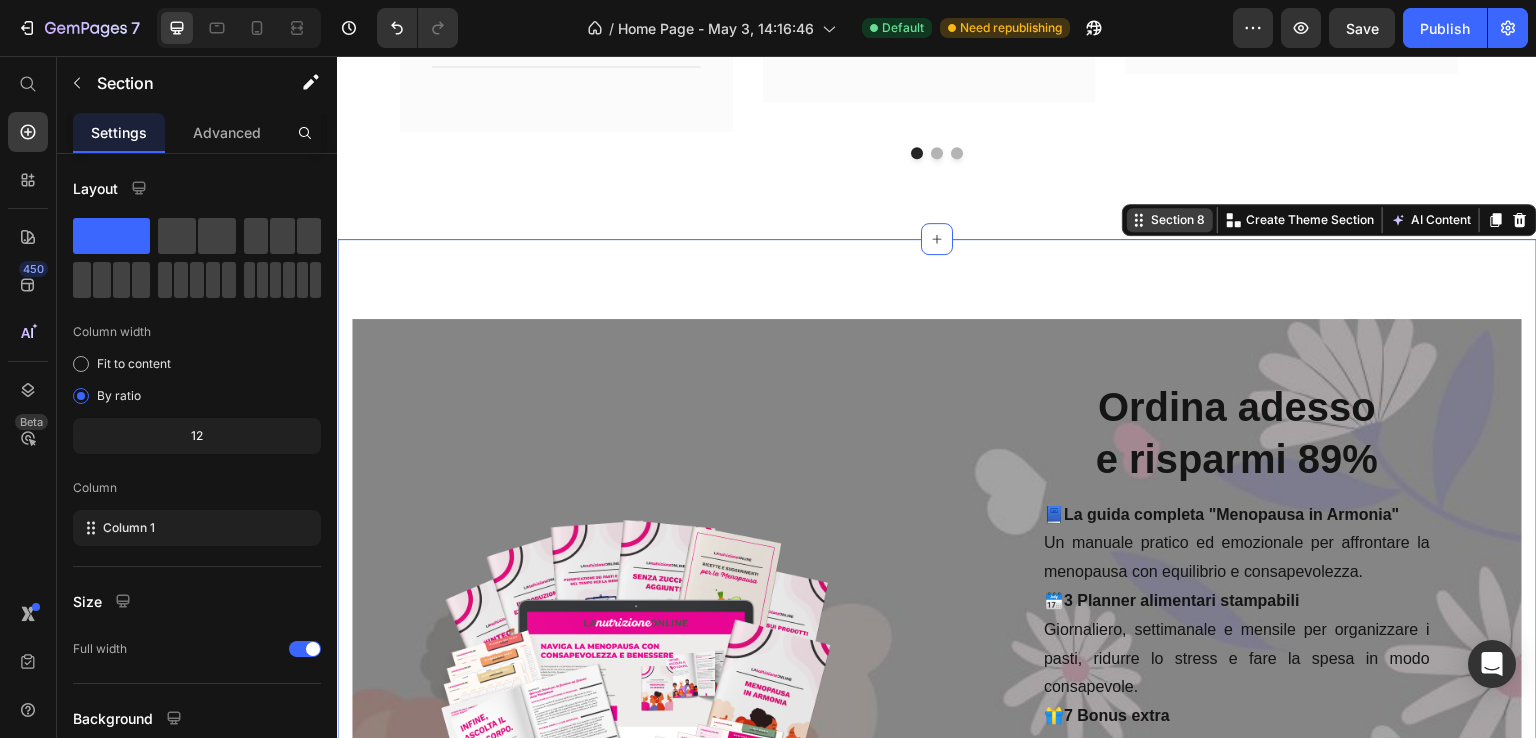 click 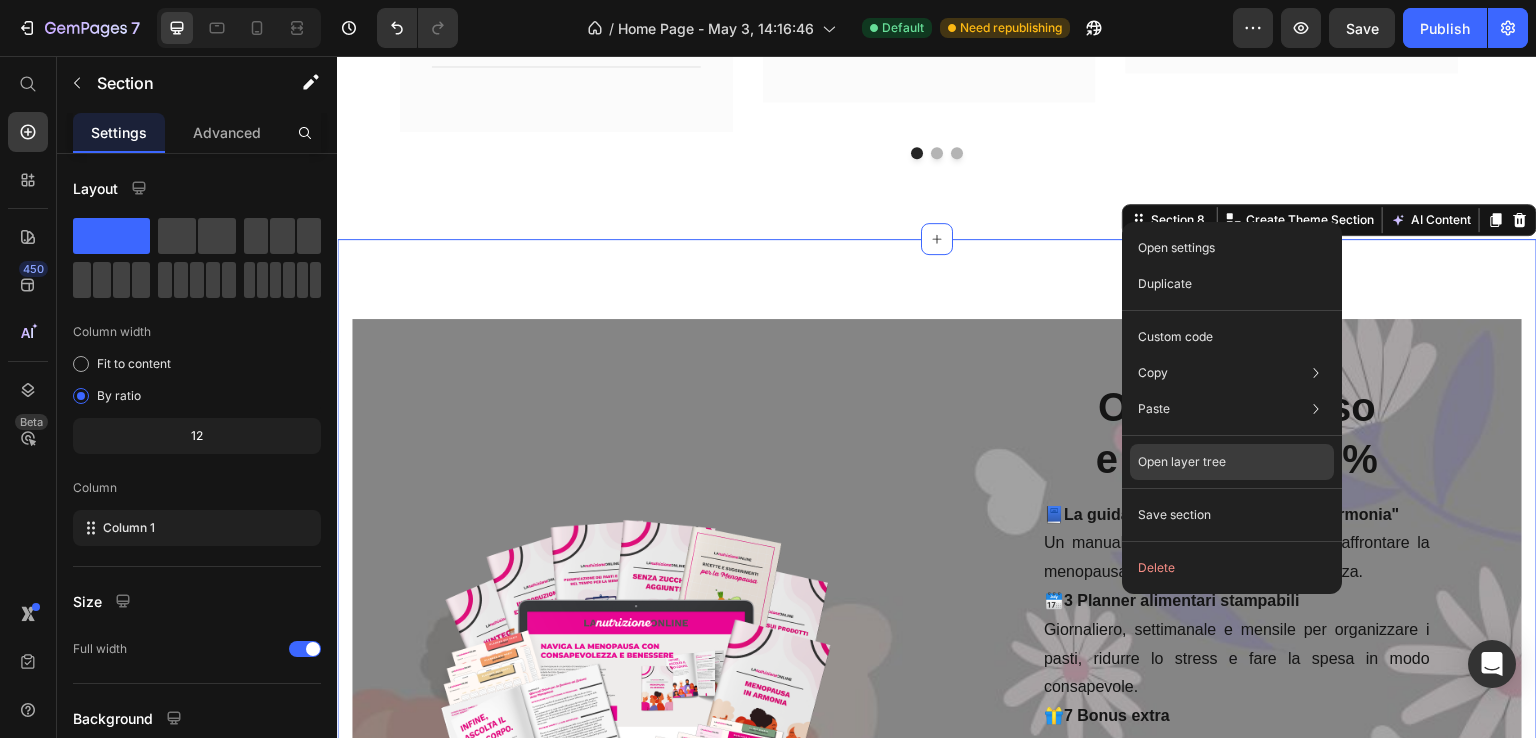 click on "Open layer tree" at bounding box center [1182, 462] 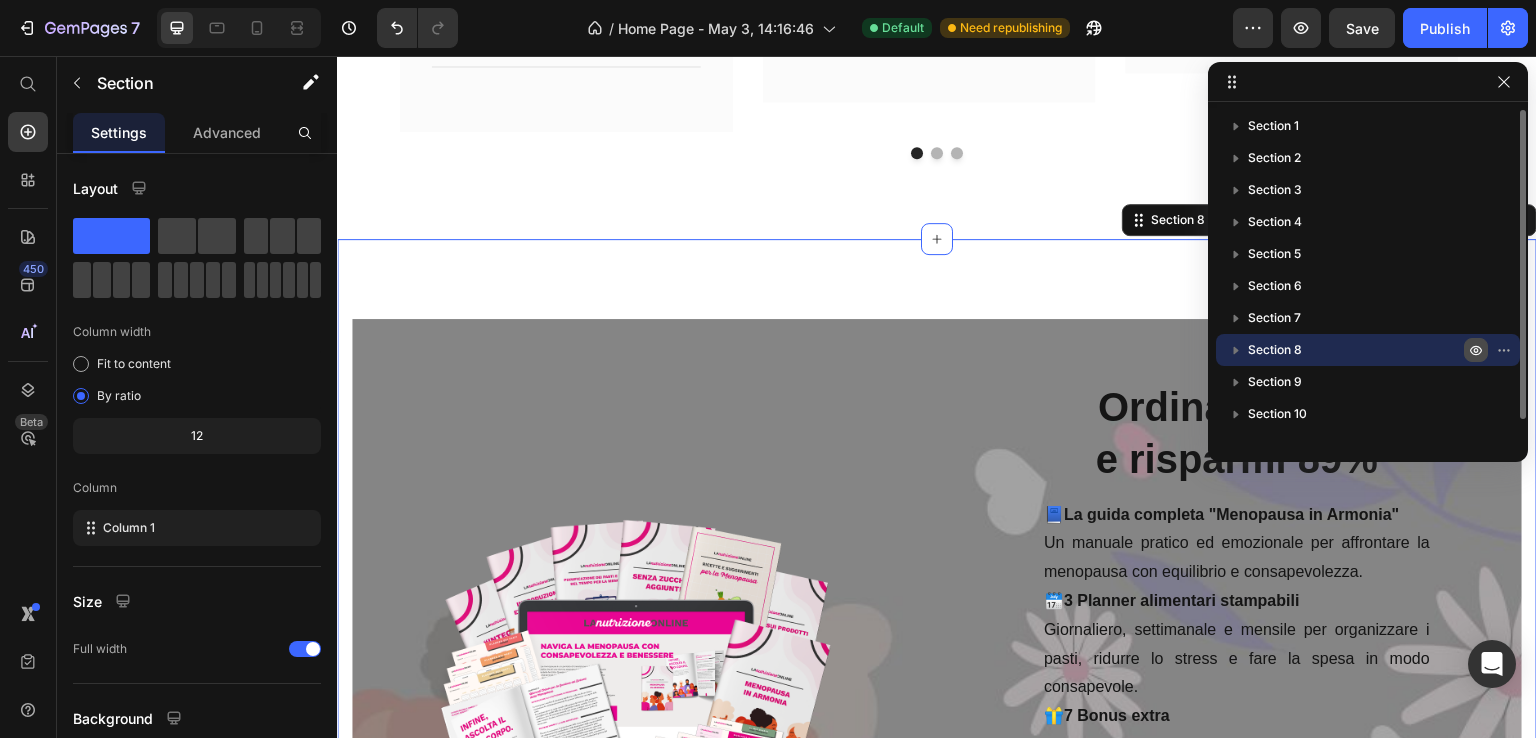 click 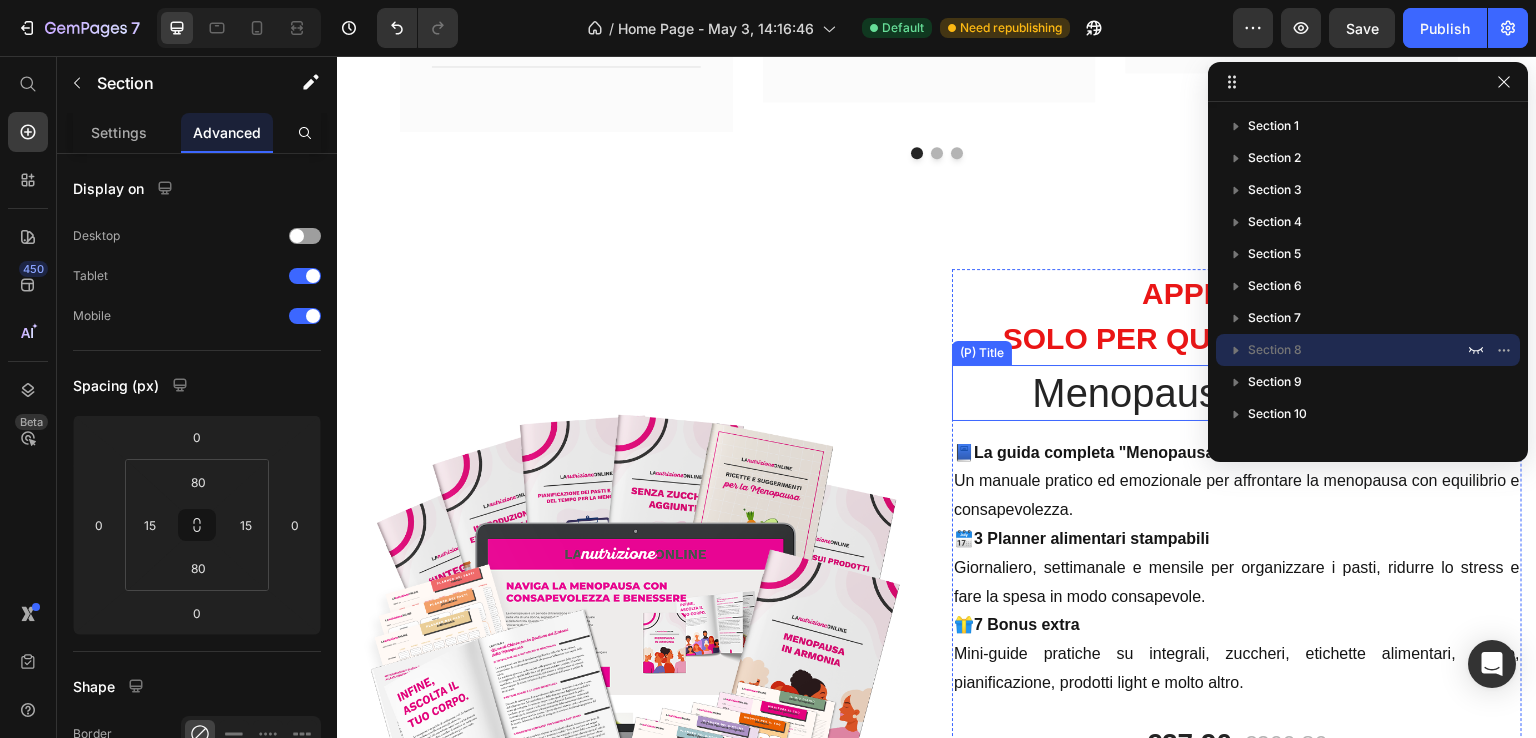 scroll, scrollTop: 5520, scrollLeft: 0, axis: vertical 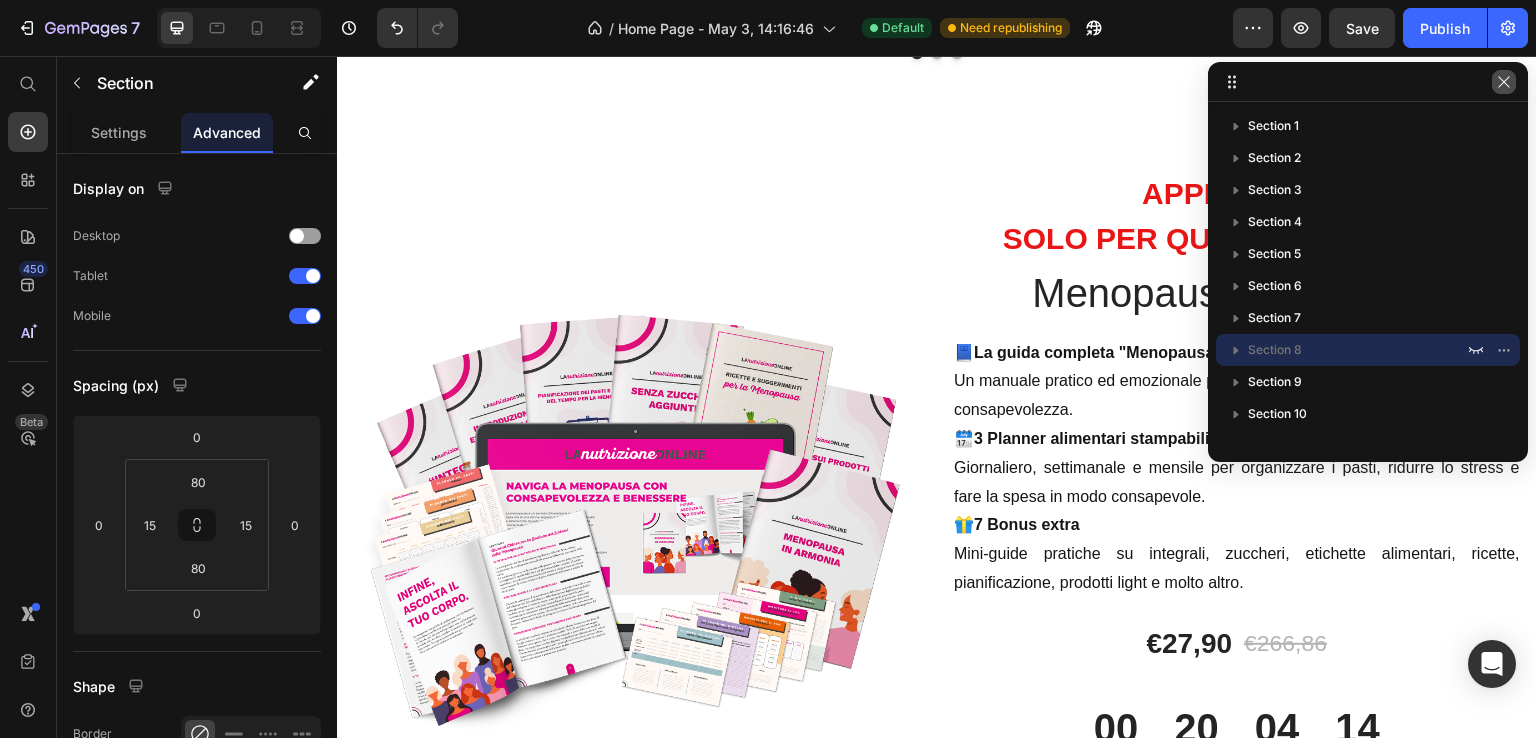 click 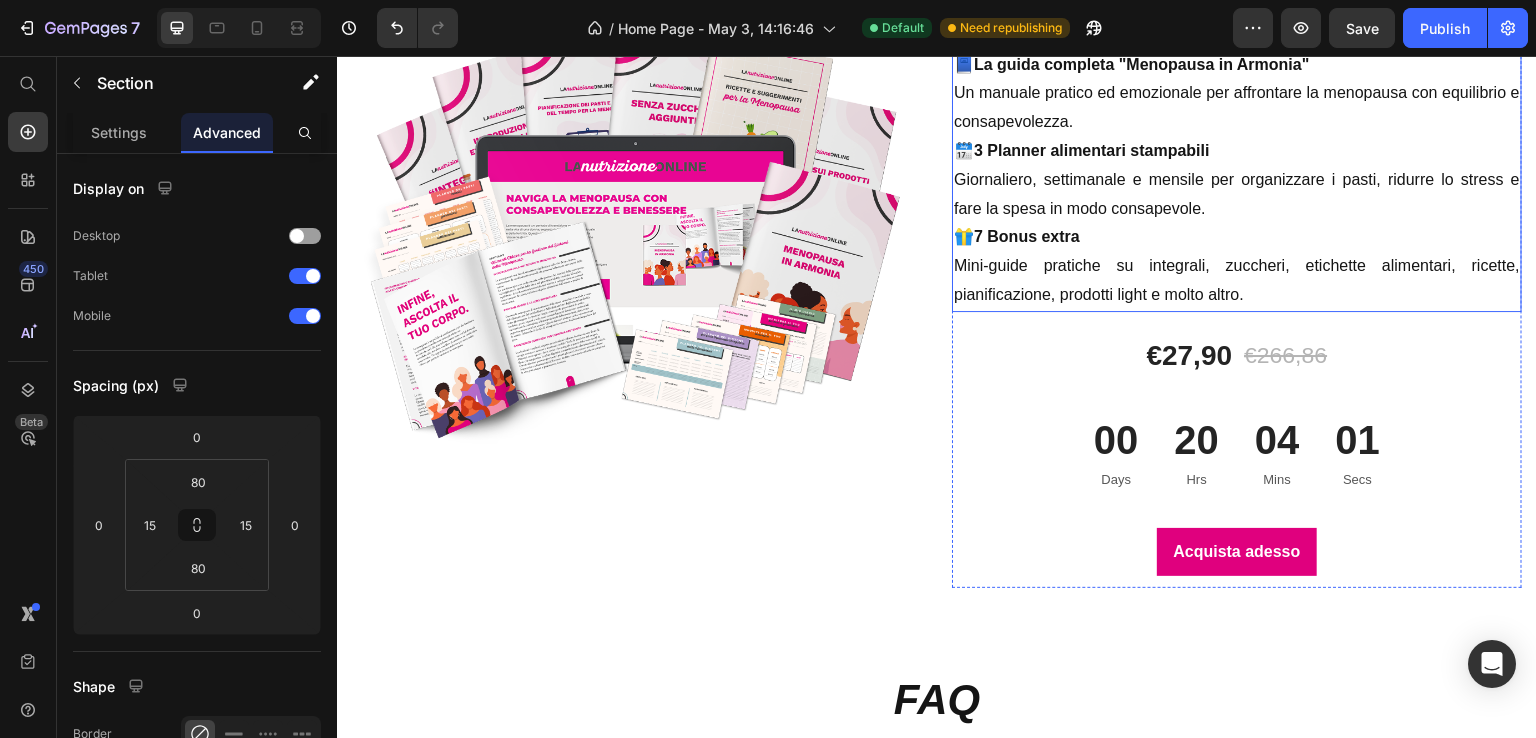 scroll, scrollTop: 5820, scrollLeft: 0, axis: vertical 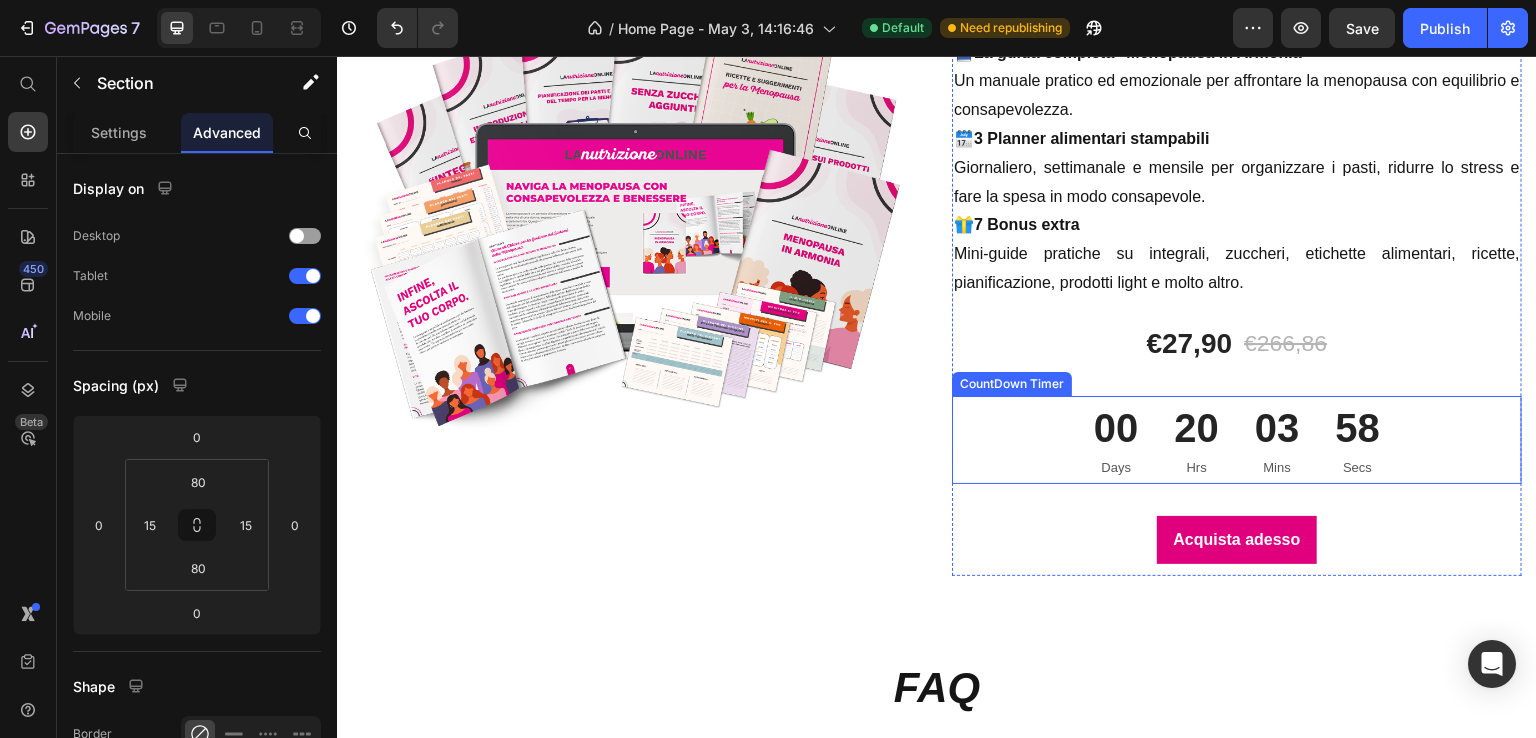 click on "20 Hrs" at bounding box center (1197, 440) 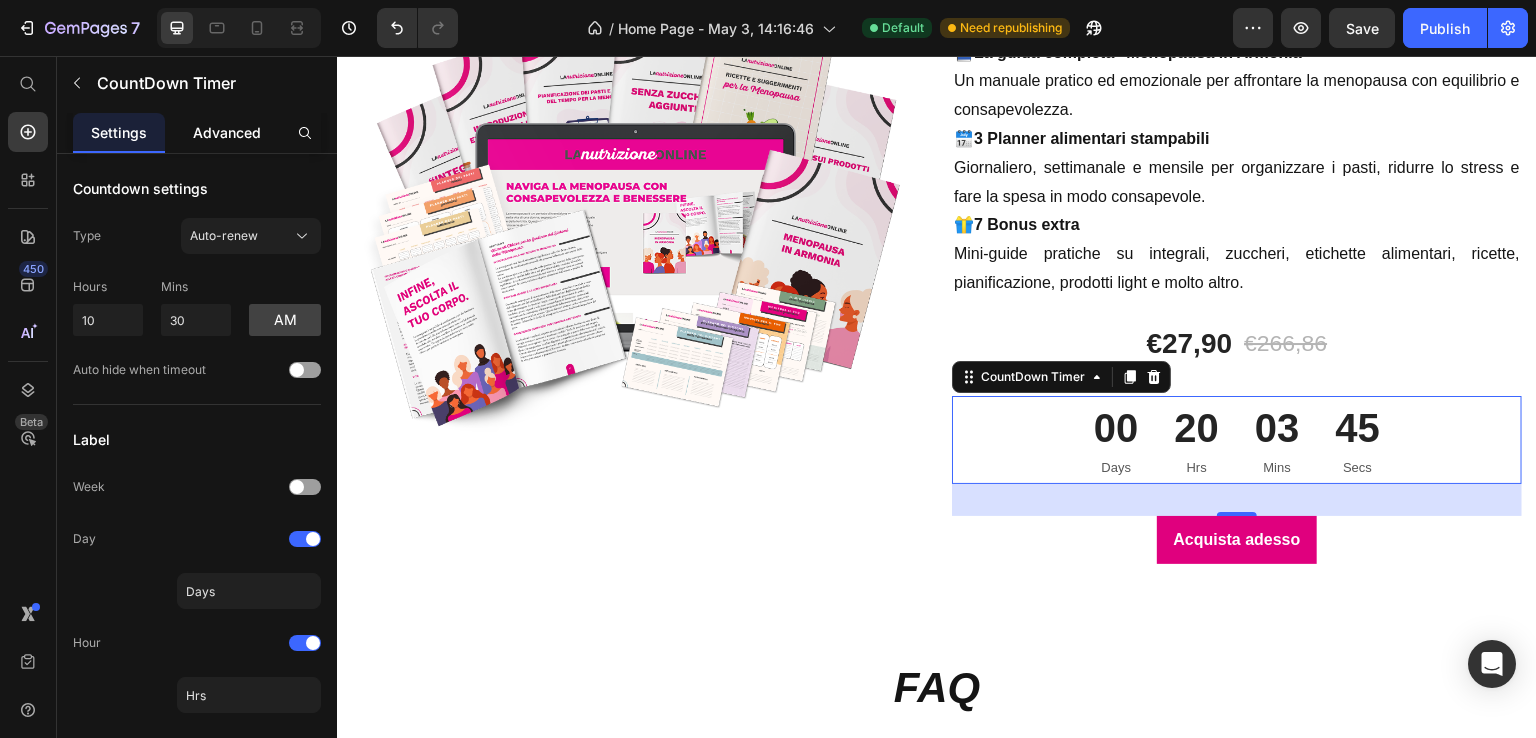 click on "Advanced" at bounding box center [227, 132] 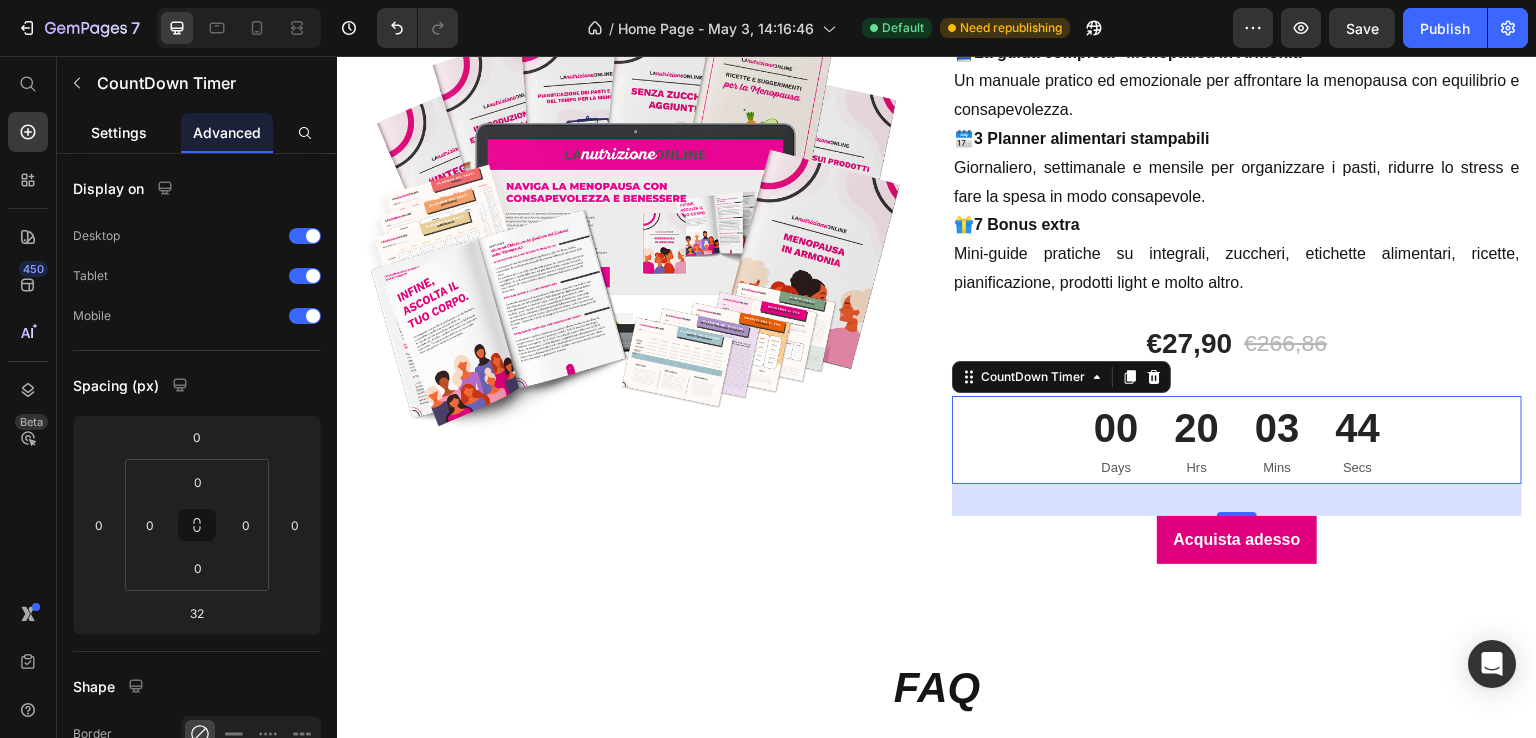 click on "Settings" at bounding box center [119, 132] 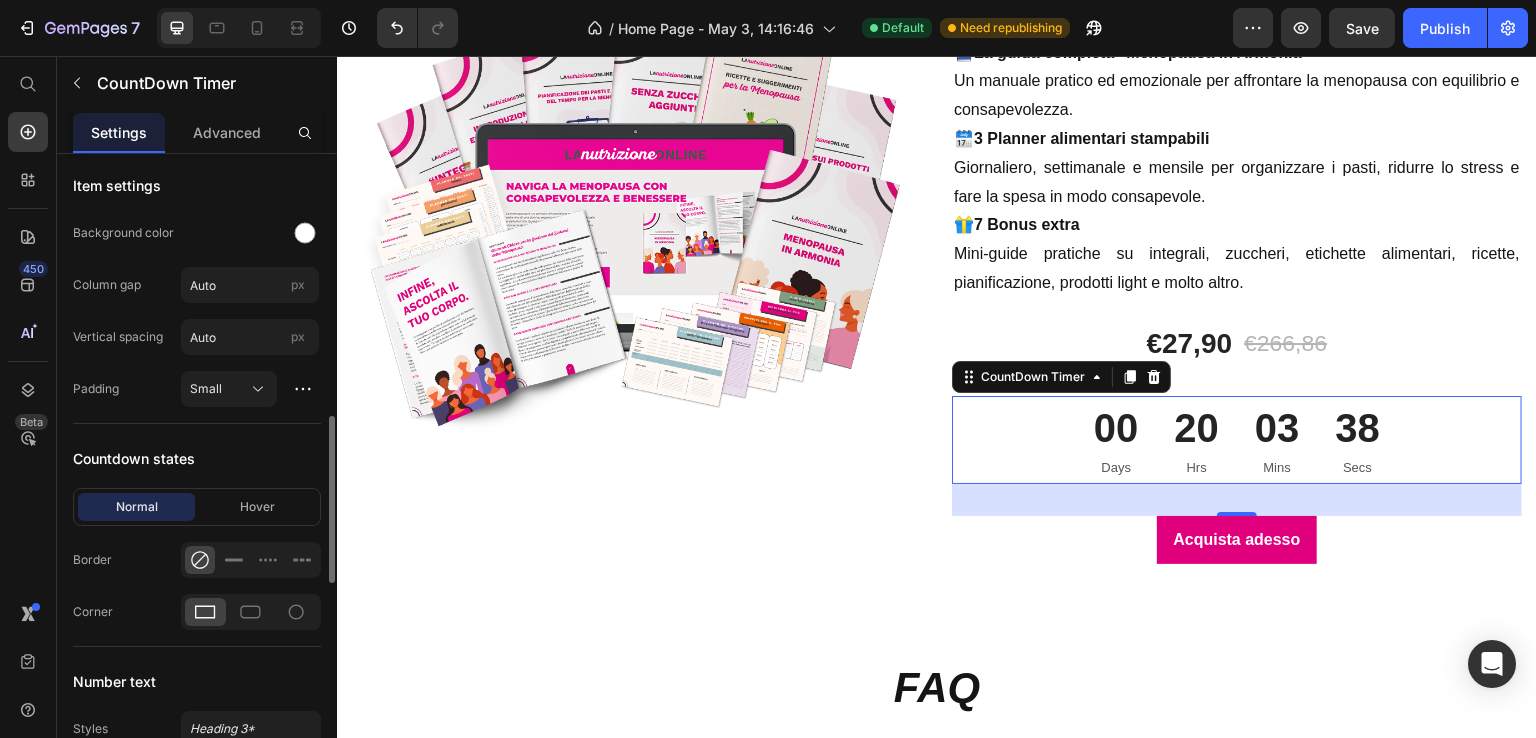 scroll, scrollTop: 500, scrollLeft: 0, axis: vertical 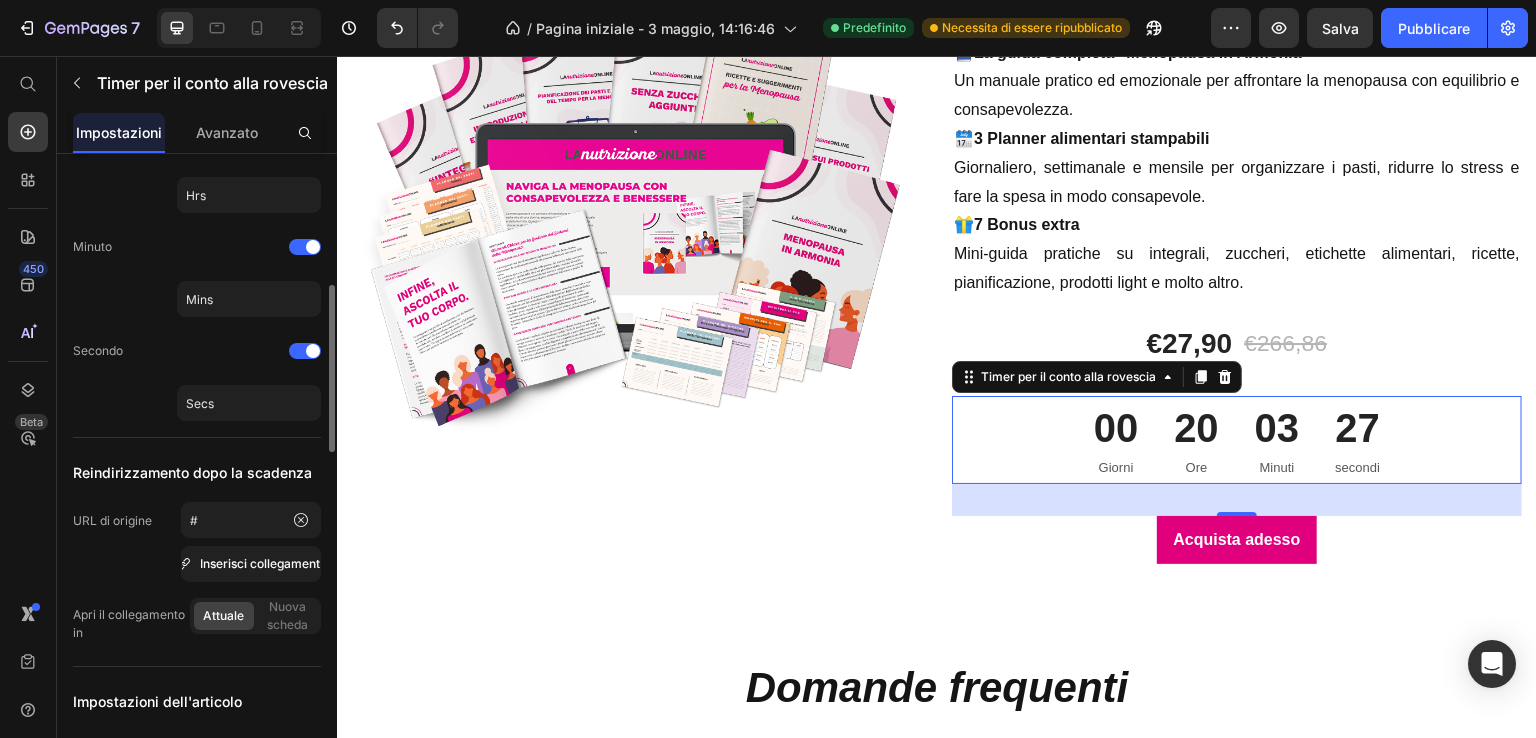 click on "Hrs" 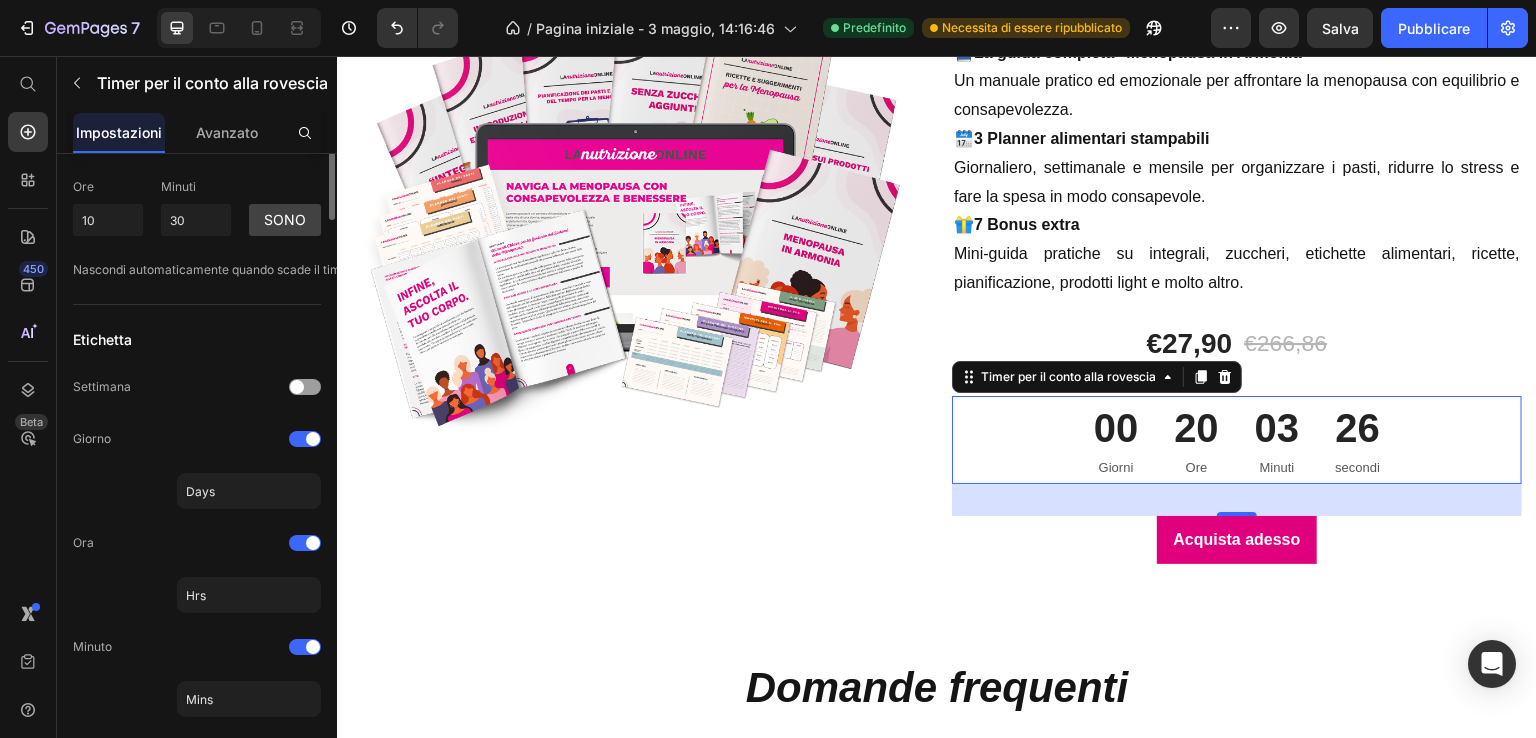 scroll, scrollTop: 0, scrollLeft: 0, axis: both 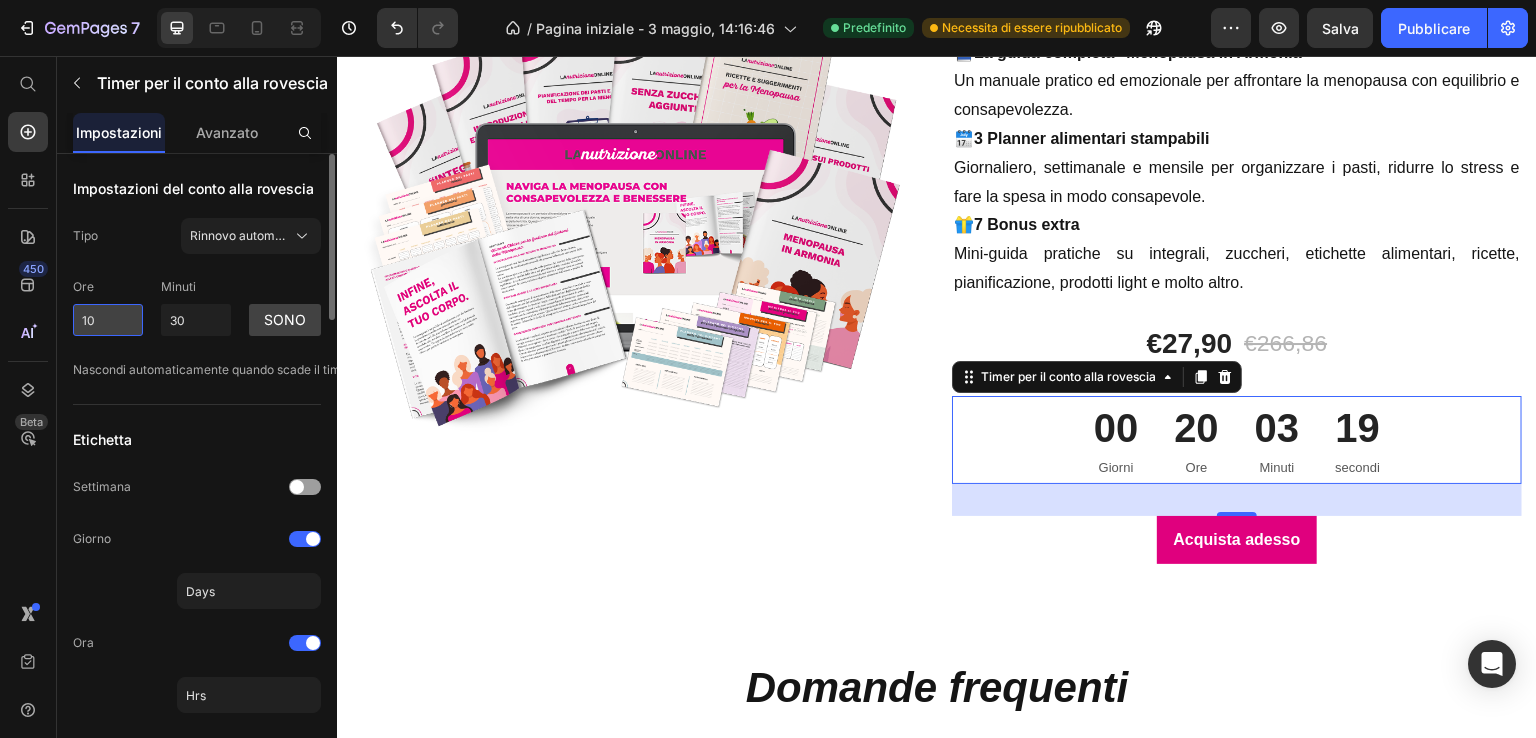 click on "10" at bounding box center (108, 320) 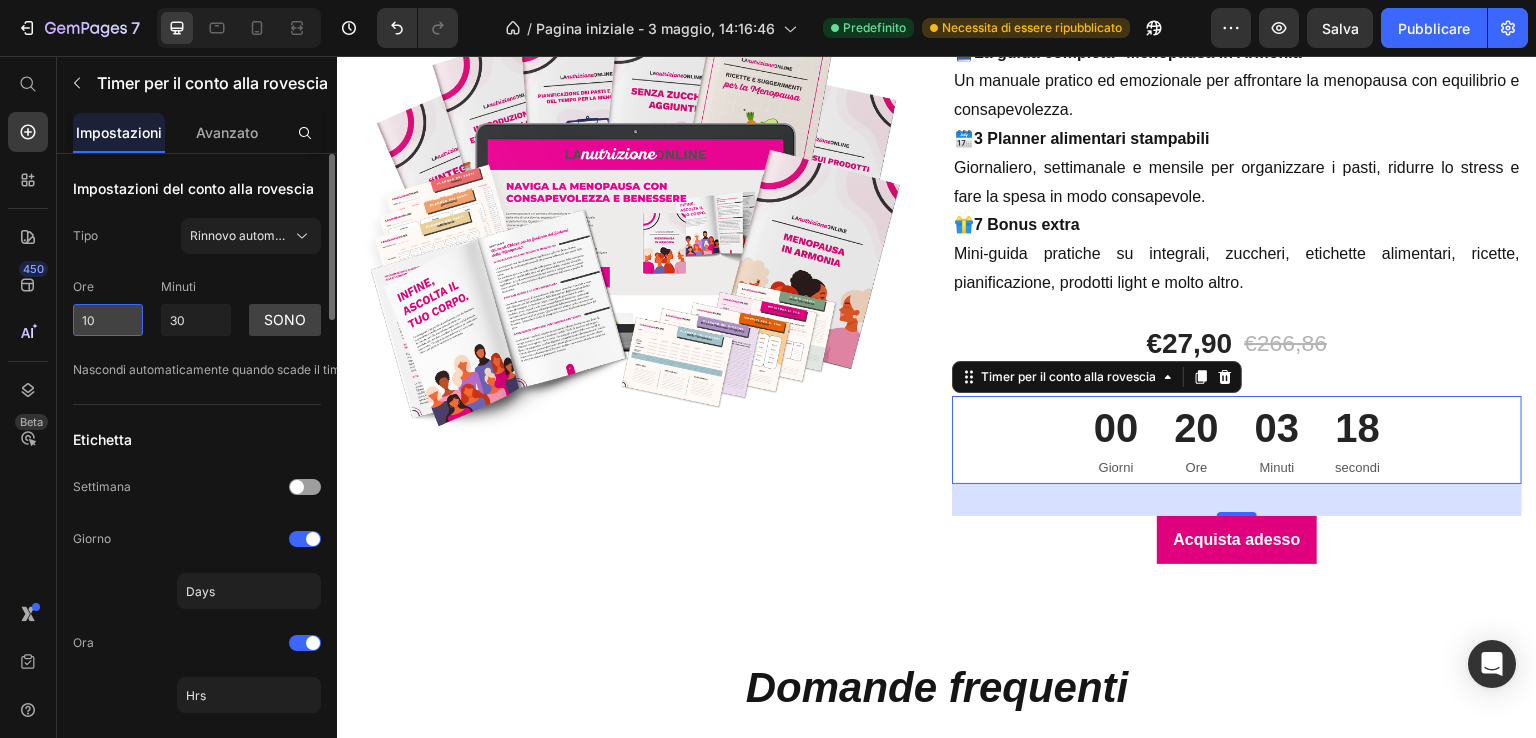 click on "10" at bounding box center [108, 320] 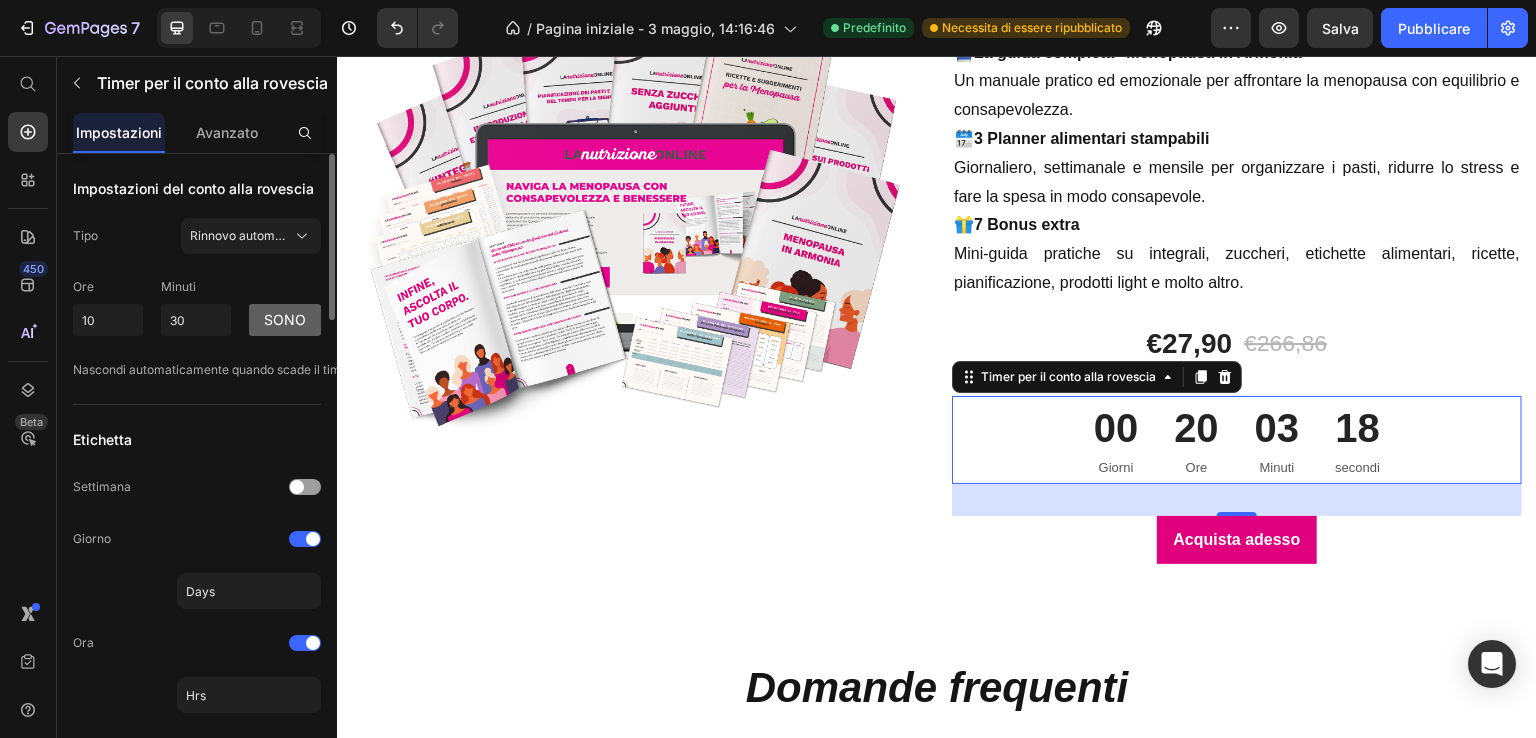 click on "Sono" at bounding box center [285, 319] 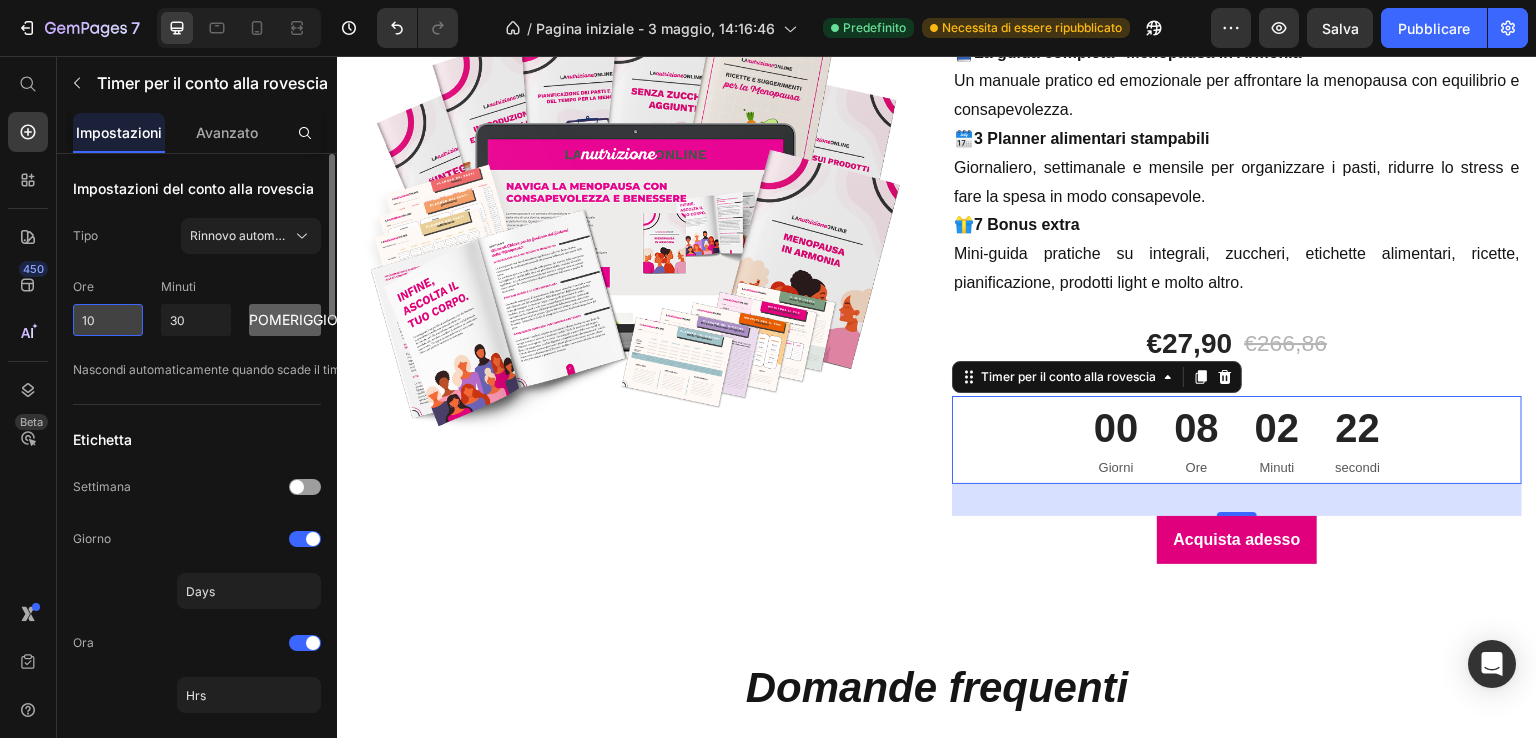 click on "10" at bounding box center [108, 320] 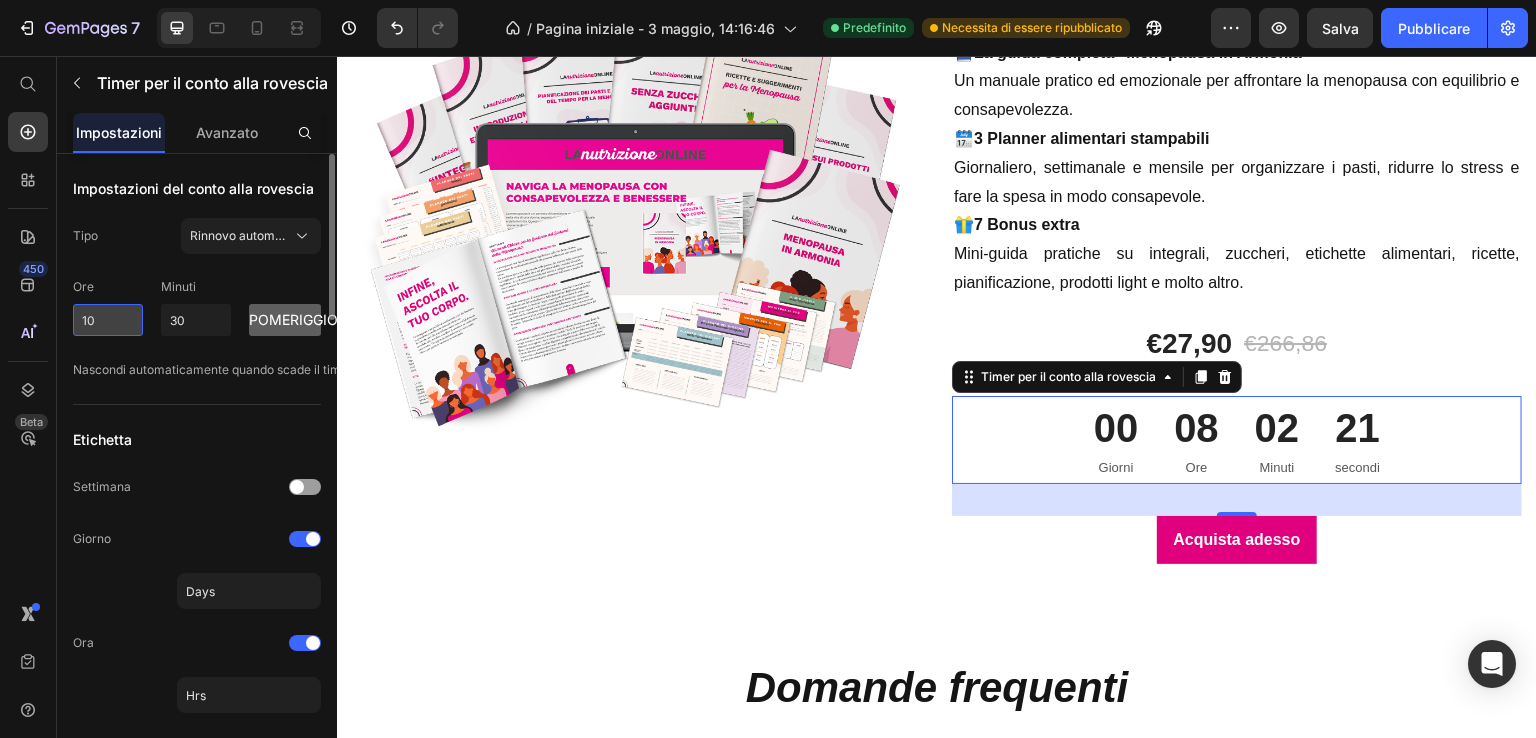 click on "10" at bounding box center [108, 320] 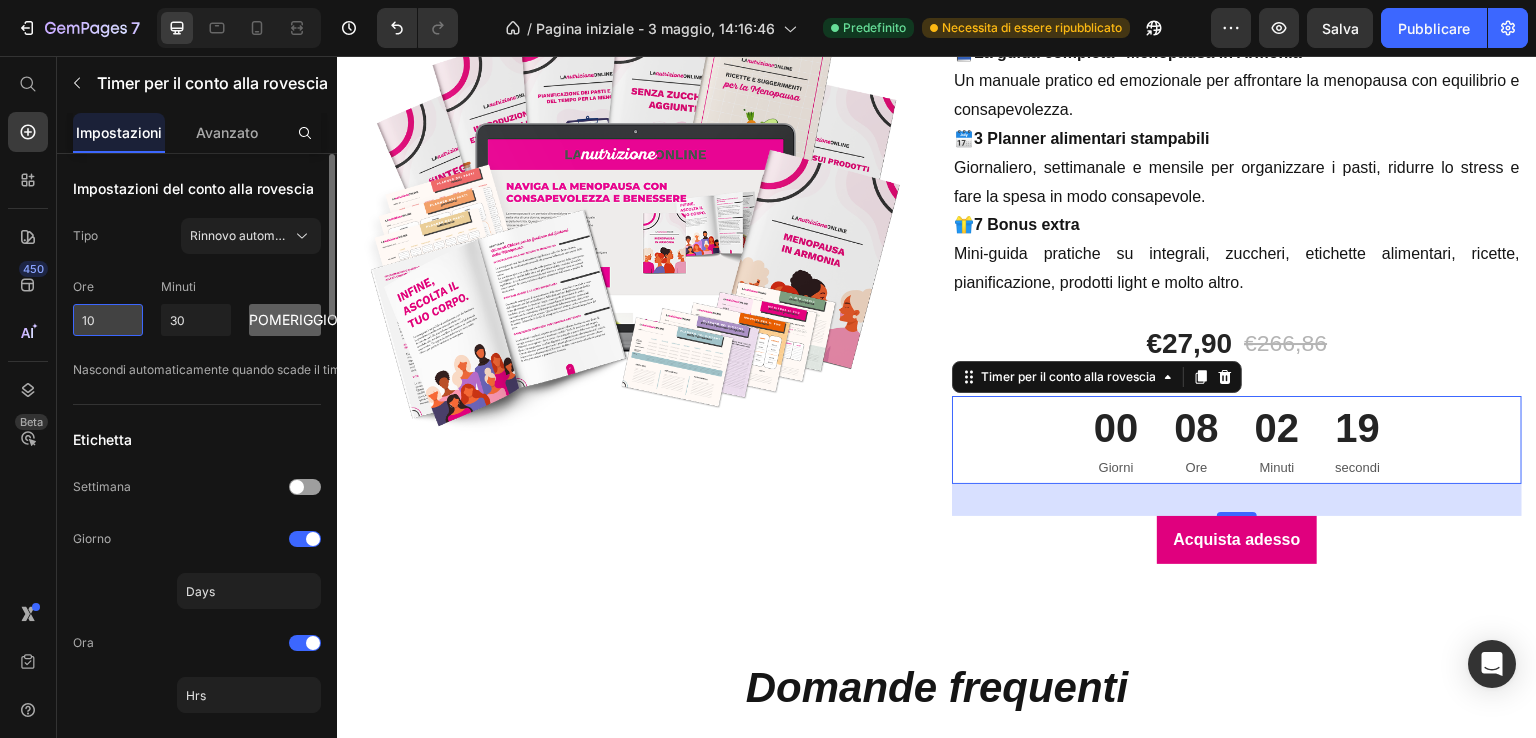 drag, startPoint x: 103, startPoint y: 321, endPoint x: 77, endPoint y: 321, distance: 26 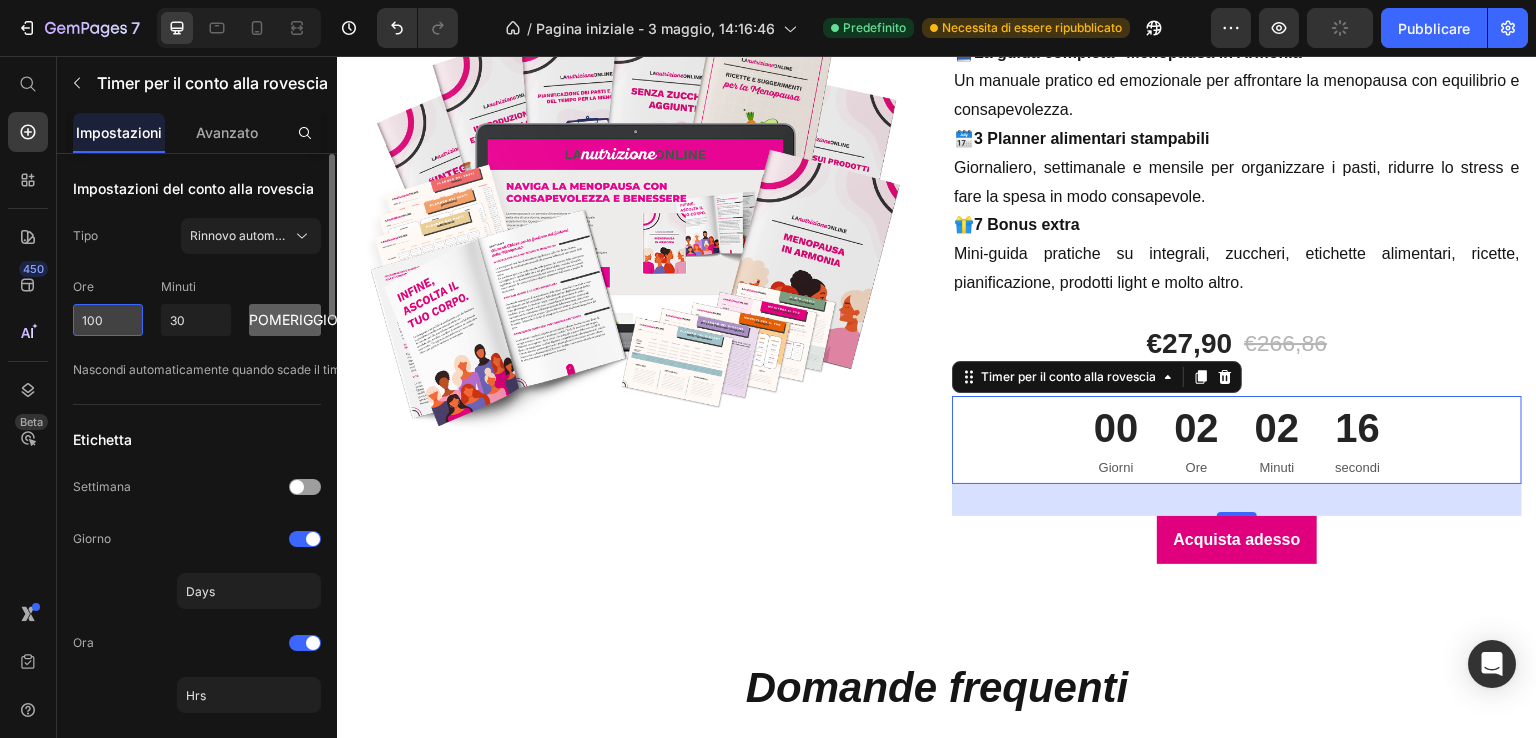type on "10" 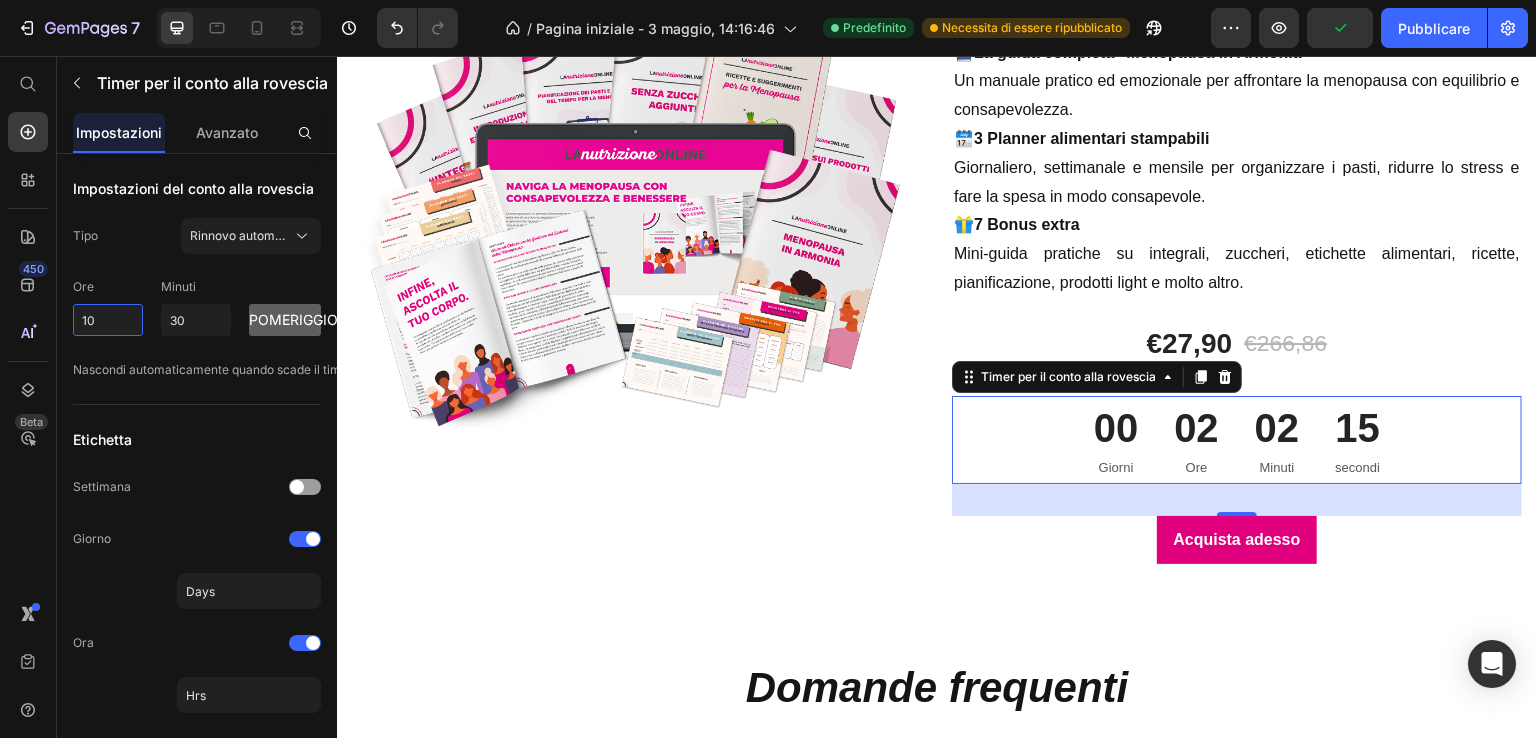 drag, startPoint x: 105, startPoint y: 318, endPoint x: 4, endPoint y: 329, distance: 101.597244 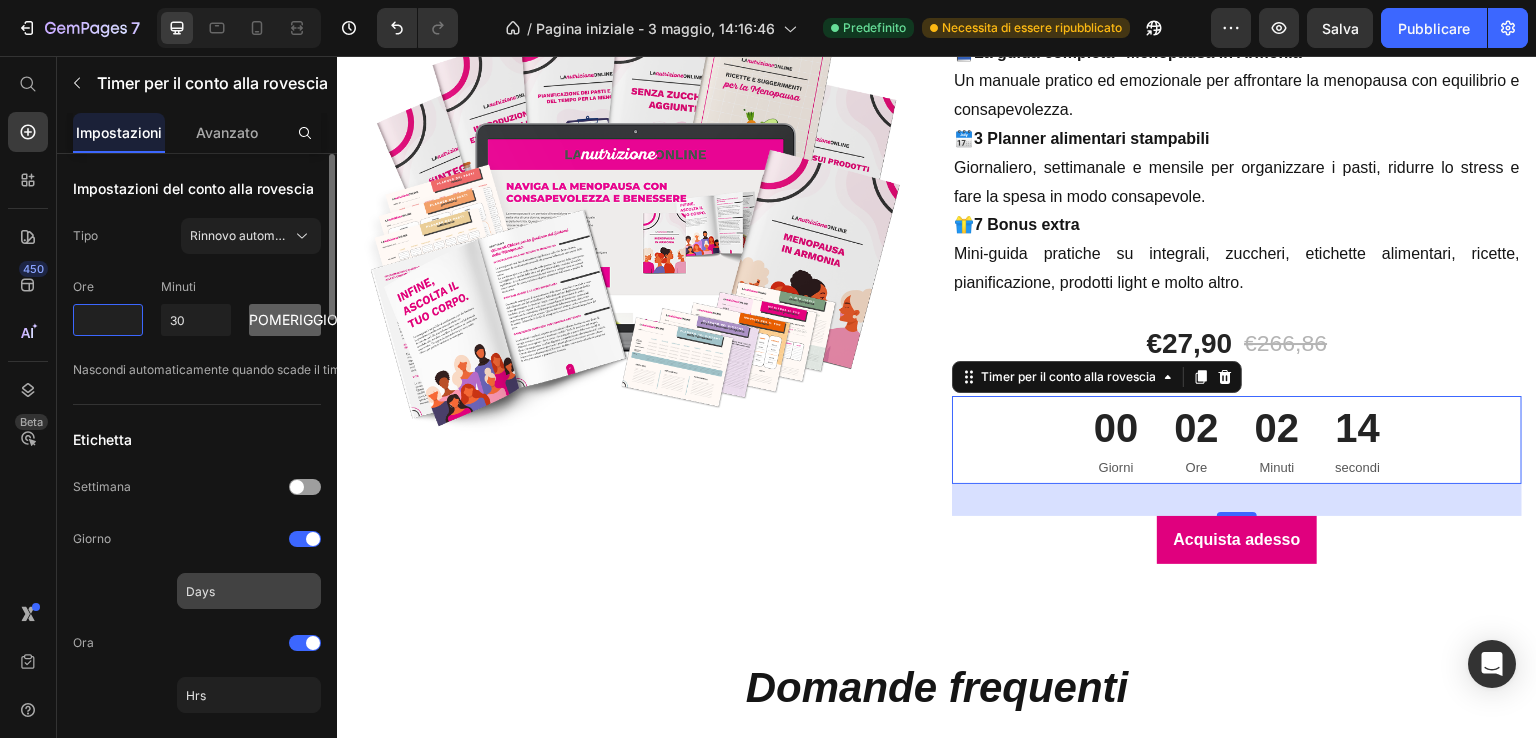 type 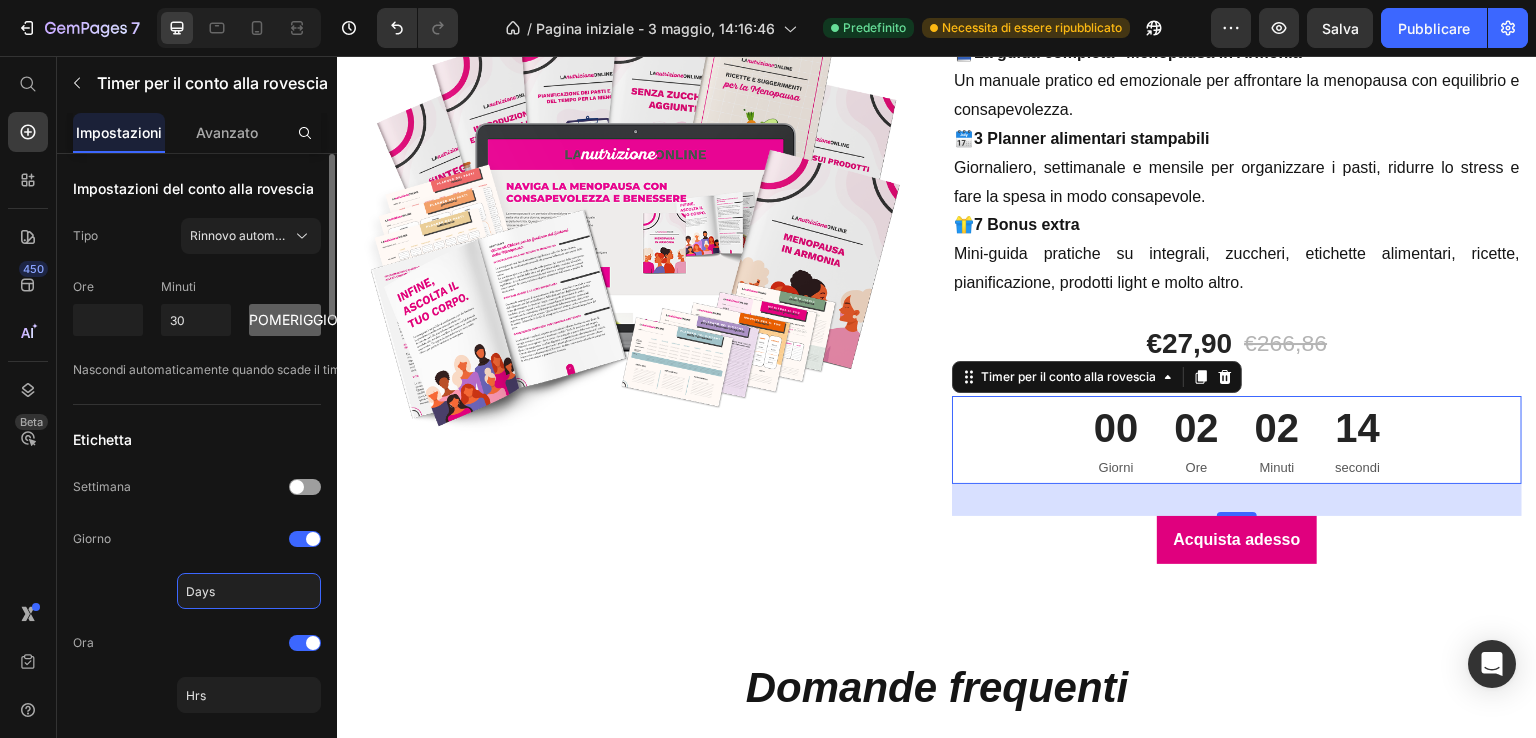 click on "Days" 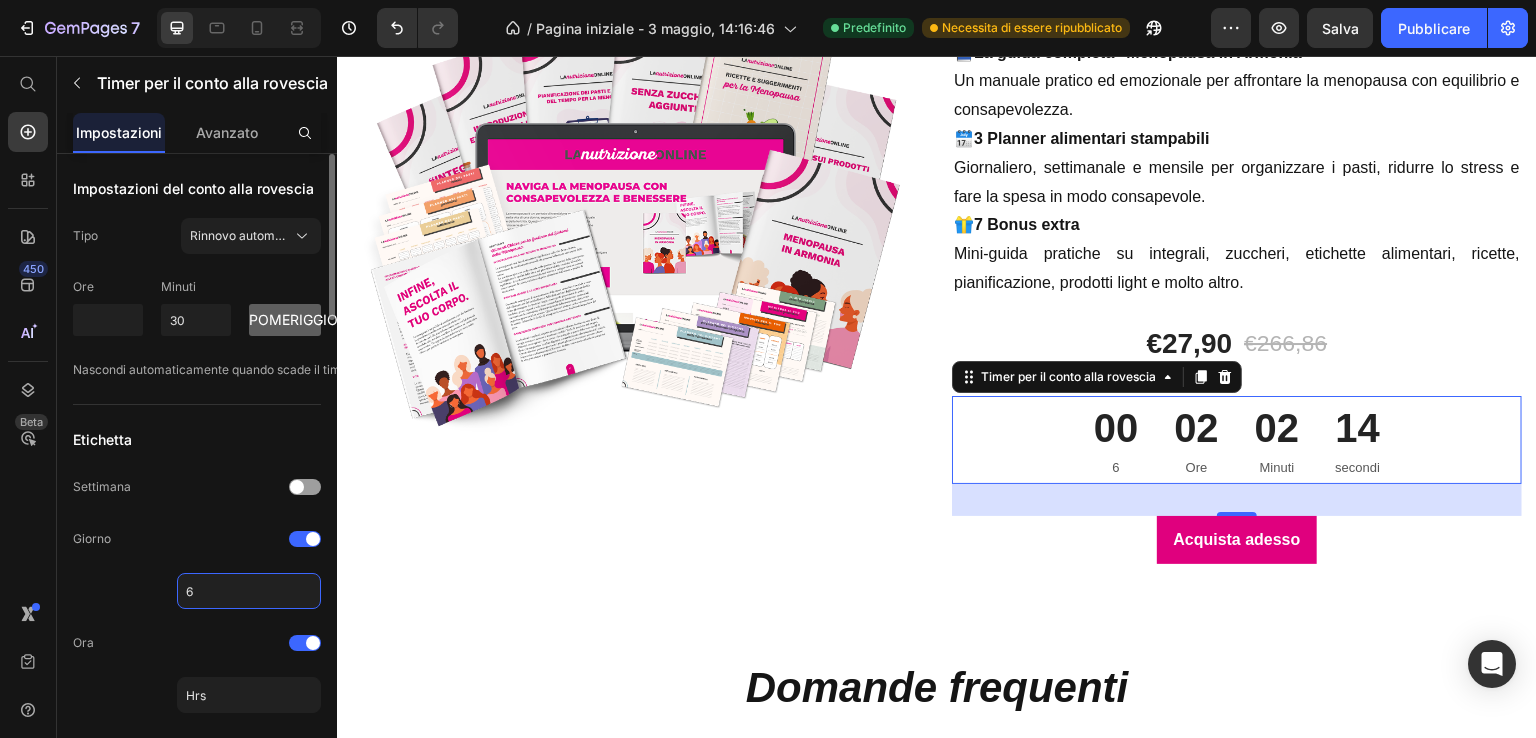 type on "6" 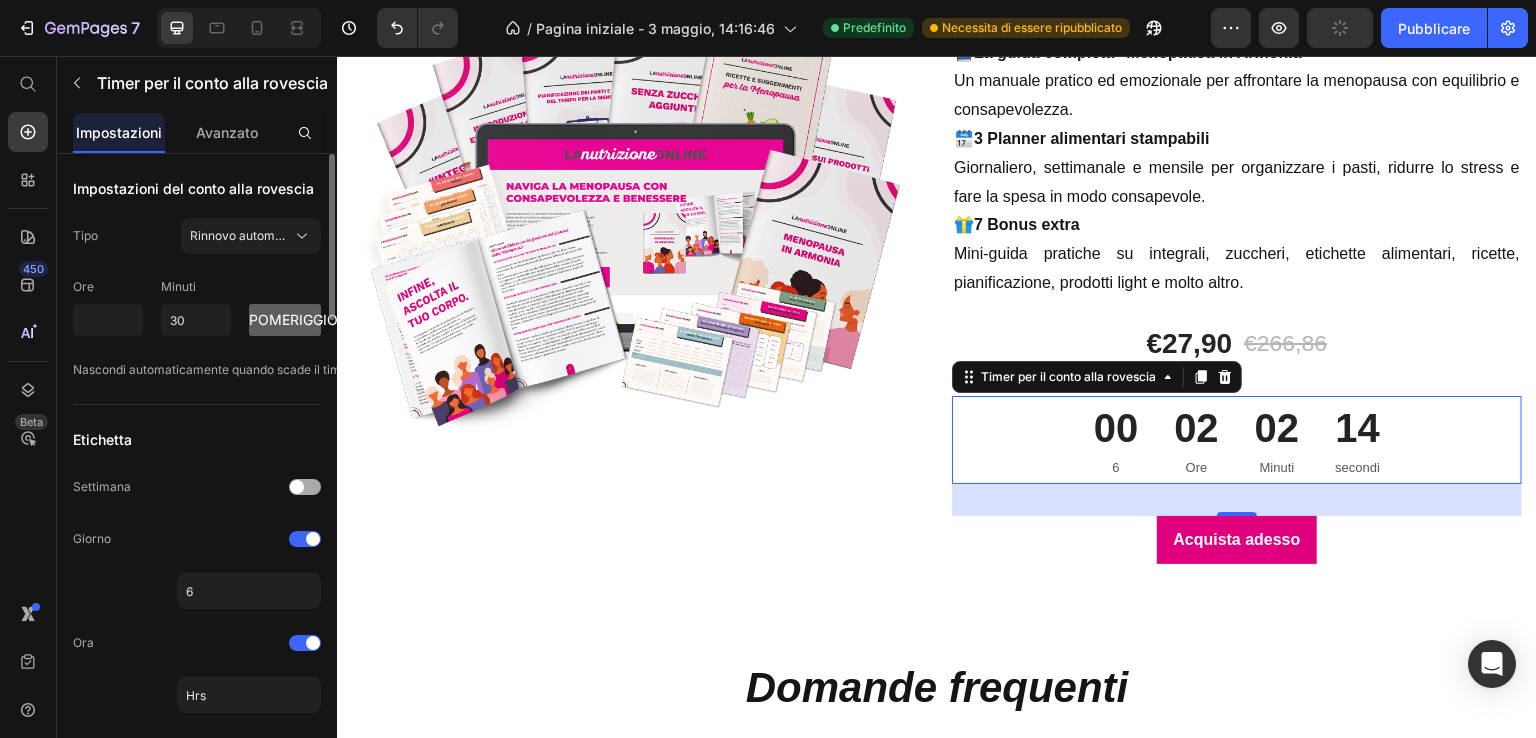 click on "Settimana" 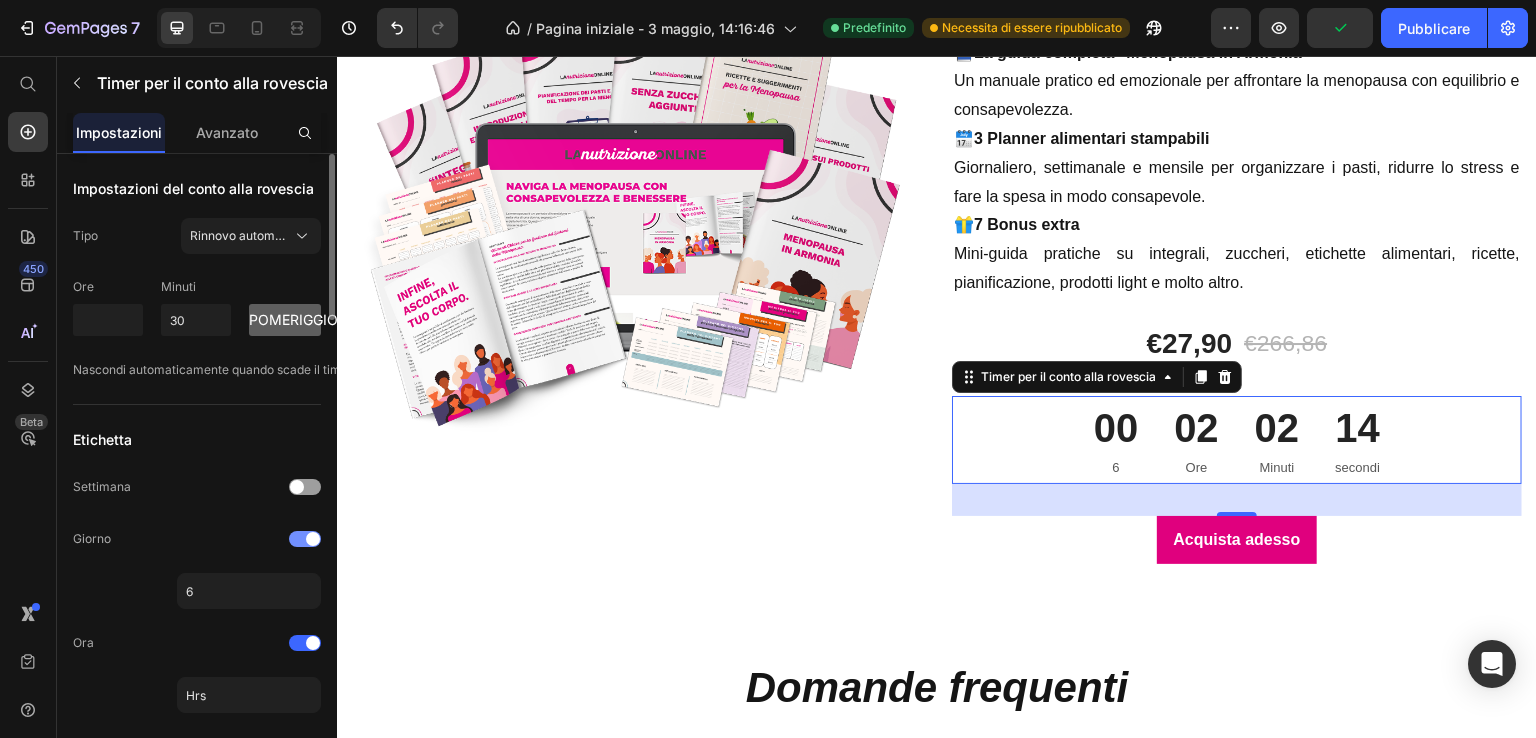 click at bounding box center (313, 539) 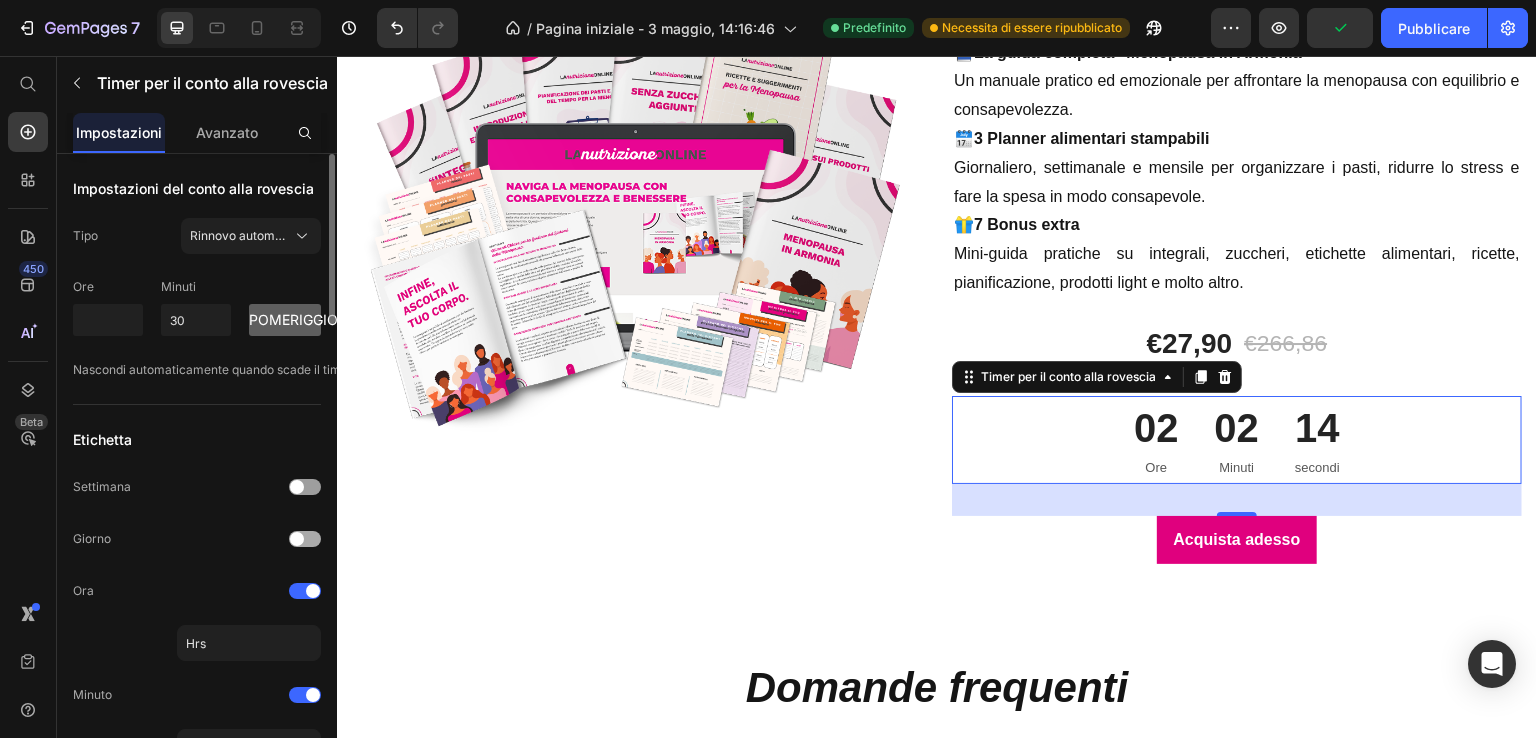 click at bounding box center (305, 539) 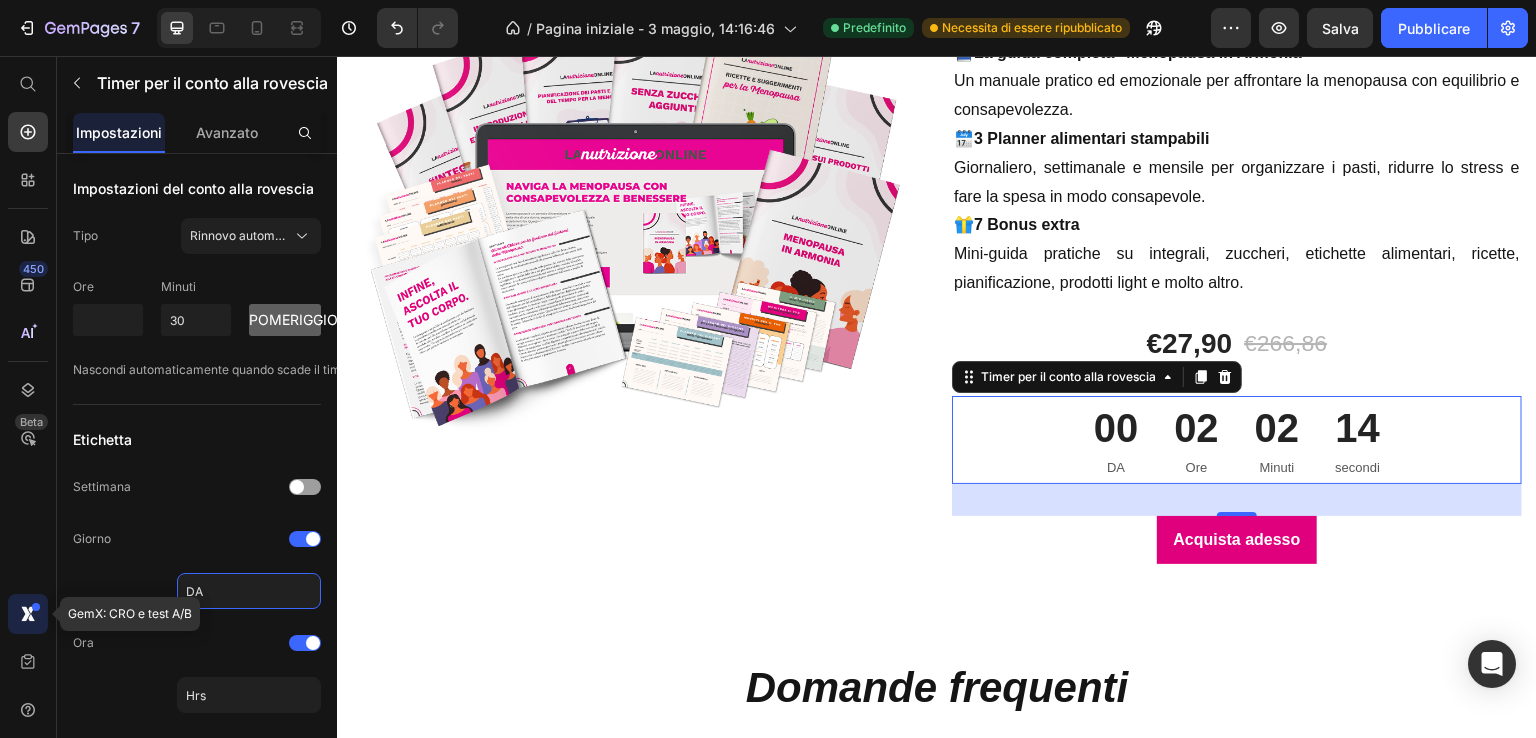type on "D" 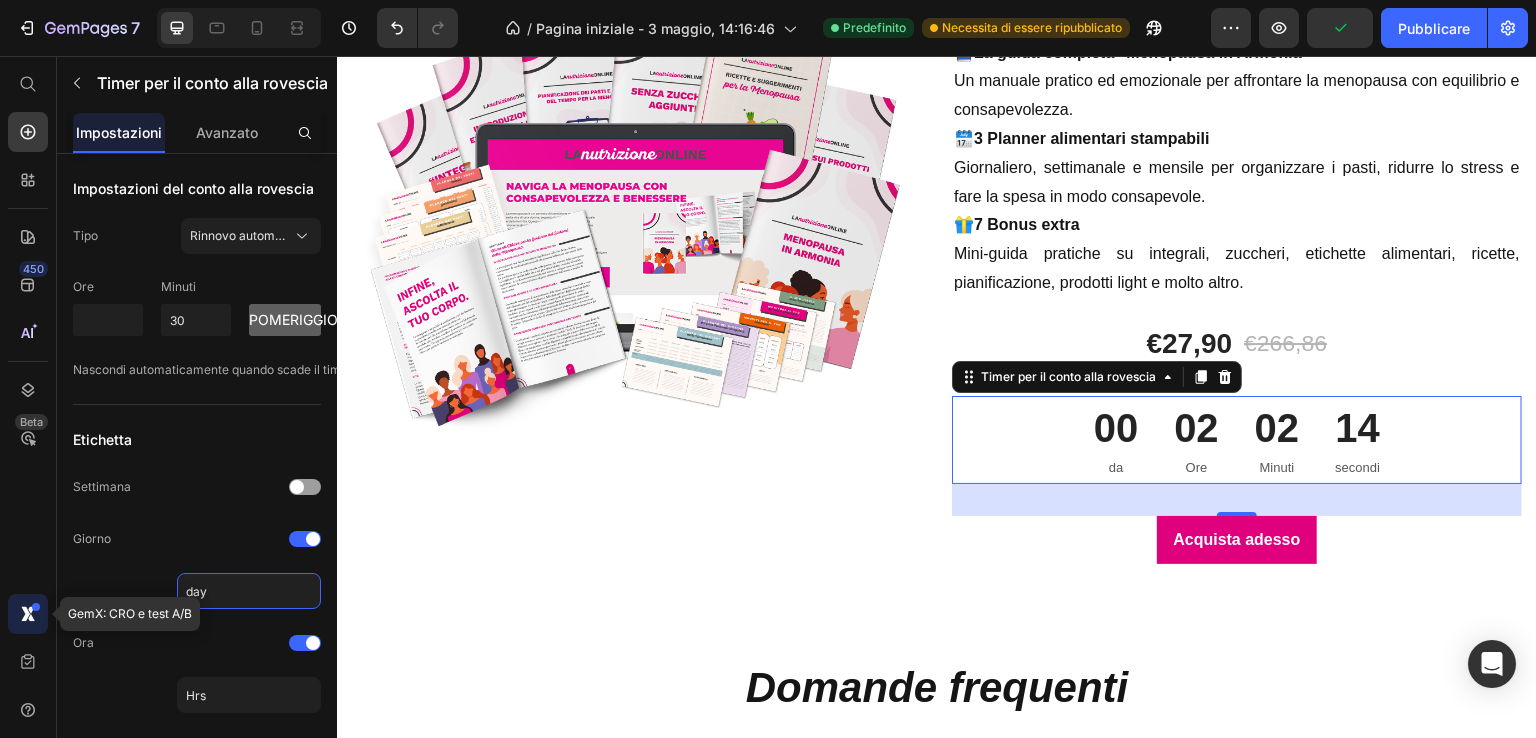type on "days" 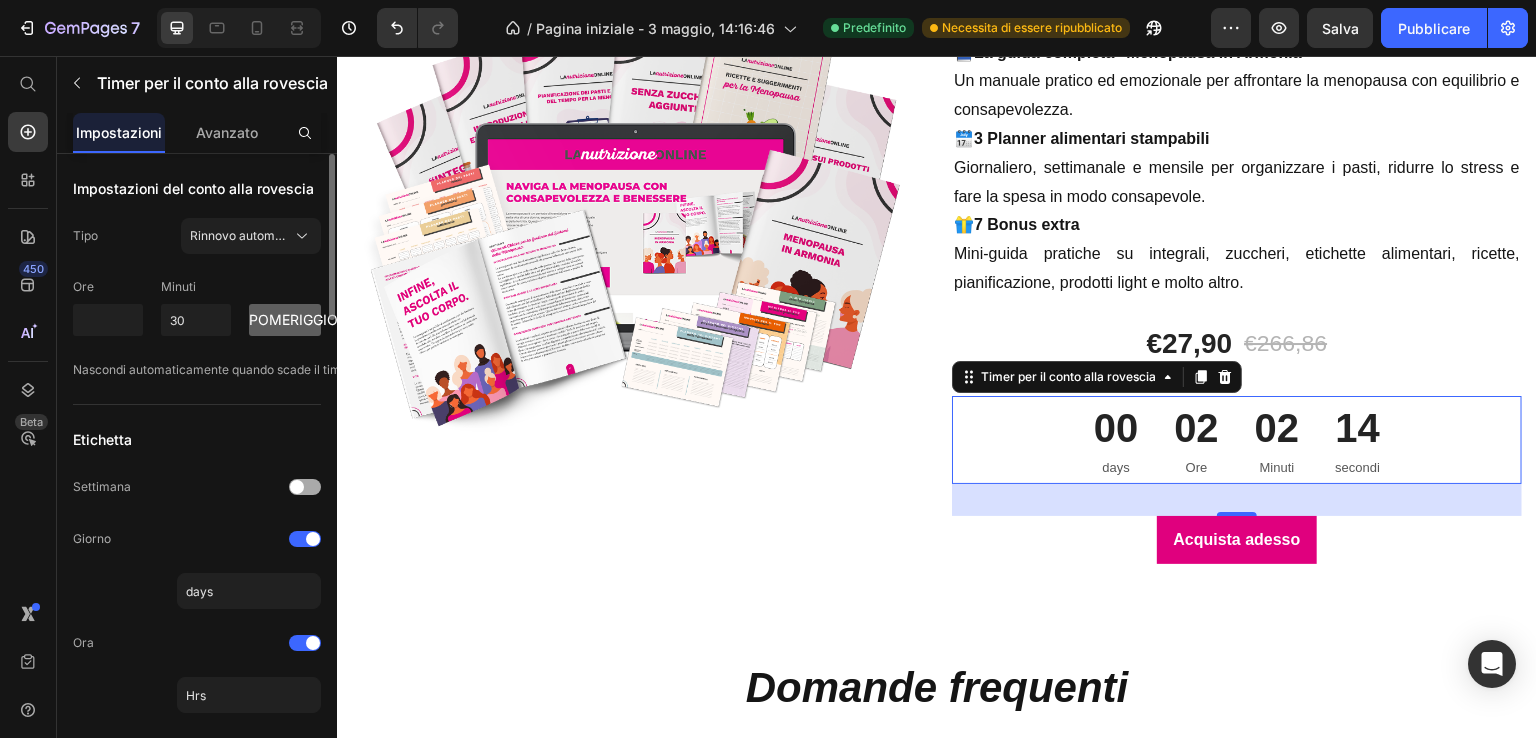 click at bounding box center (297, 487) 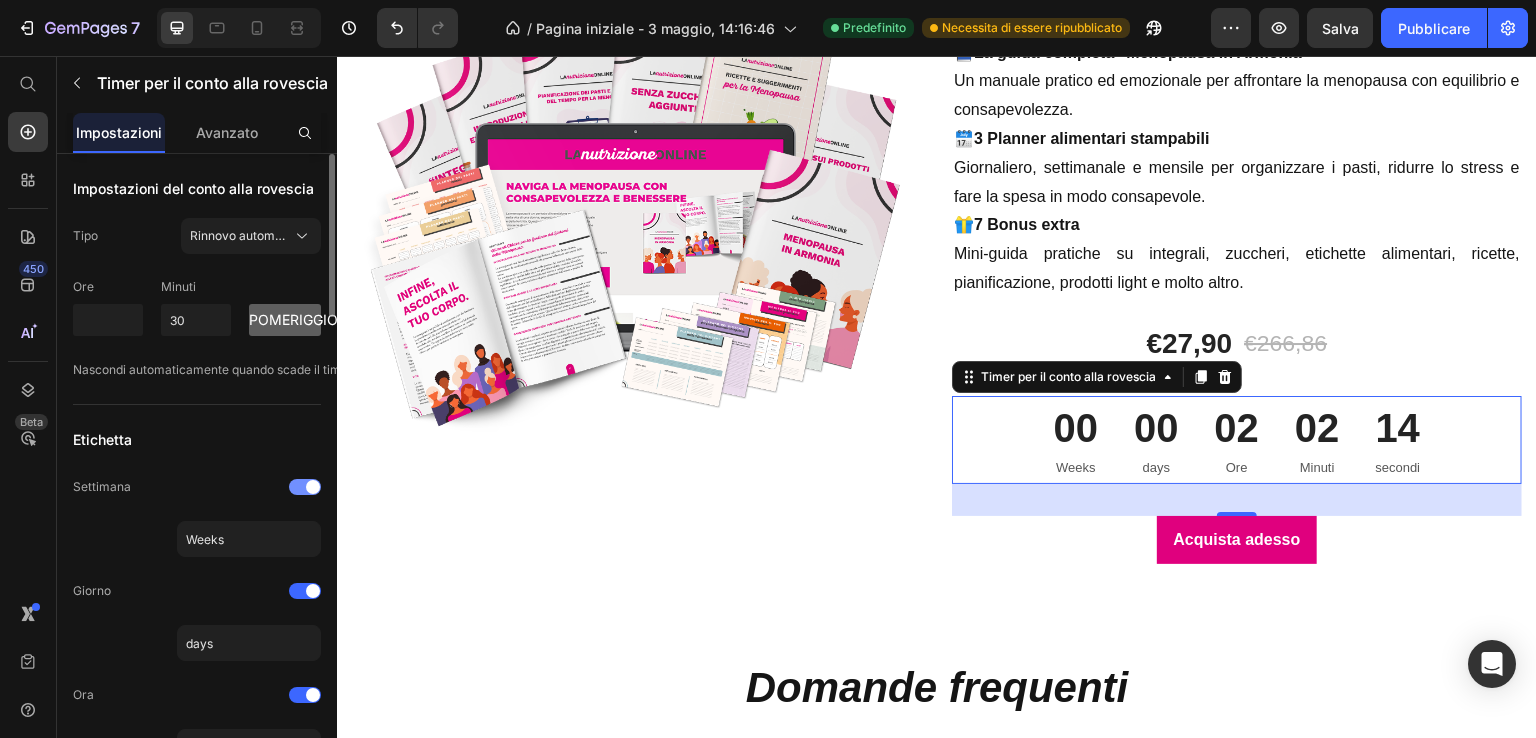 click at bounding box center [305, 487] 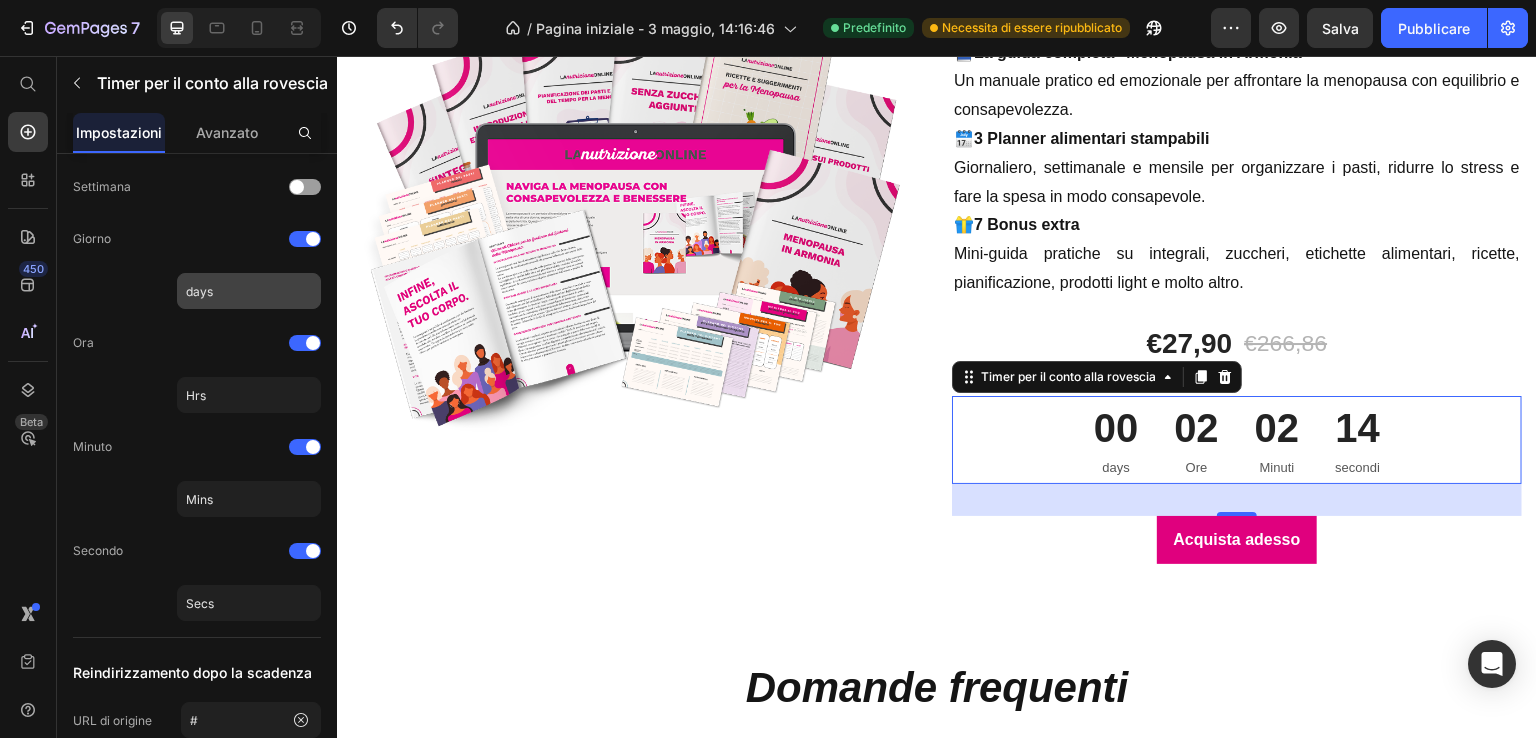 scroll, scrollTop: 0, scrollLeft: 0, axis: both 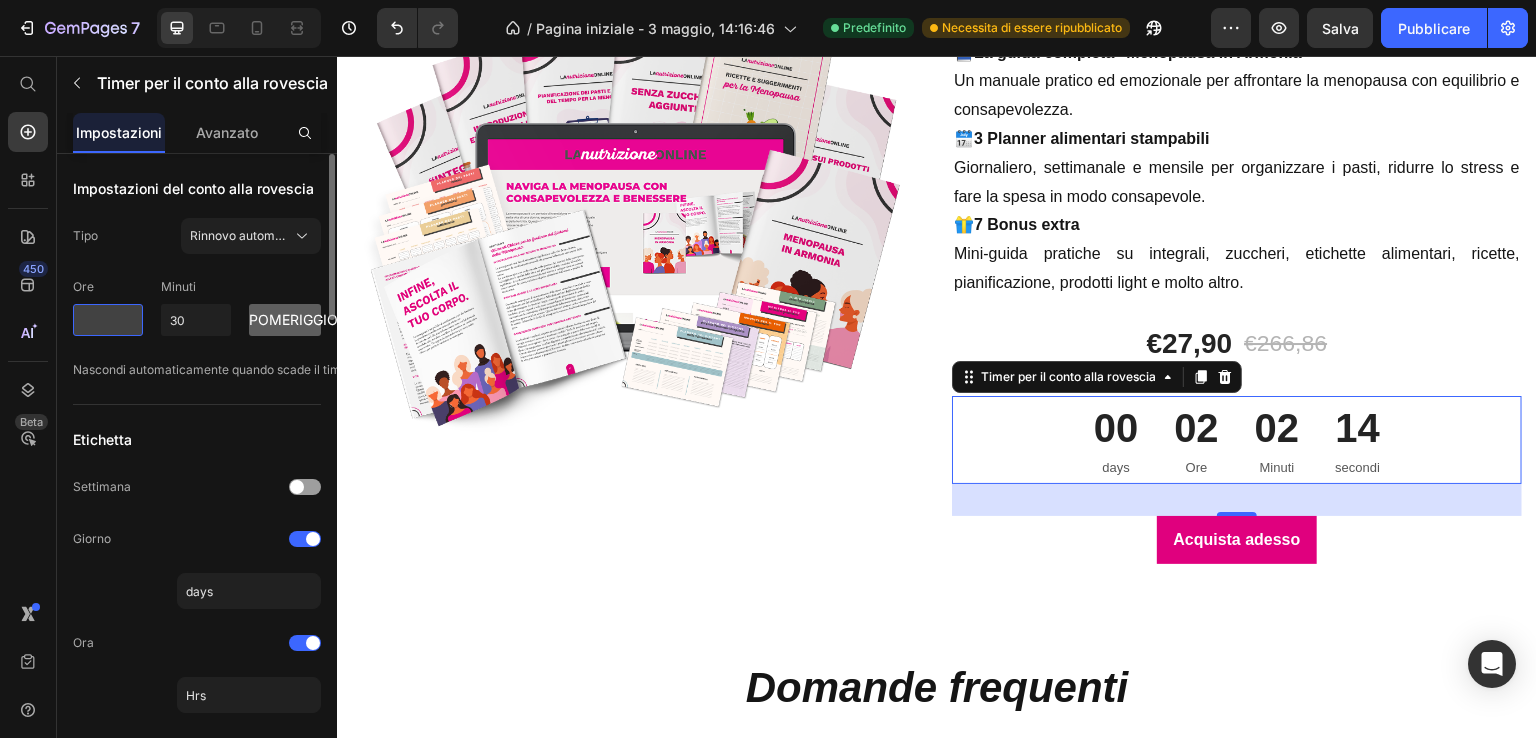 click at bounding box center (108, 320) 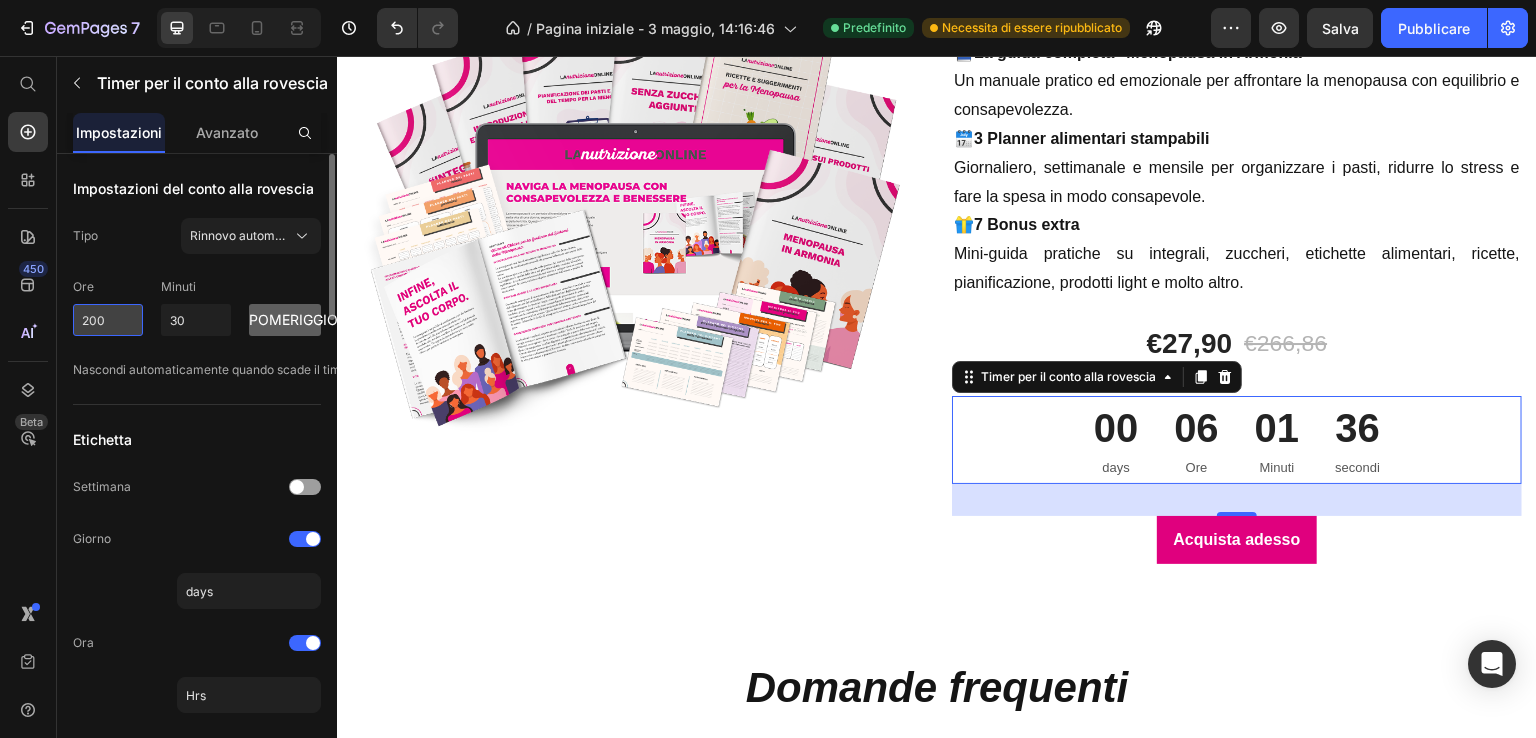type on "10" 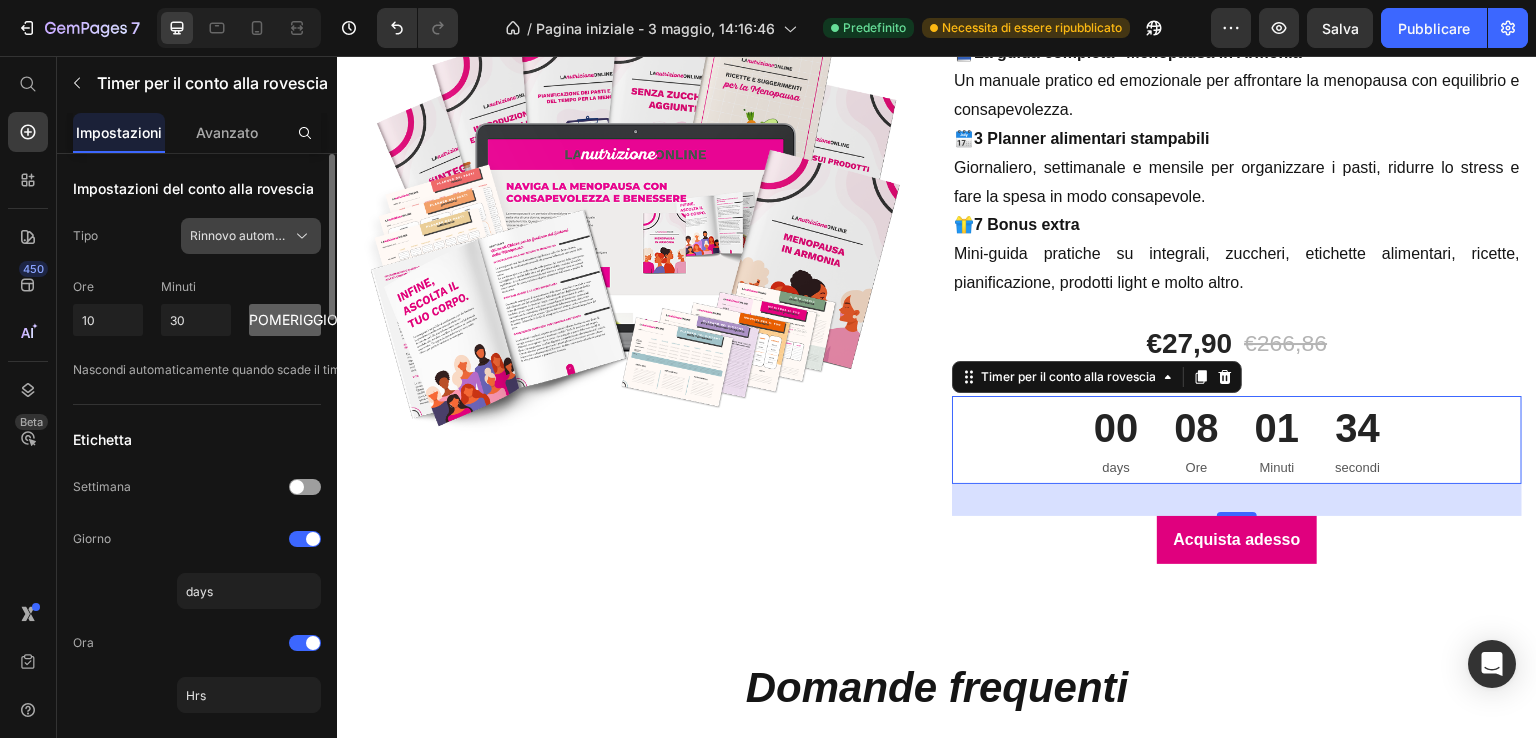 click on "Rinnovo automatico" at bounding box center (246, 235) 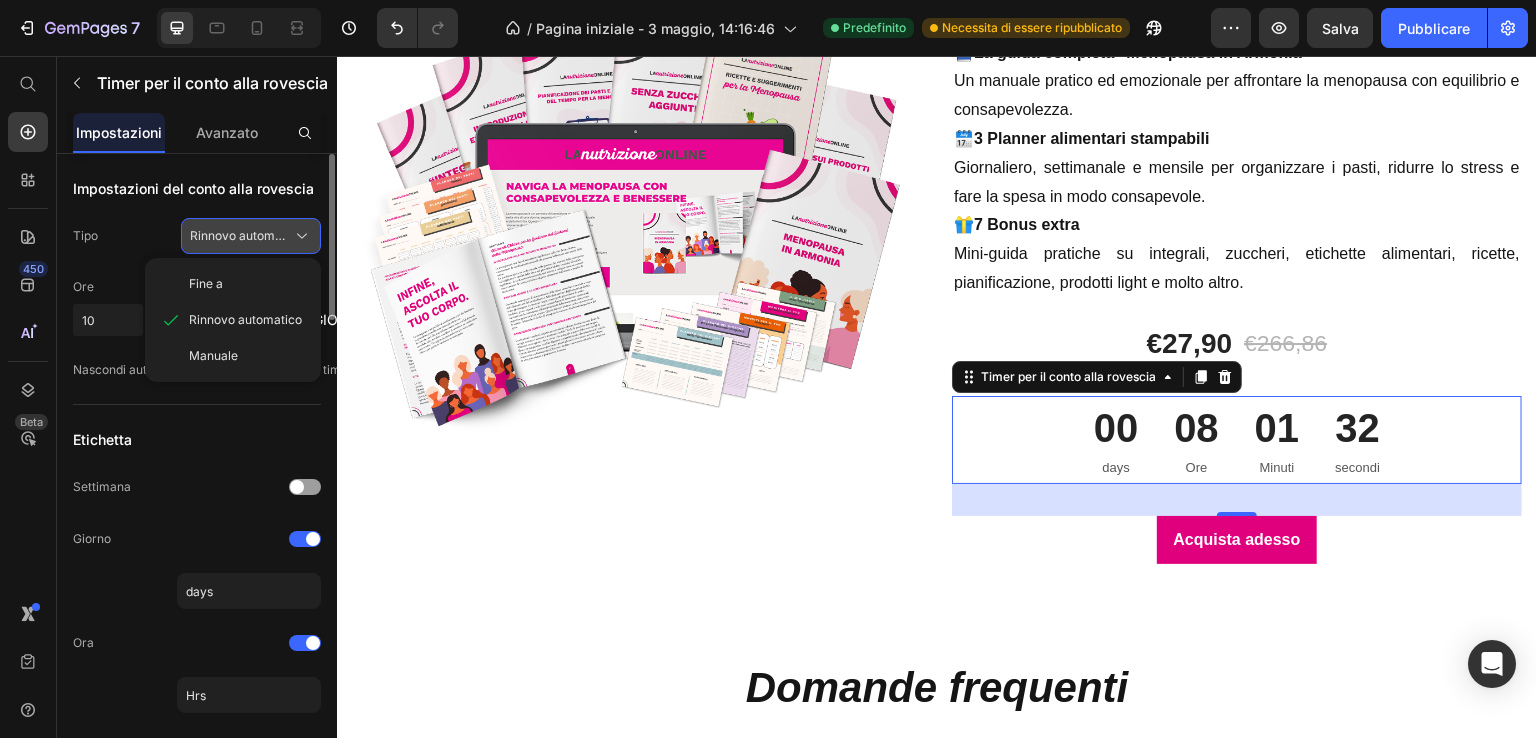click on "Rinnovo automatico" at bounding box center (246, 235) 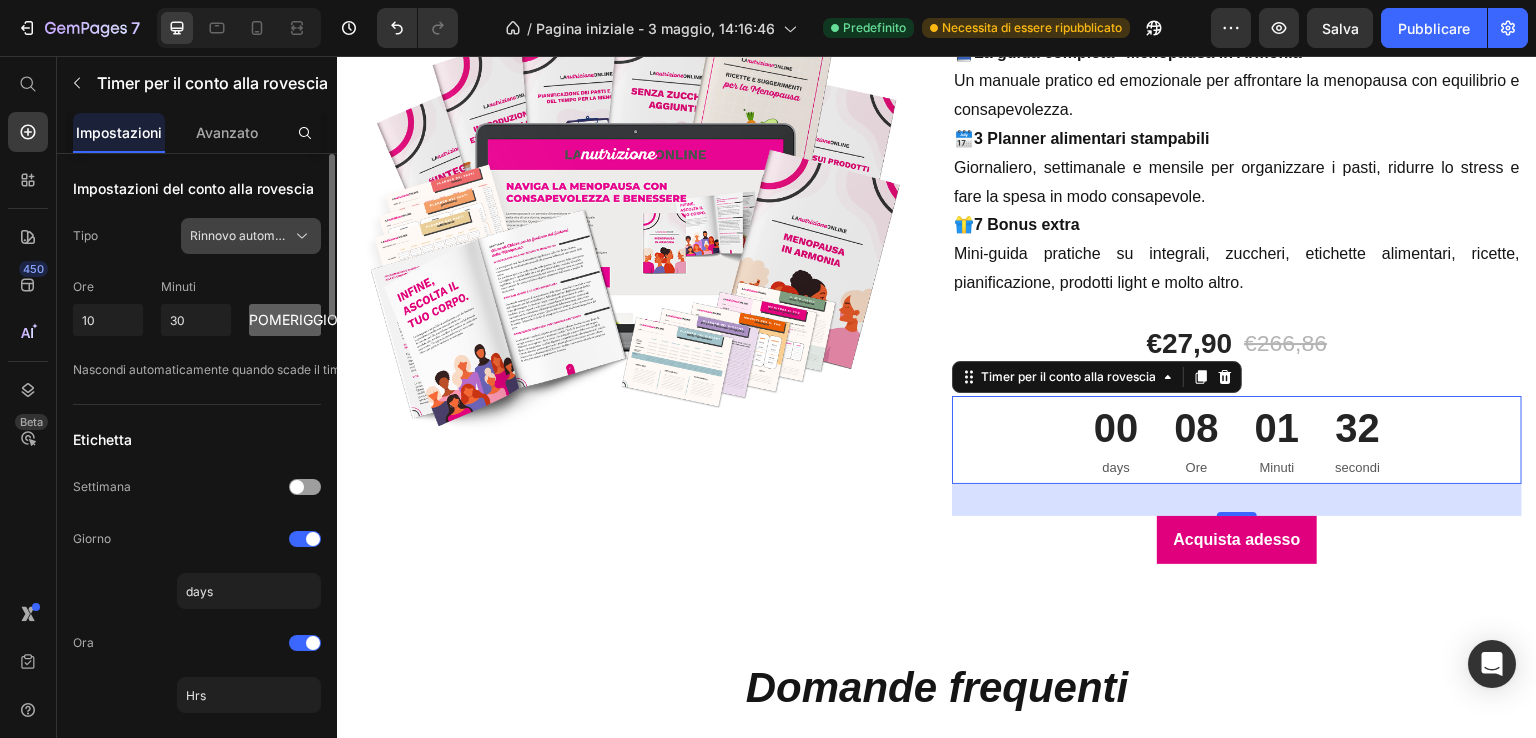 click on "Rinnovo automatico" at bounding box center [246, 235] 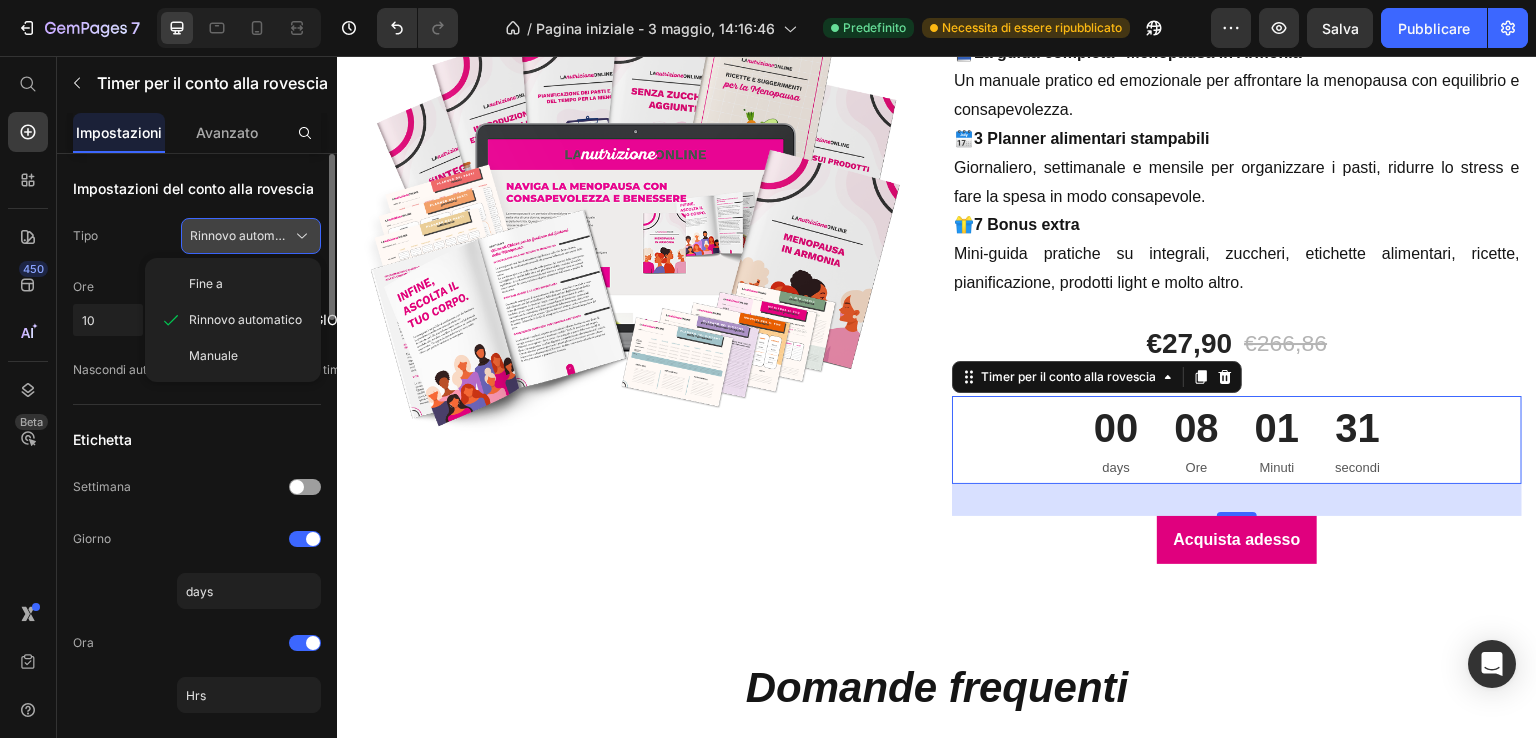 click on "Rinnovo automatico" at bounding box center (246, 235) 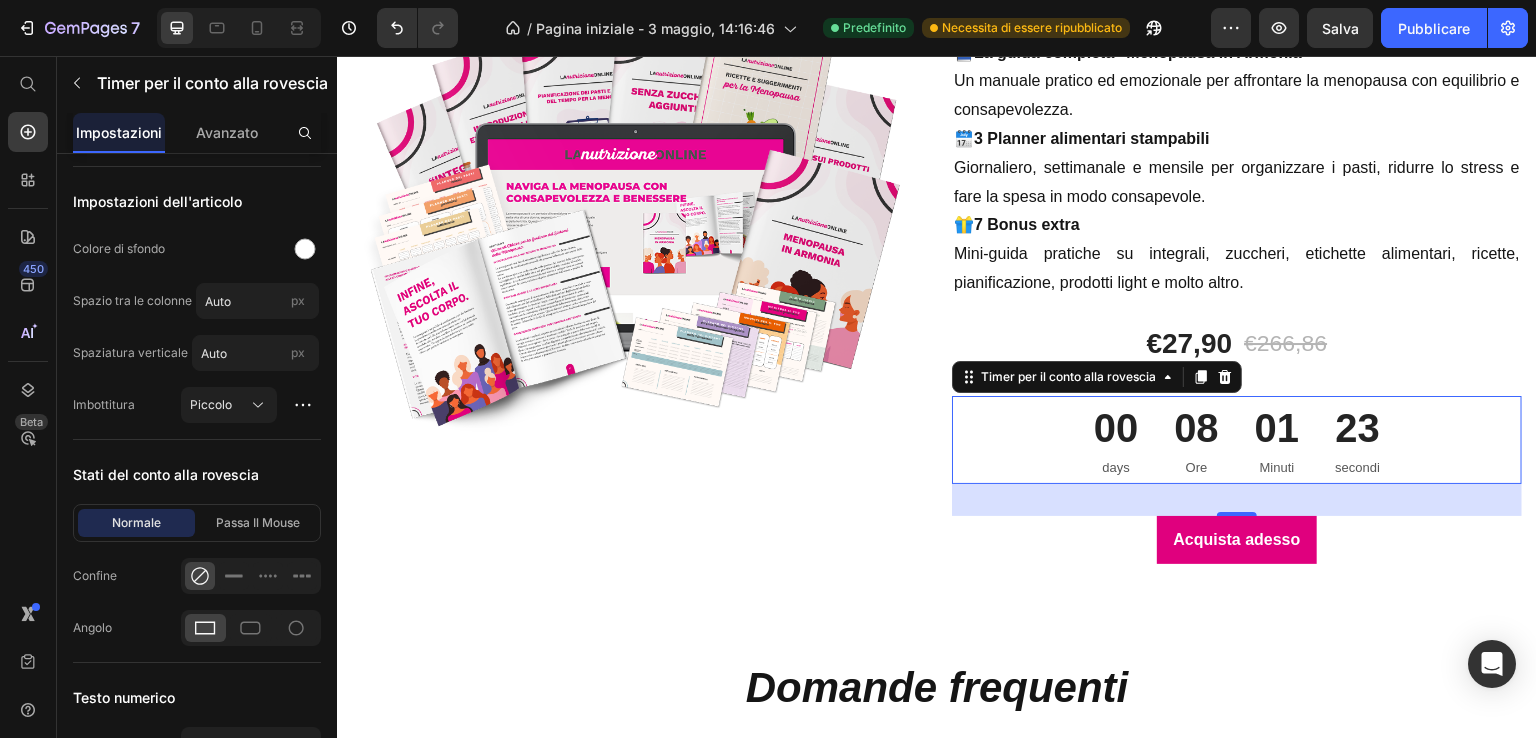 scroll, scrollTop: 500, scrollLeft: 0, axis: vertical 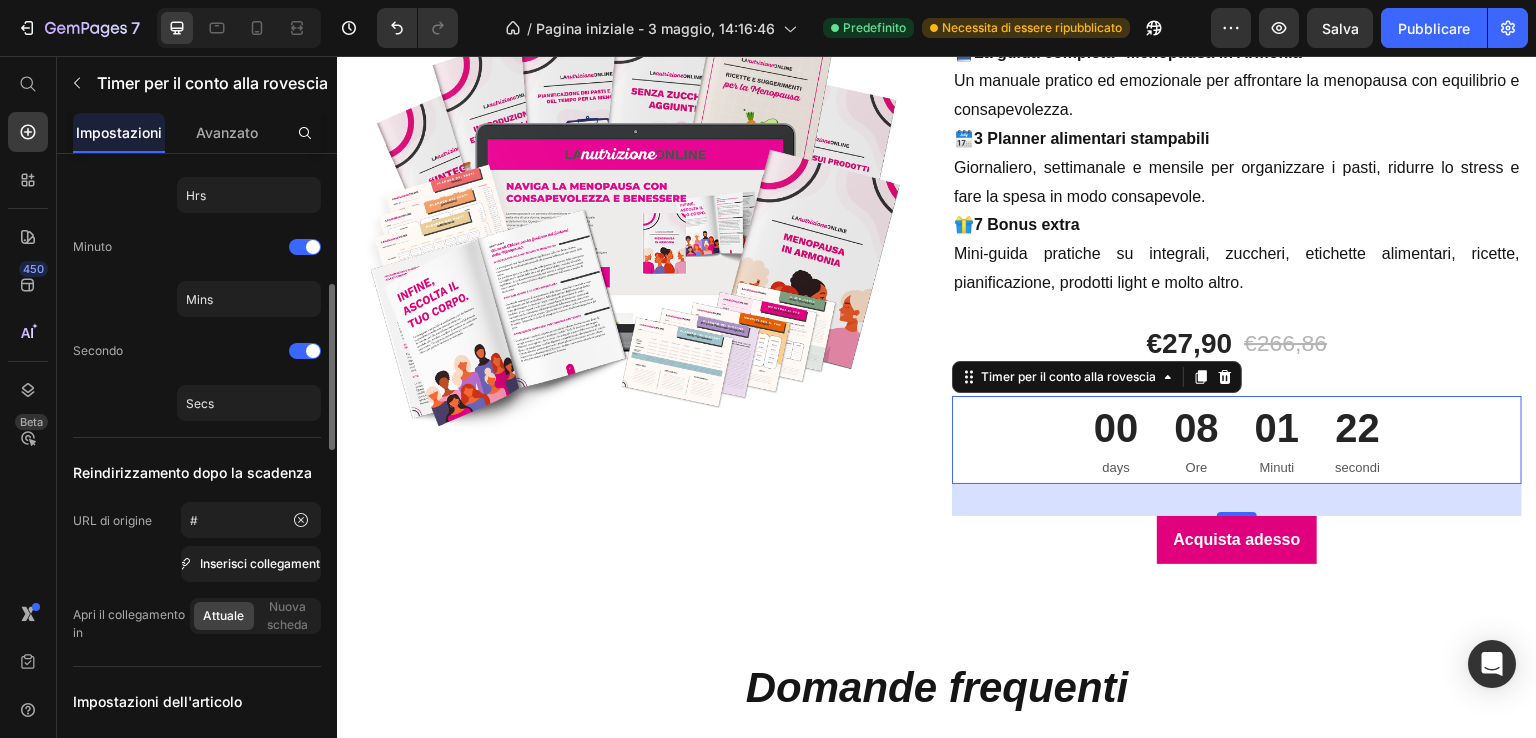 click on "00" at bounding box center (1116, 428) 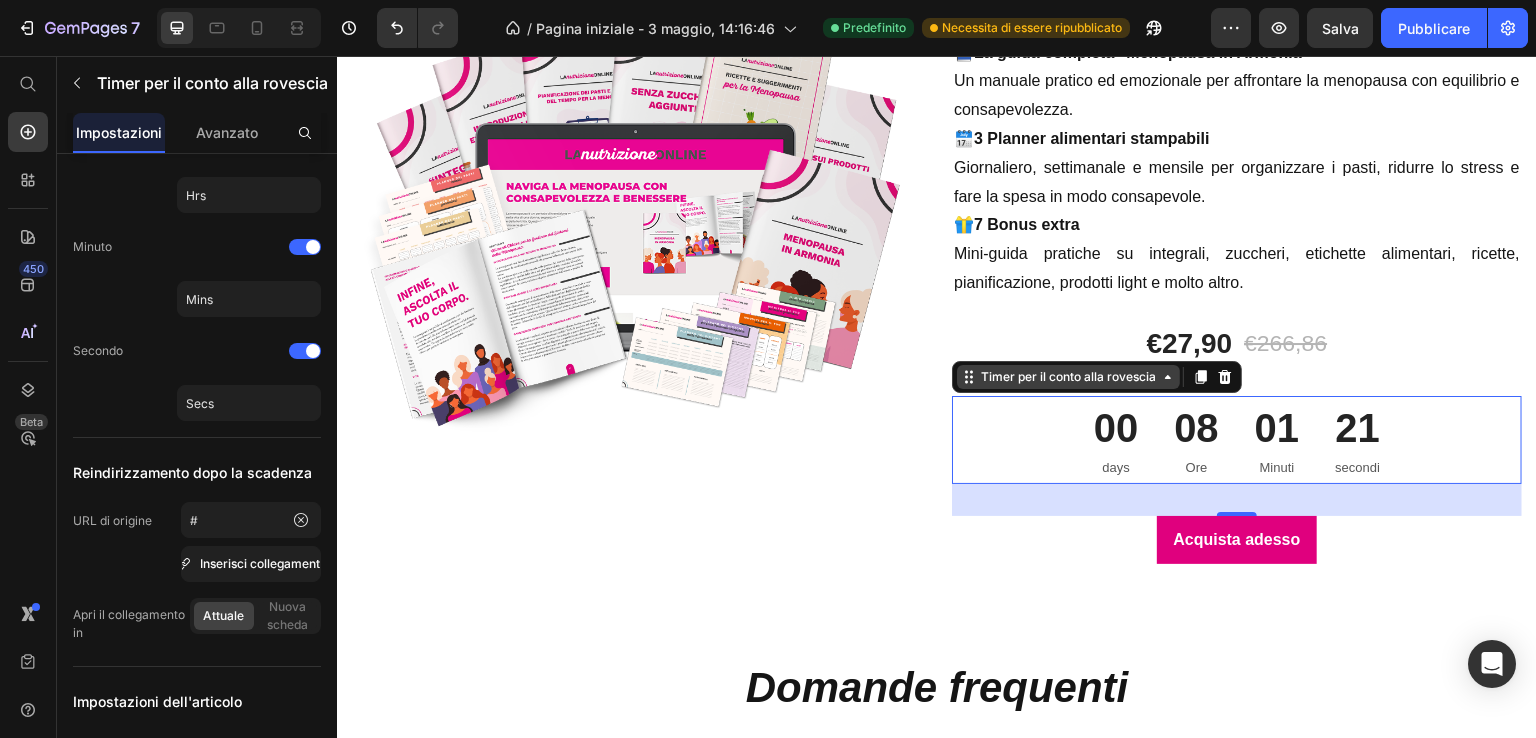 click on "Timer per il conto alla rovescia" at bounding box center (1068, 376) 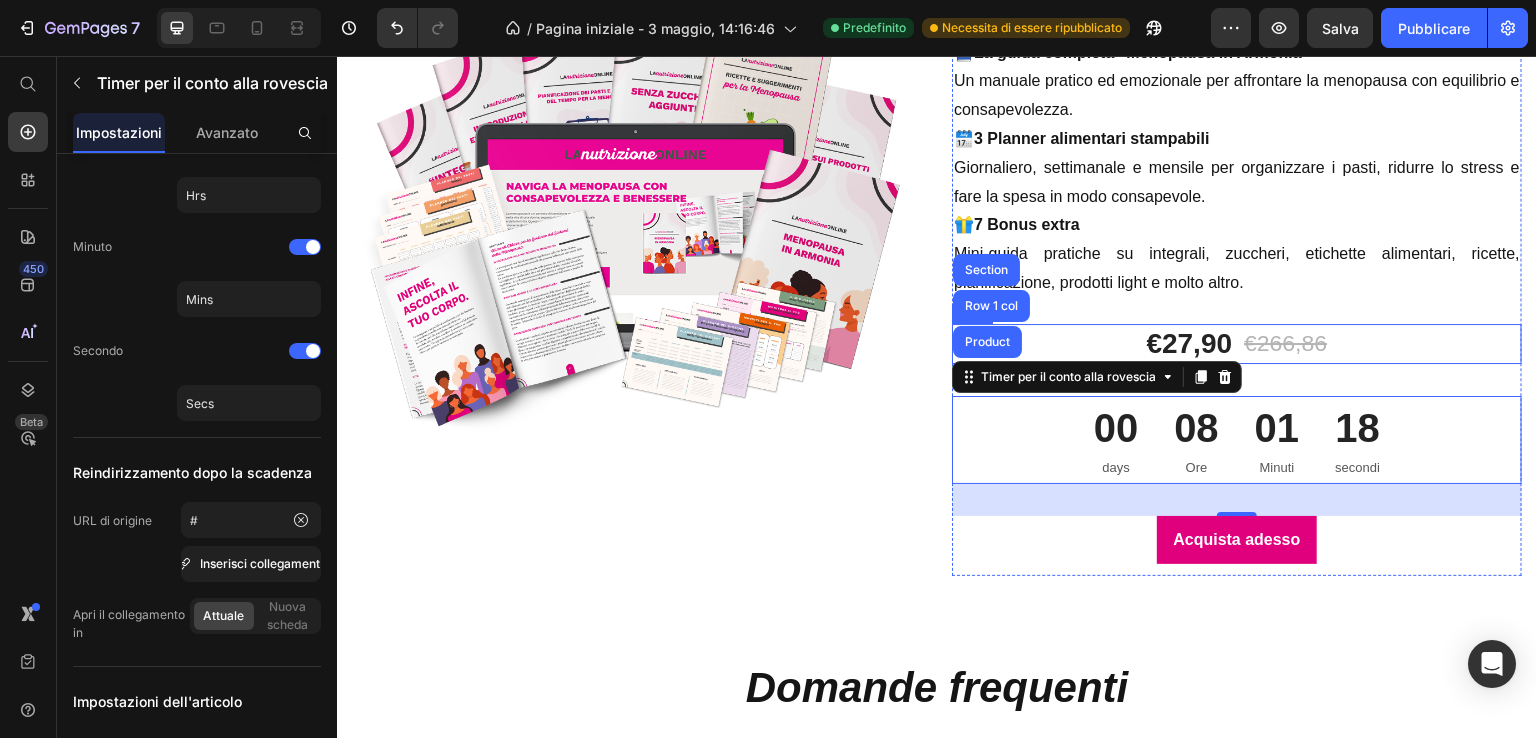click on "€27,90 (P) Prezzo €266,86 (P) Prezzo Riga" at bounding box center [1237, 344] 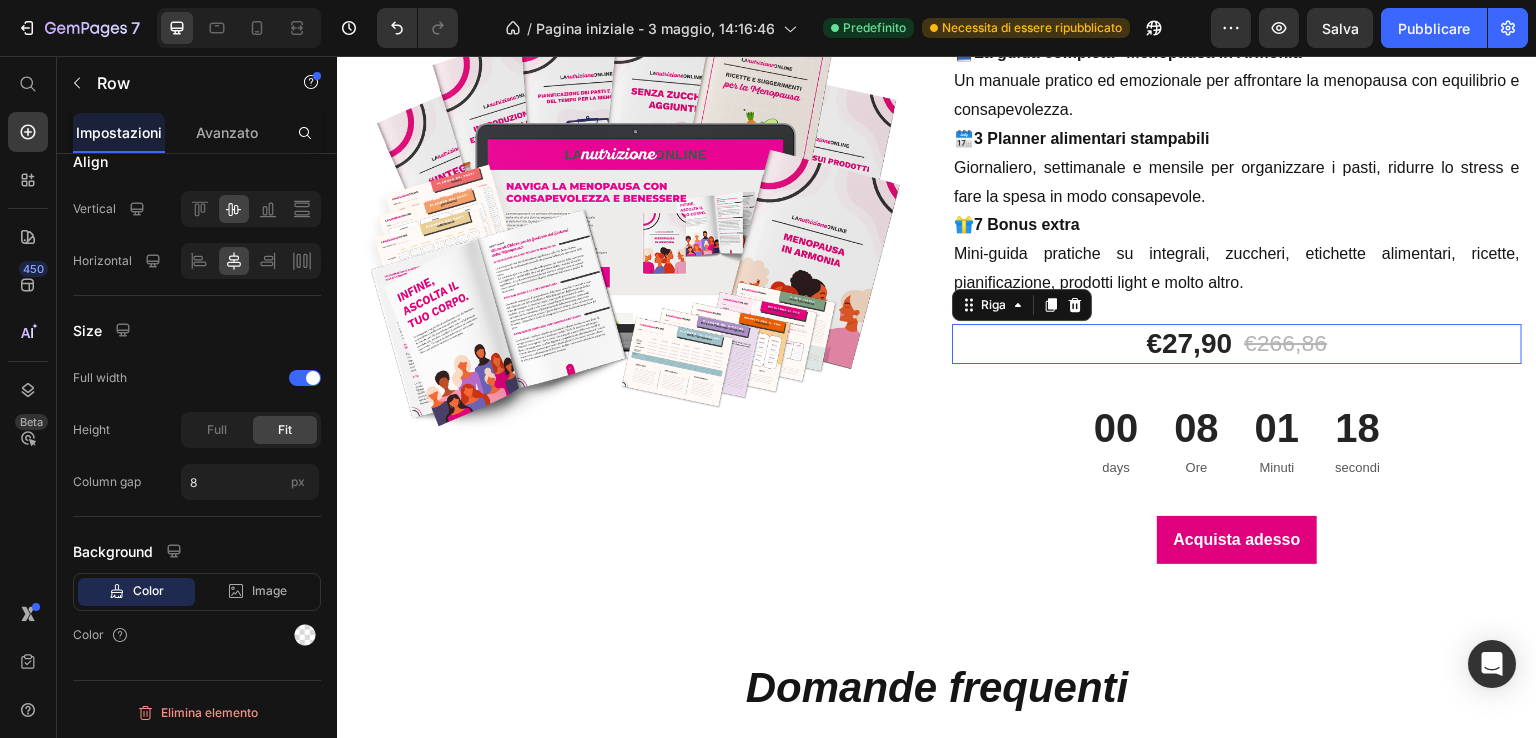 scroll, scrollTop: 0, scrollLeft: 0, axis: both 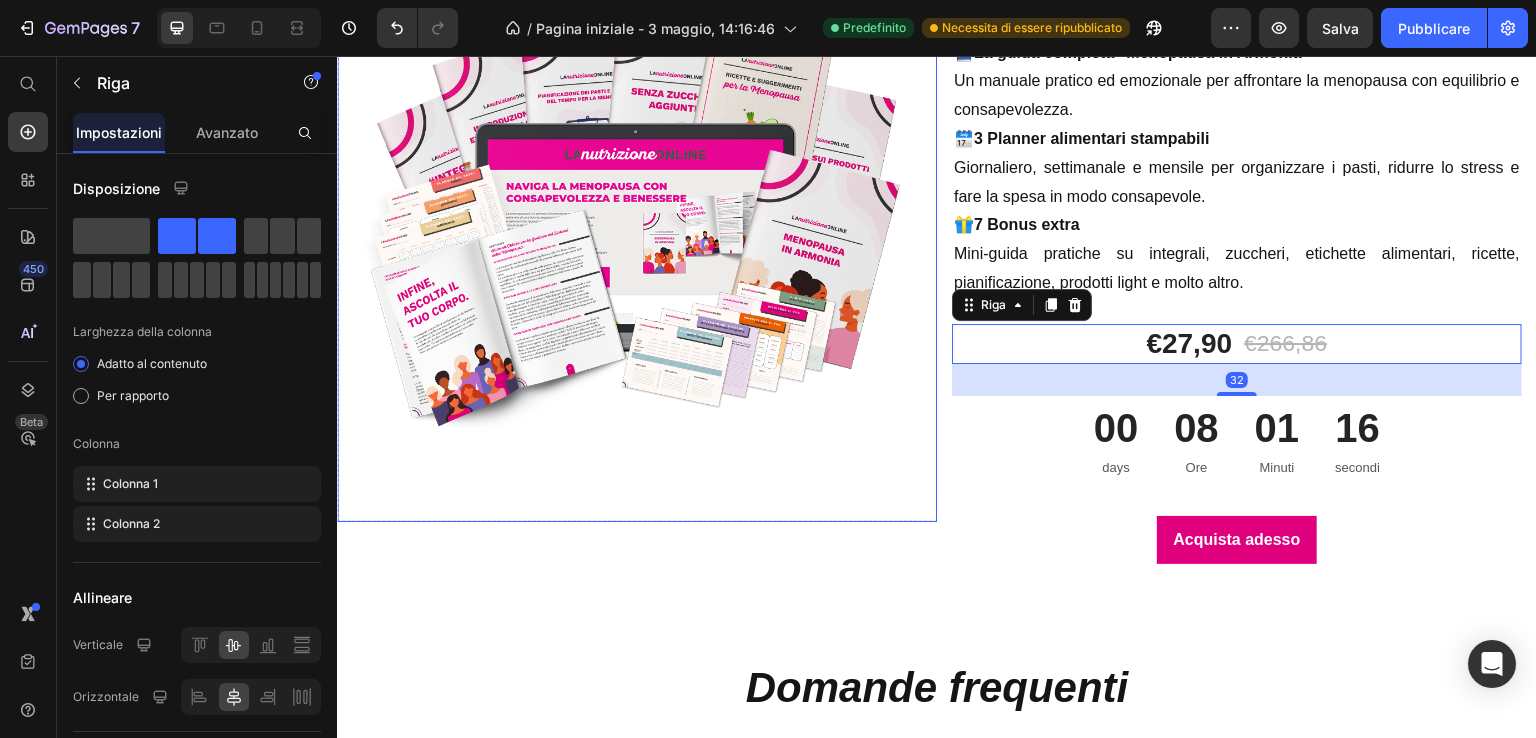 click at bounding box center (637, 222) 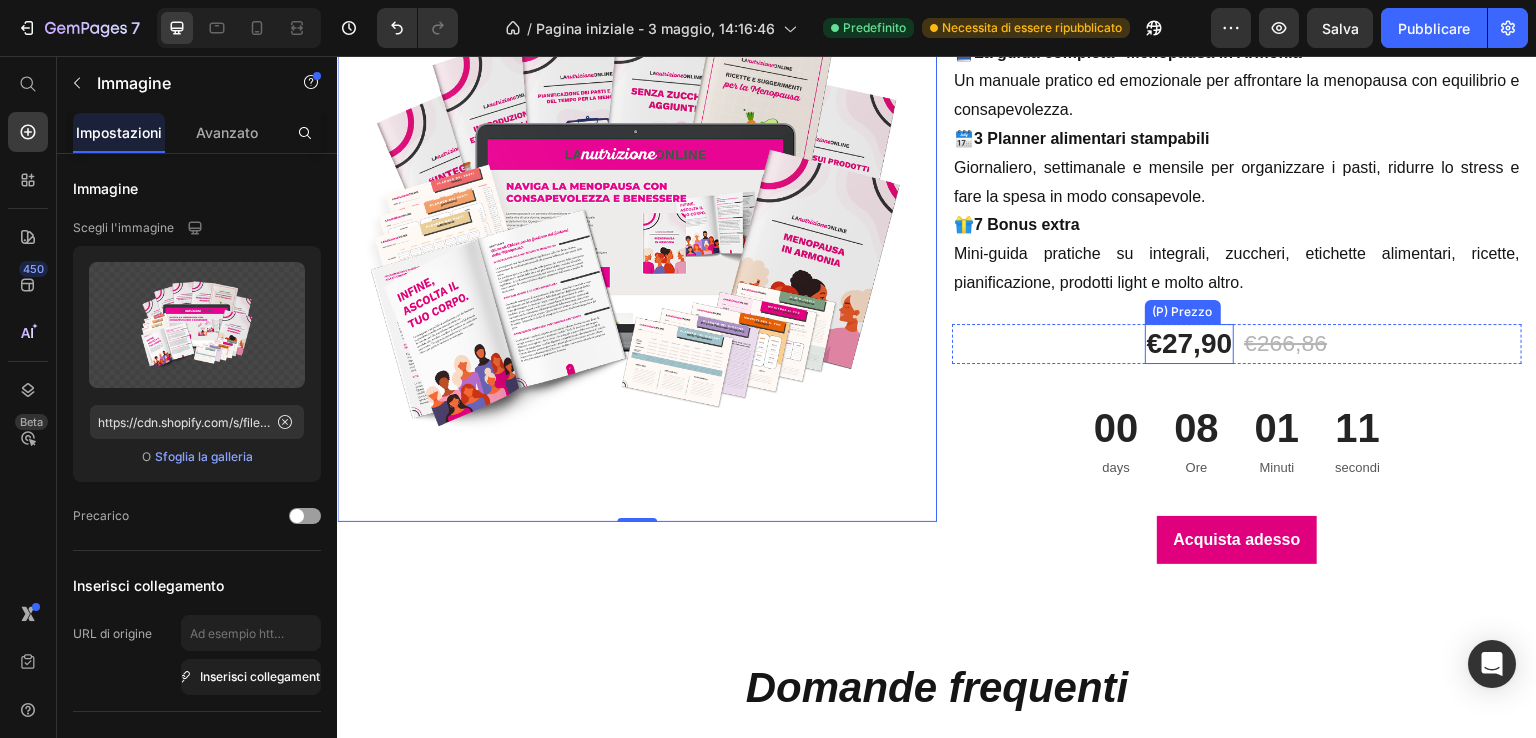 click on "€27,90" at bounding box center [1190, 343] 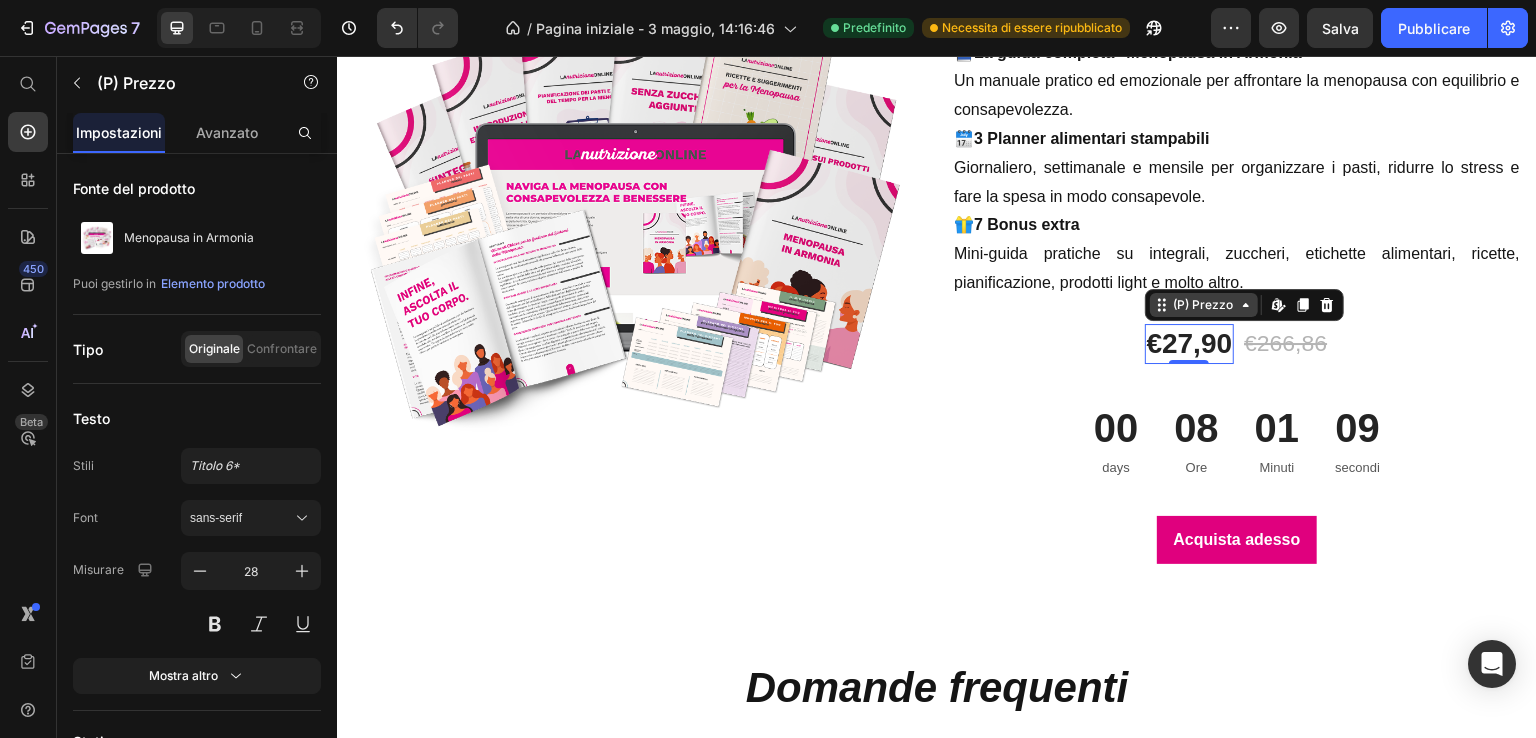 click on "(P) Prezzo" at bounding box center (1204, 304) 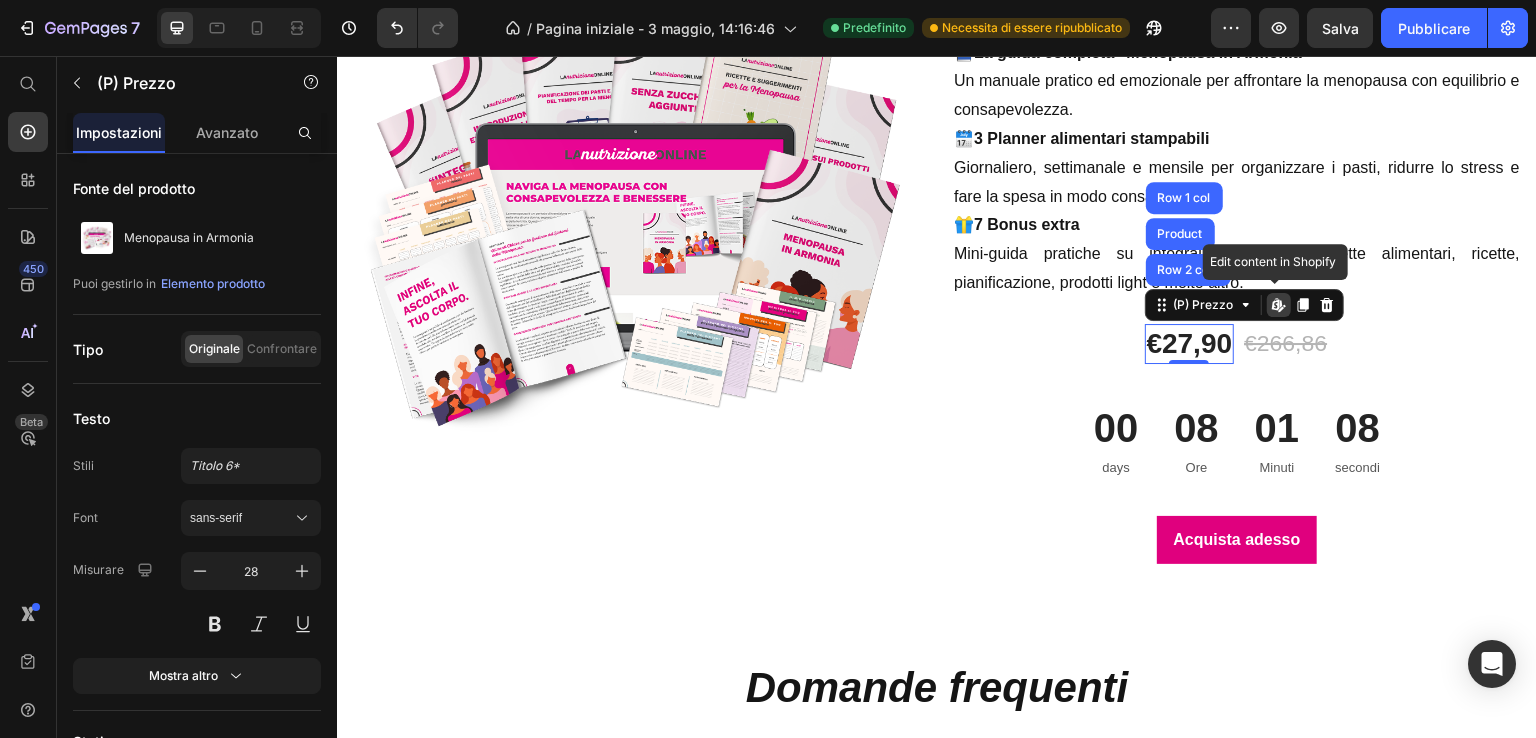 click on "Edit content in Shopify" at bounding box center [1279, 305] 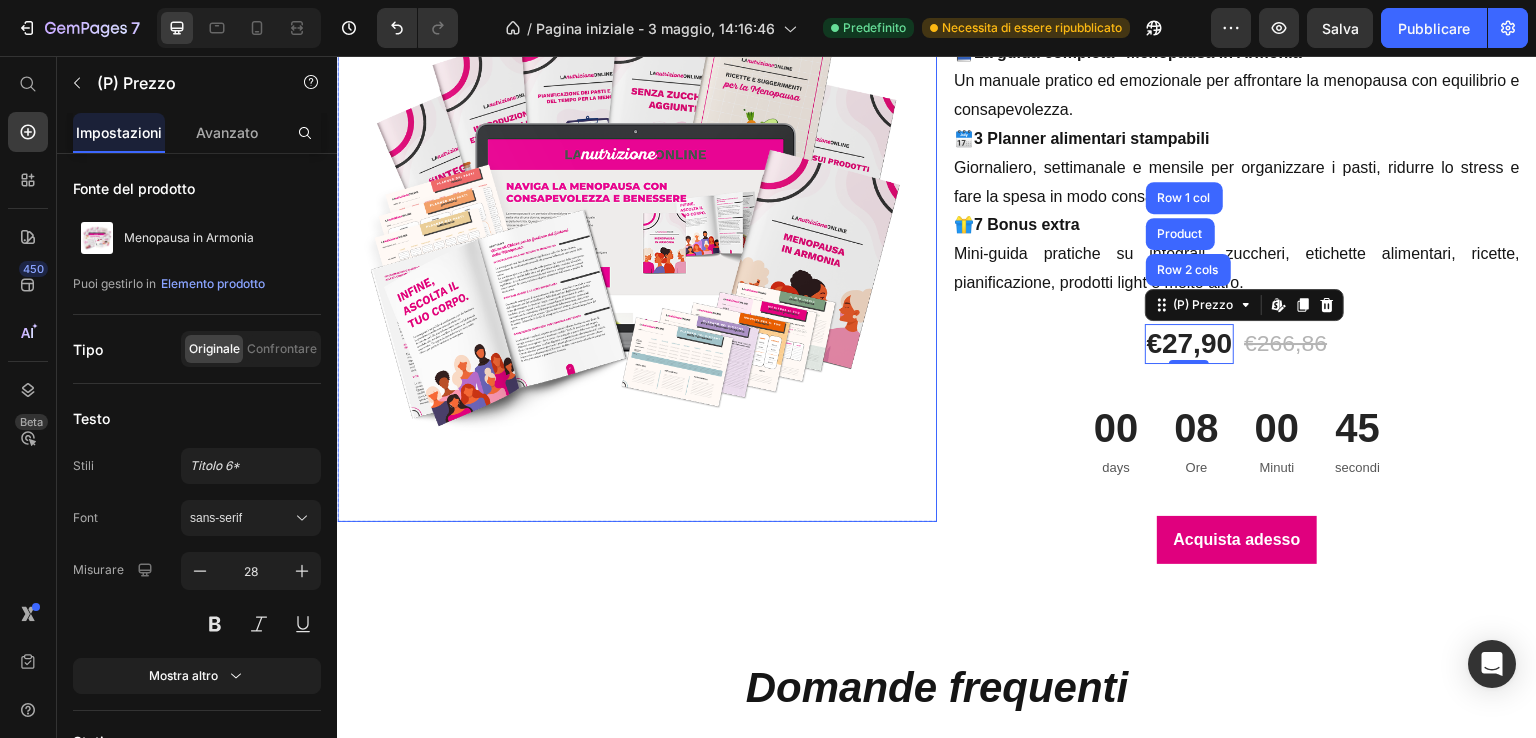 click at bounding box center [637, 222] 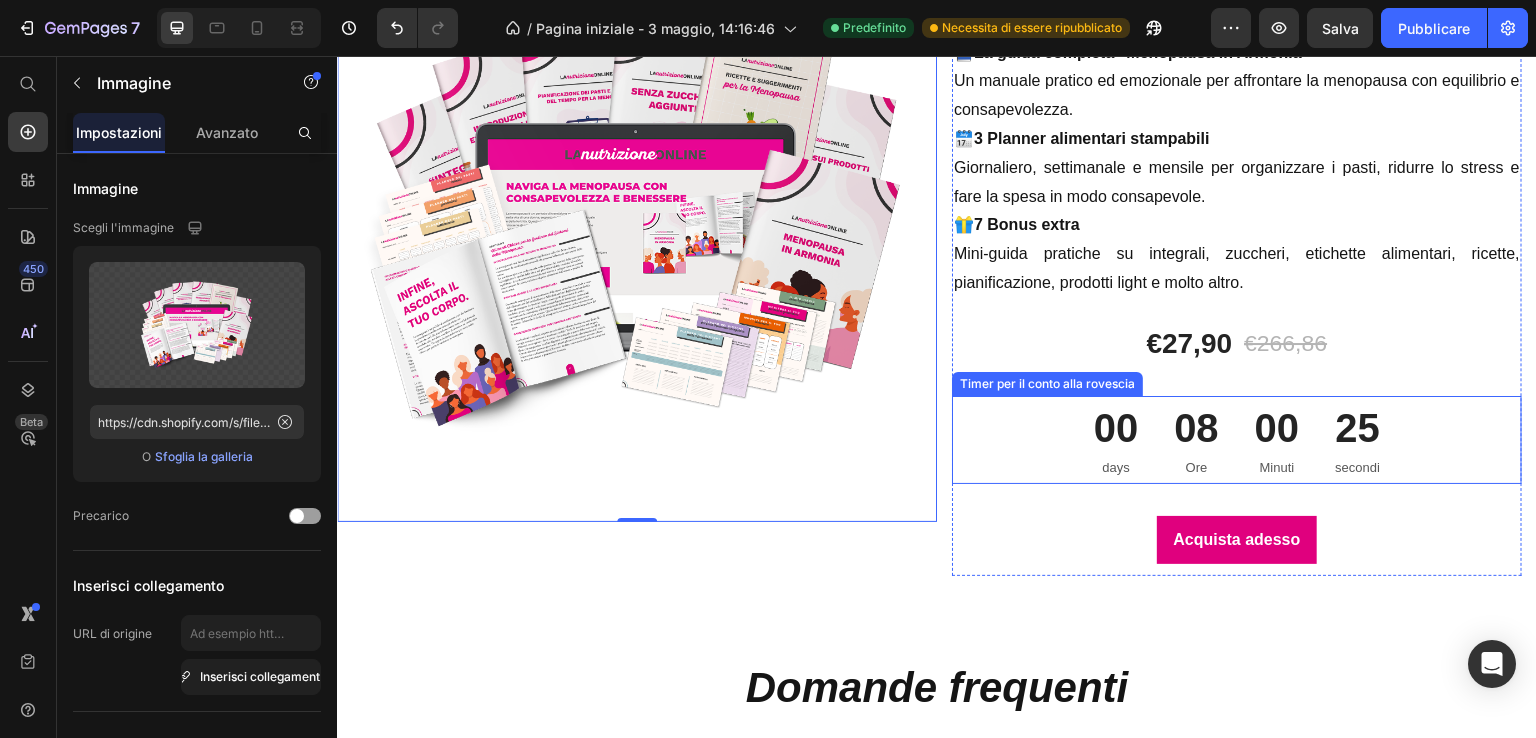 click on "00 days" at bounding box center (1116, 440) 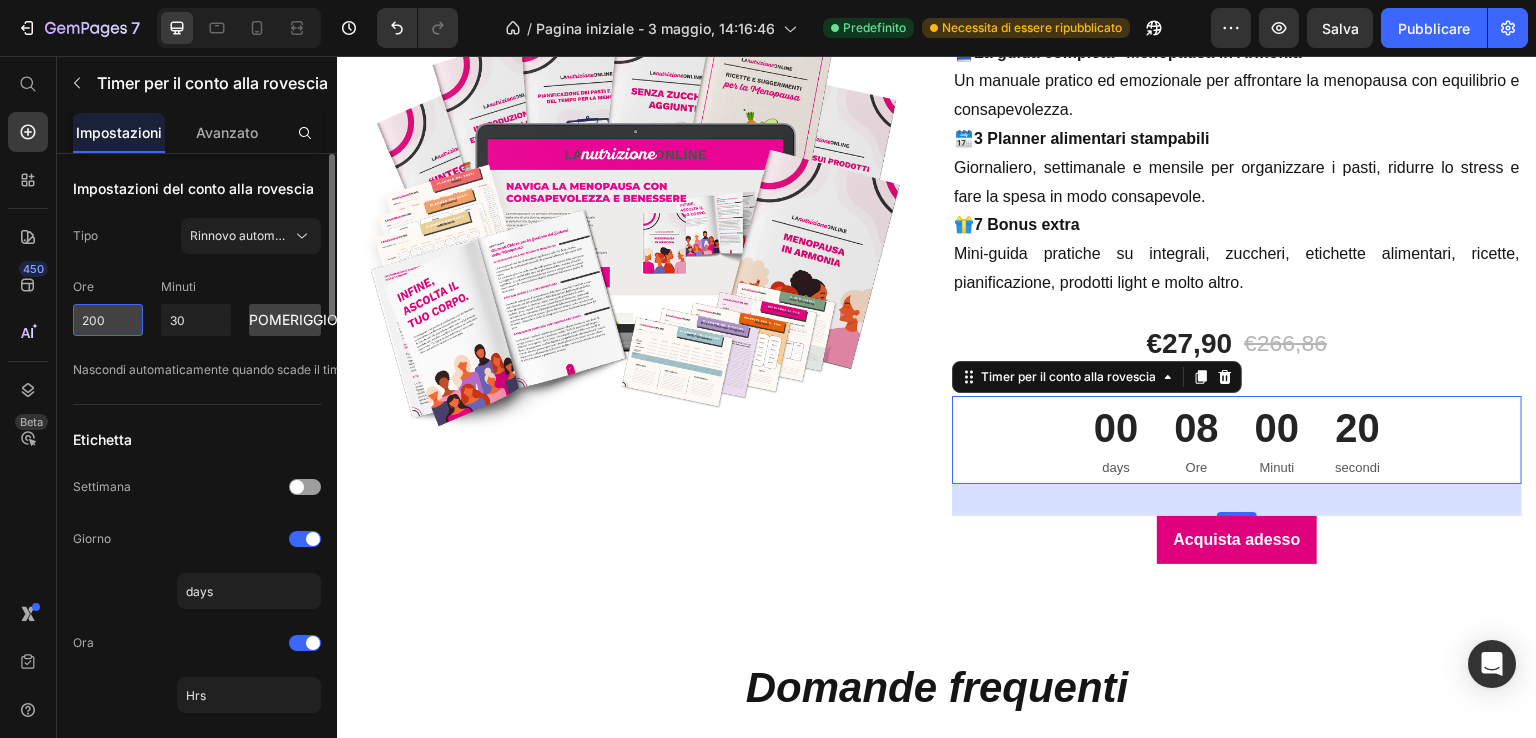 click on "200" at bounding box center [108, 320] 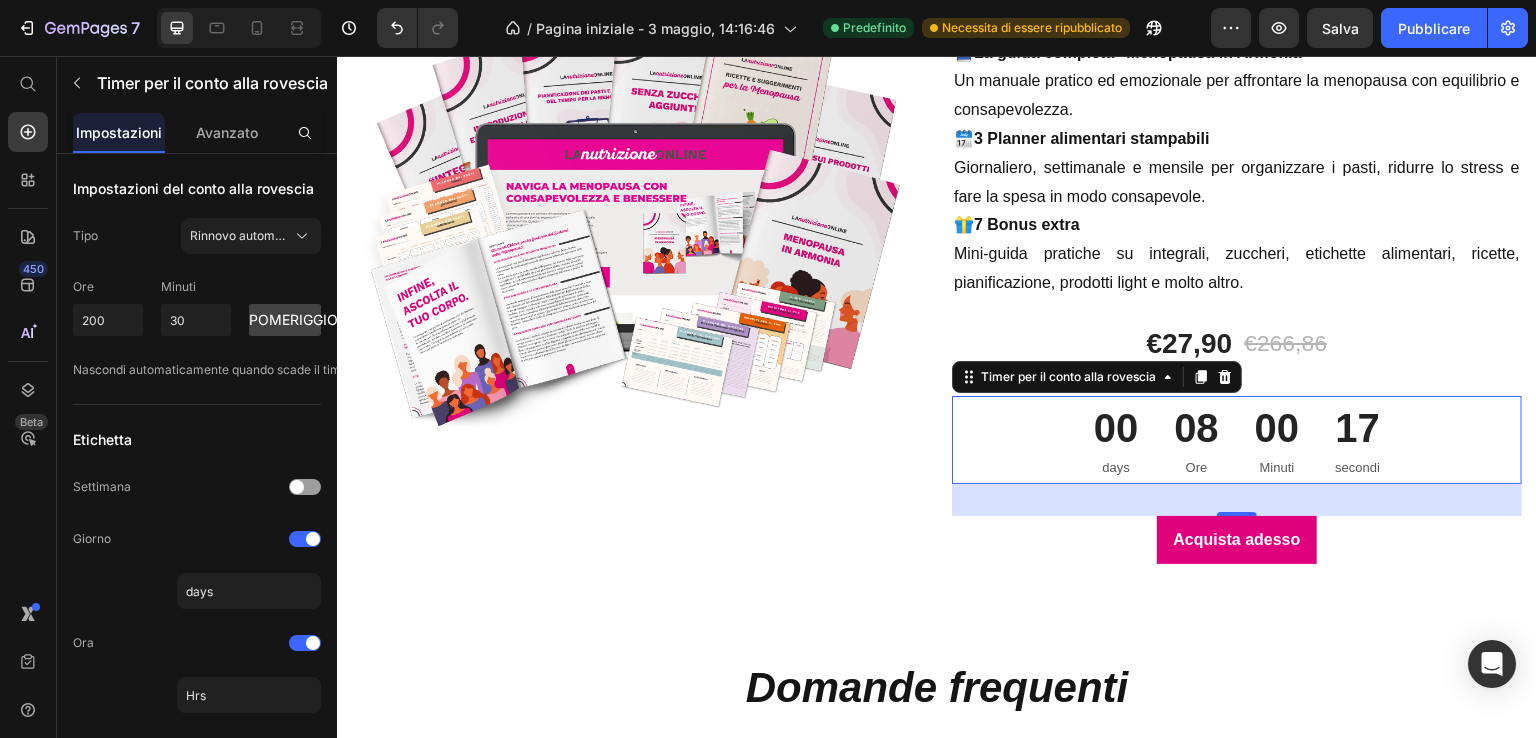 click on "00" at bounding box center (1116, 428) 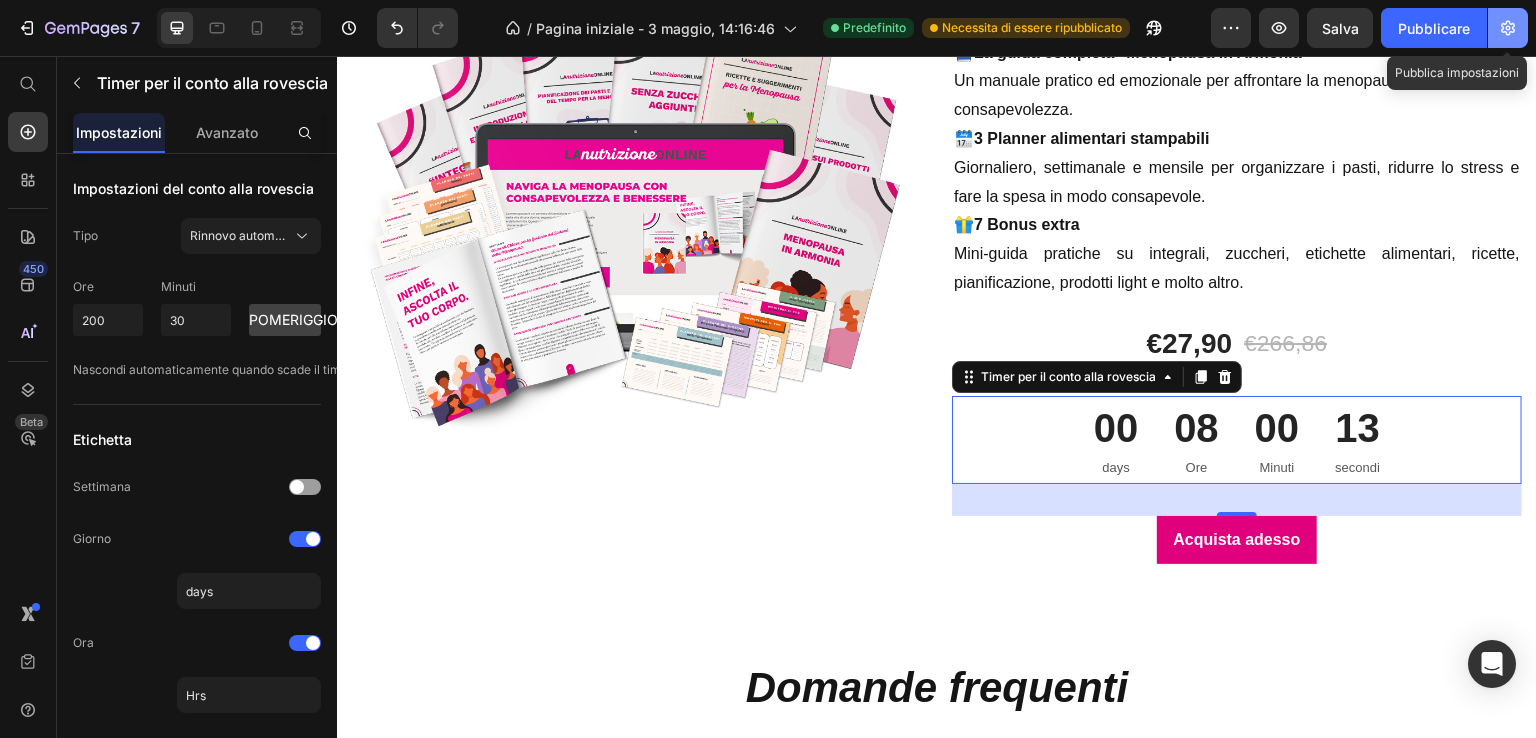 click 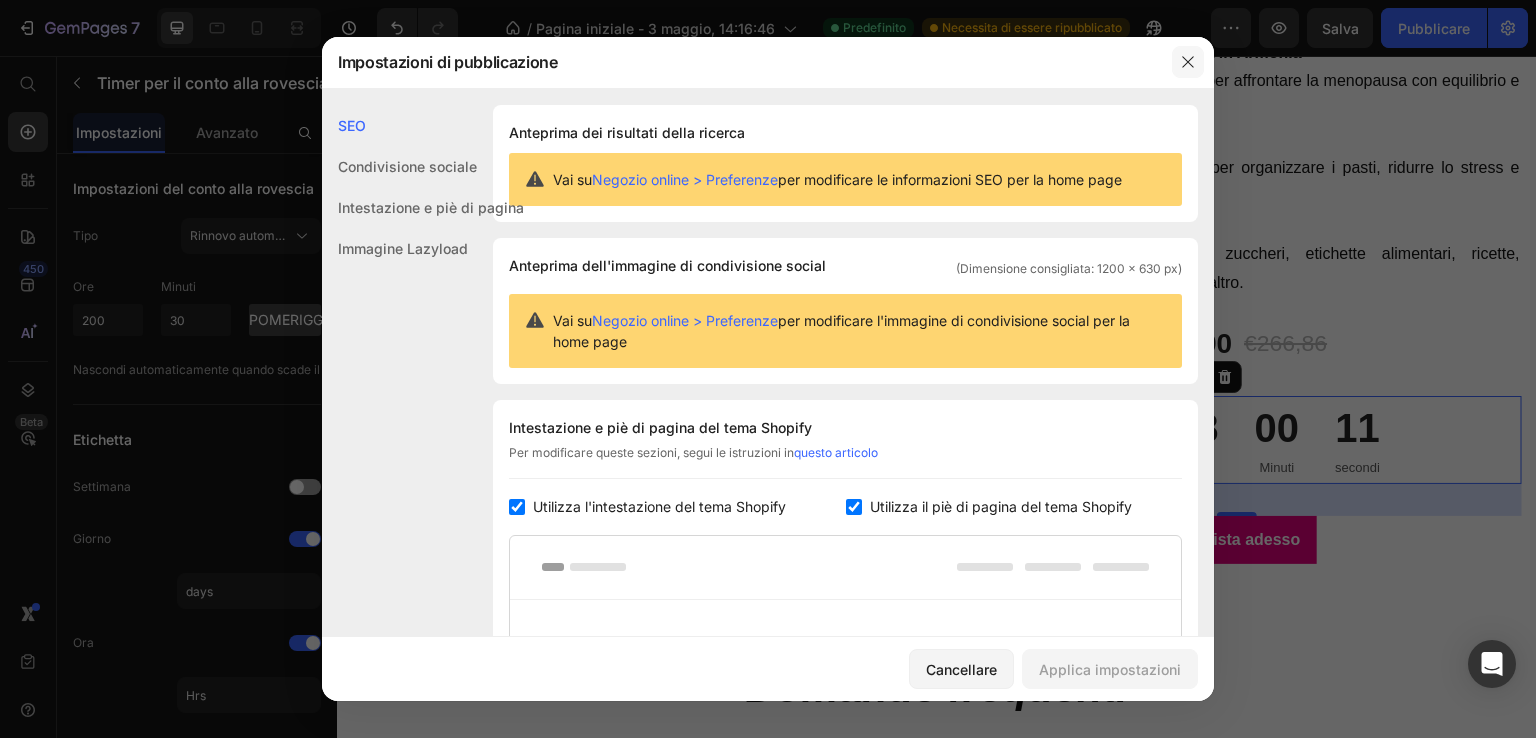click 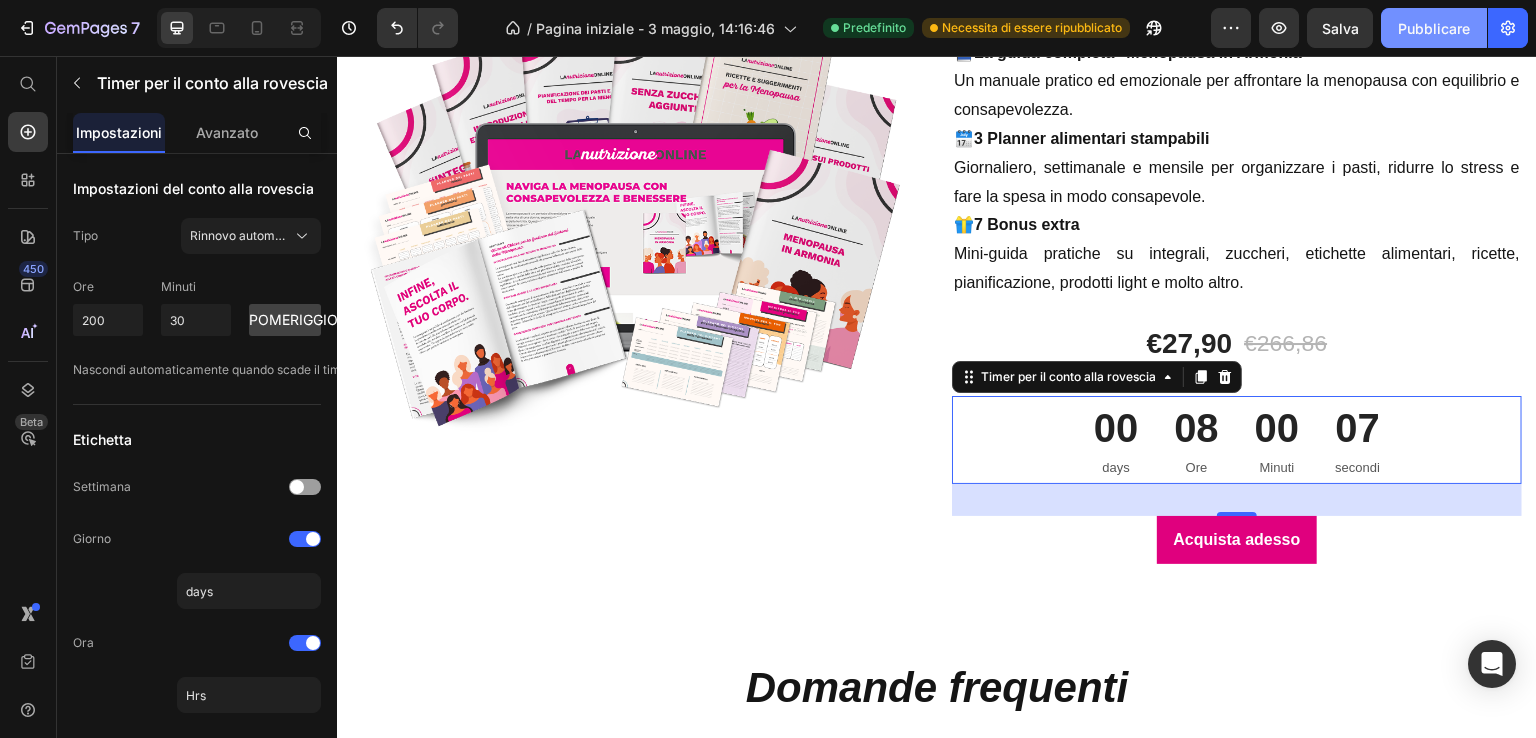 click on "Pubblicare" at bounding box center (1434, 28) 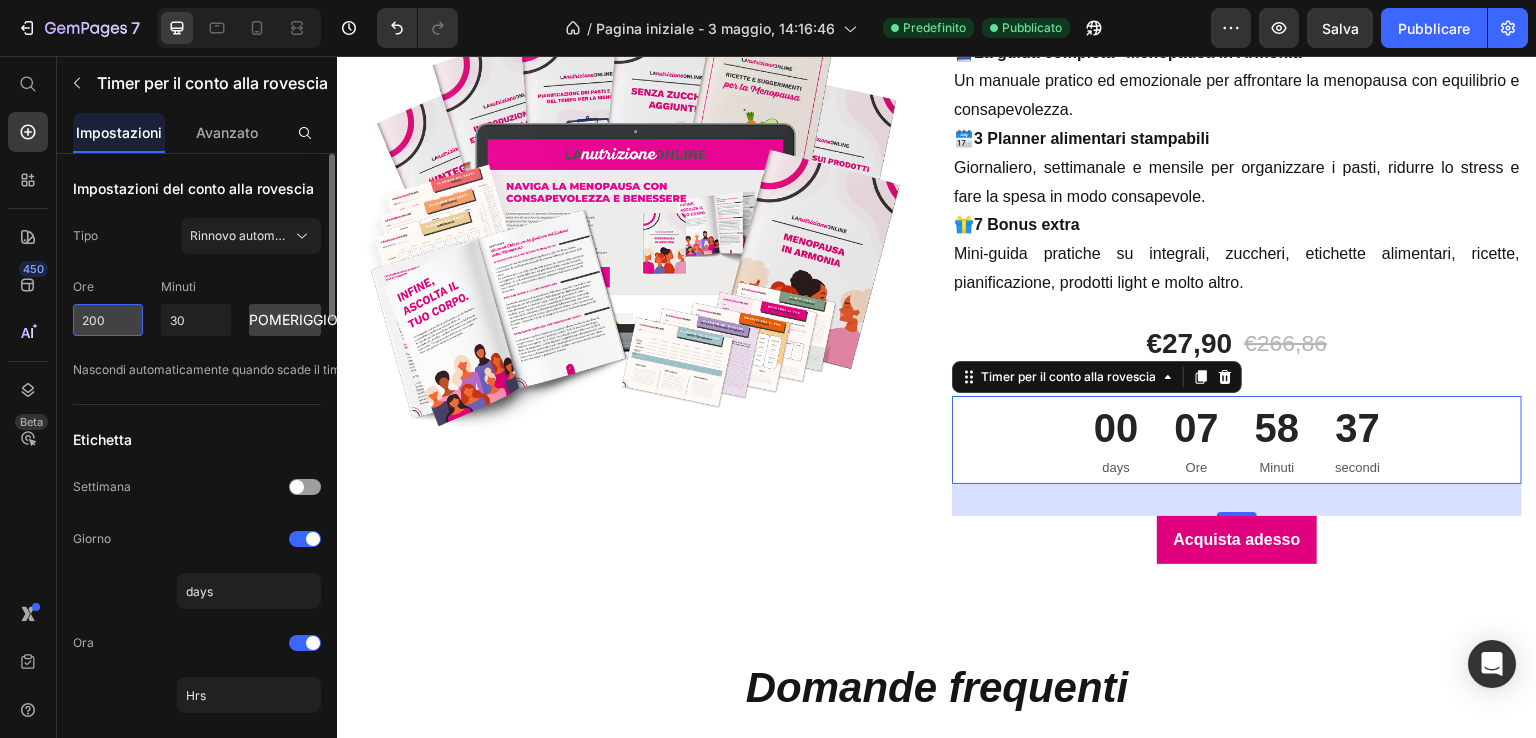 click on "200" at bounding box center [108, 320] 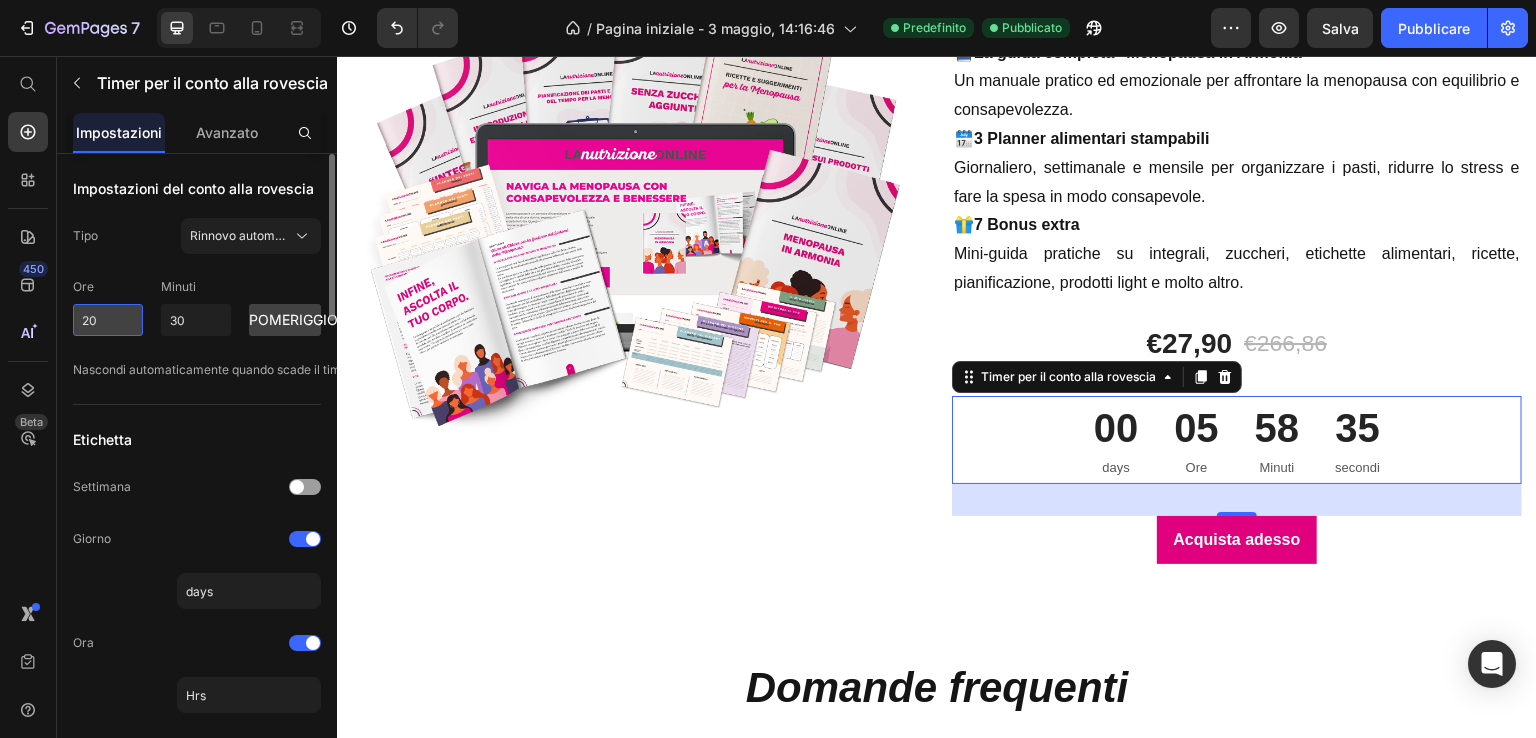 type on "2" 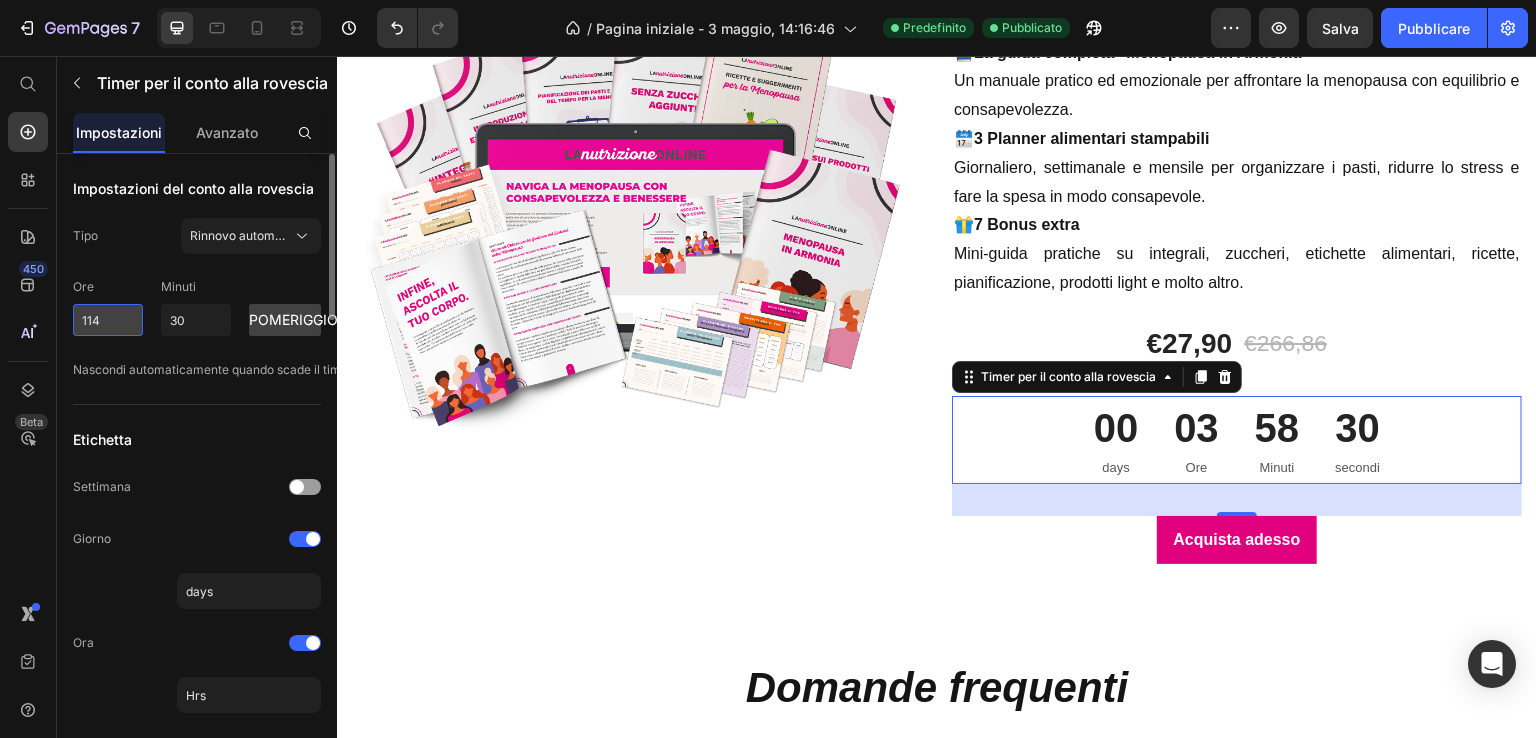 type on "10" 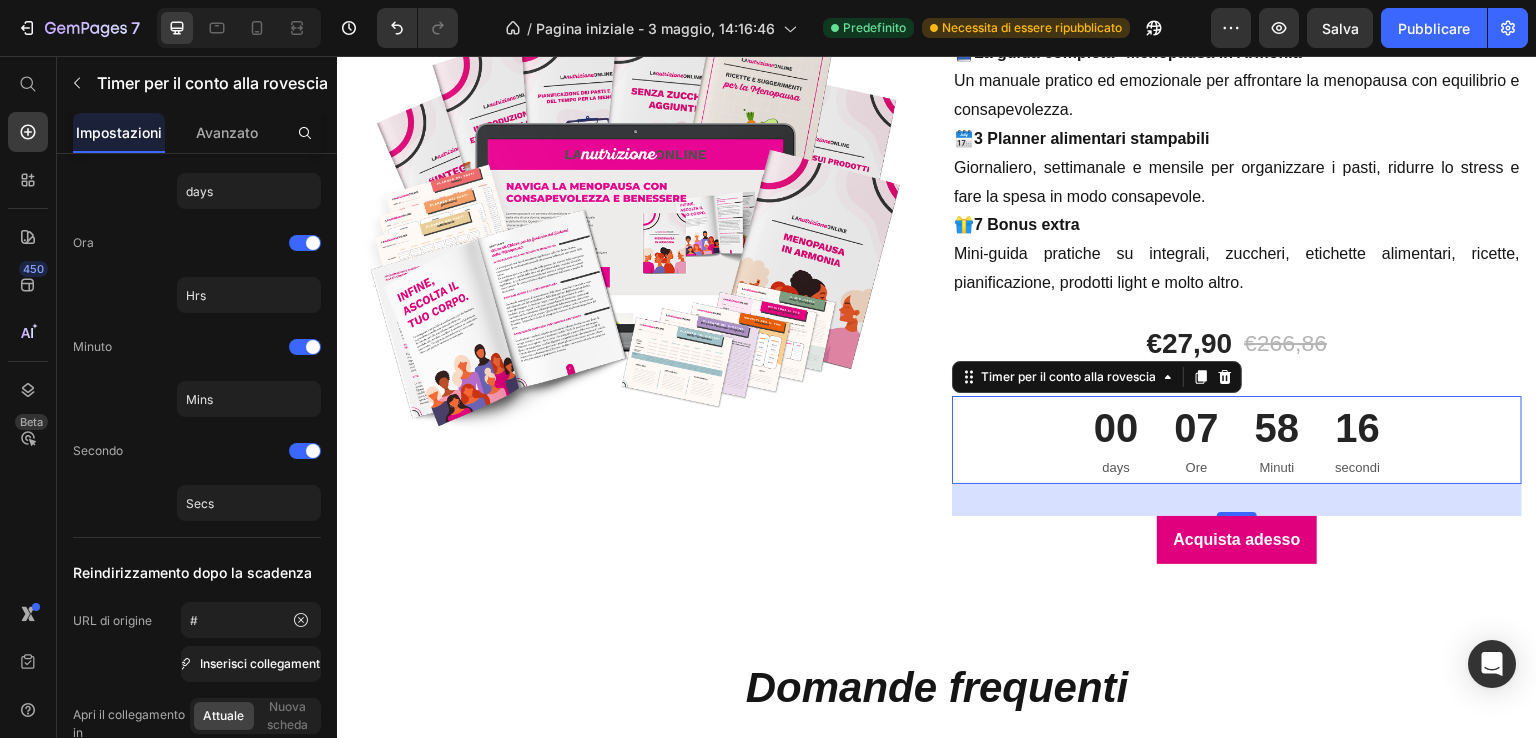 scroll, scrollTop: 0, scrollLeft: 0, axis: both 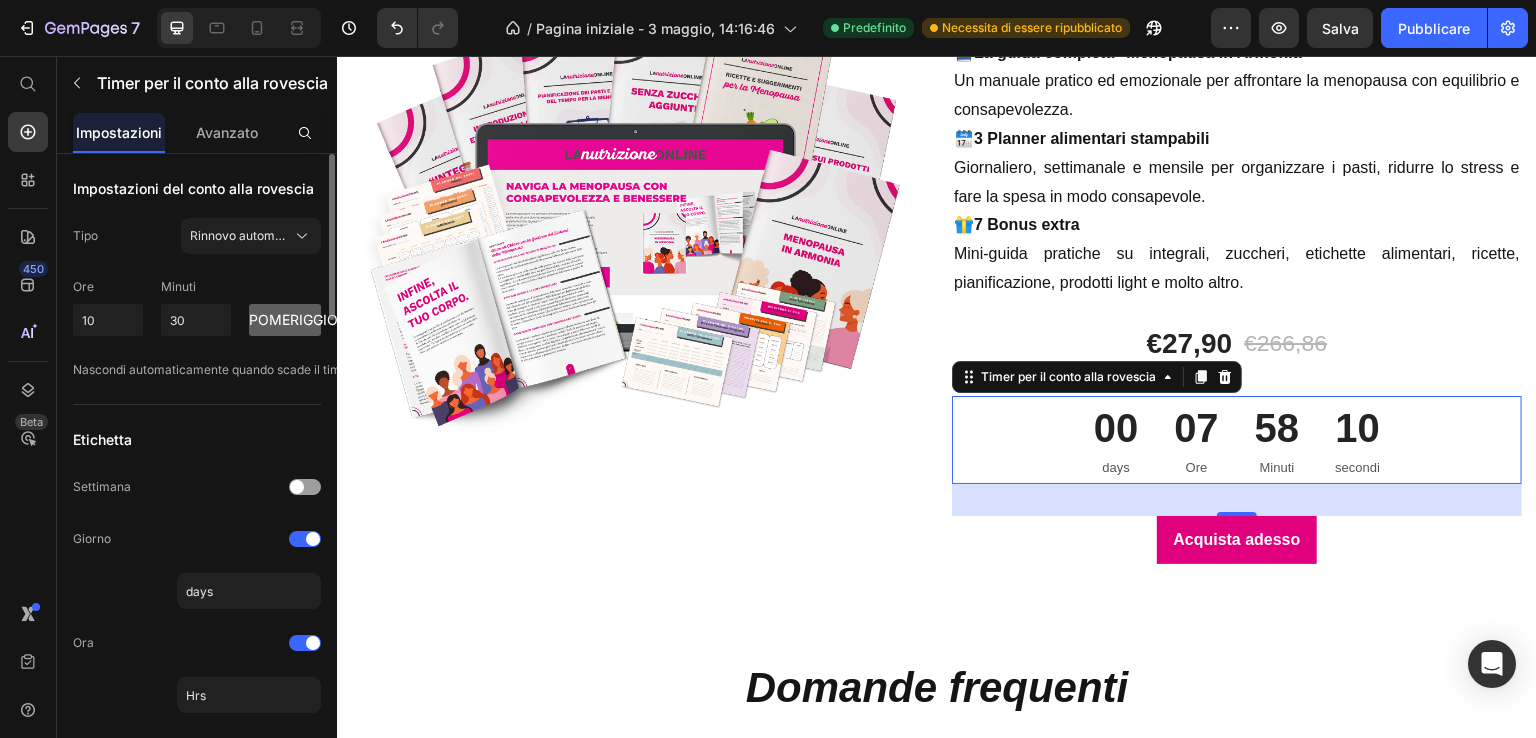 click on "pomeriggio" at bounding box center (293, 319) 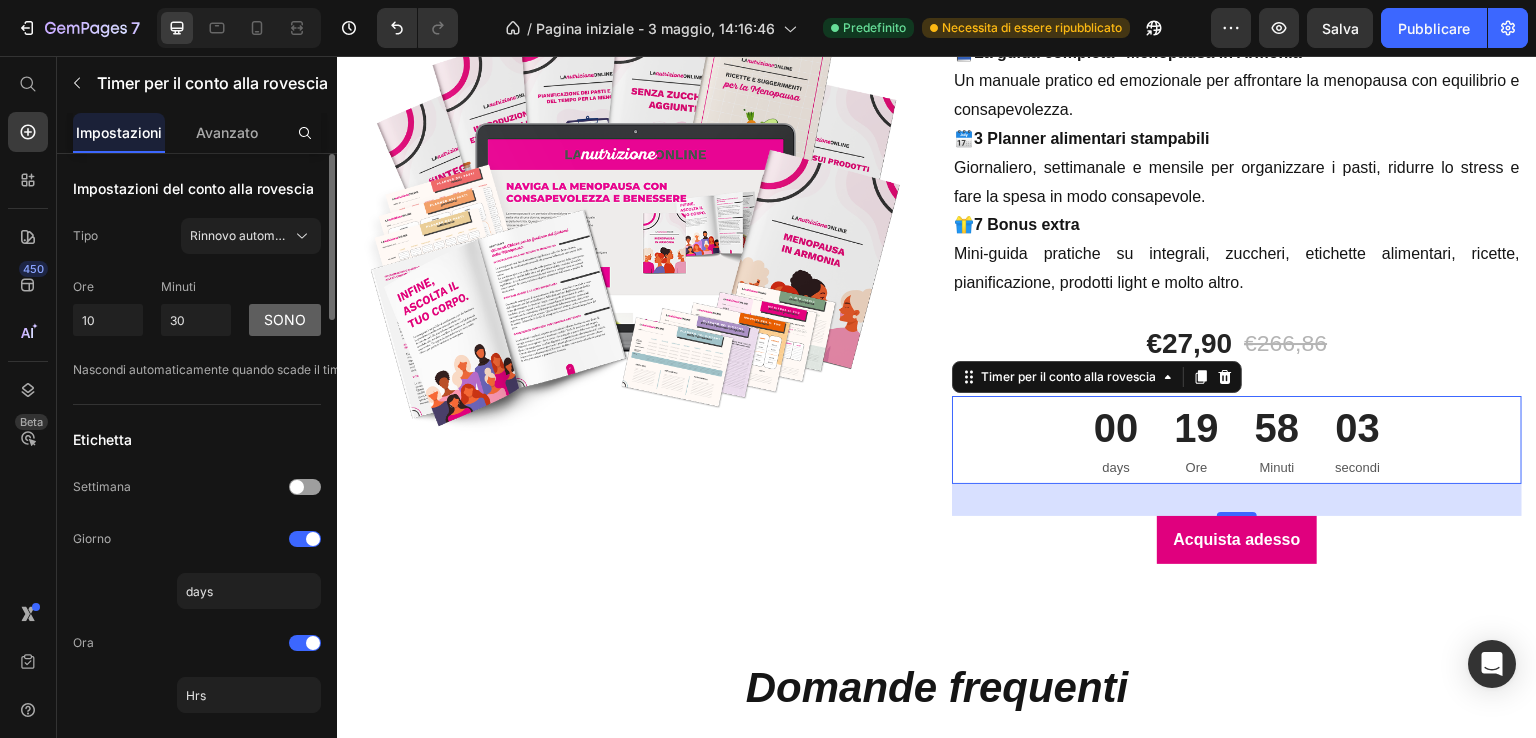 click on "Sono" at bounding box center [285, 319] 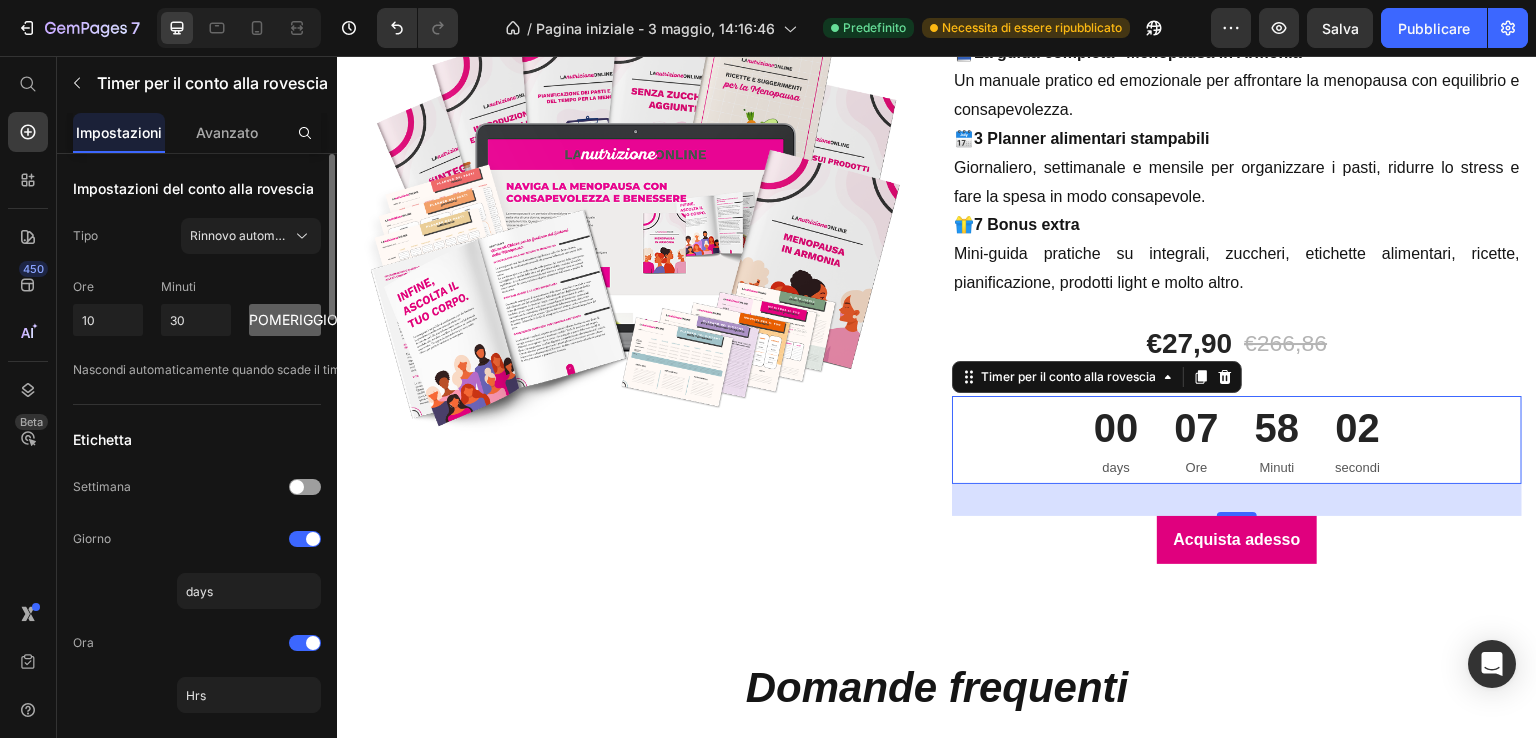 click on "pomeriggio" at bounding box center (293, 319) 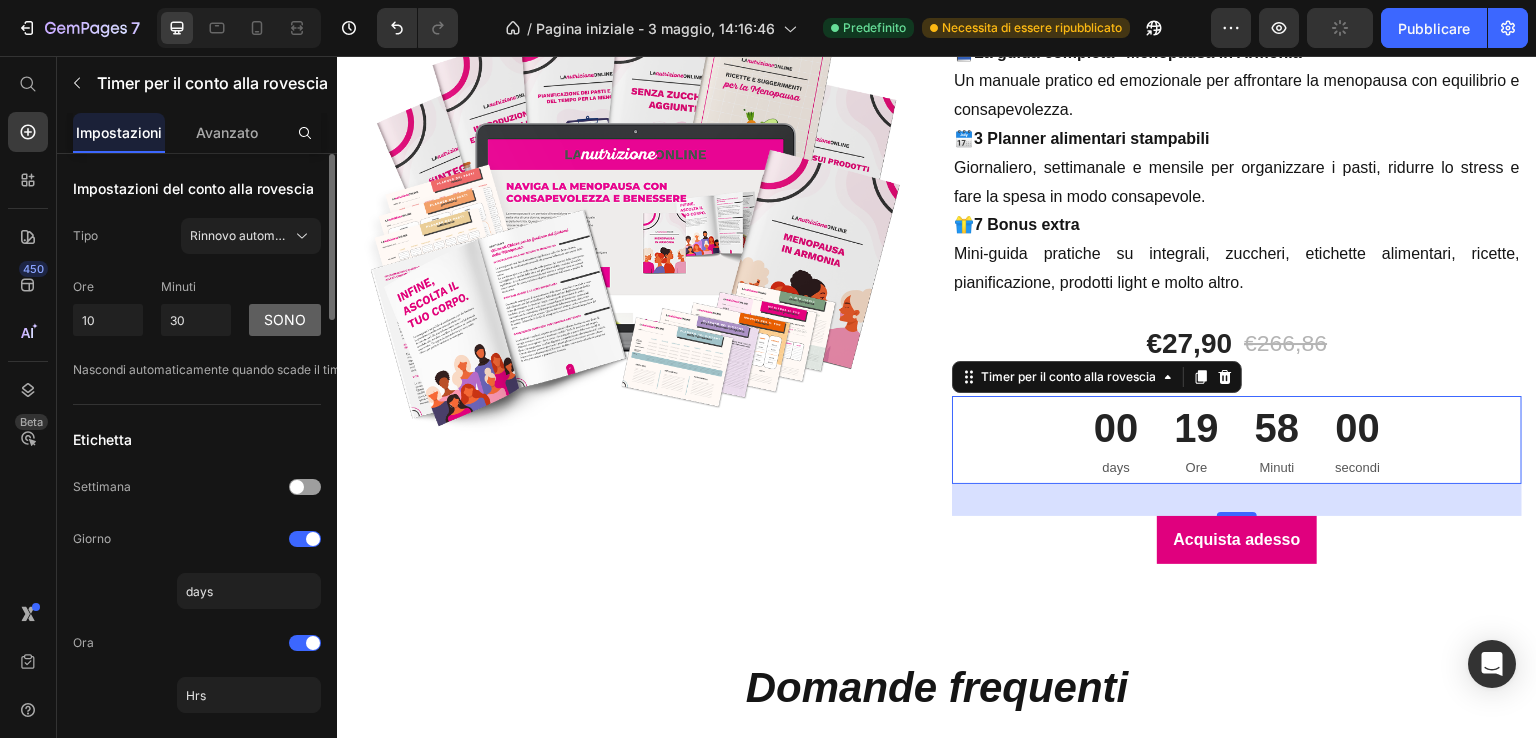 click on "Sono" at bounding box center (285, 319) 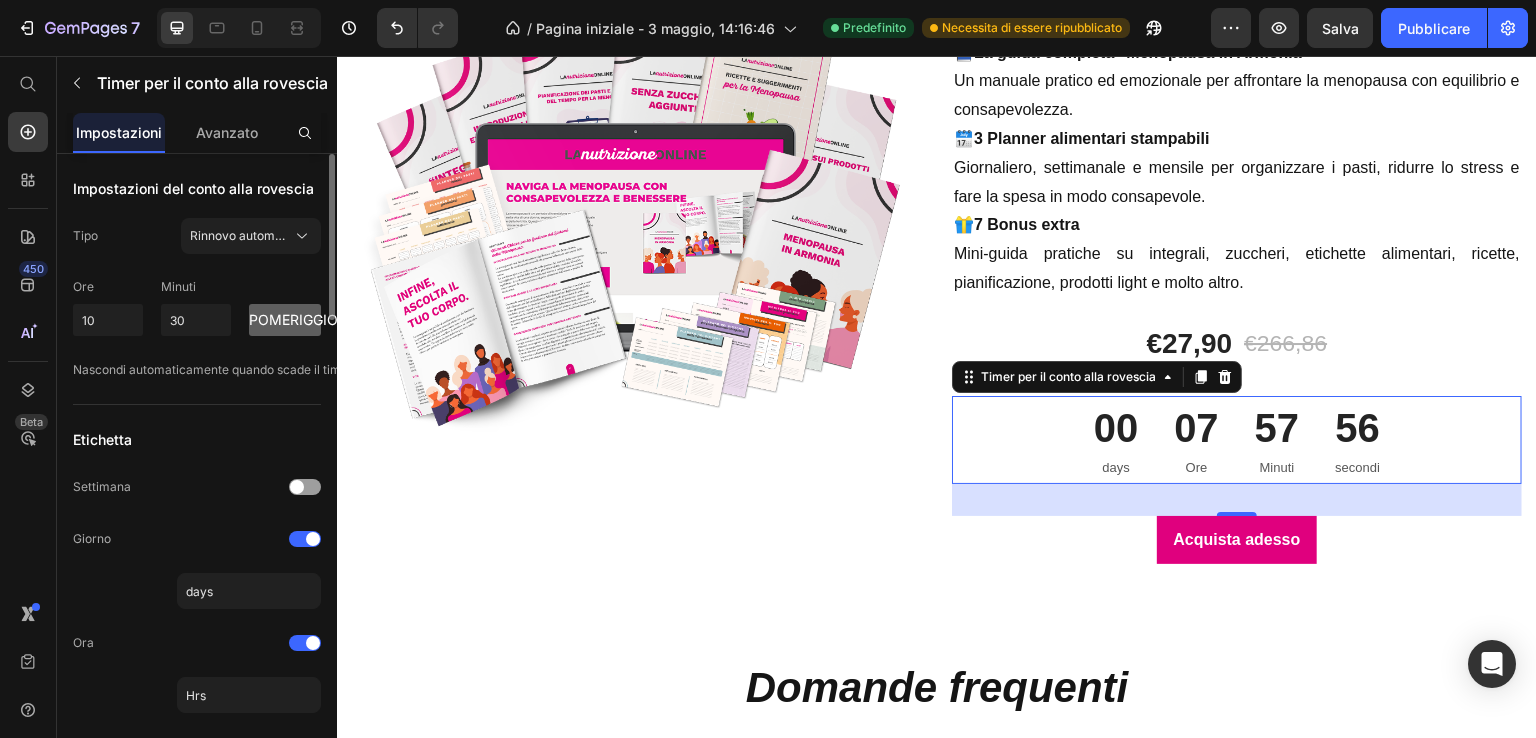 click on "pomeriggio" at bounding box center [293, 319] 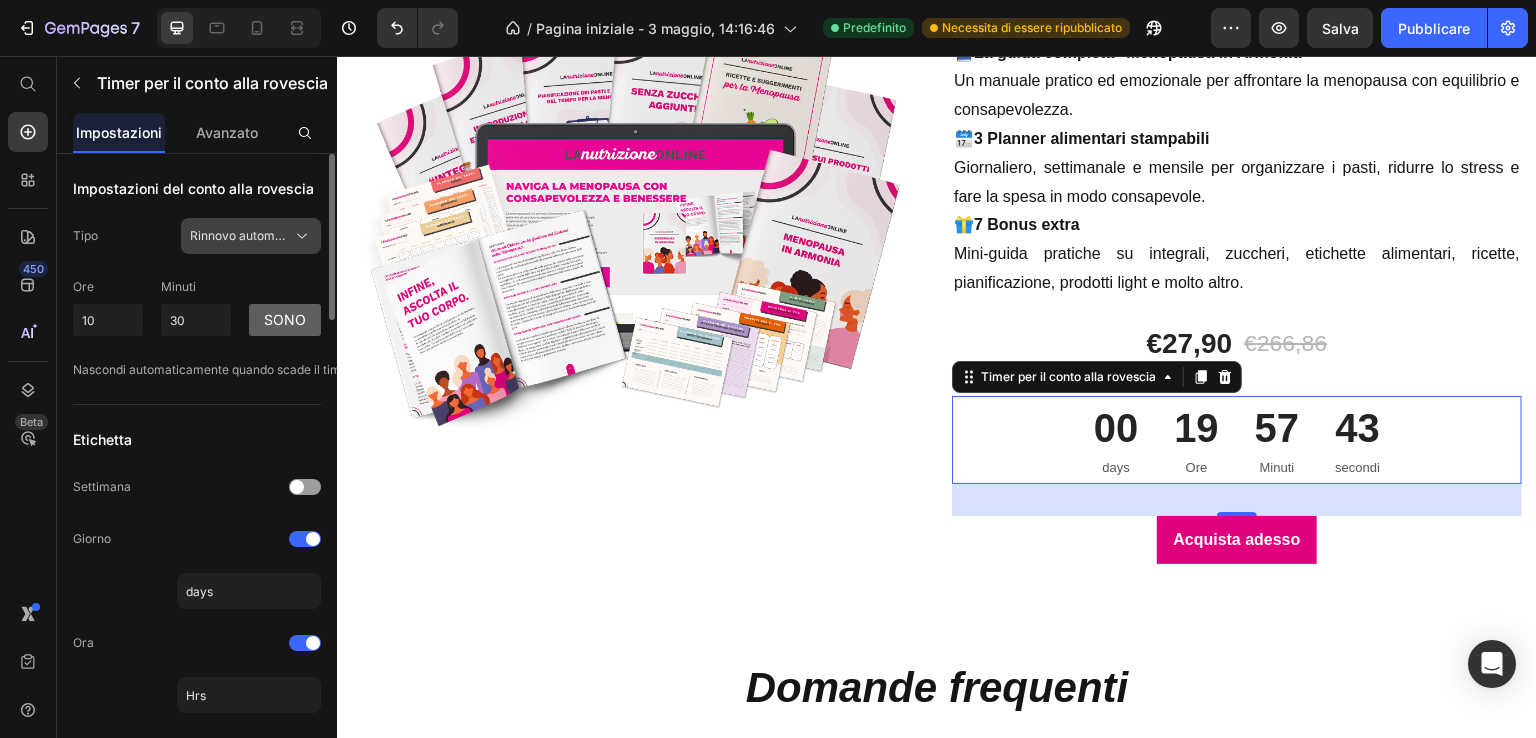 click on "Rinnovo automatico" at bounding box center (251, 236) 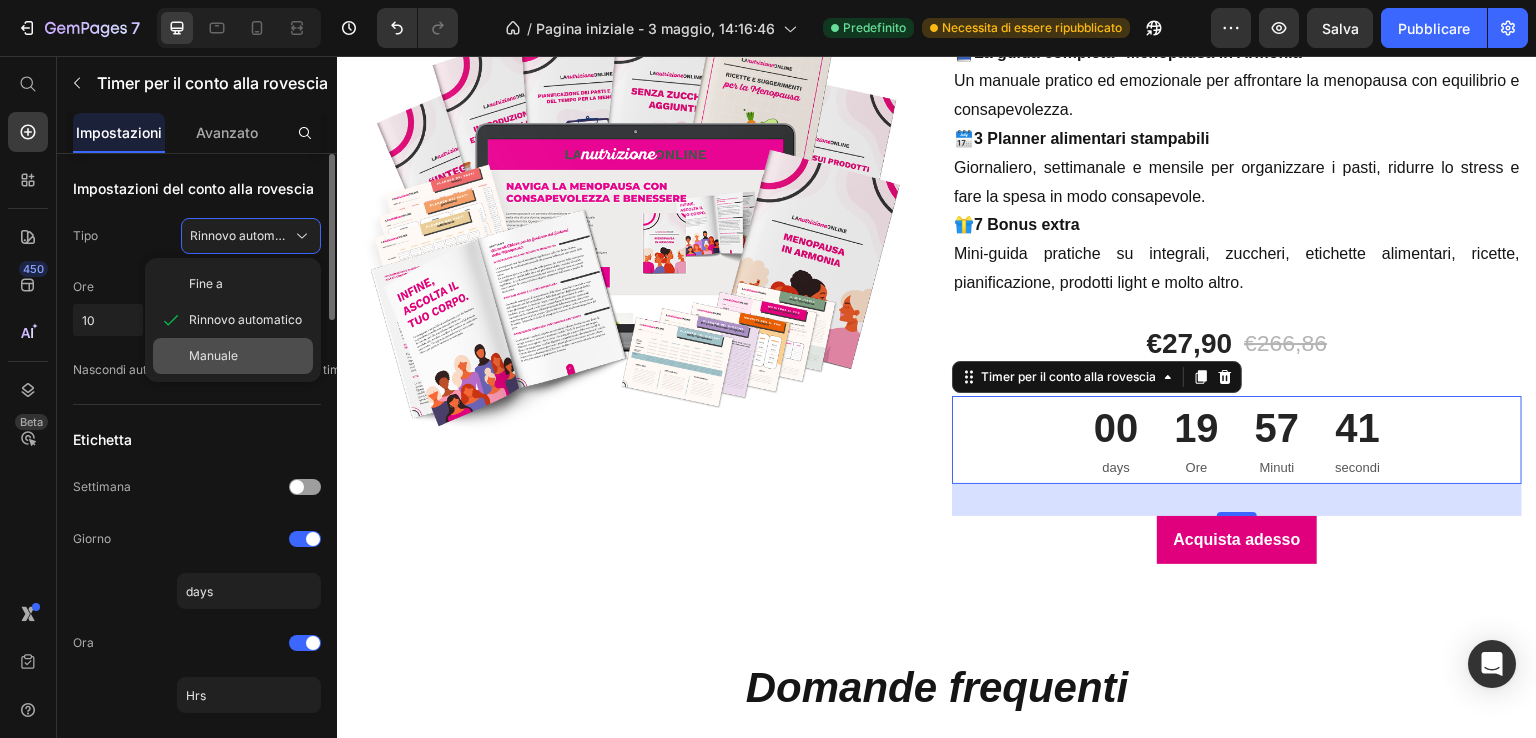 click on "Manuale" at bounding box center [247, 356] 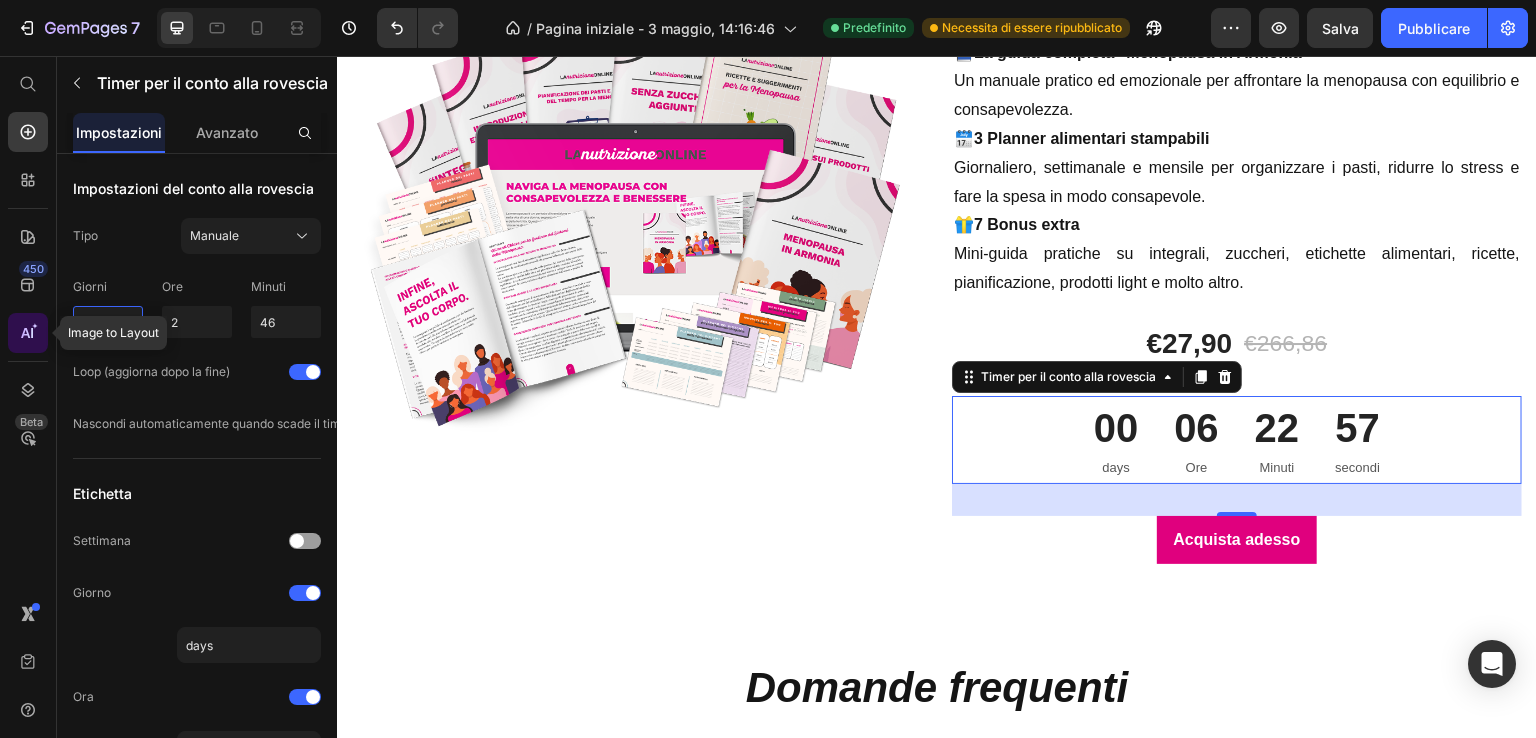 drag, startPoint x: 101, startPoint y: 321, endPoint x: 45, endPoint y: 319, distance: 56.0357 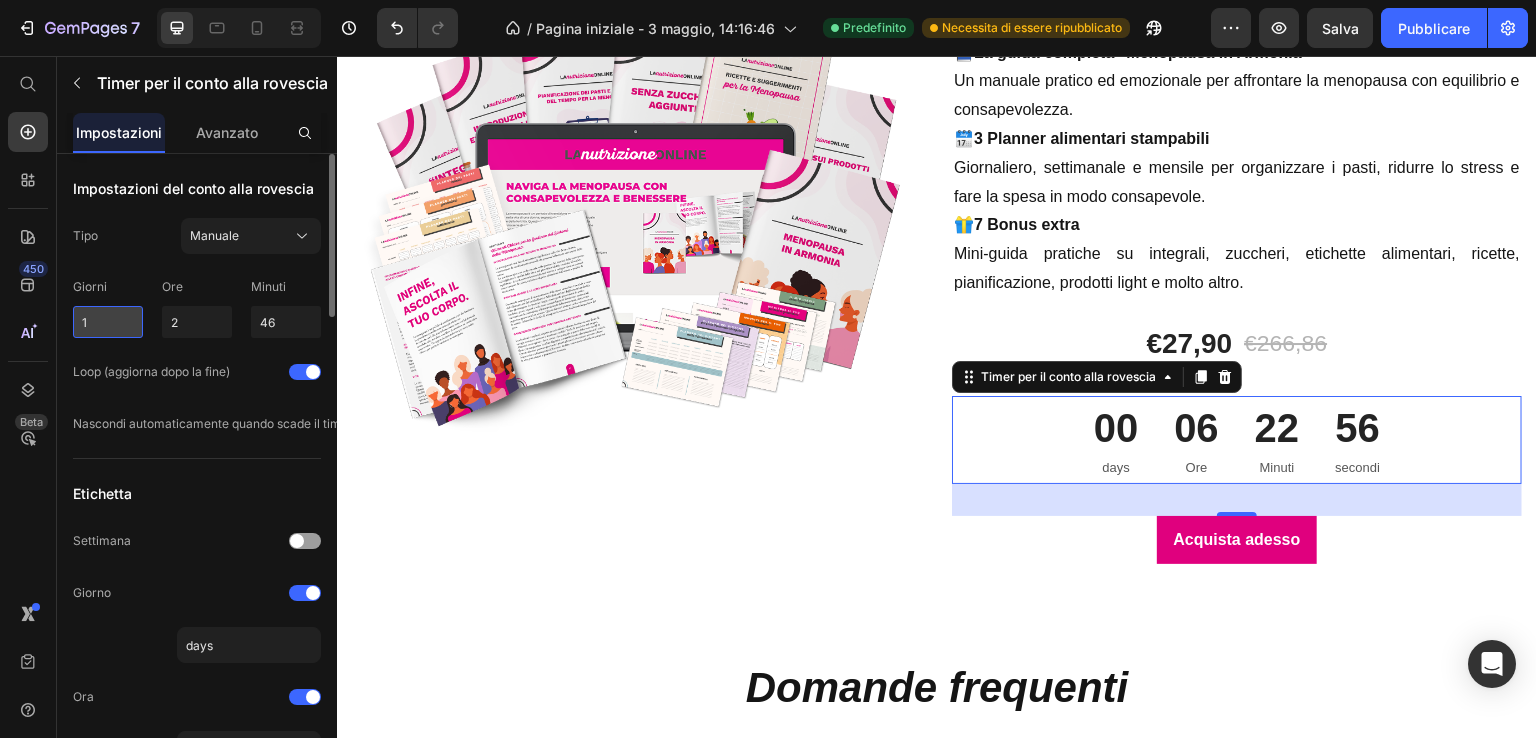 click on "1" at bounding box center (108, 322) 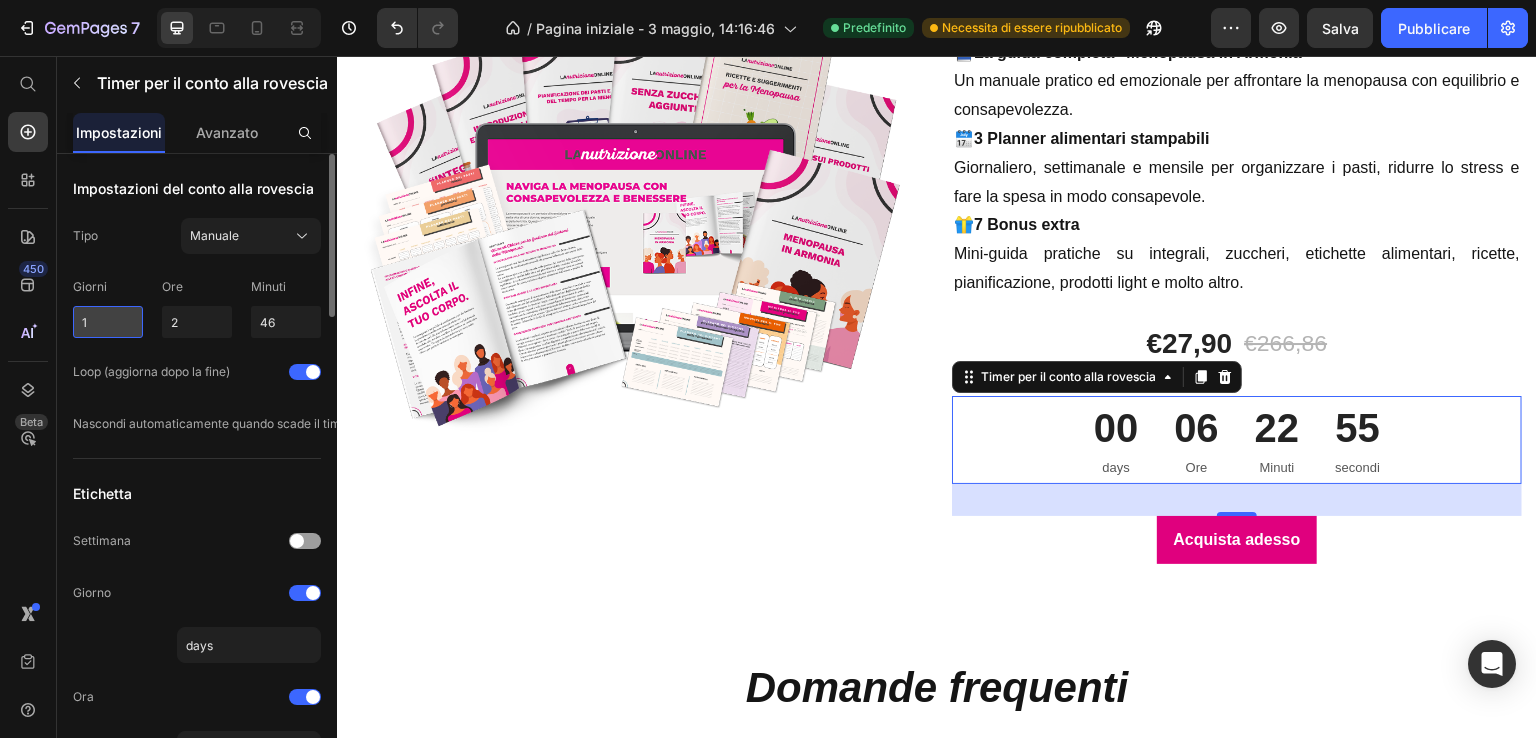 click on "1" at bounding box center [108, 322] 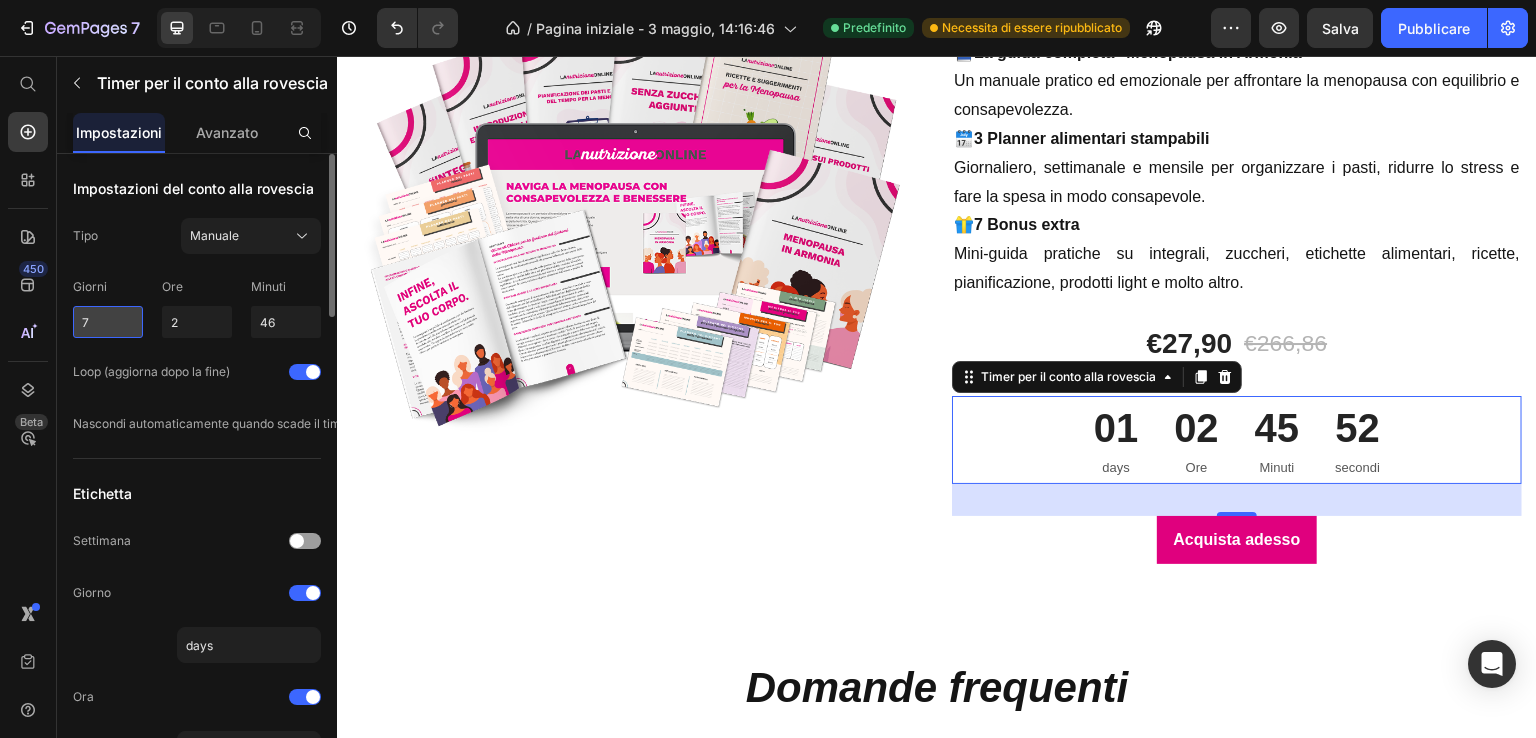 type on "7" 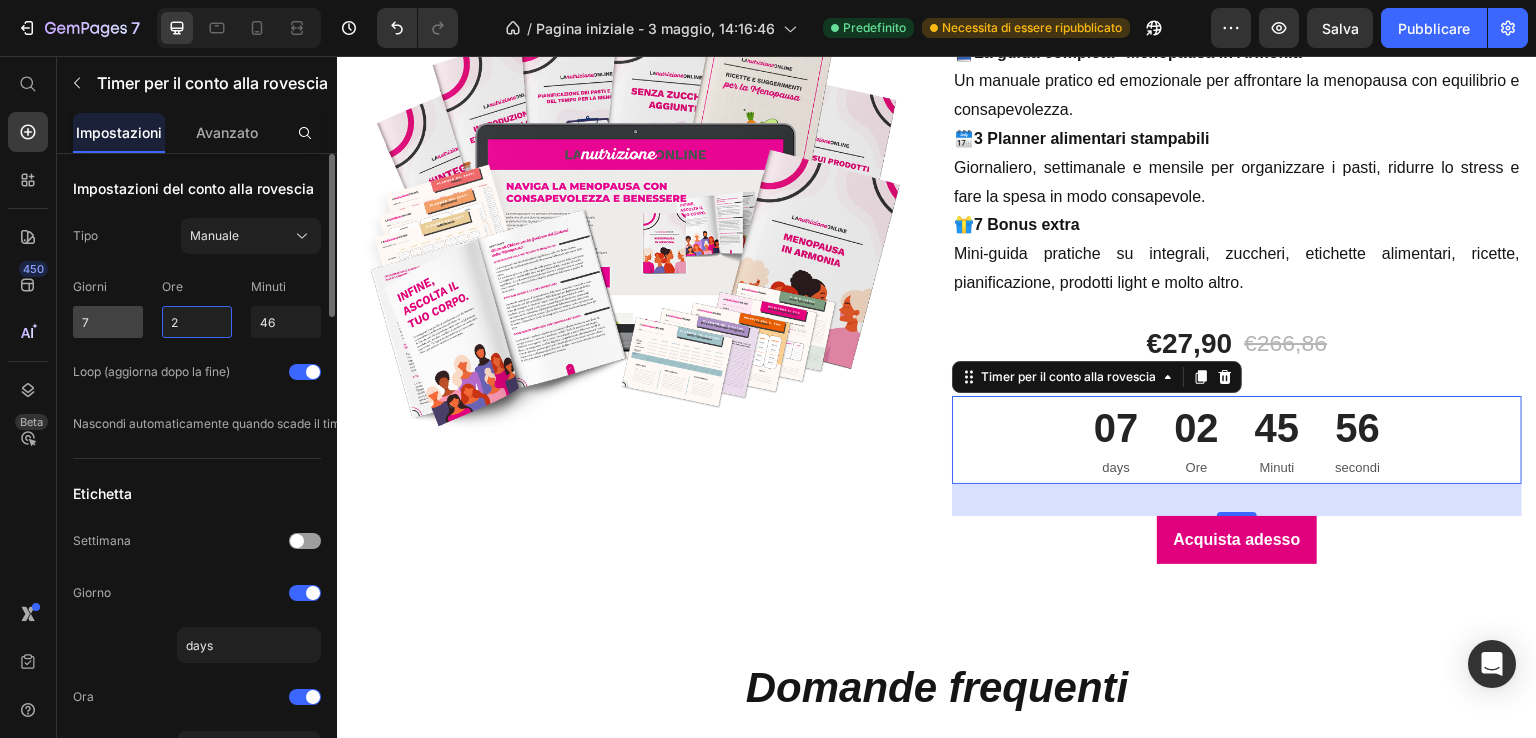 drag, startPoint x: 189, startPoint y: 324, endPoint x: 112, endPoint y: 324, distance: 77 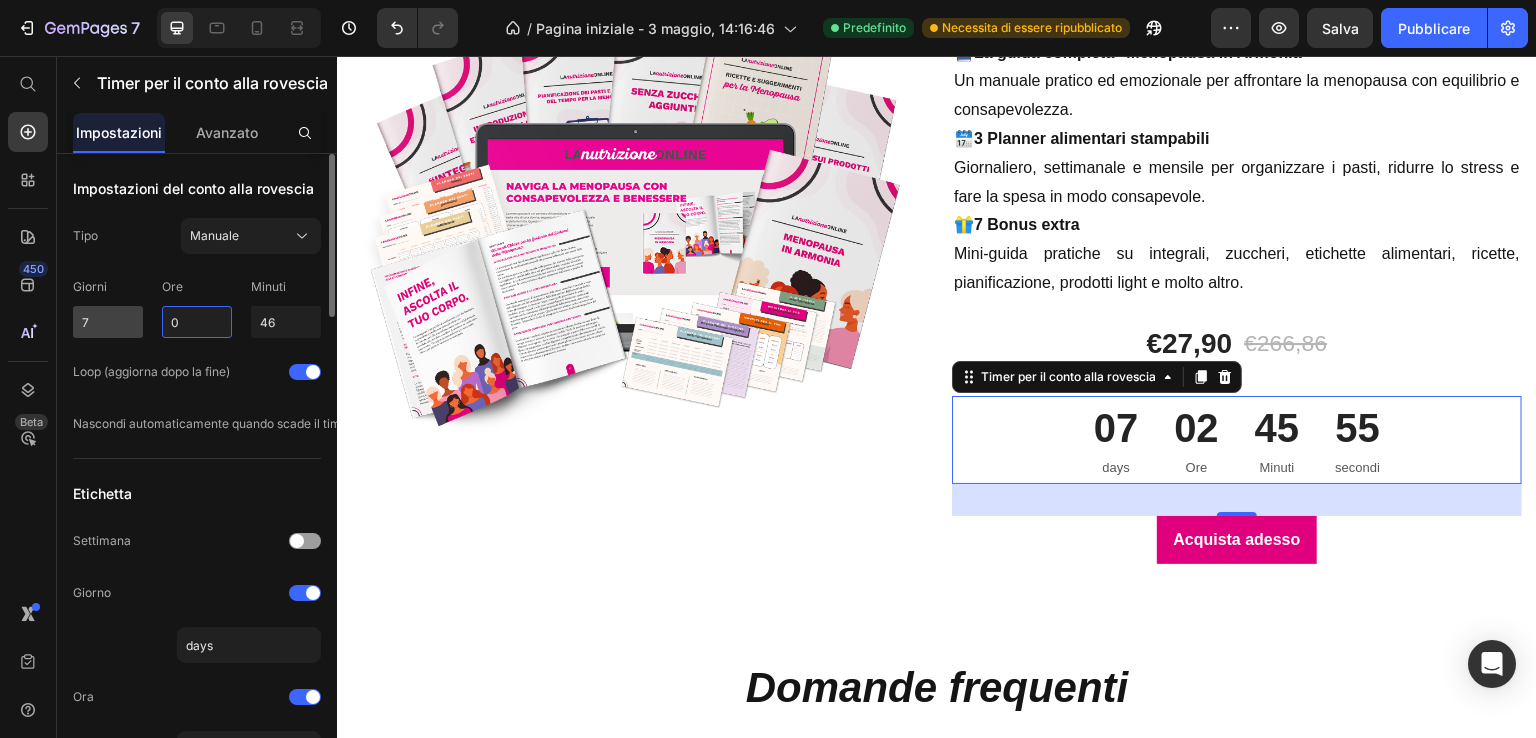 type on "0" 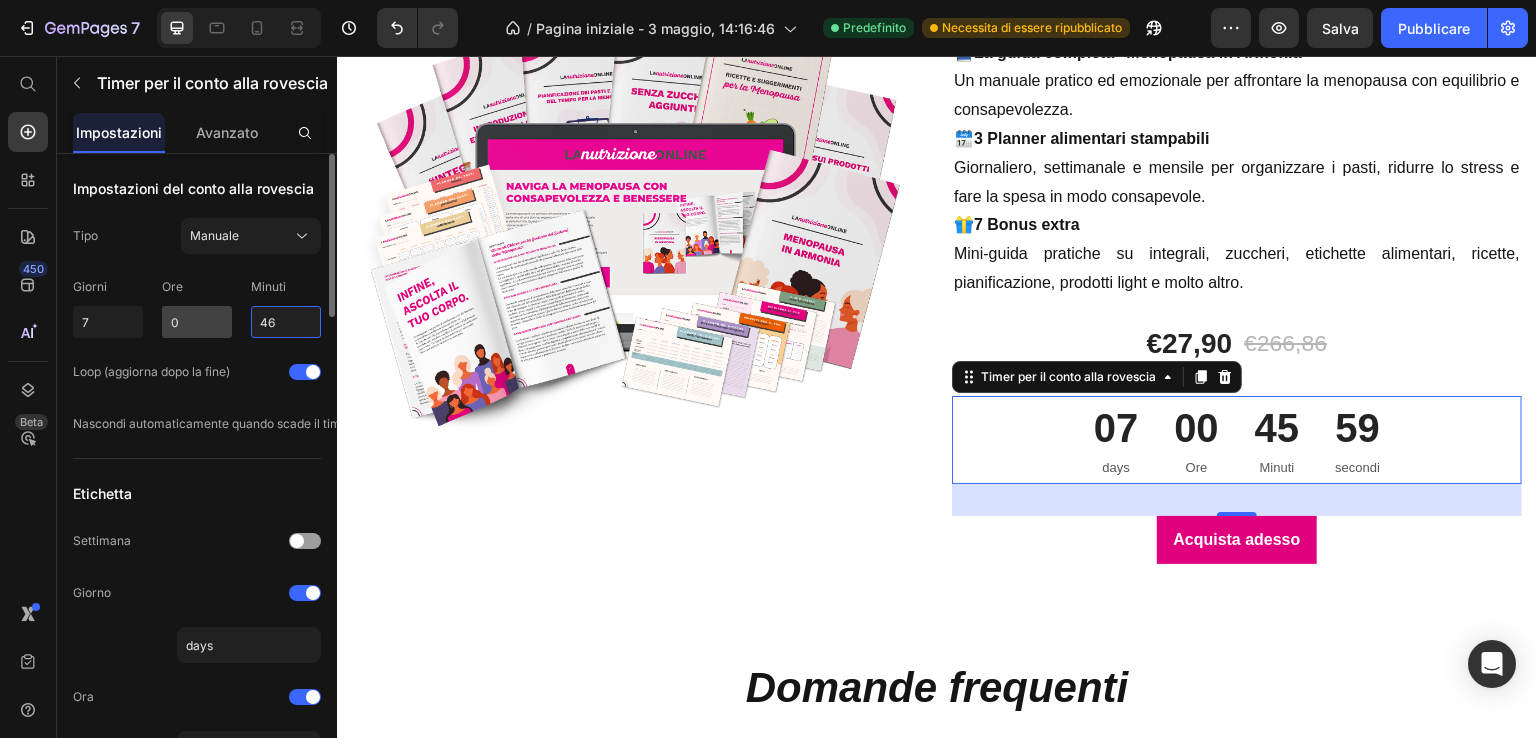 drag, startPoint x: 232, startPoint y: 327, endPoint x: 212, endPoint y: 327, distance: 20 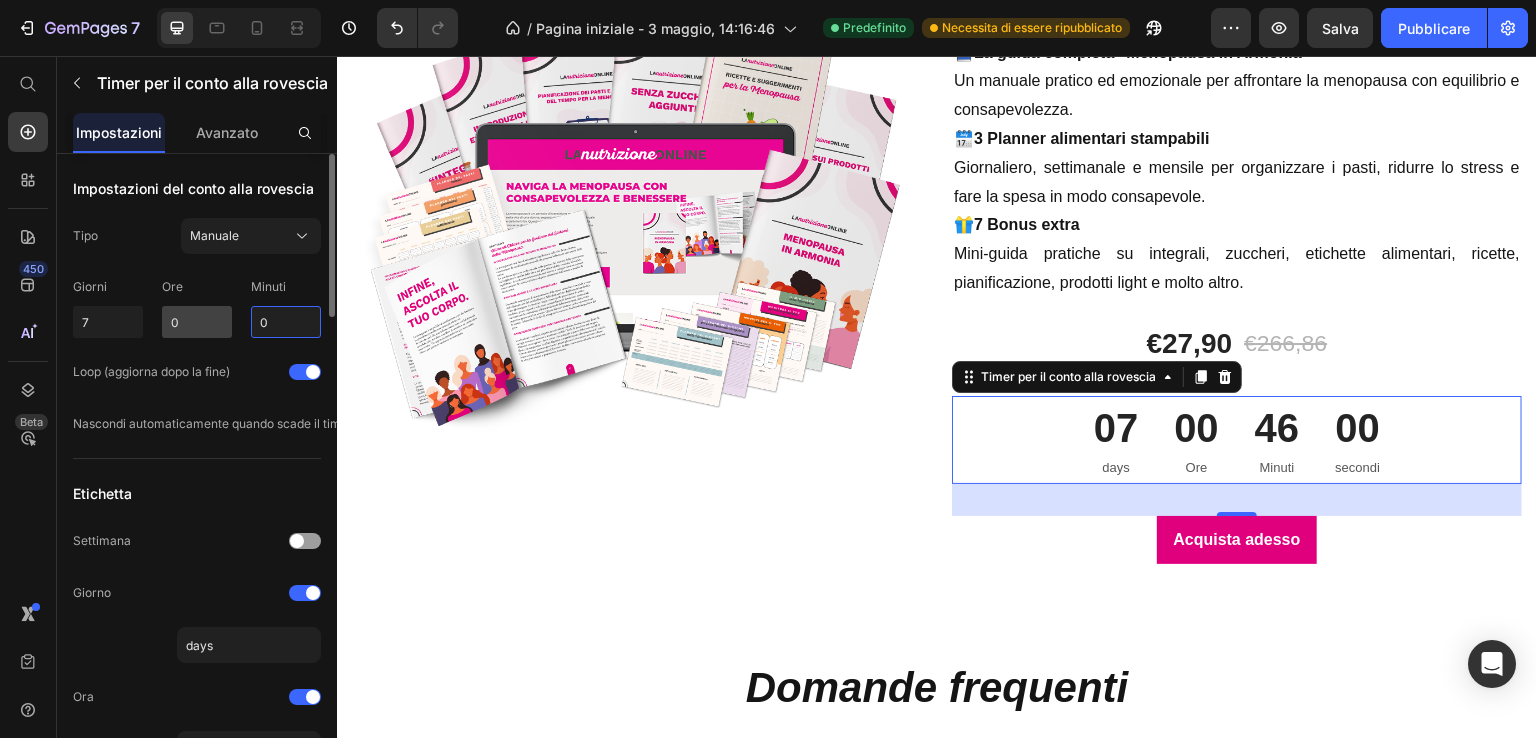 type on "0" 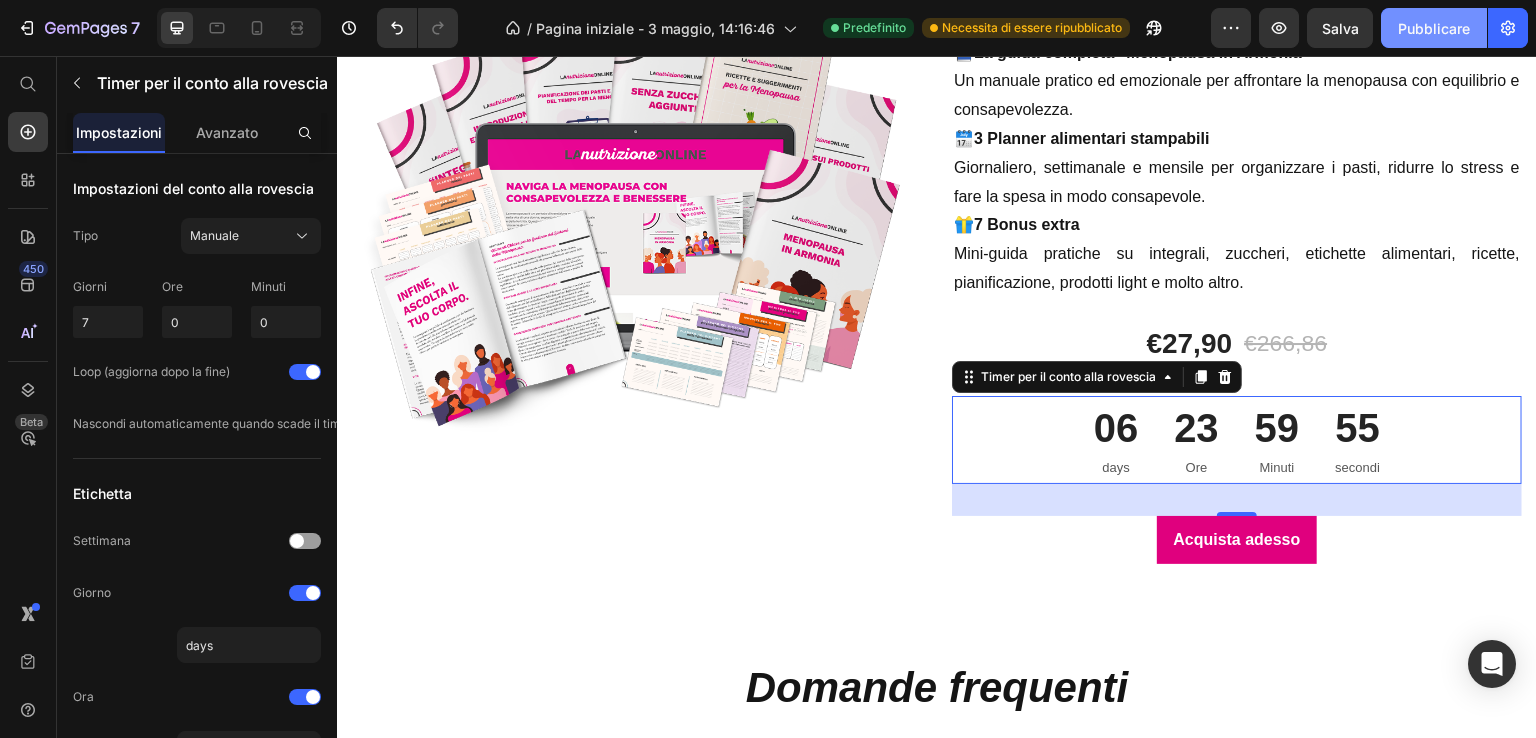 click on "Pubblicare" at bounding box center (1434, 28) 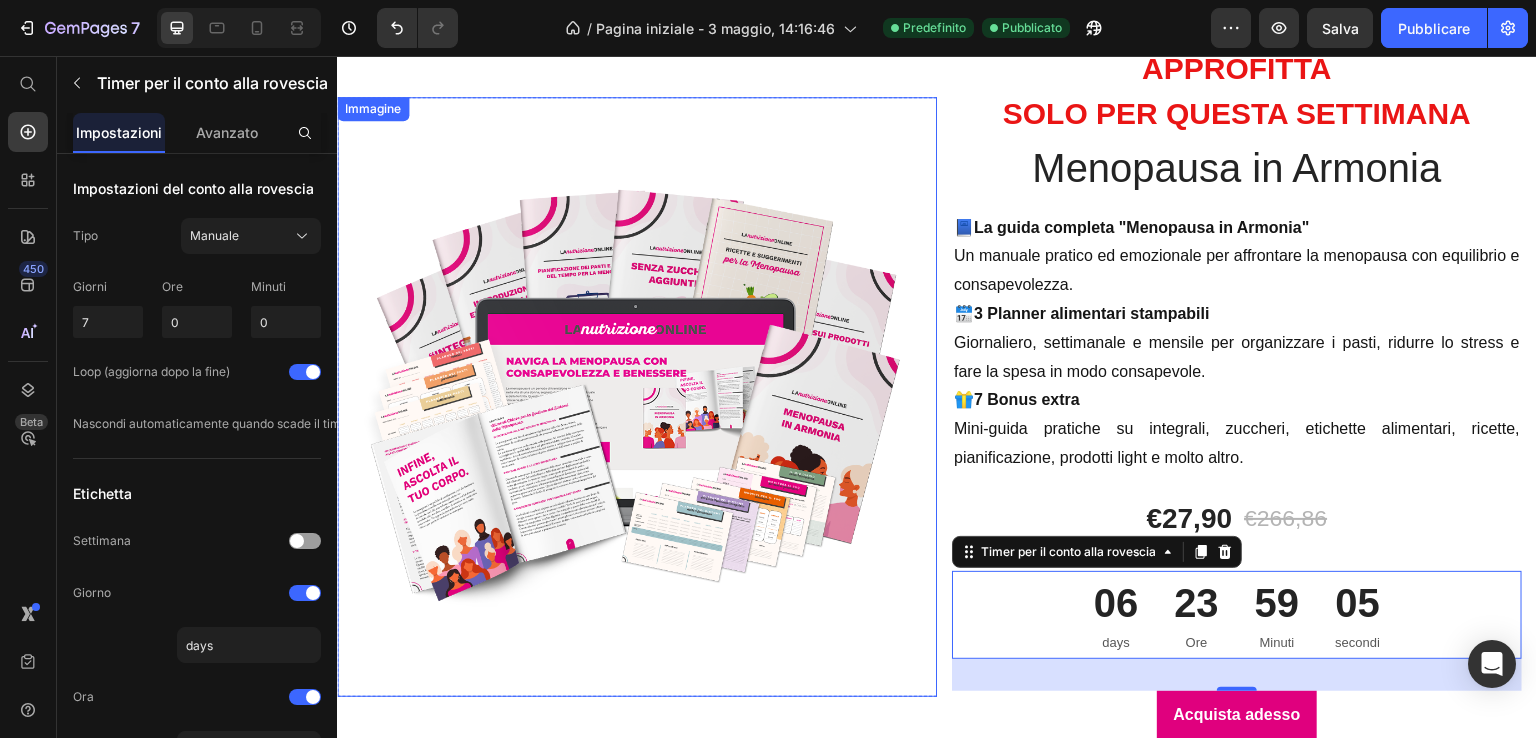 scroll, scrollTop: 5620, scrollLeft: 0, axis: vertical 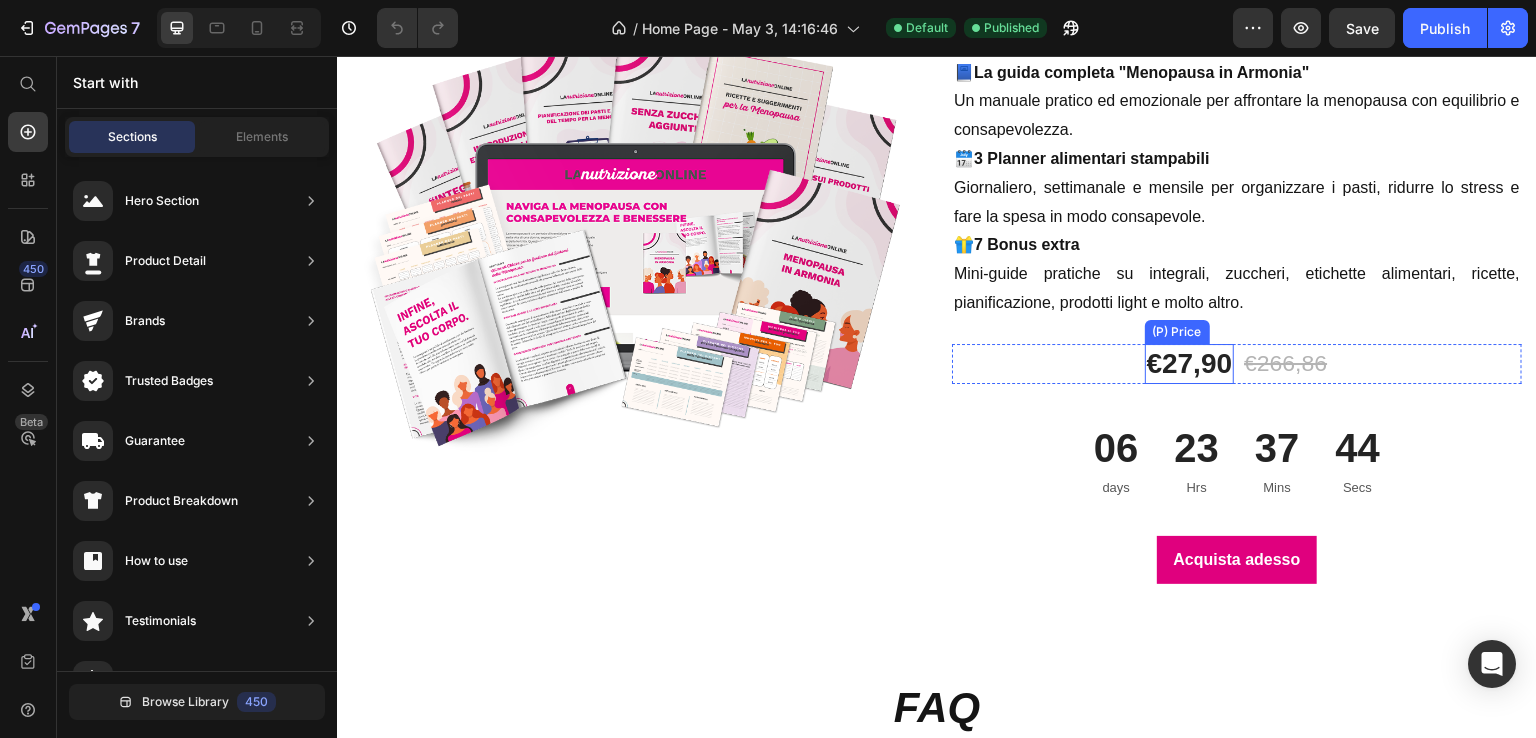 click on "€27,90" at bounding box center (1190, 364) 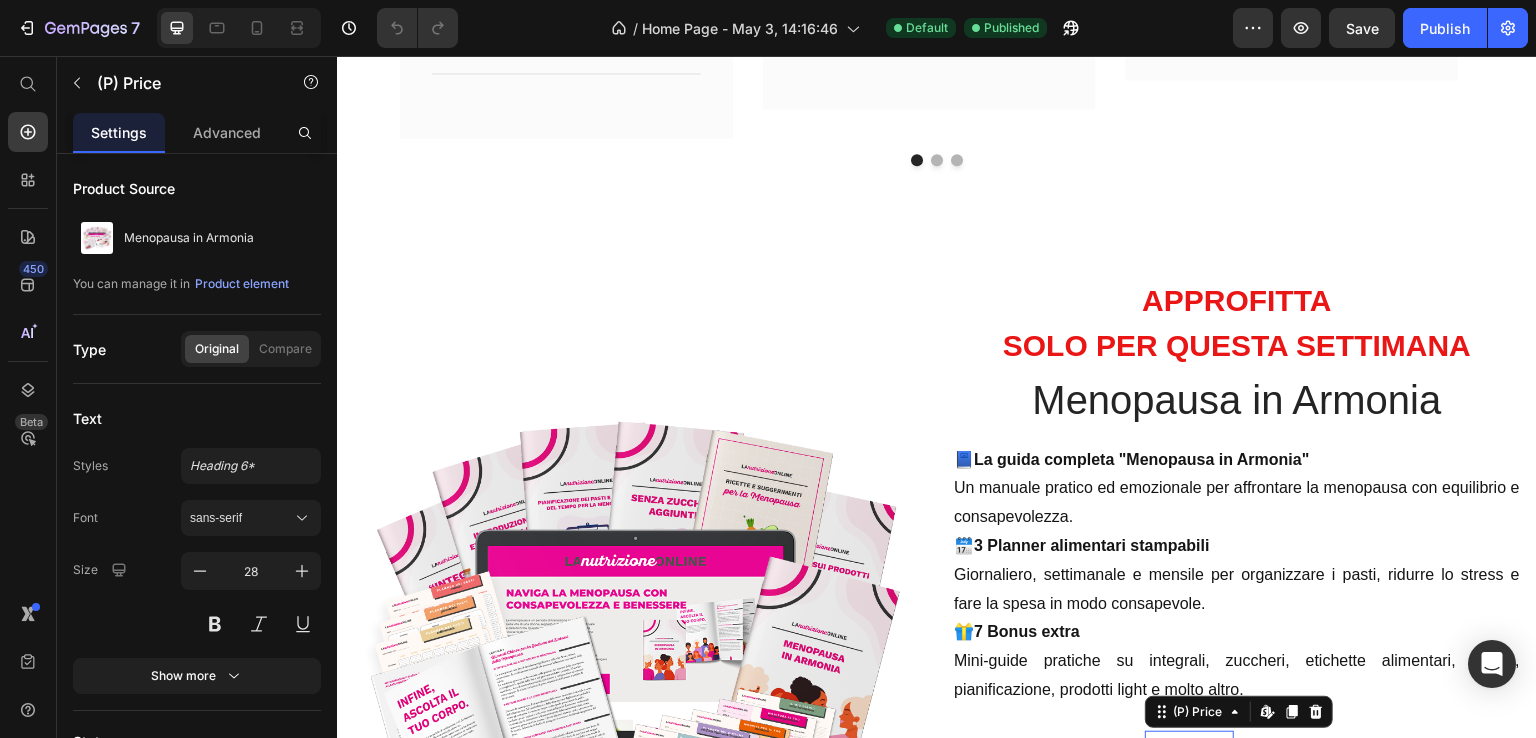 scroll, scrollTop: 5400, scrollLeft: 0, axis: vertical 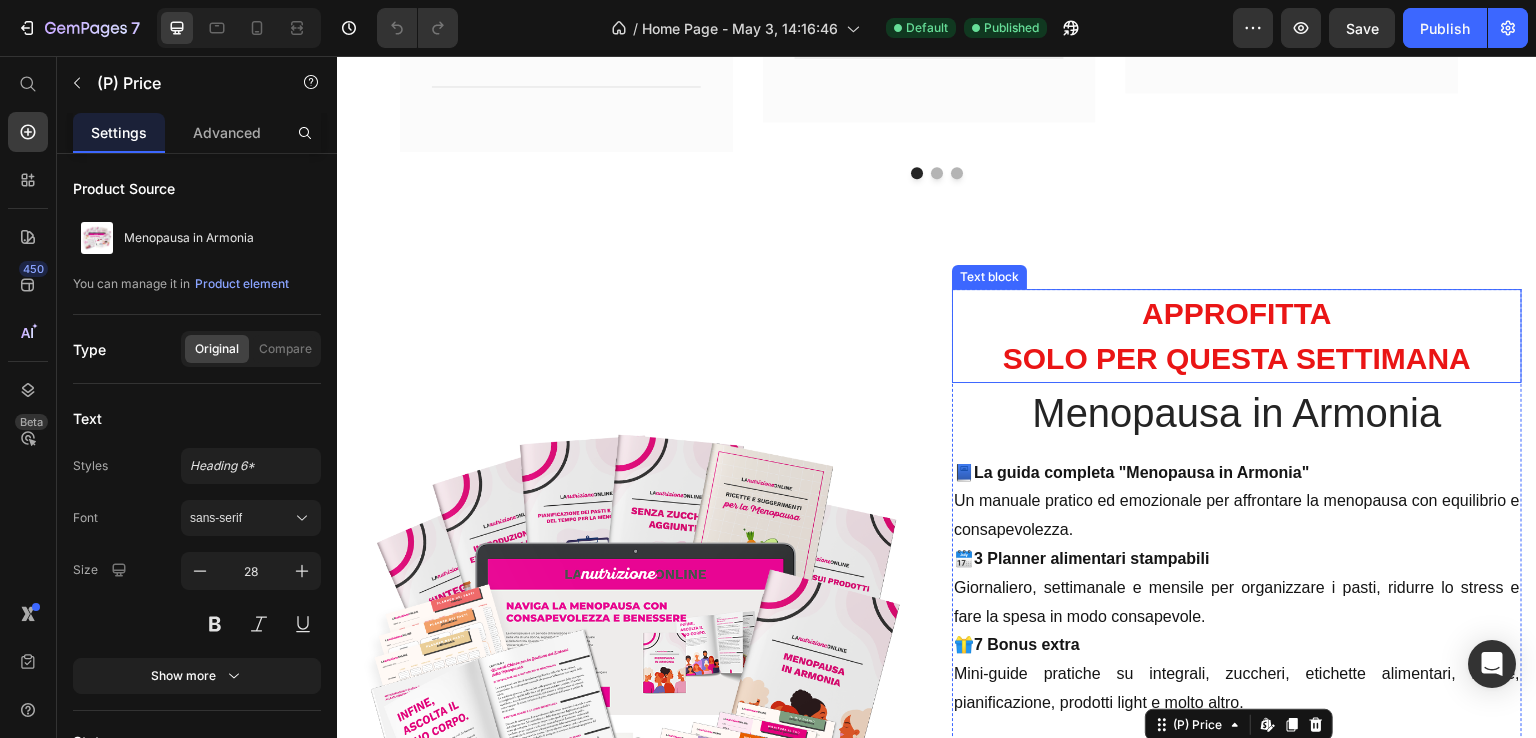 click on "APPROFITTA SOLO PER QUESTA SETTIMANA" at bounding box center (1237, 336) 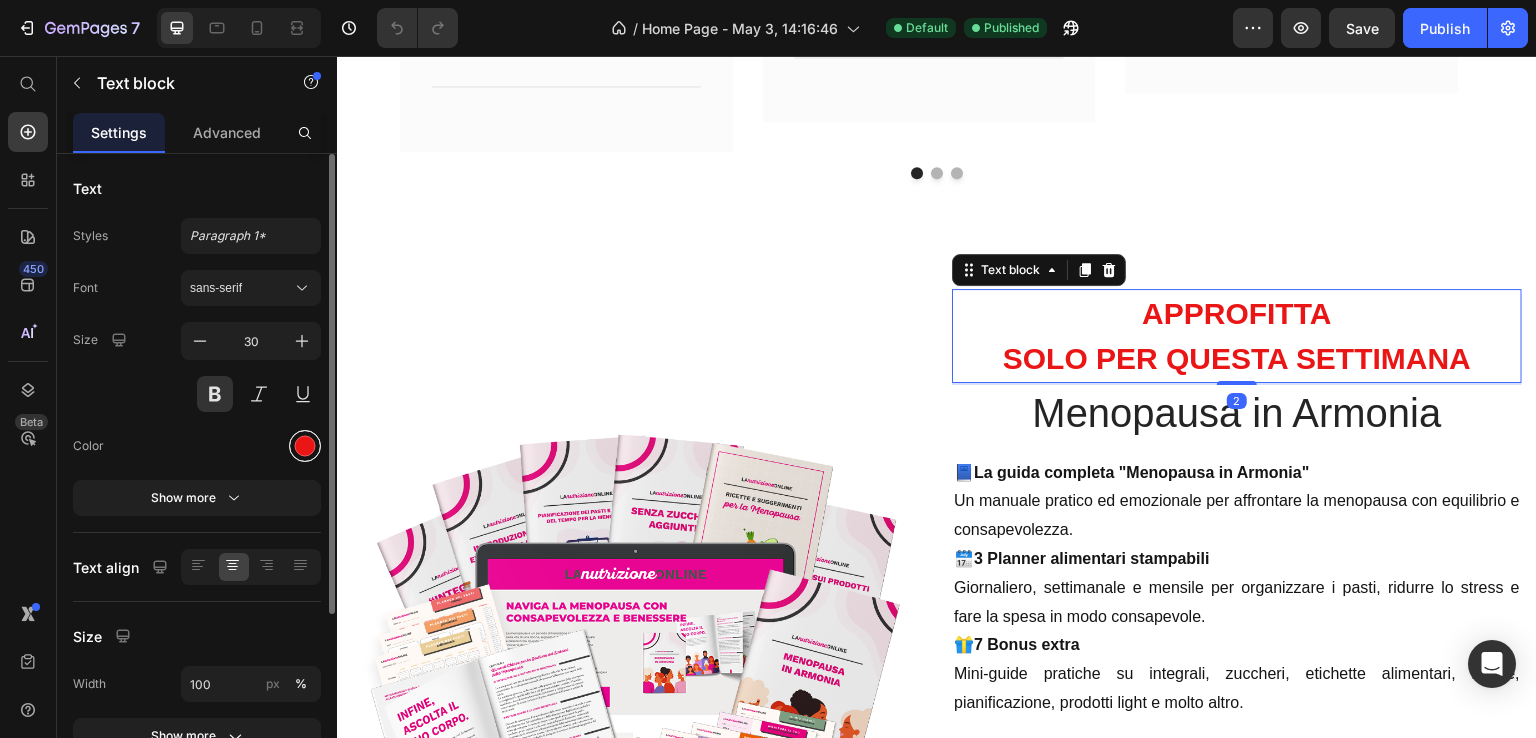 click at bounding box center [305, 446] 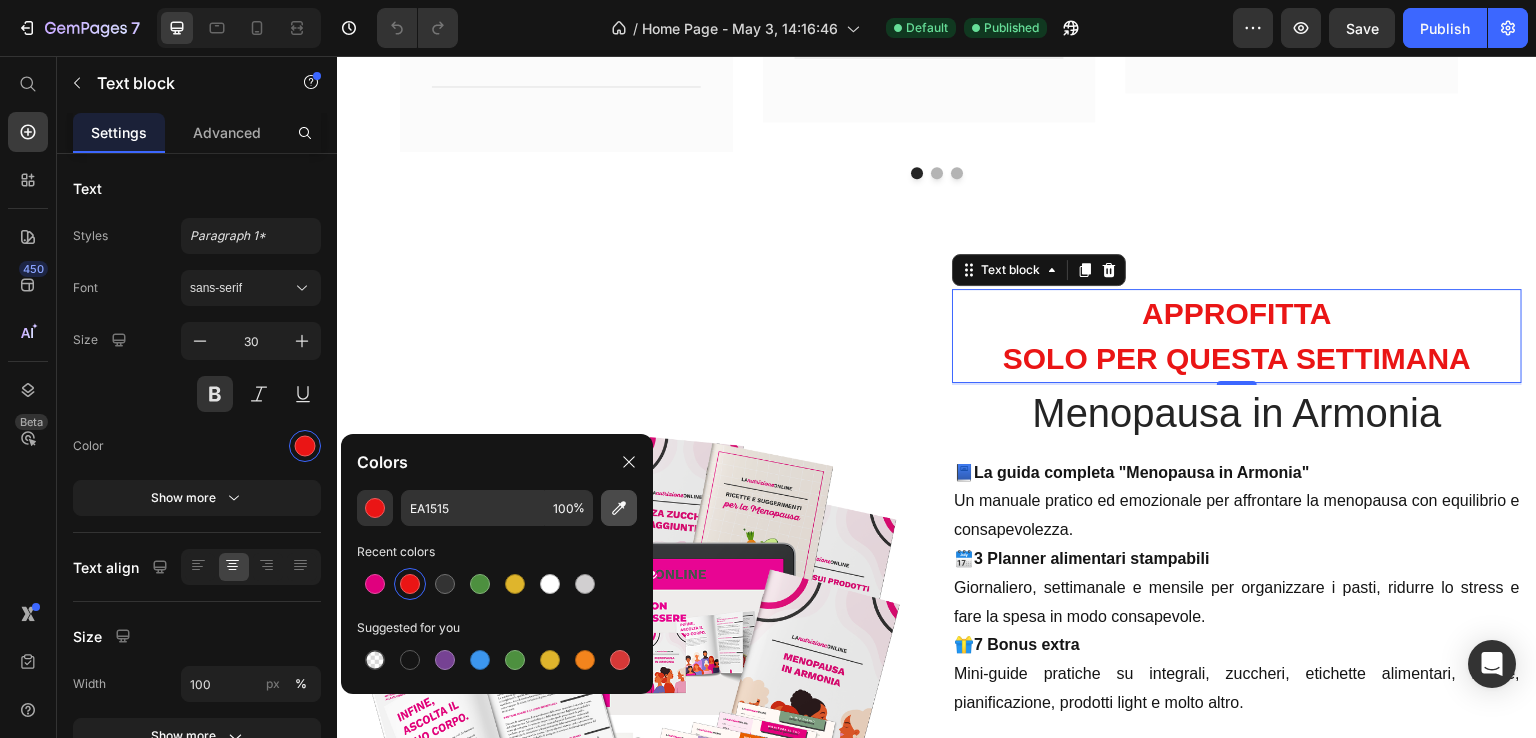 click 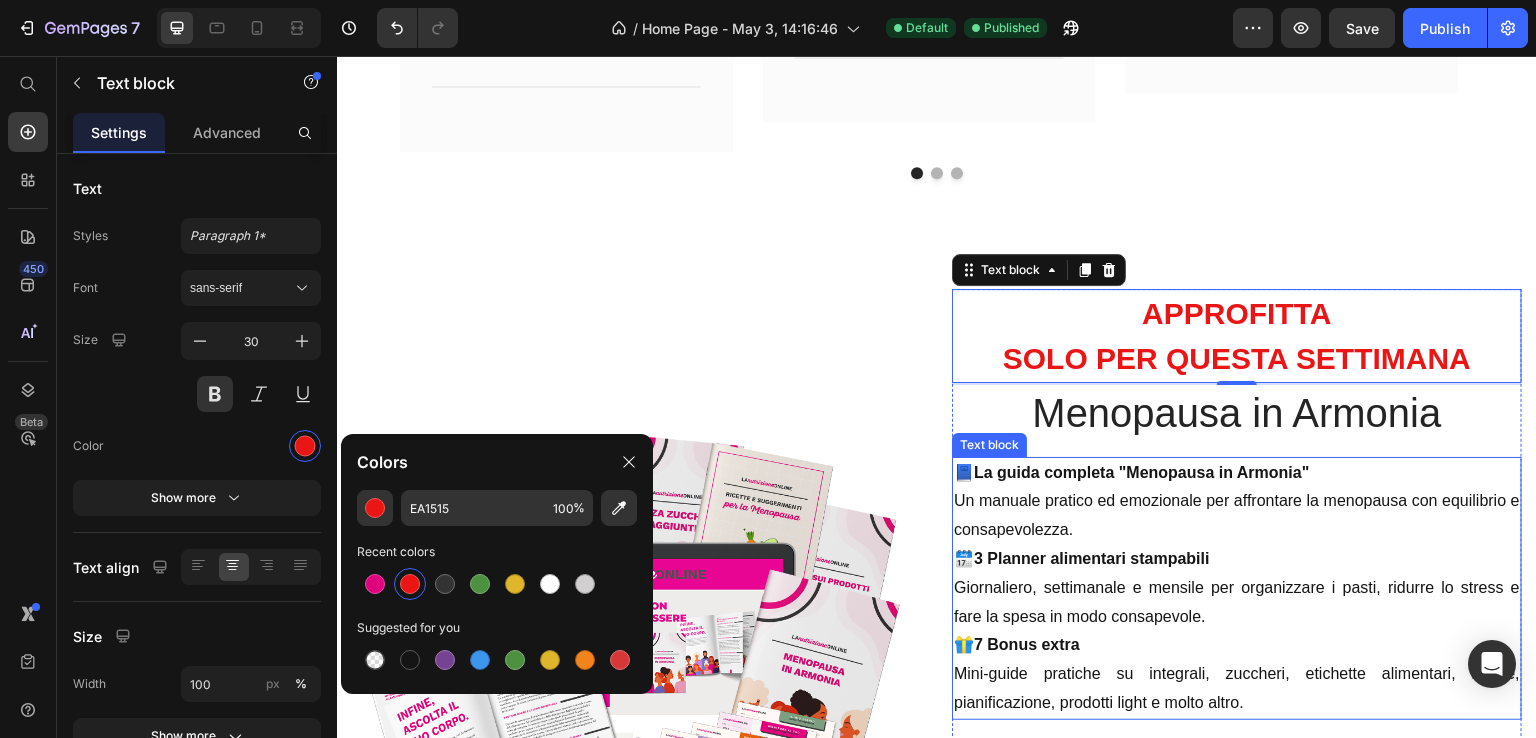 scroll, scrollTop: 5700, scrollLeft: 0, axis: vertical 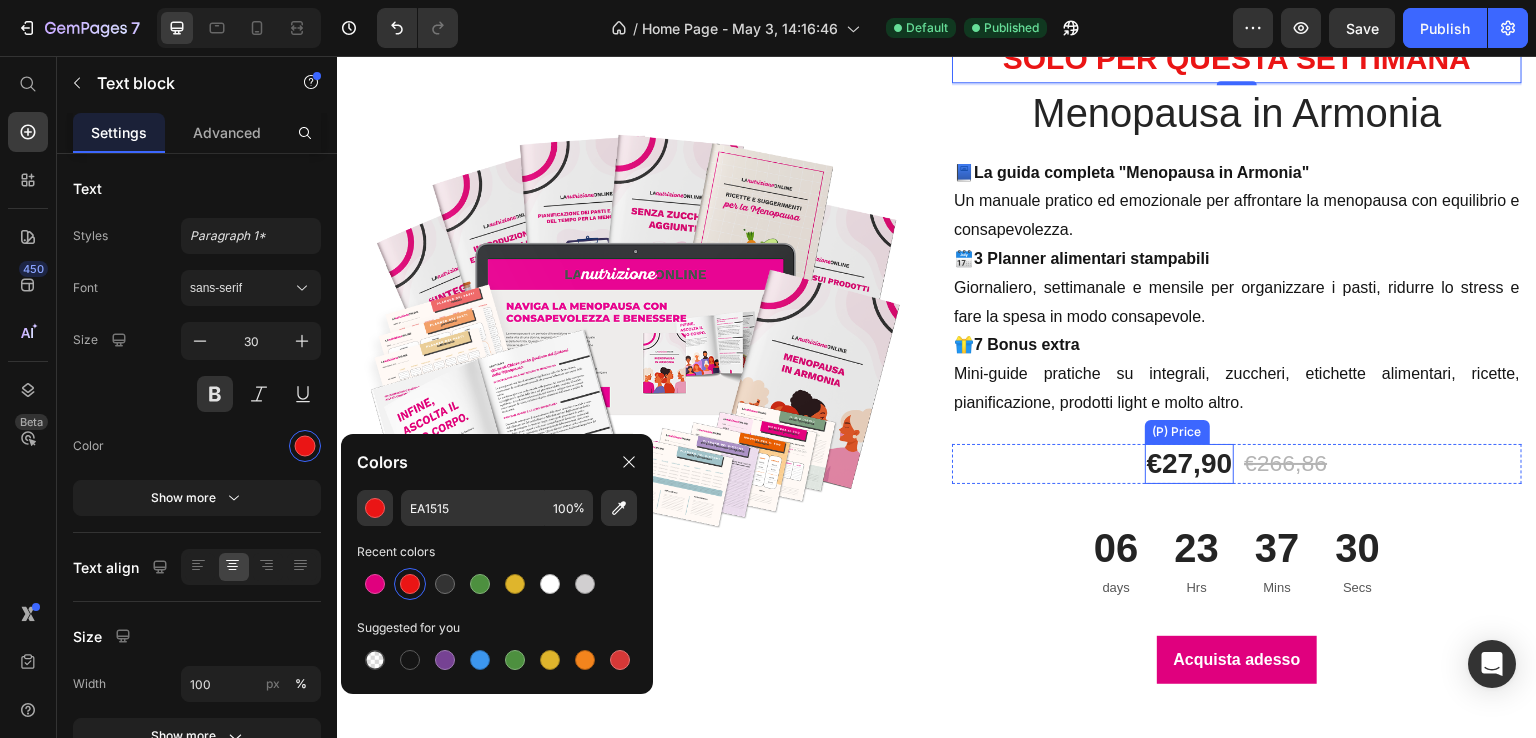 click on "€27,90" at bounding box center [1190, 464] 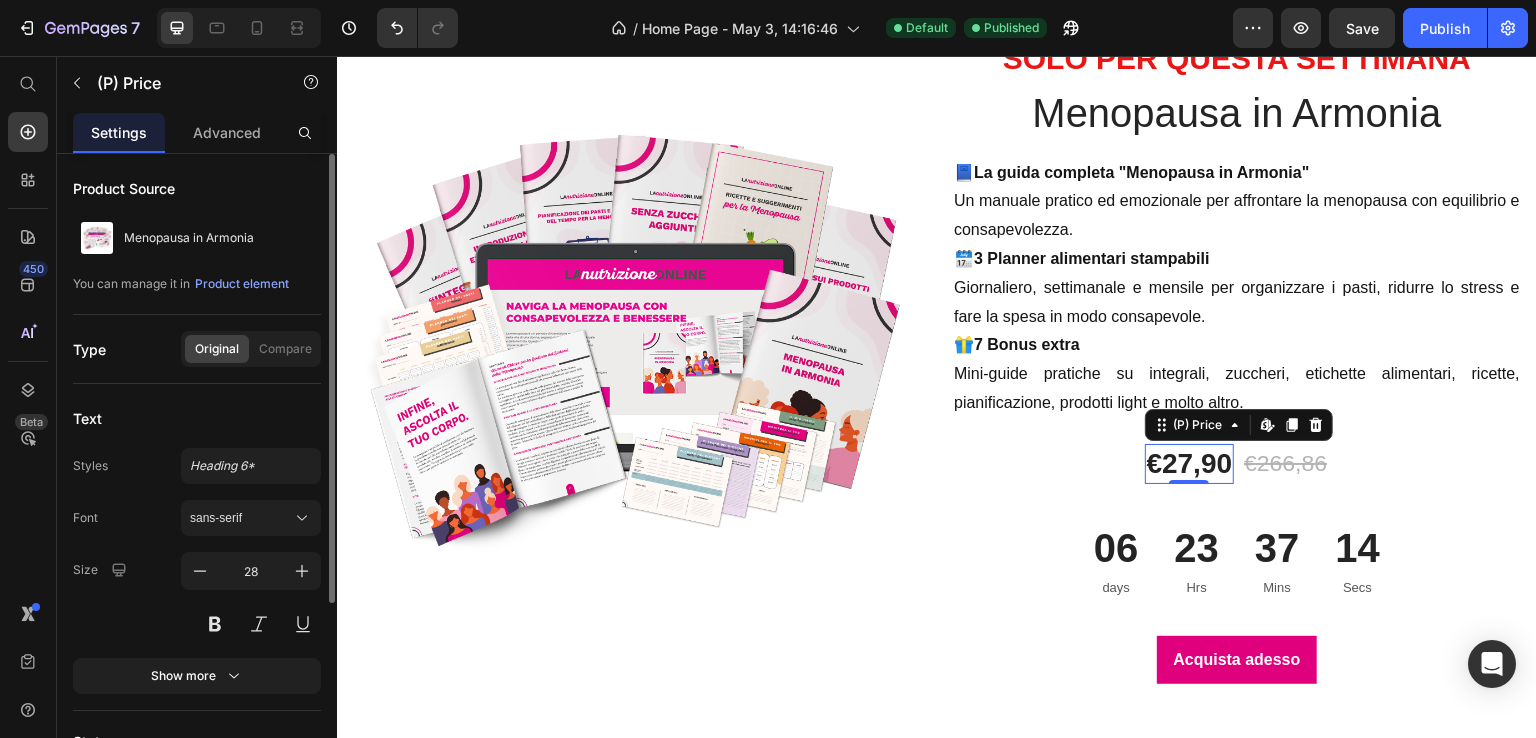 scroll, scrollTop: 200, scrollLeft: 0, axis: vertical 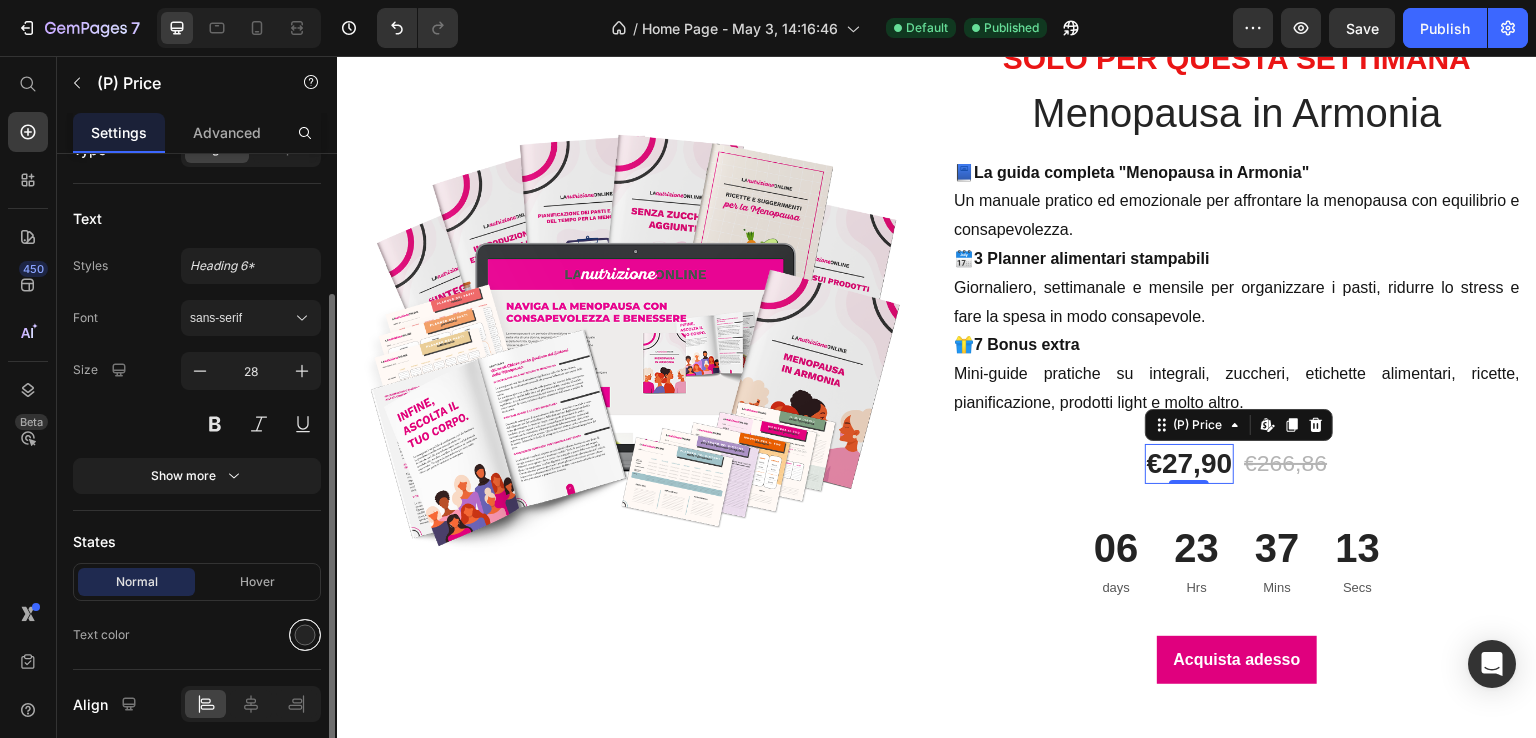 click at bounding box center (305, 635) 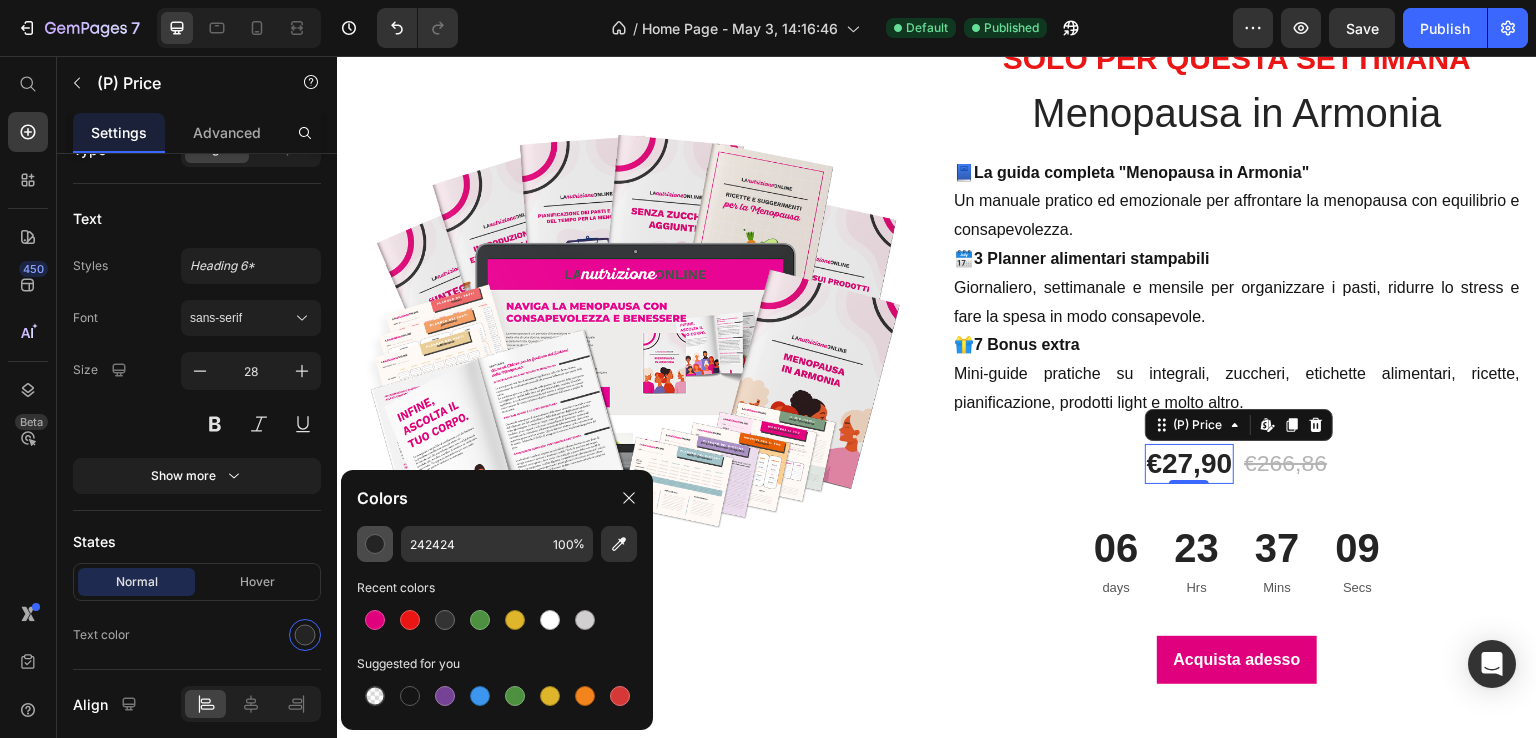 click at bounding box center [375, 544] 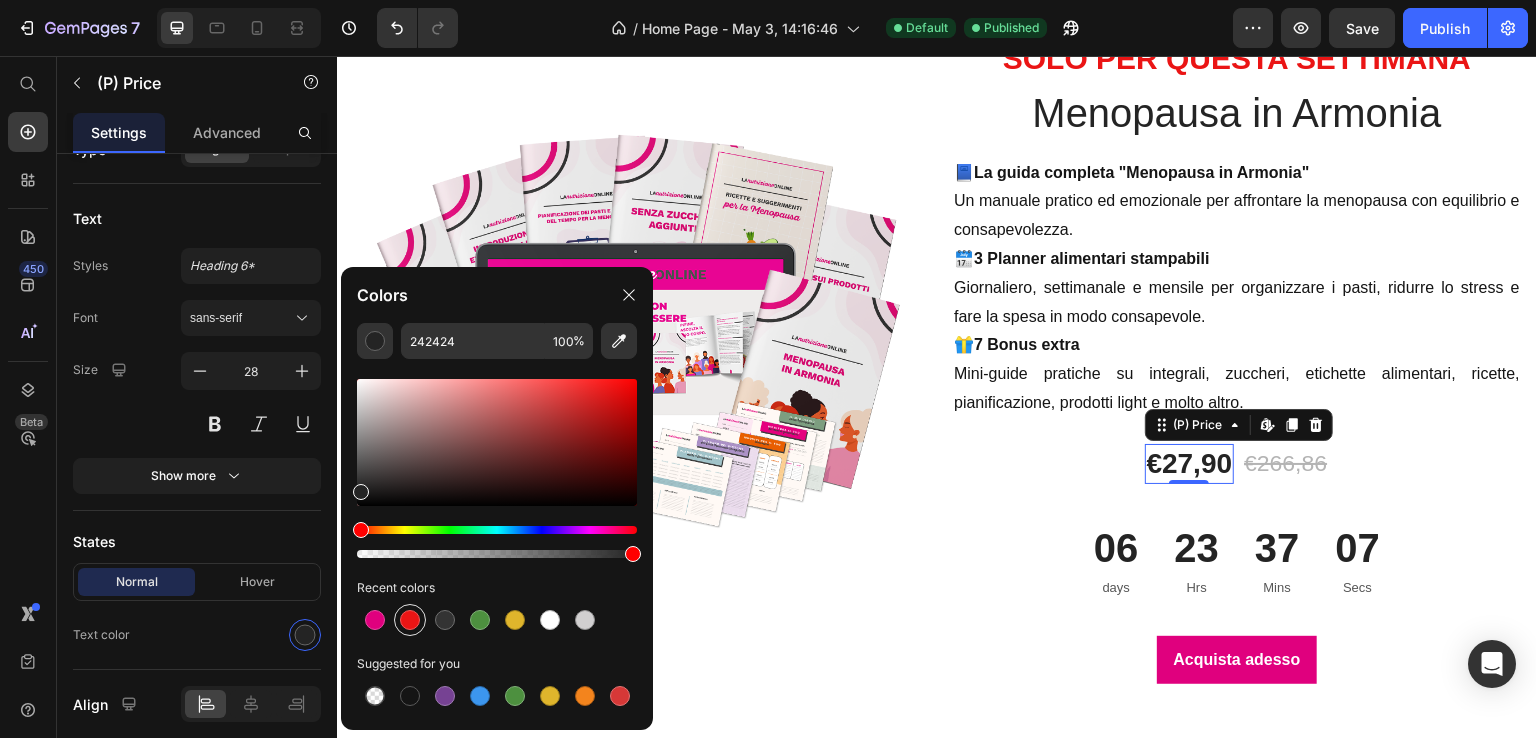 click at bounding box center [410, 620] 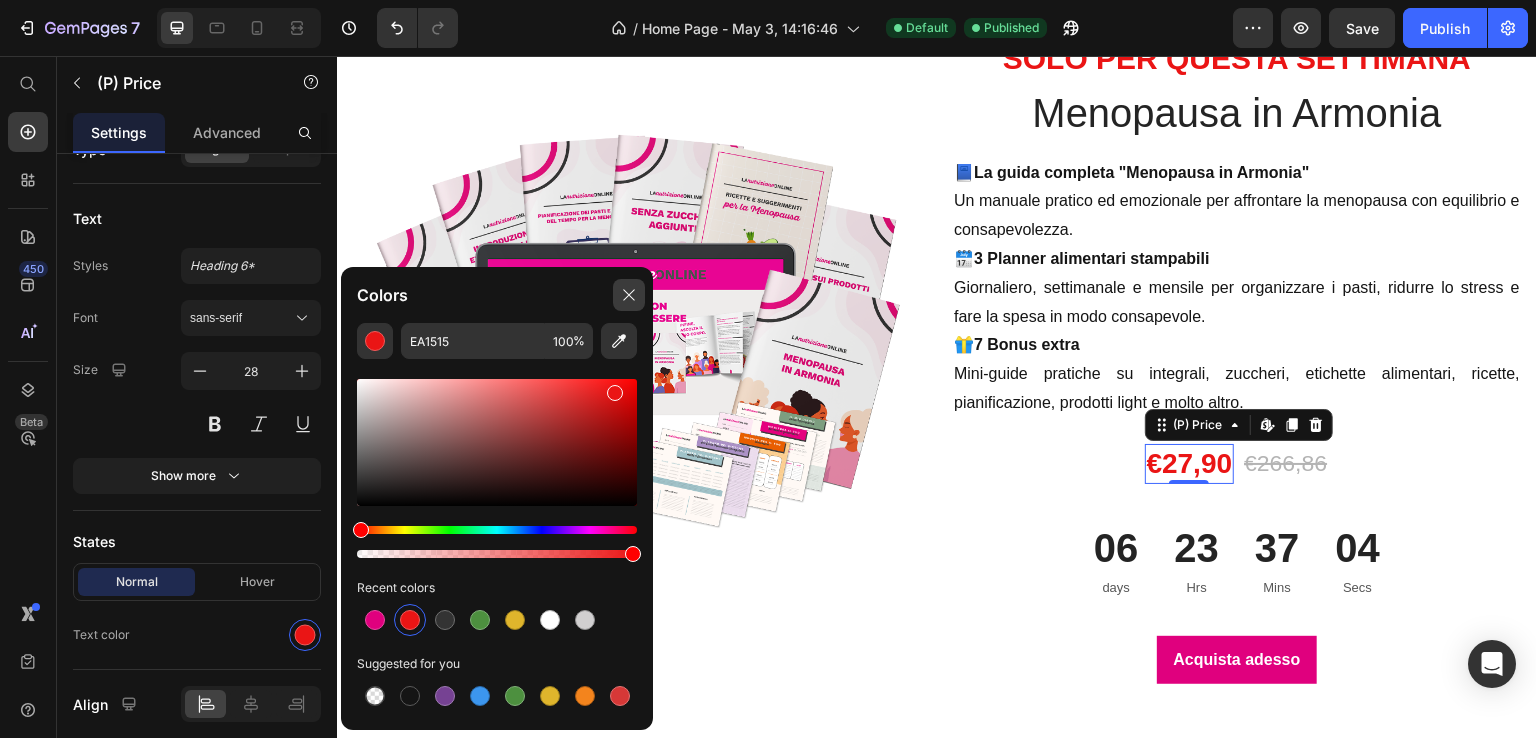 click 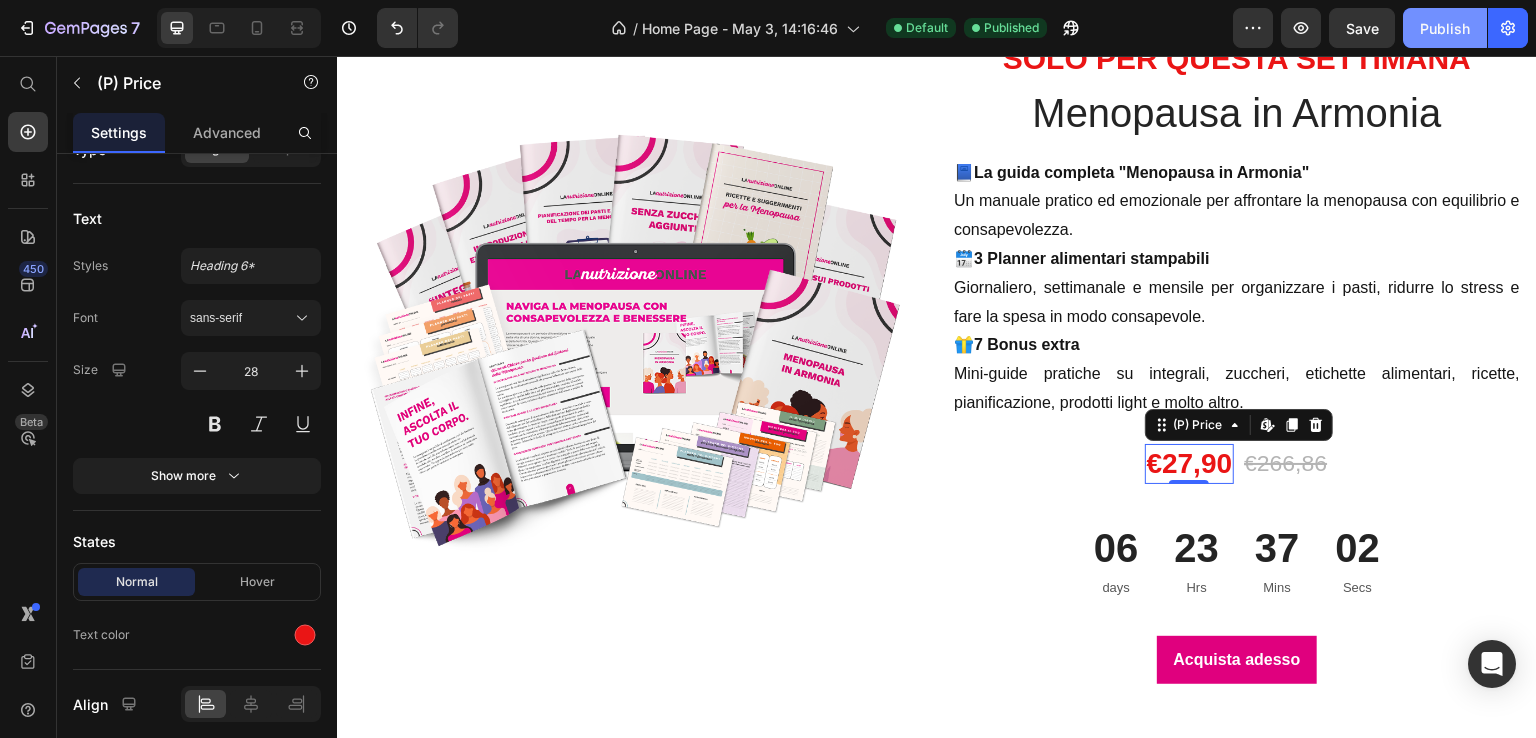 click on "Publish" at bounding box center [1445, 28] 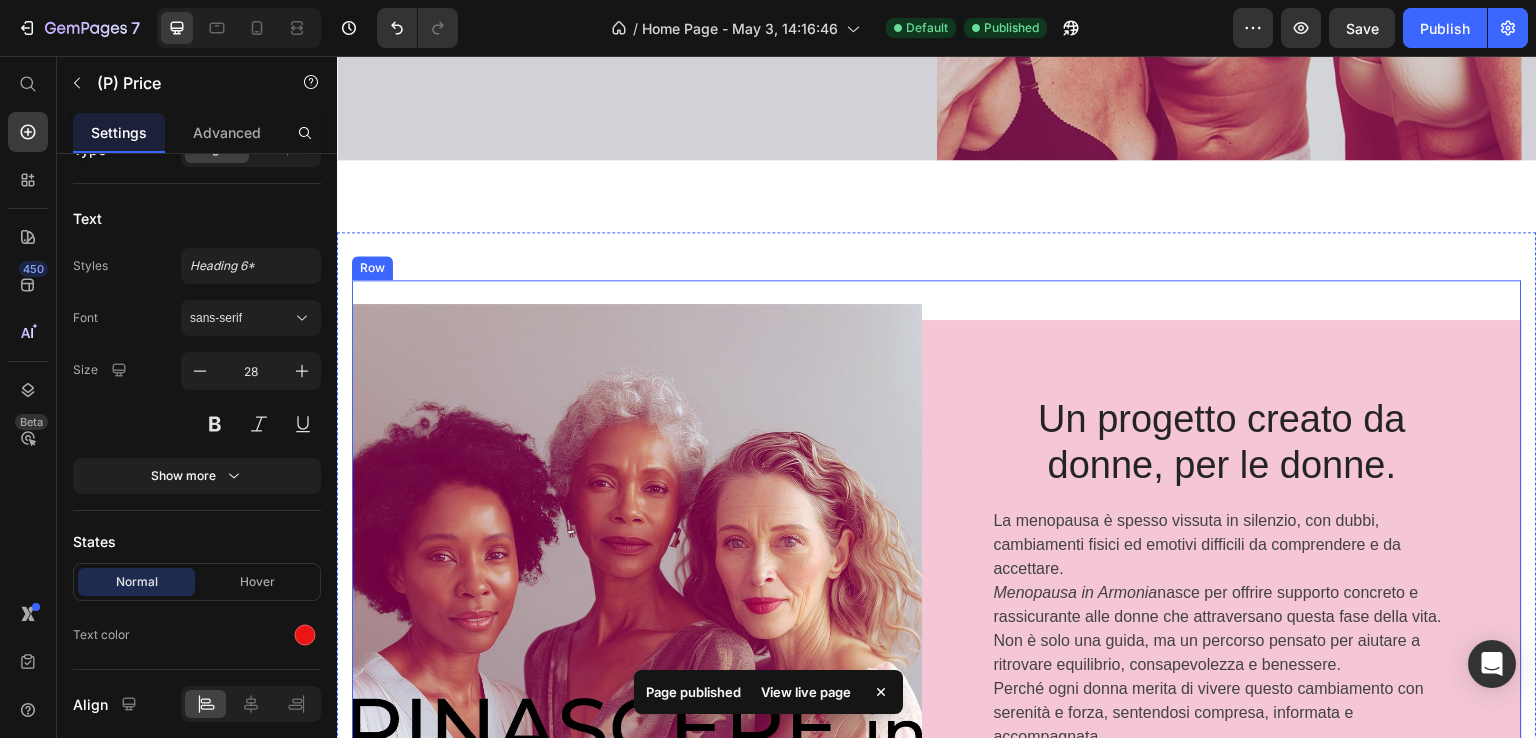 scroll, scrollTop: 0, scrollLeft: 0, axis: both 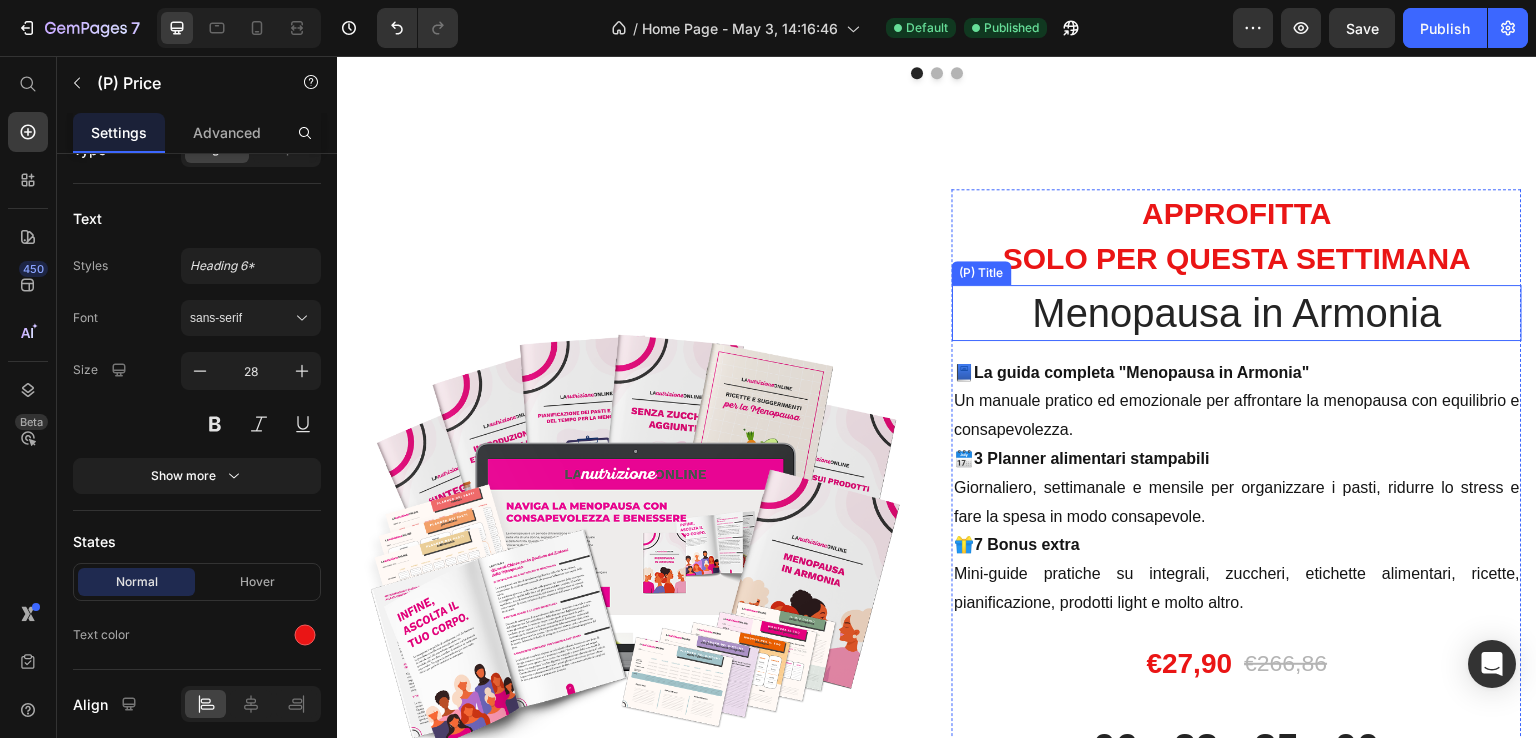 click on "Menopausa in Armonia" at bounding box center (1237, 313) 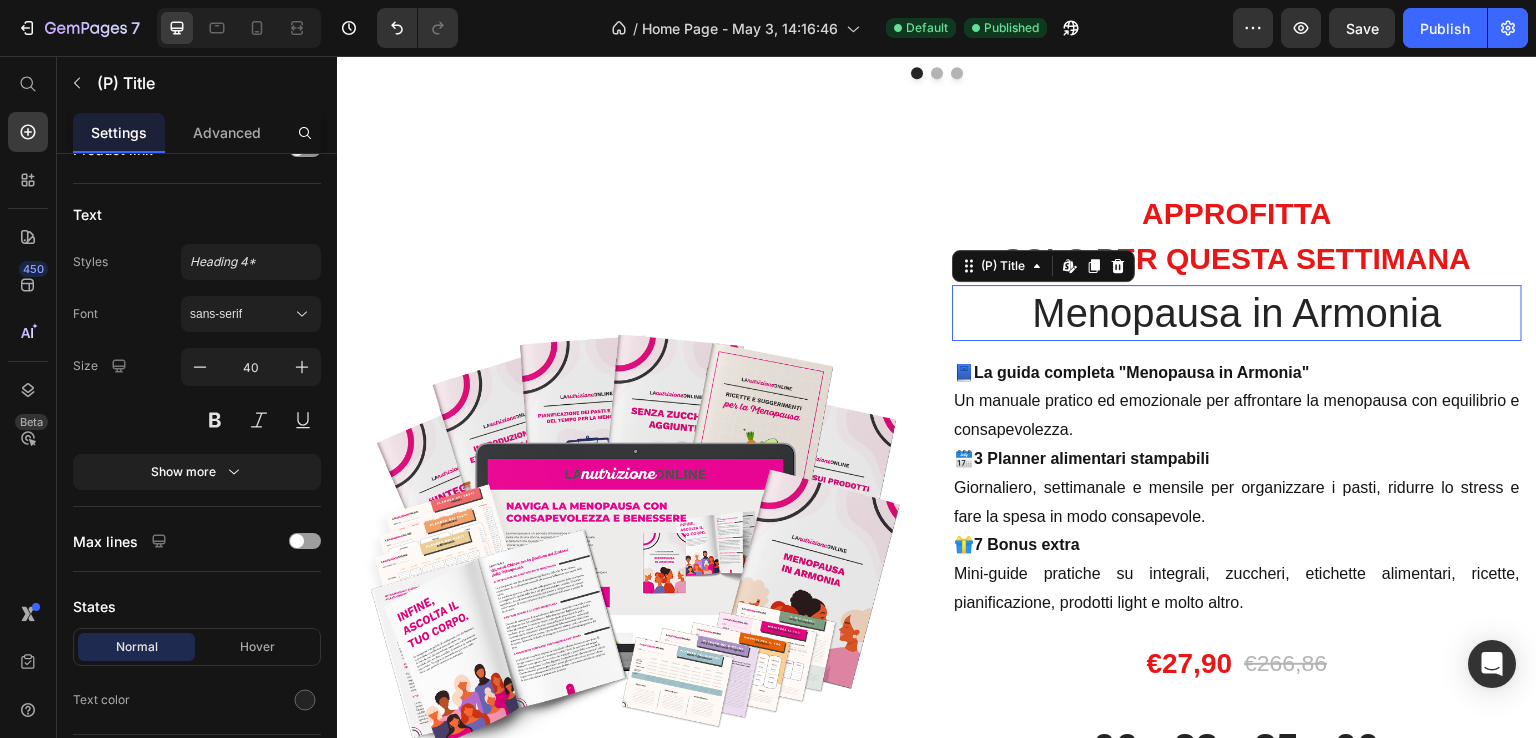 scroll, scrollTop: 0, scrollLeft: 0, axis: both 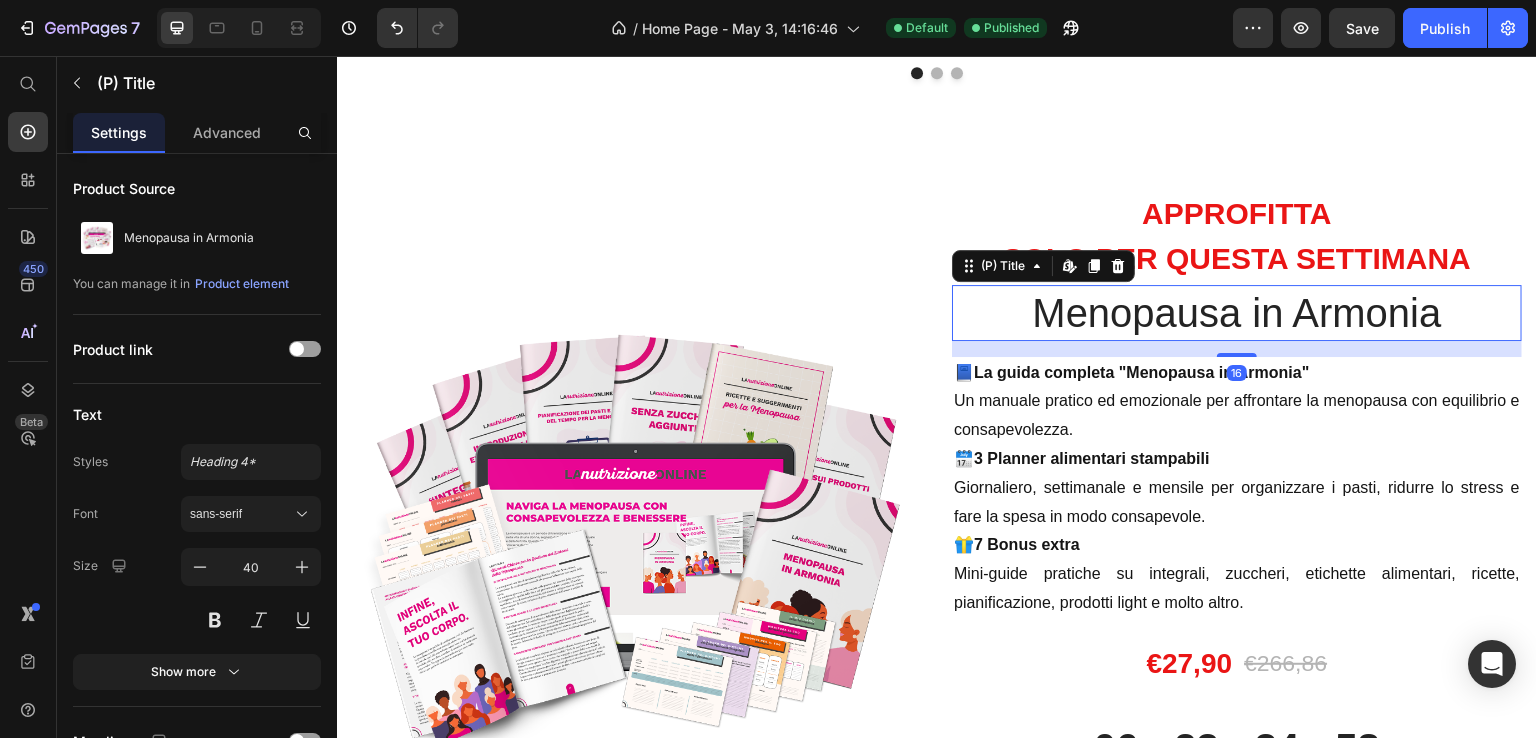 click on "Menopausa in Armonia" at bounding box center [1237, 313] 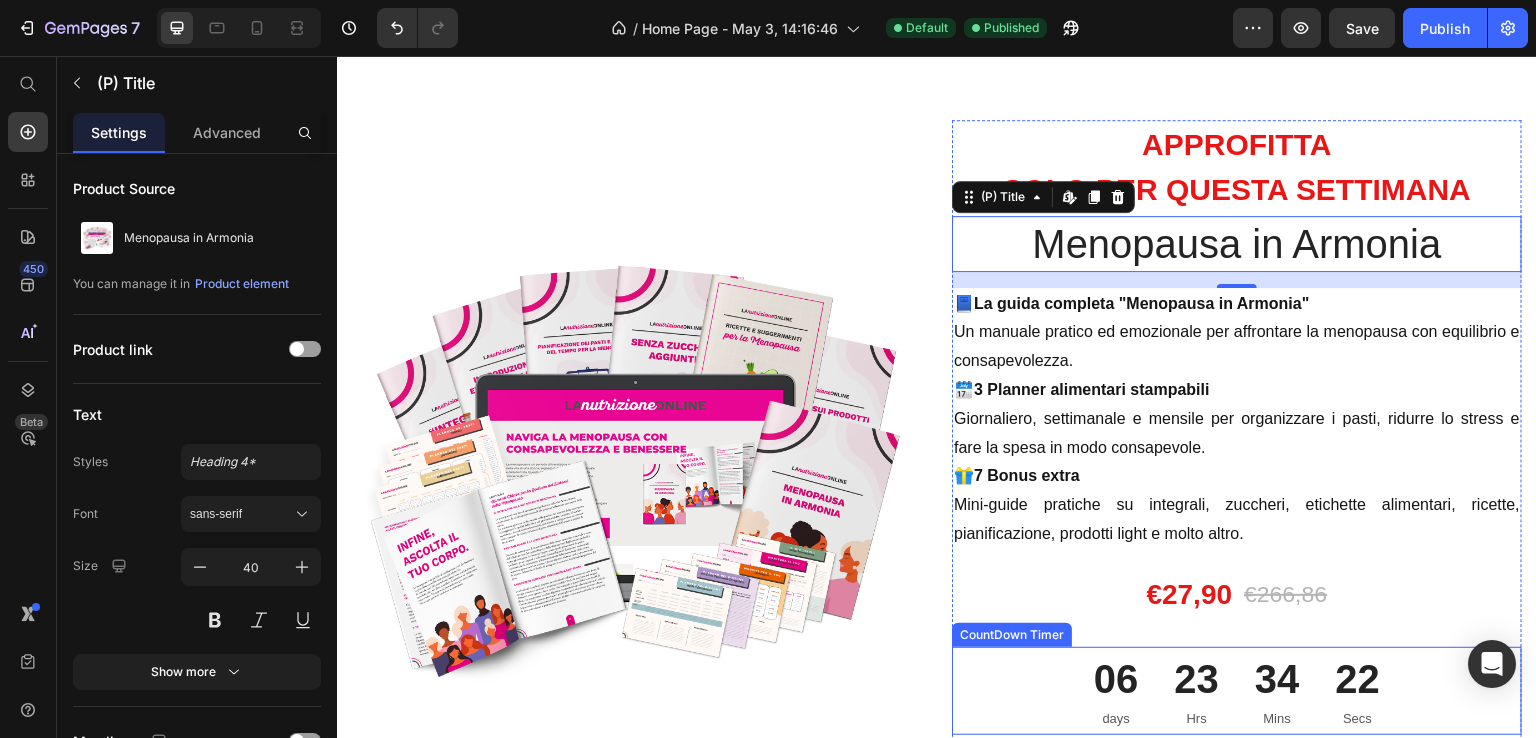 scroll, scrollTop: 5500, scrollLeft: 0, axis: vertical 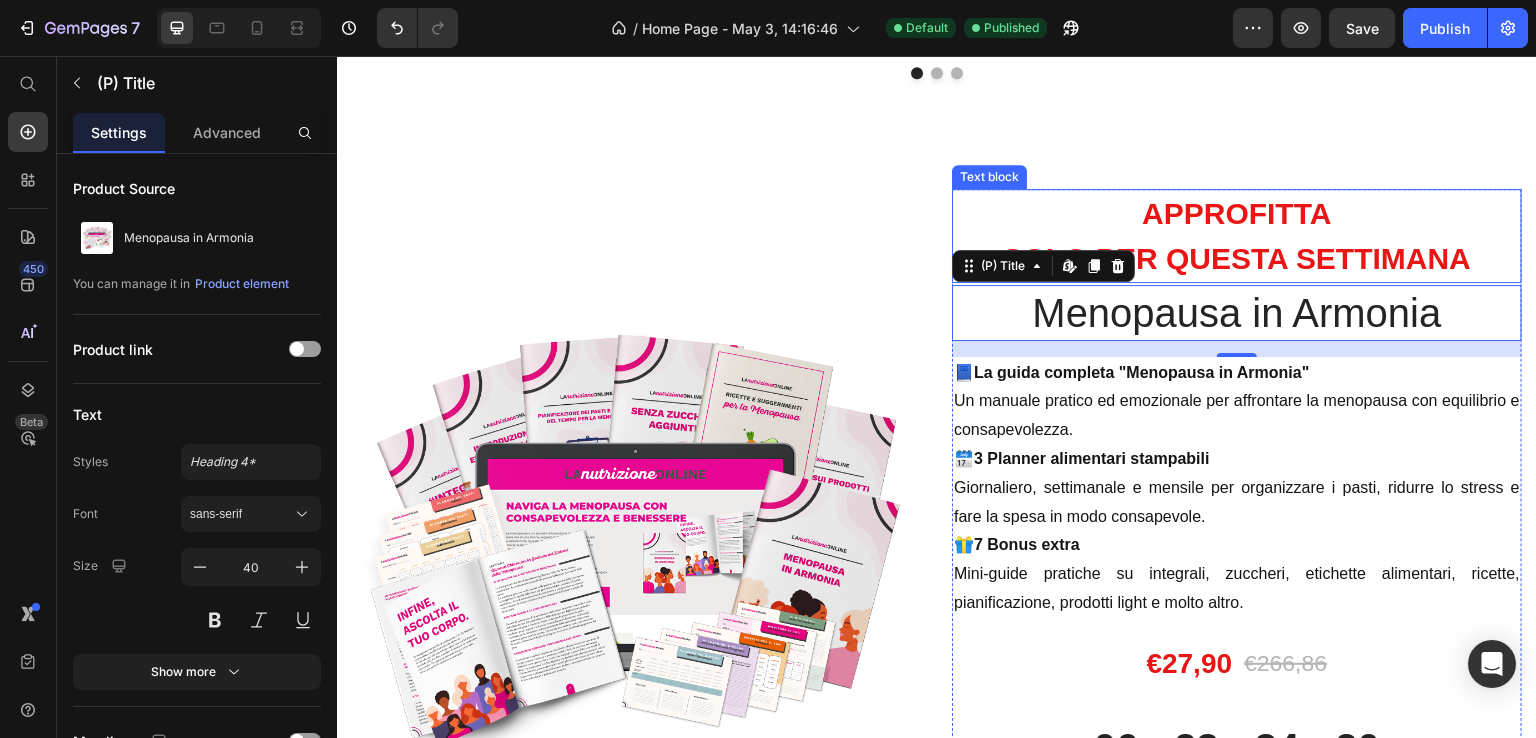 click on "APPROFITTA SOLO PER QUESTA SETTIMANA" at bounding box center [1237, 236] 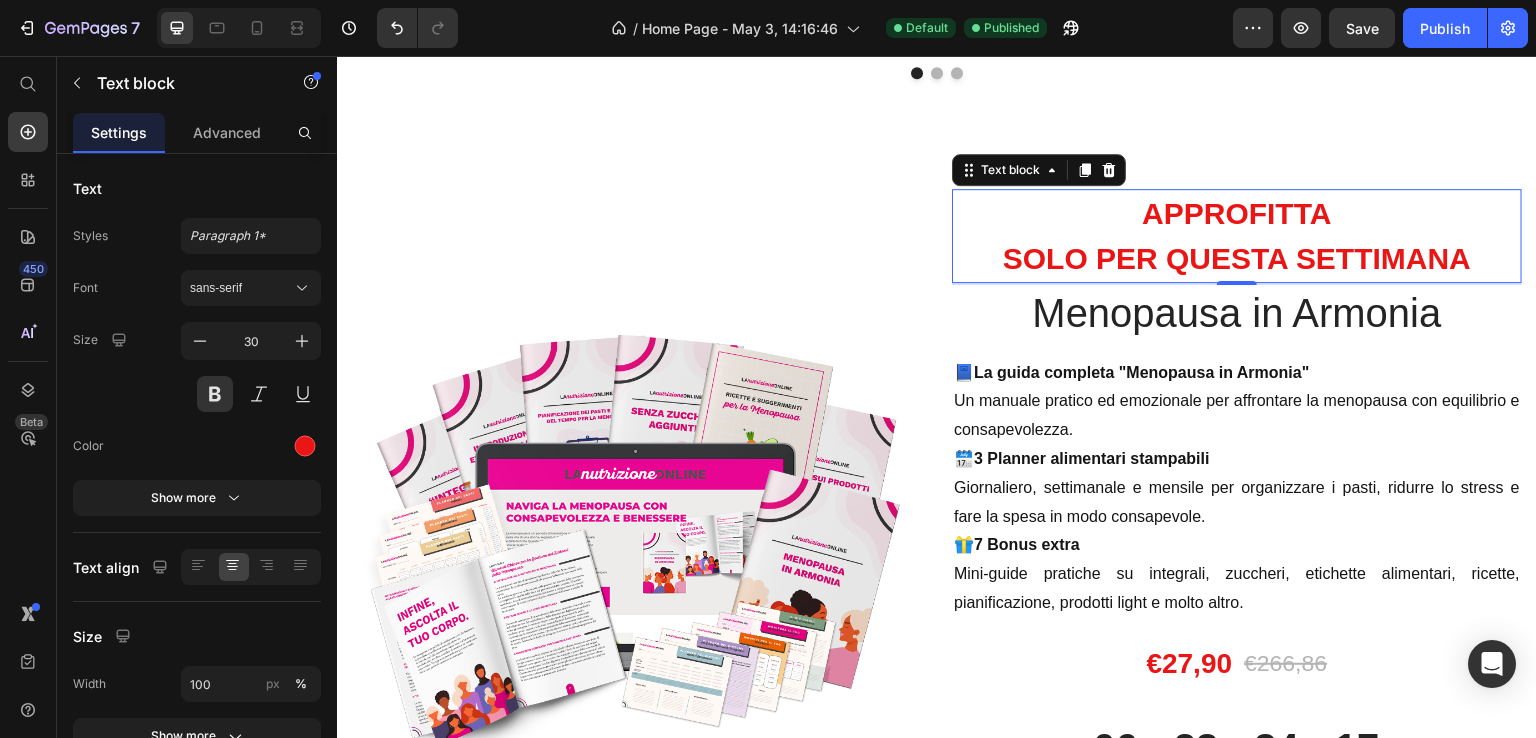 click on "APPROFITTA SOLO PER QUESTA SETTIMANA" at bounding box center [1237, 236] 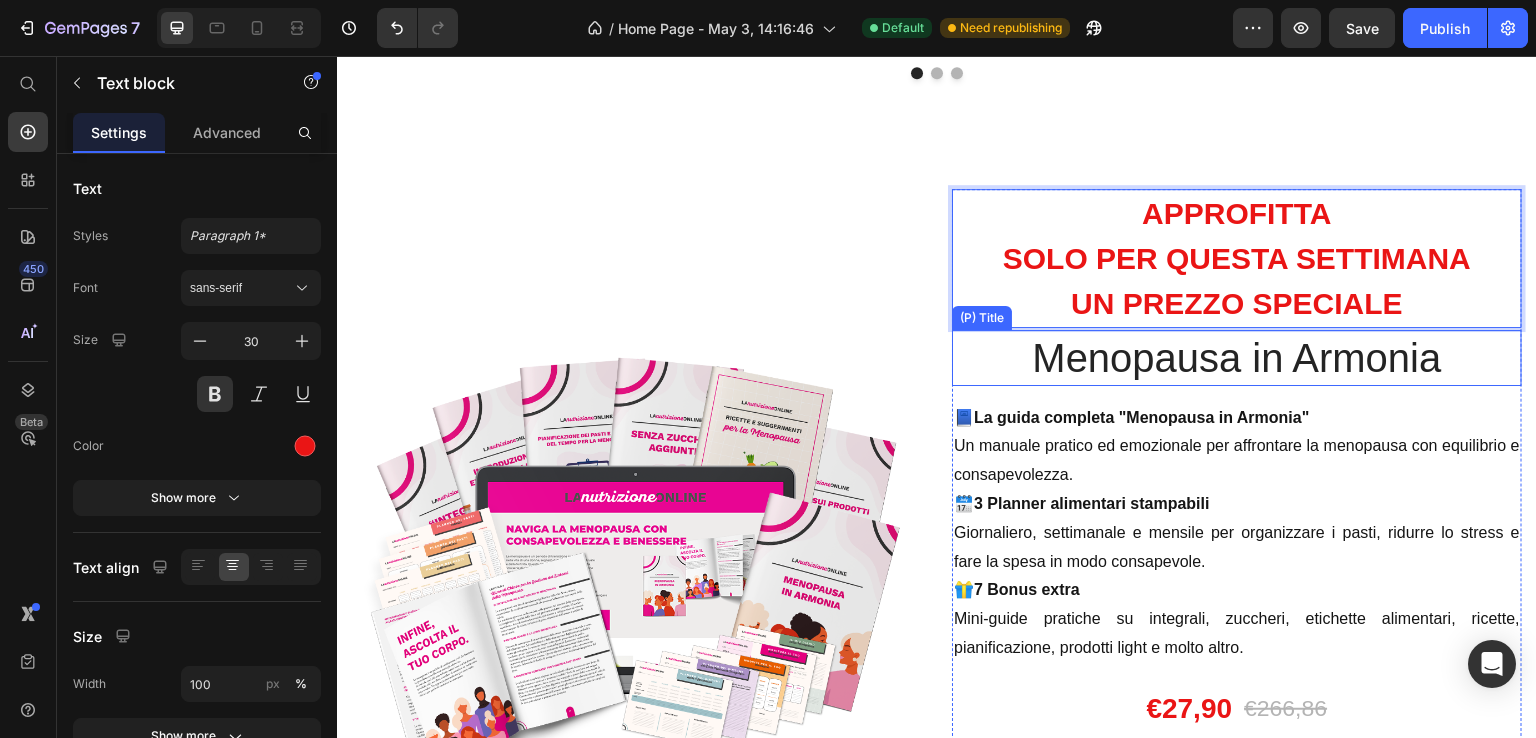 scroll, scrollTop: 5900, scrollLeft: 0, axis: vertical 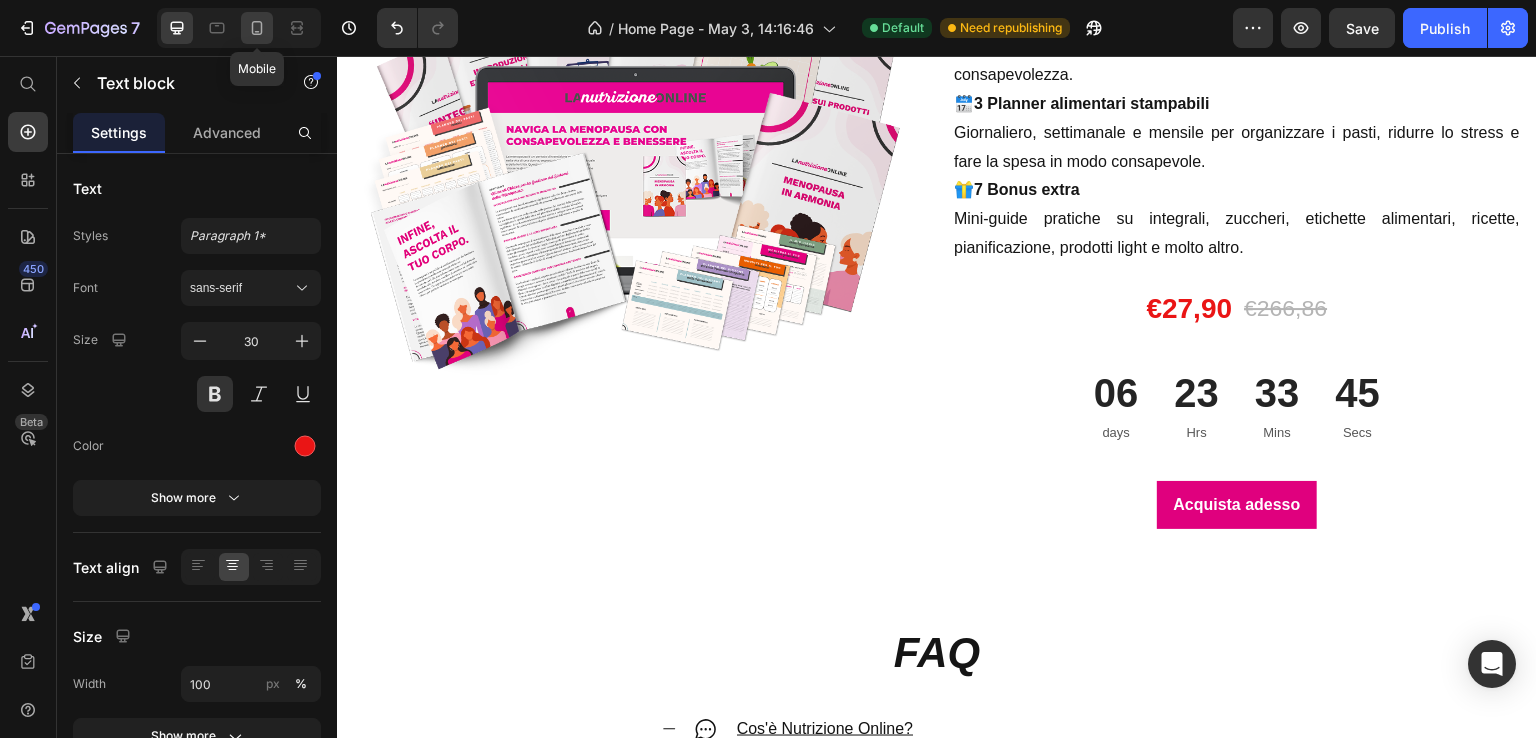click 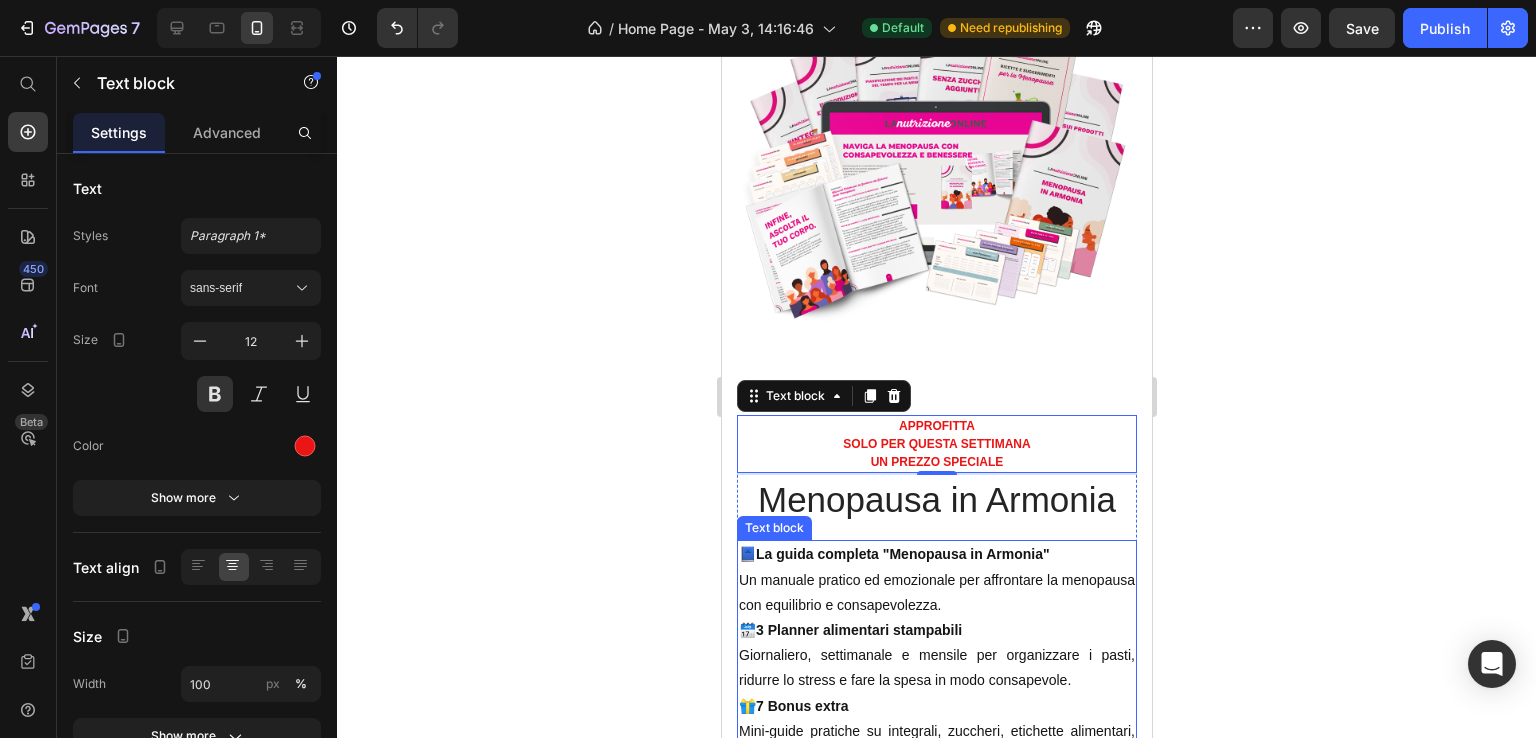 scroll, scrollTop: 6827, scrollLeft: 0, axis: vertical 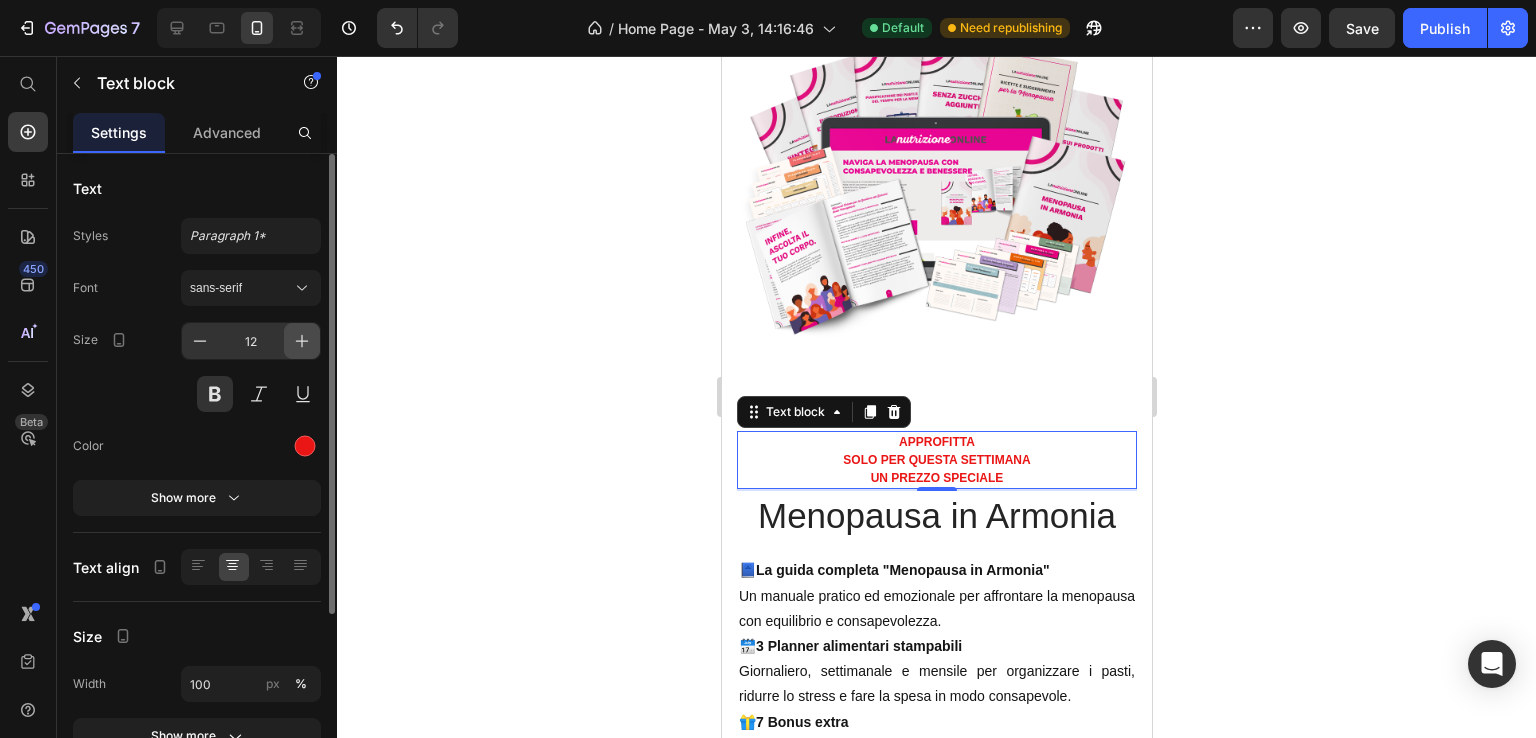 click 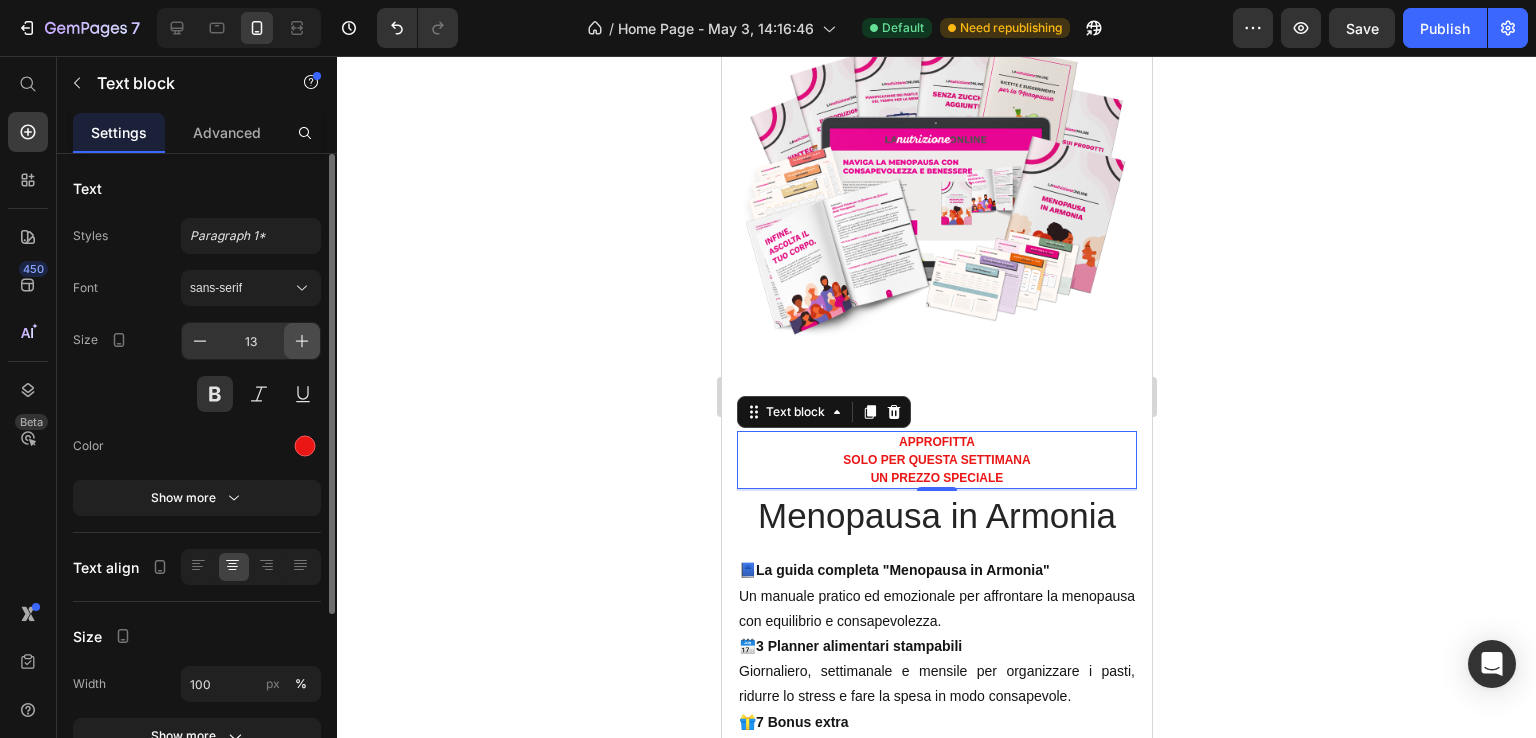 click 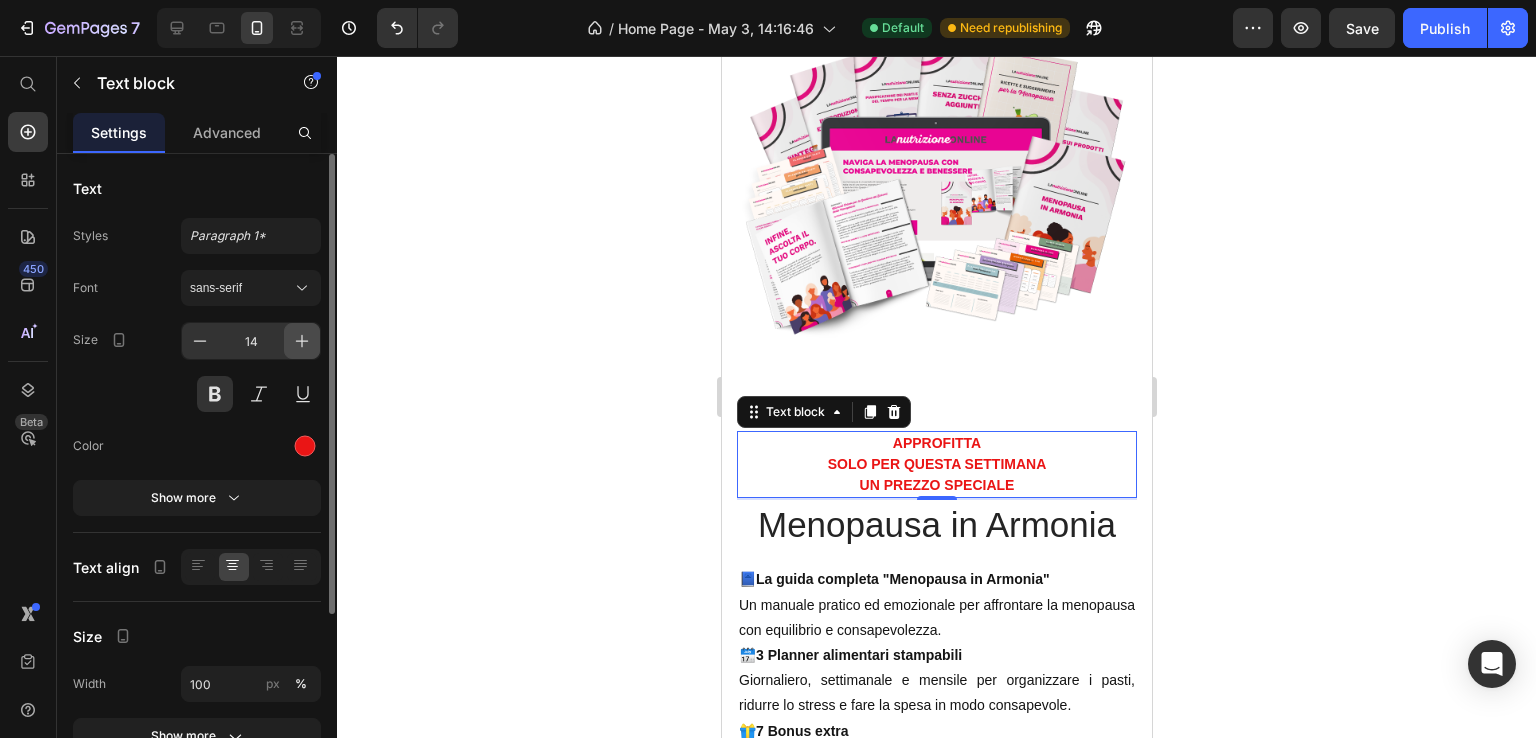 click 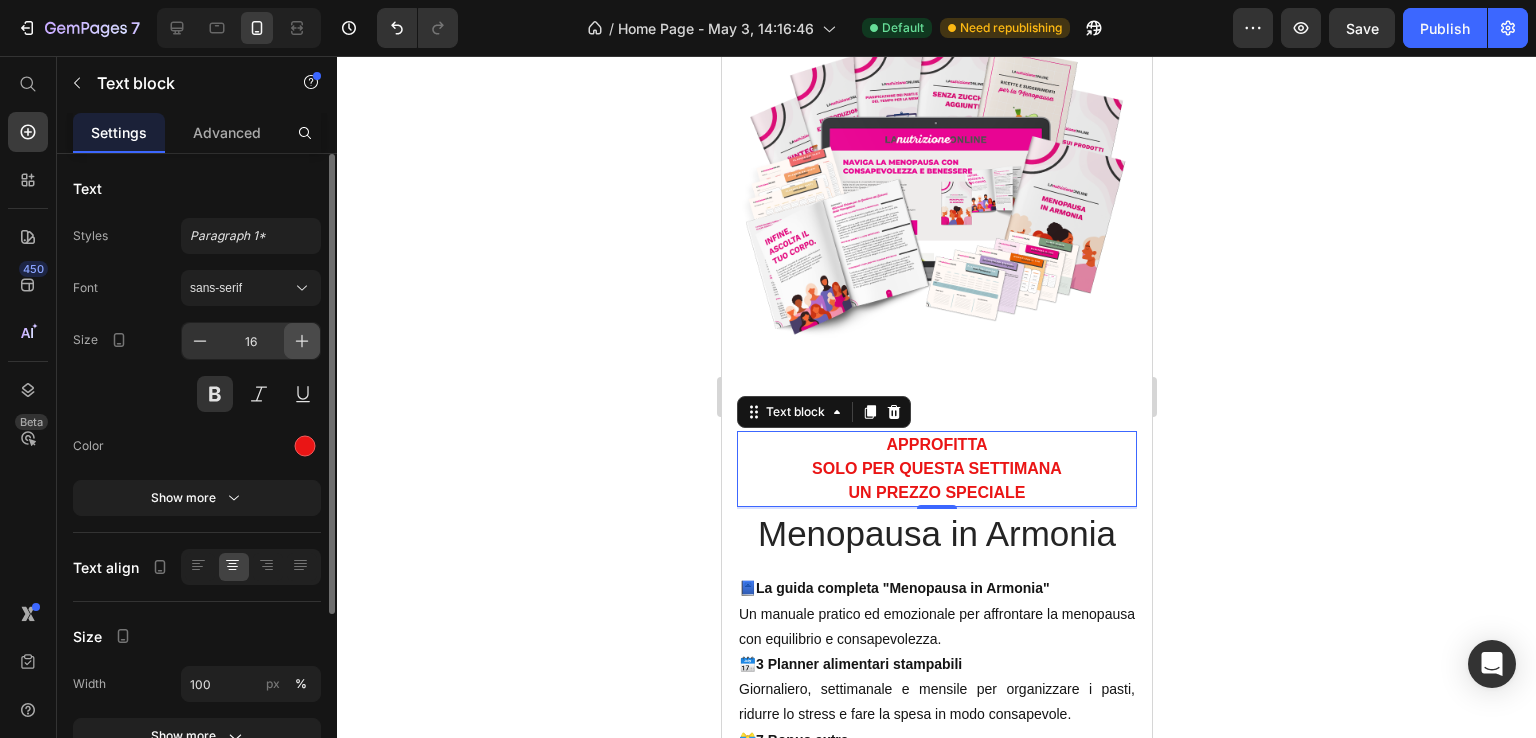 click 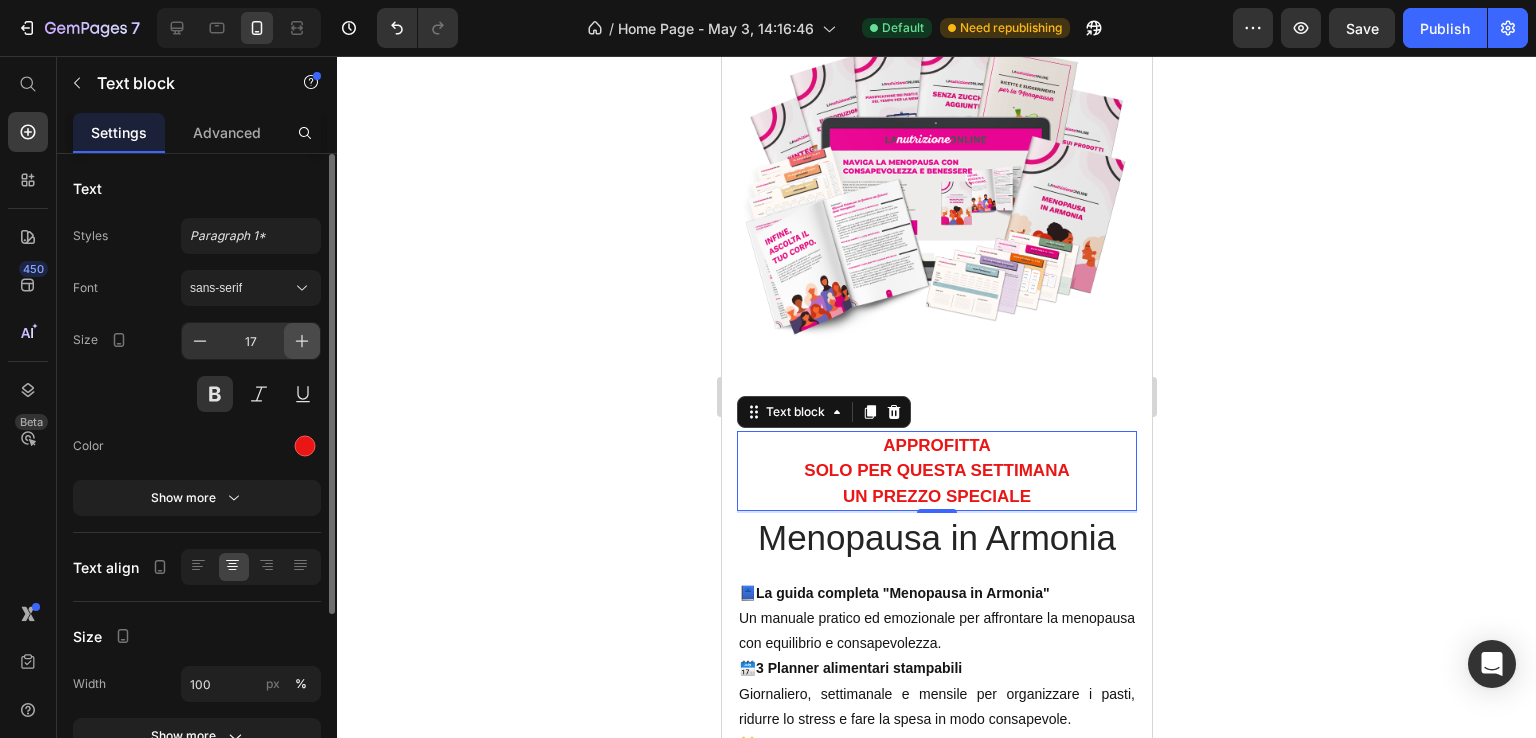 click 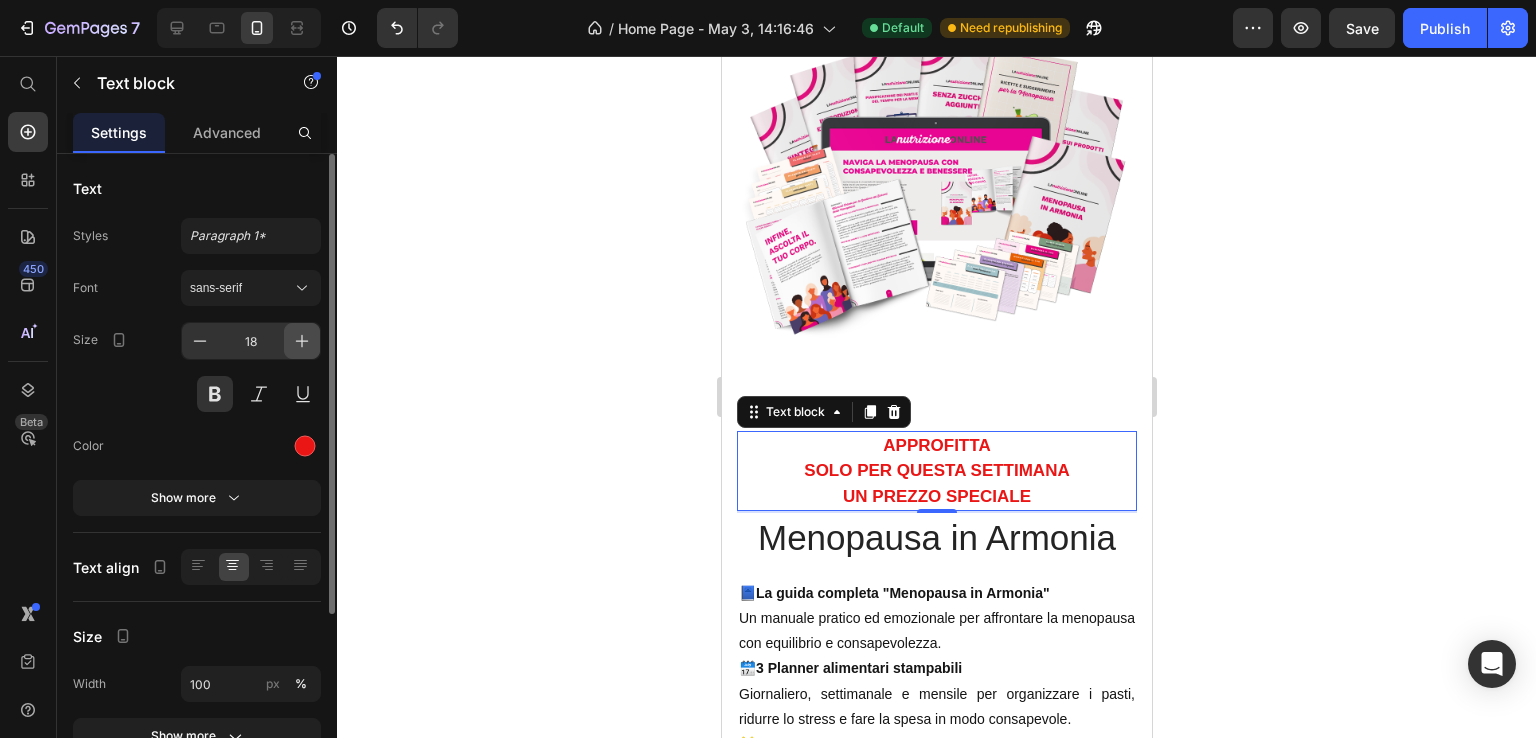 click 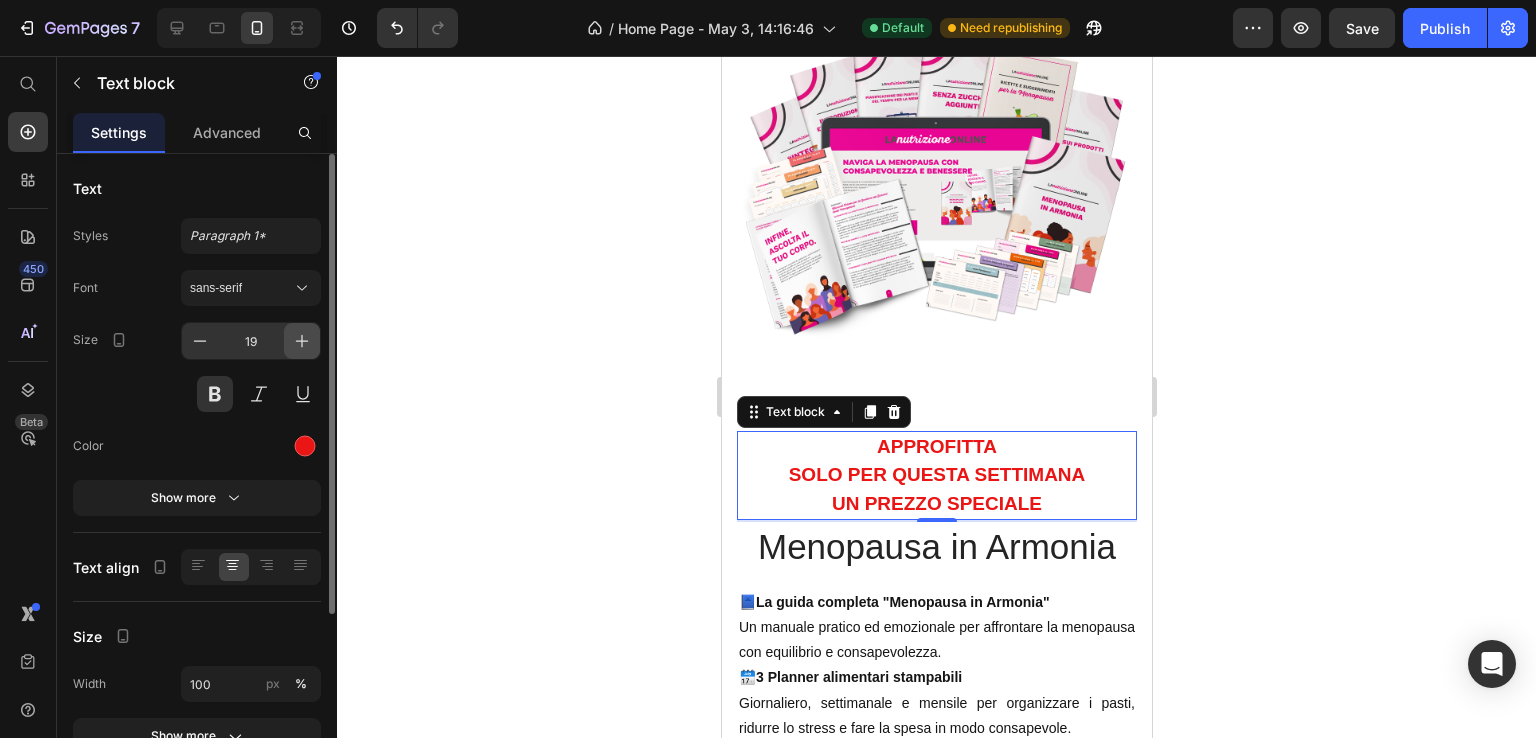 click 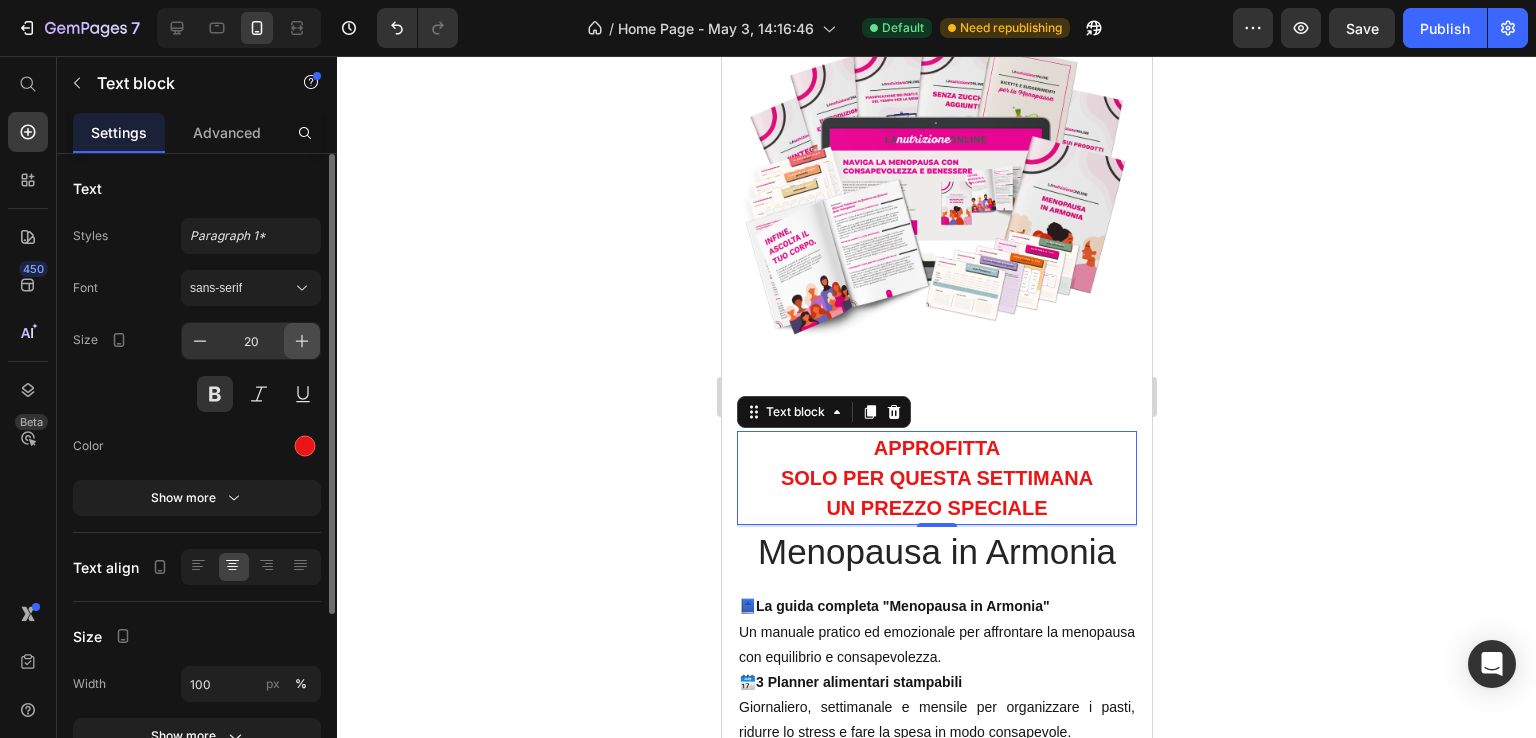 click 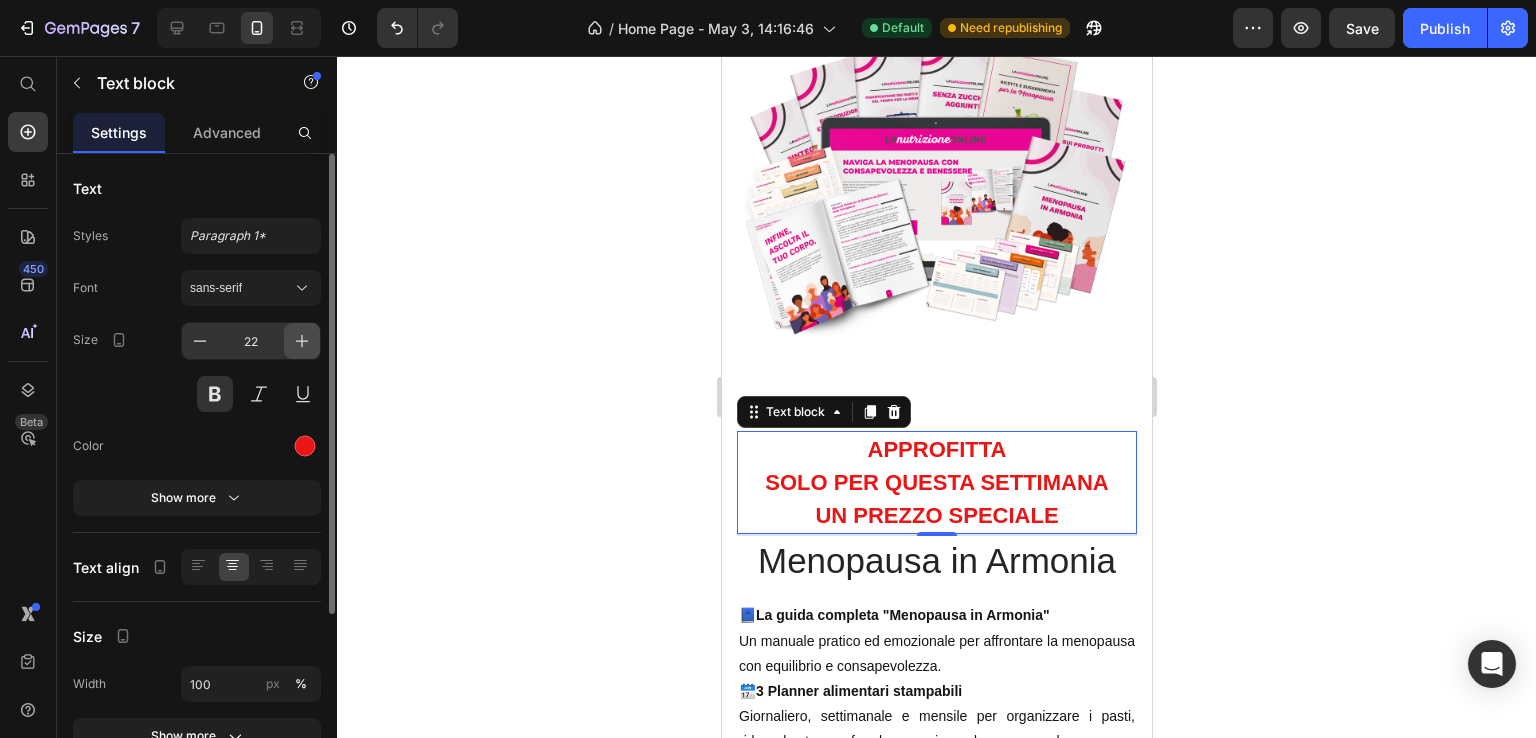 click 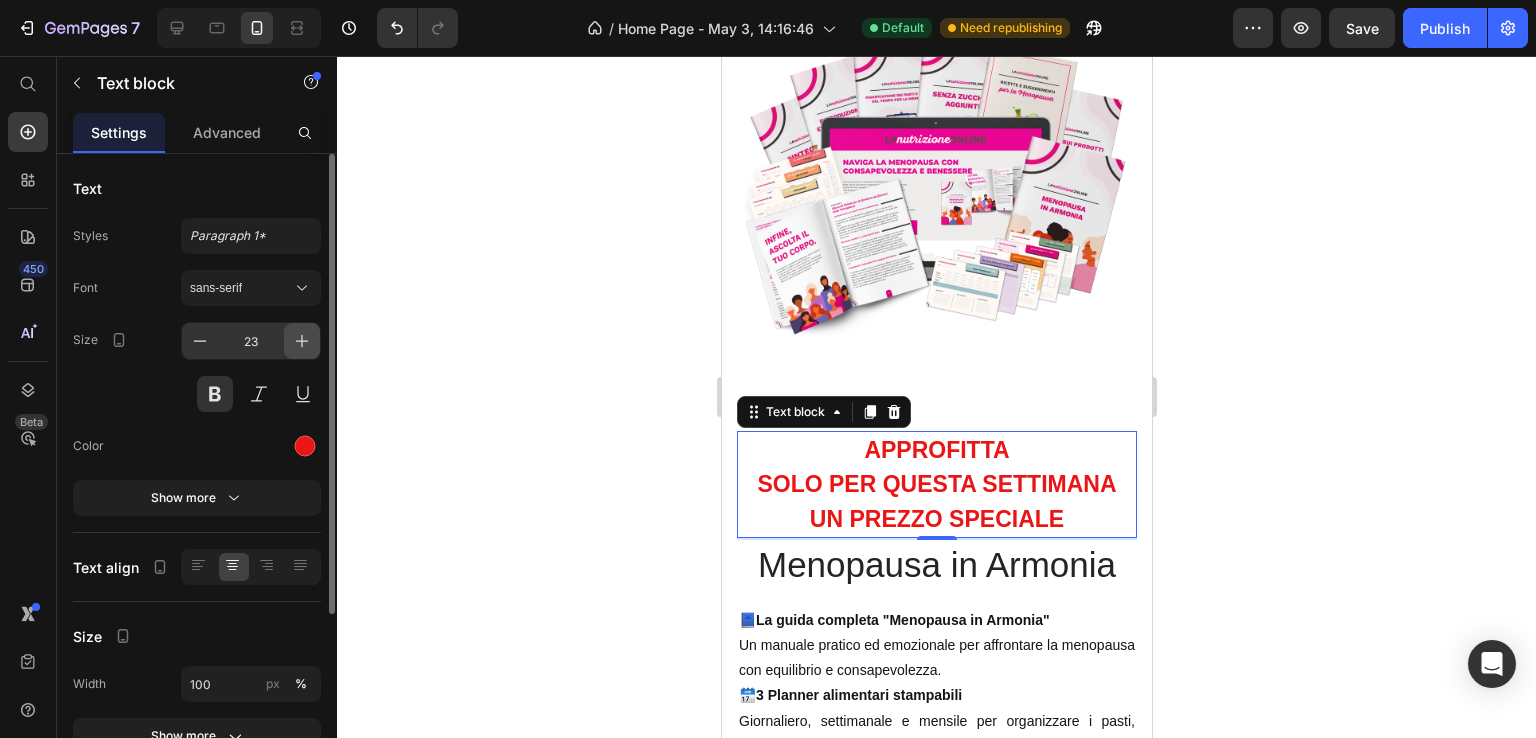 click 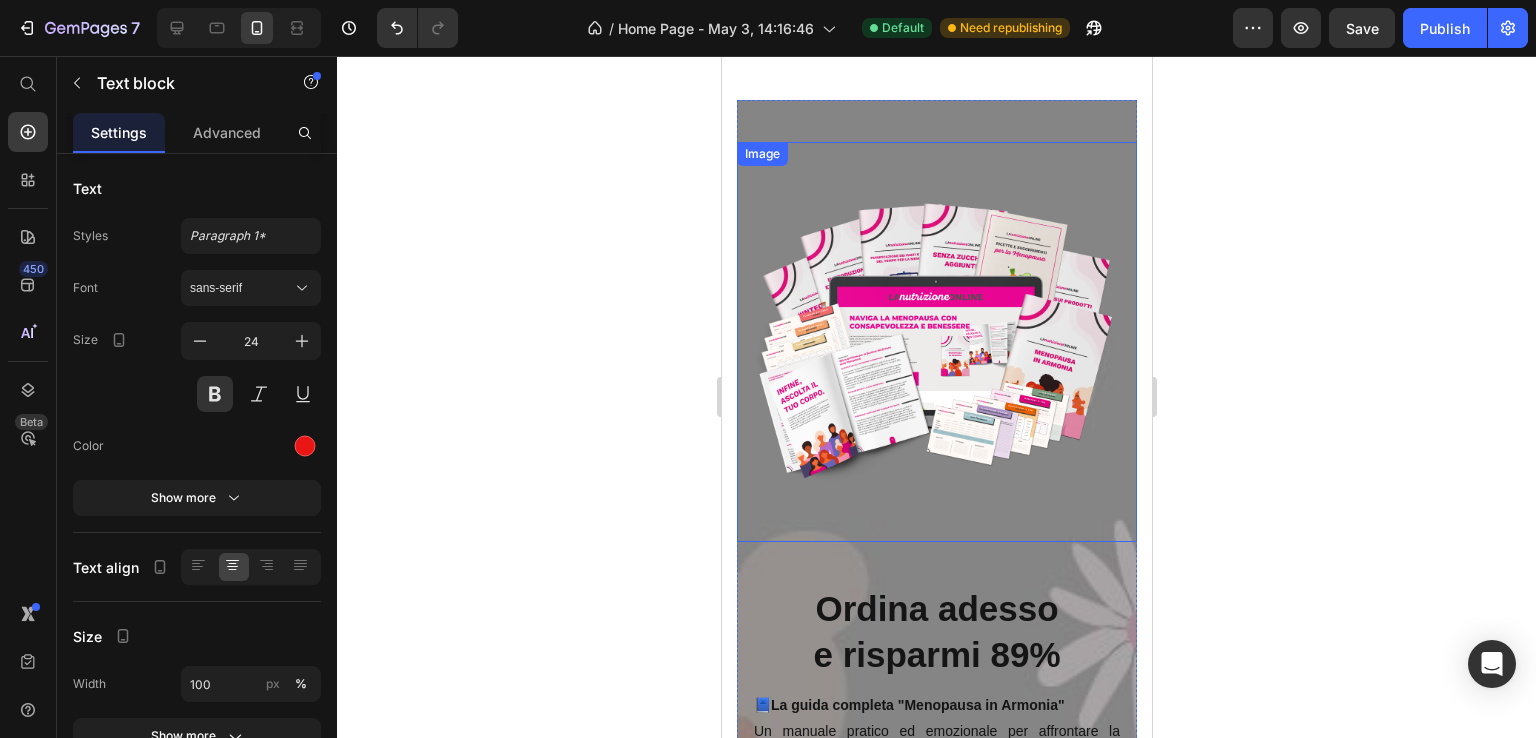 scroll, scrollTop: 5376, scrollLeft: 0, axis: vertical 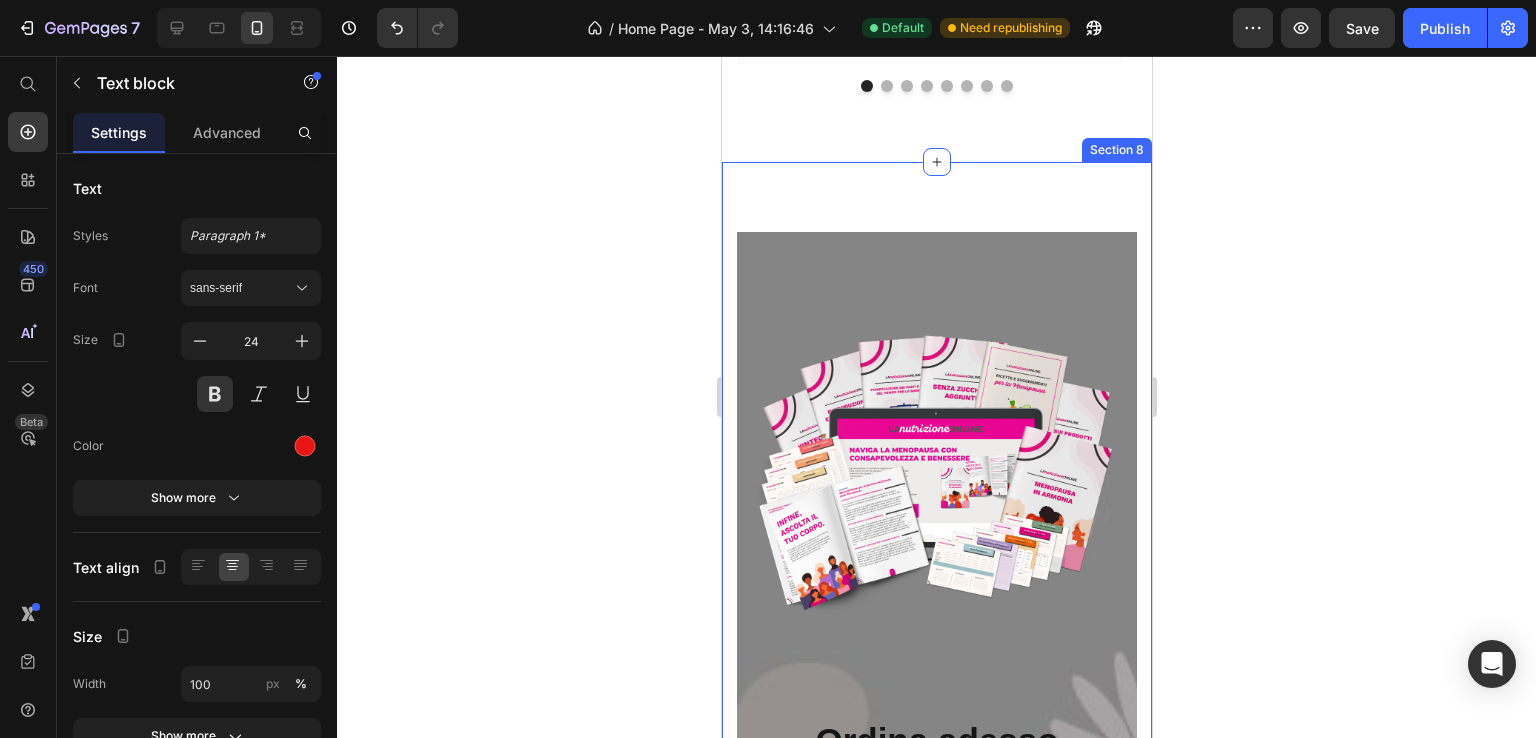 click on "Section 8" at bounding box center (1116, 150) 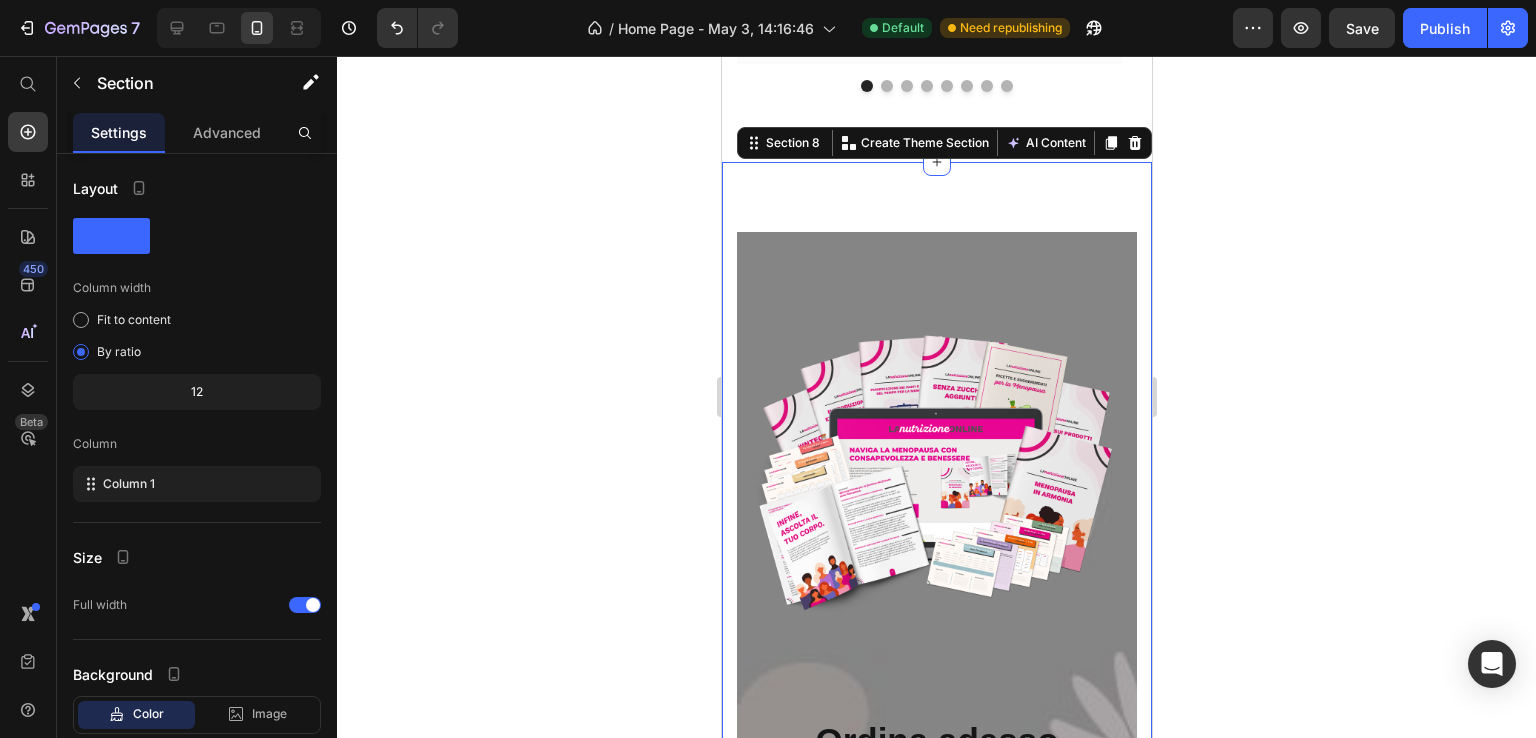 click on "Section 8   You can create reusable sections Create Theme Section AI Content Write with GemAI What would you like to describe here? Tone and Voice Persuasive Product Menopausa in Armonia Show more Generate" at bounding box center [943, 143] 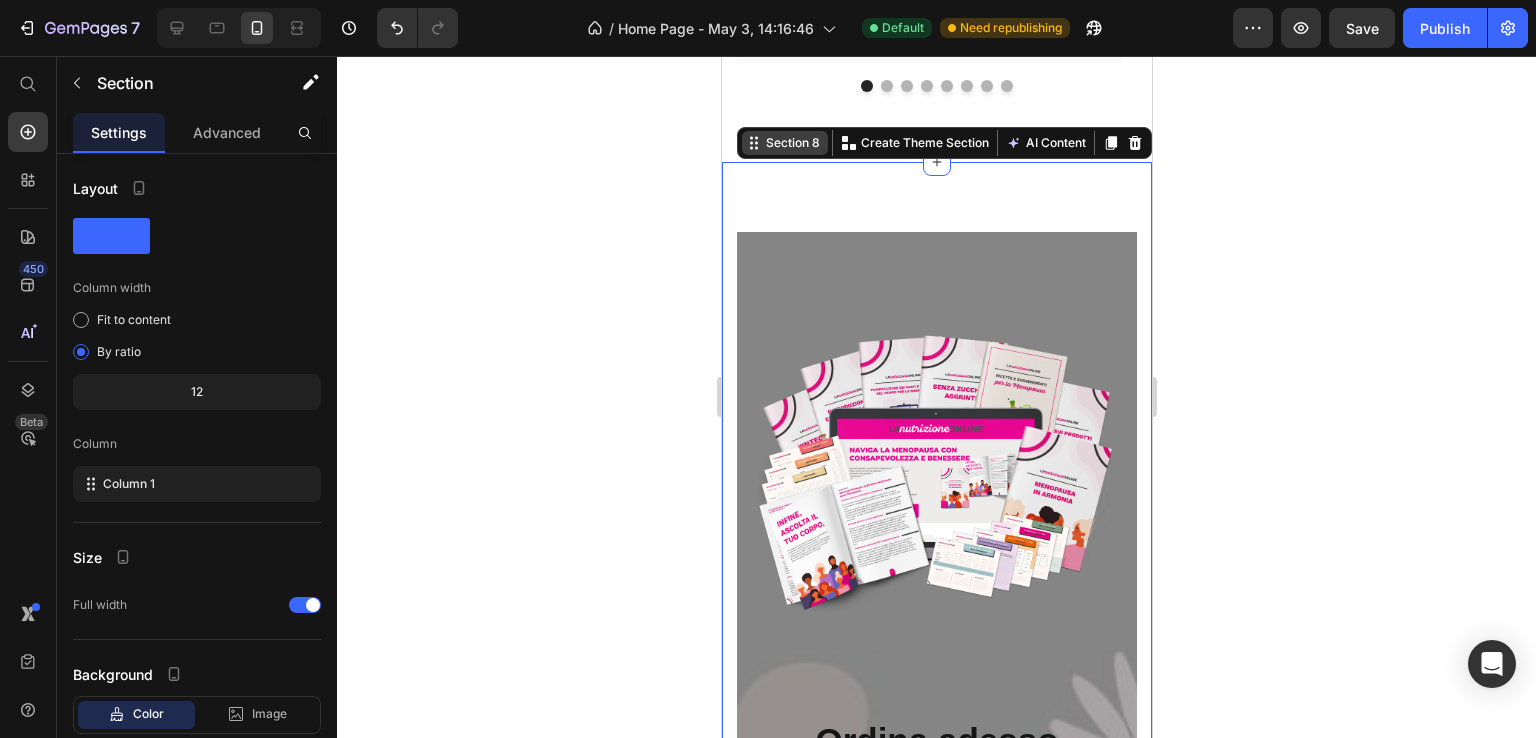 click 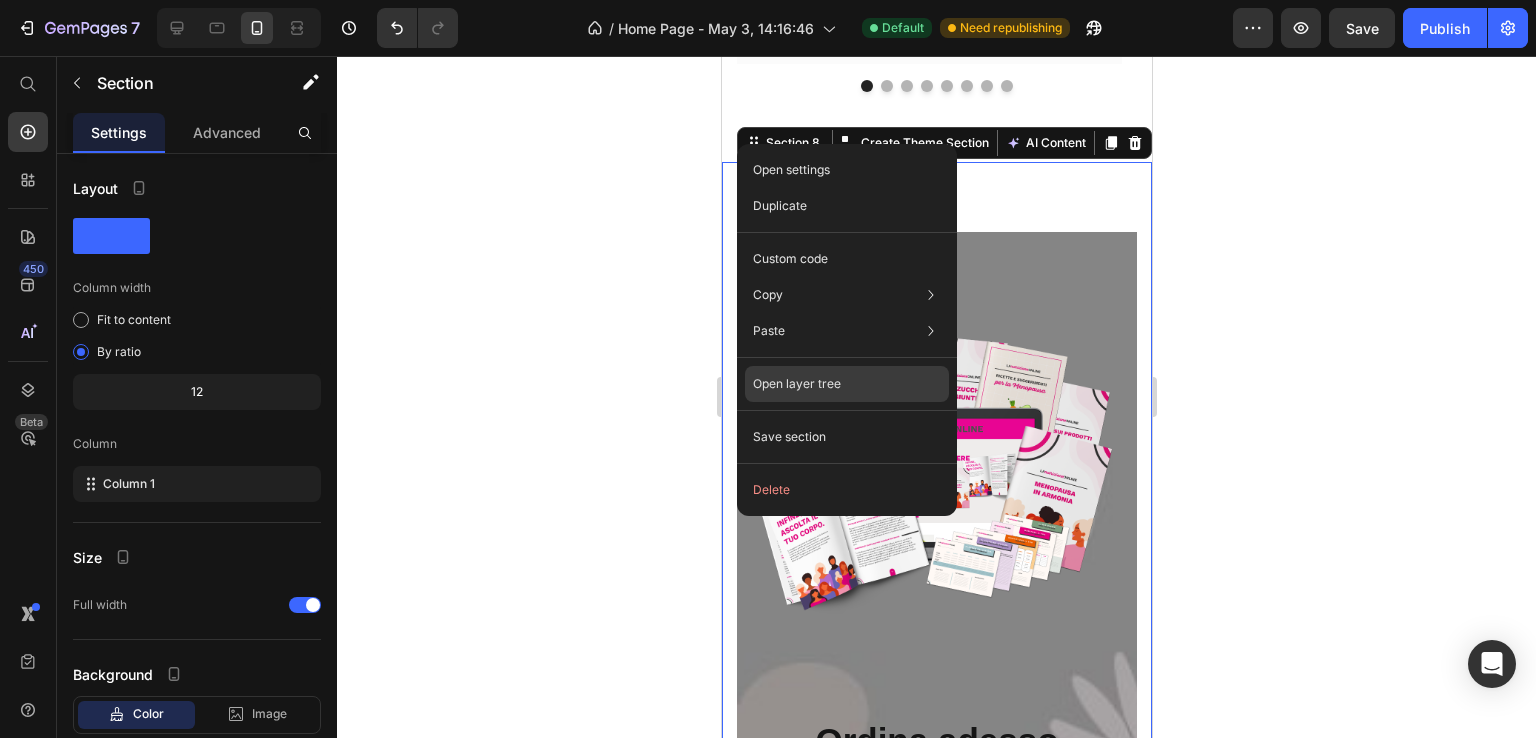 click on "Open layer tree" at bounding box center (797, 384) 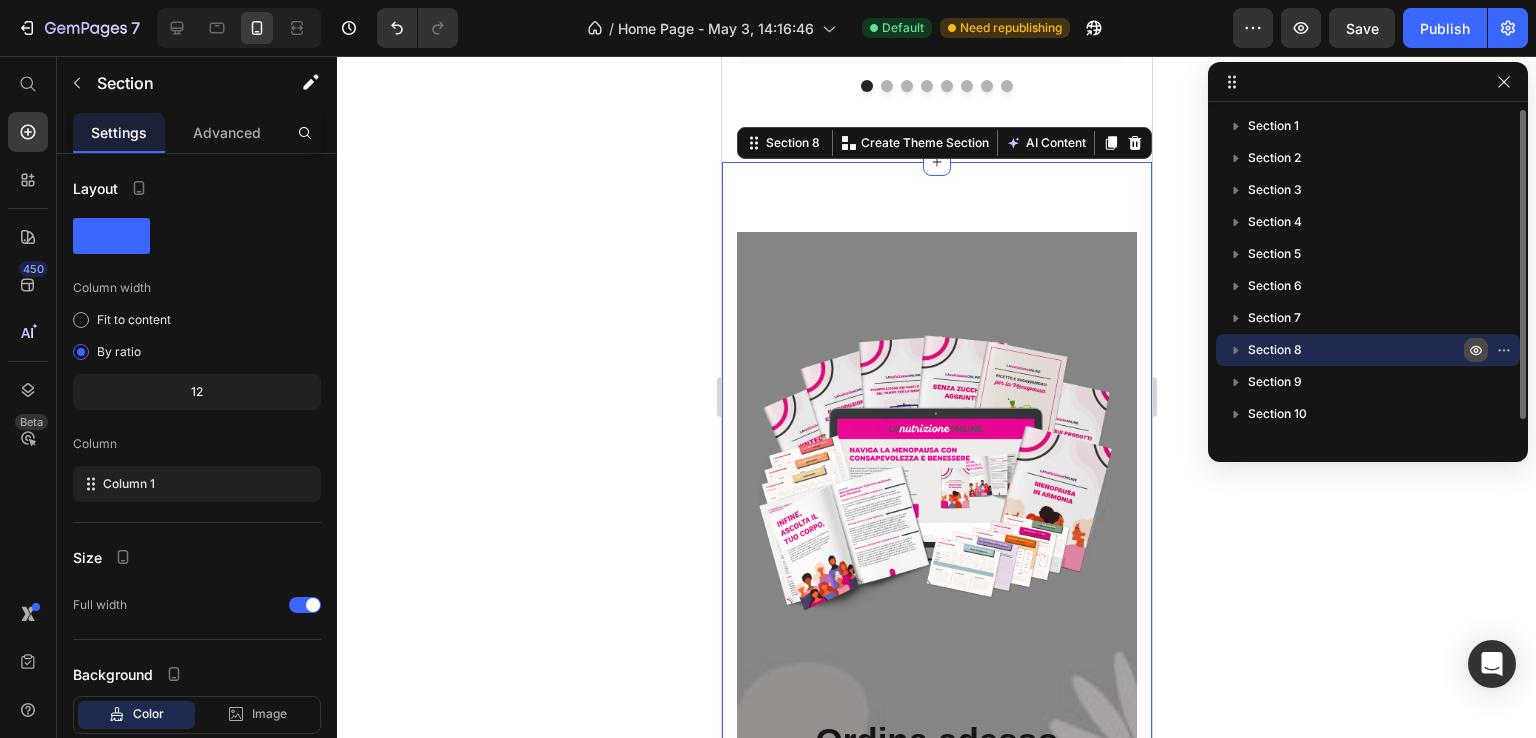 click 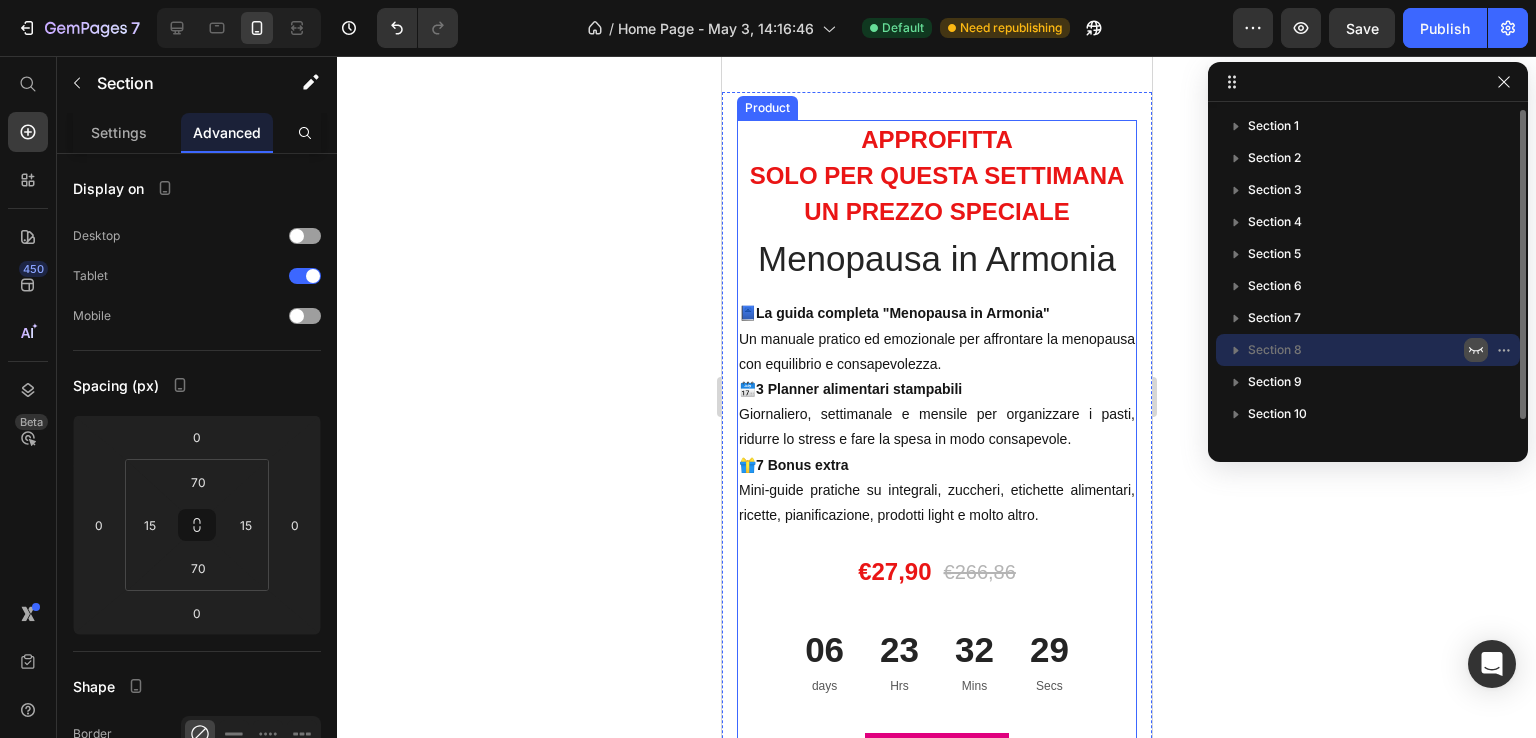 scroll, scrollTop: 7085, scrollLeft: 0, axis: vertical 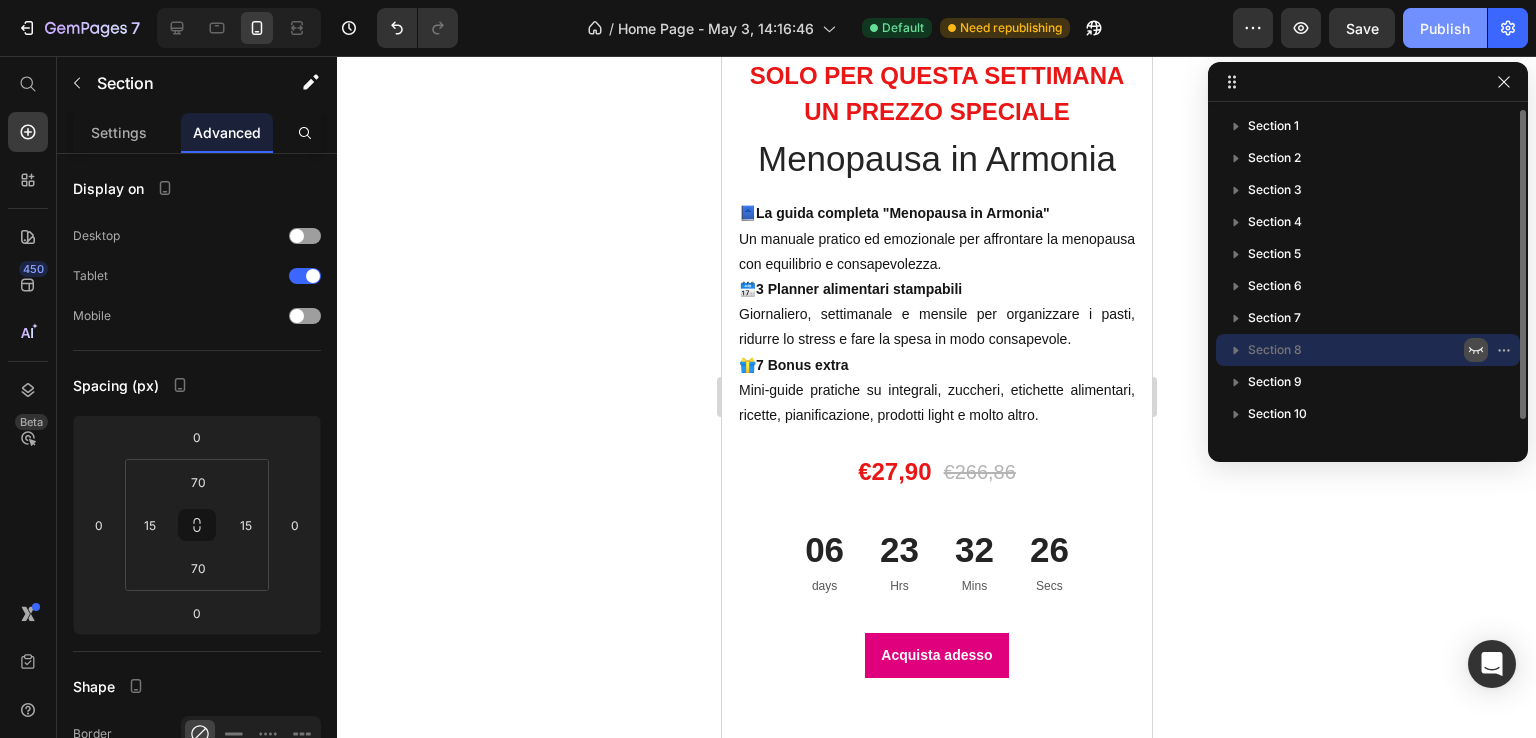 click on "Publish" at bounding box center (1445, 28) 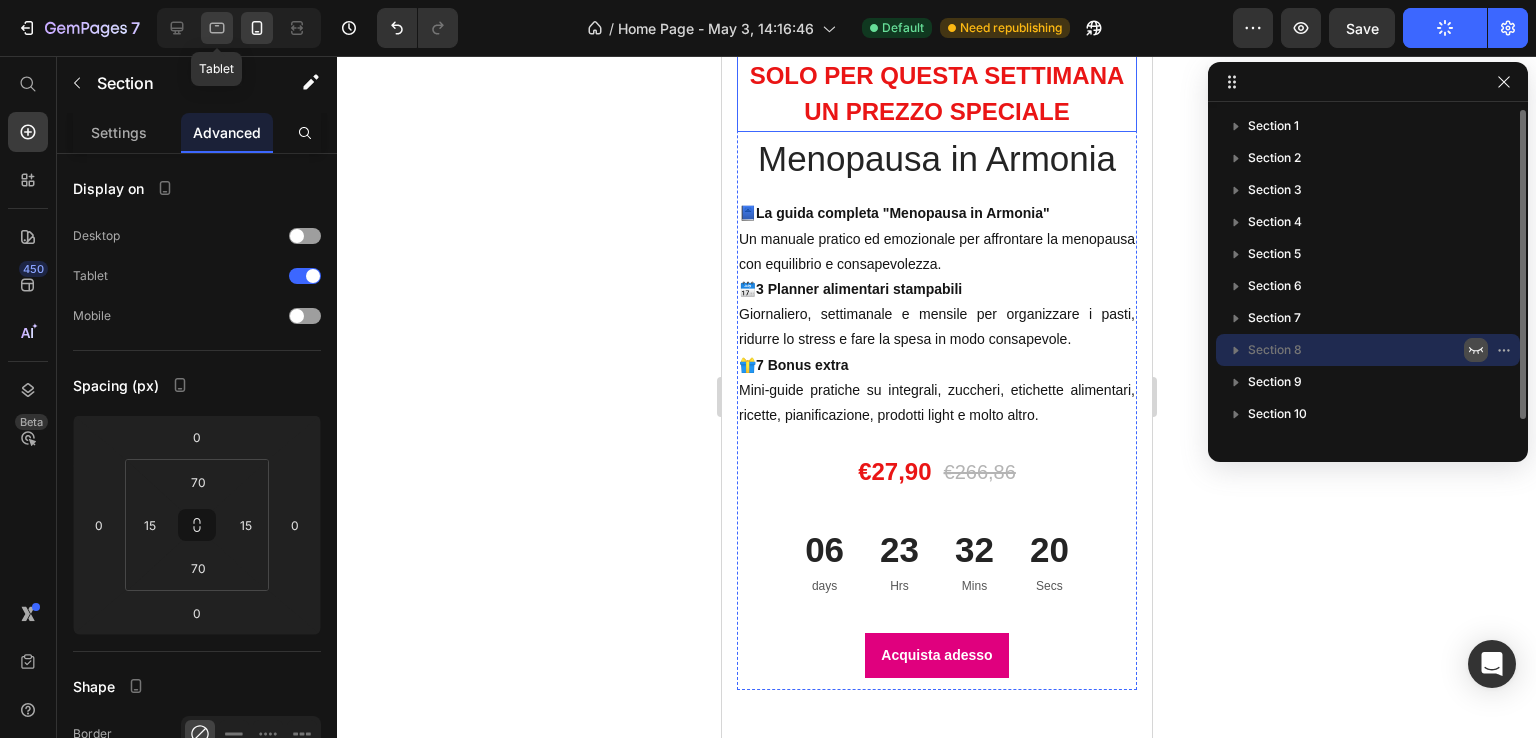 click 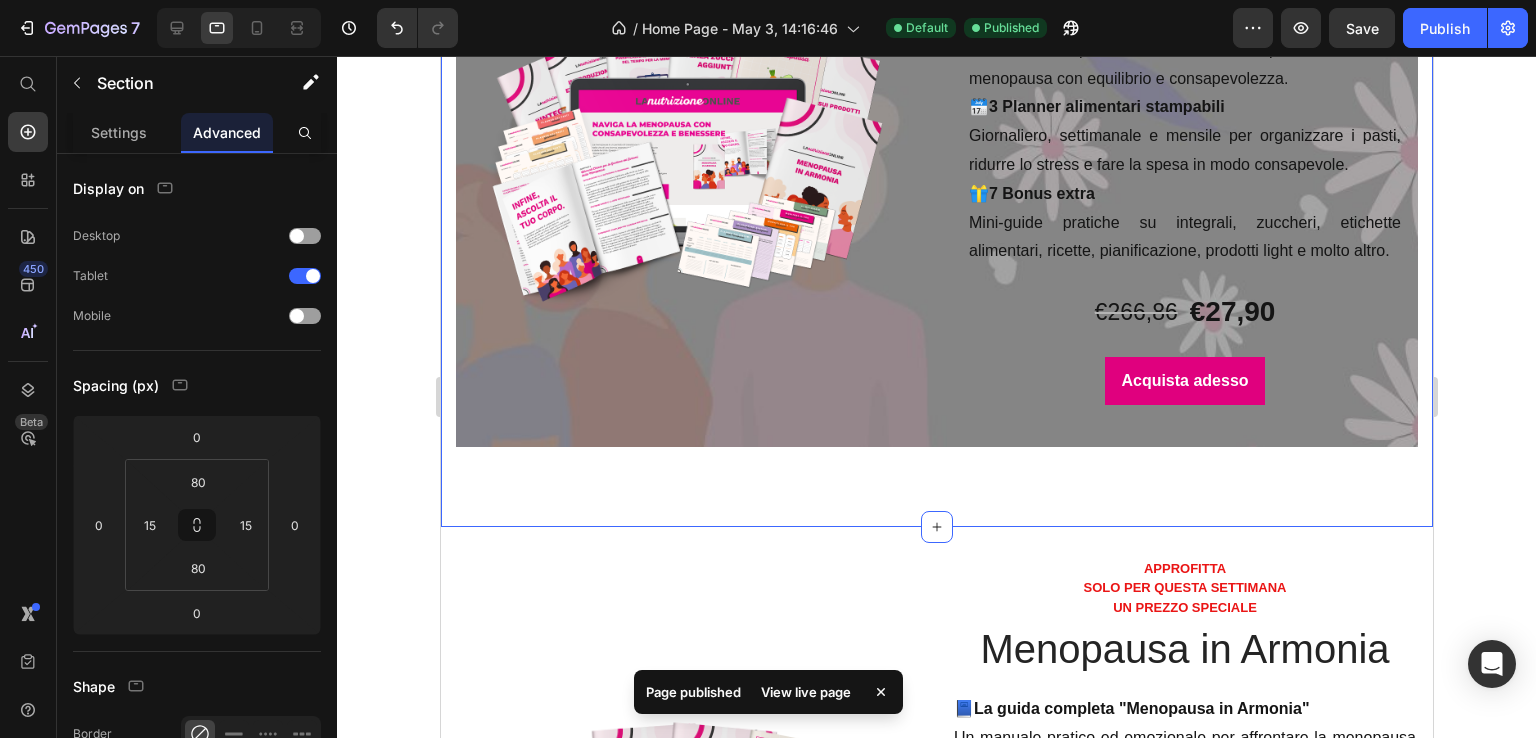 scroll, scrollTop: 7132, scrollLeft: 0, axis: vertical 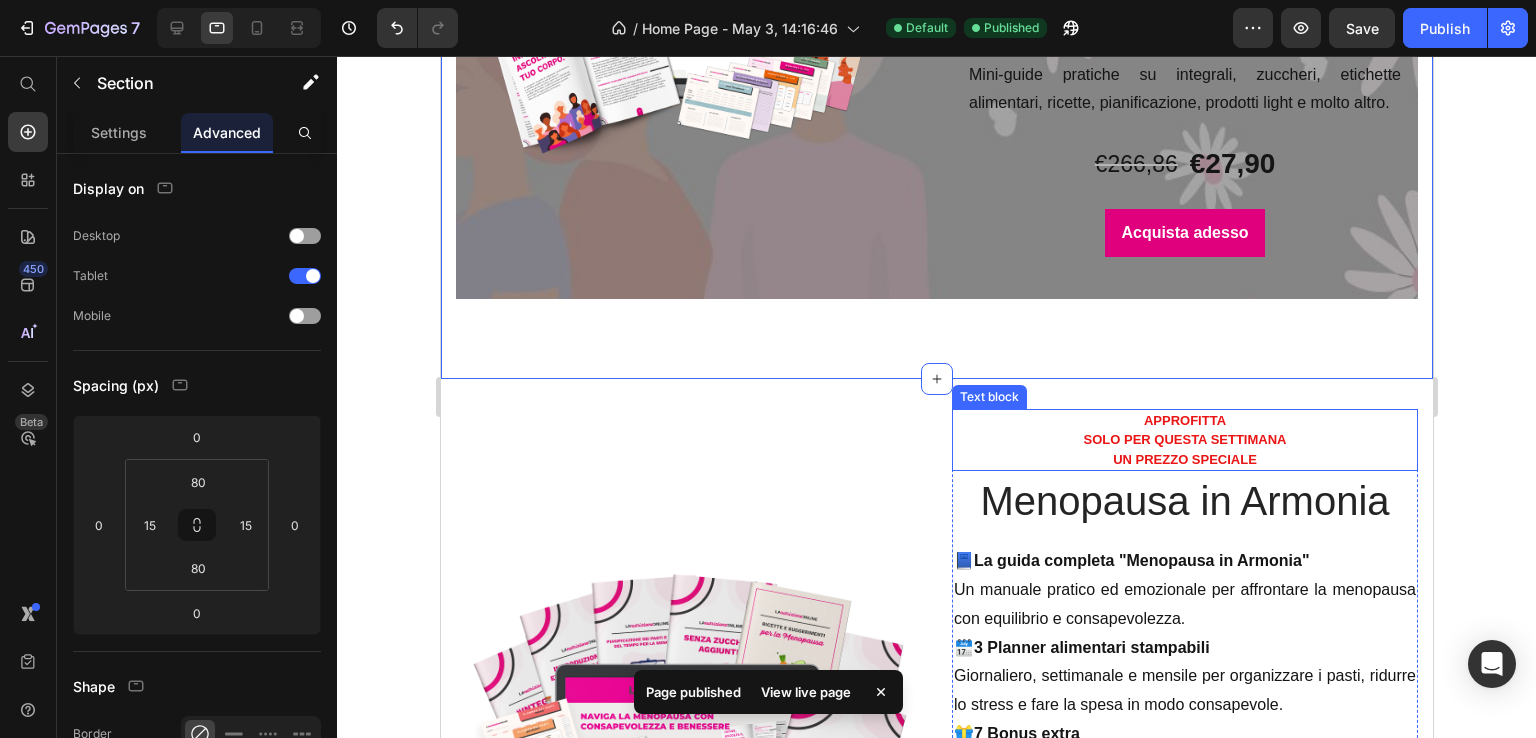 click on "APPROFITTA SOLO PER QUESTA SETTIMANA" at bounding box center (1184, 430) 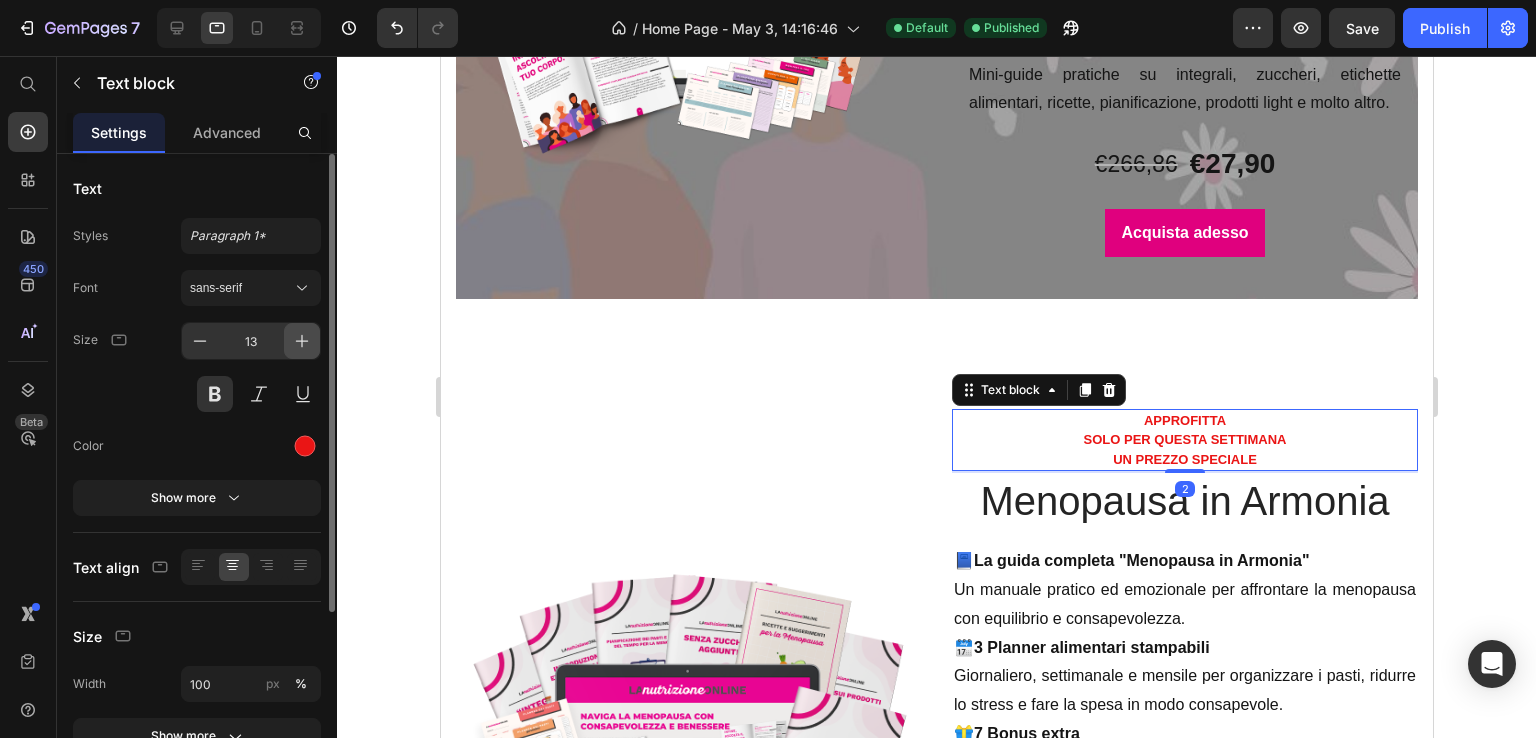 click 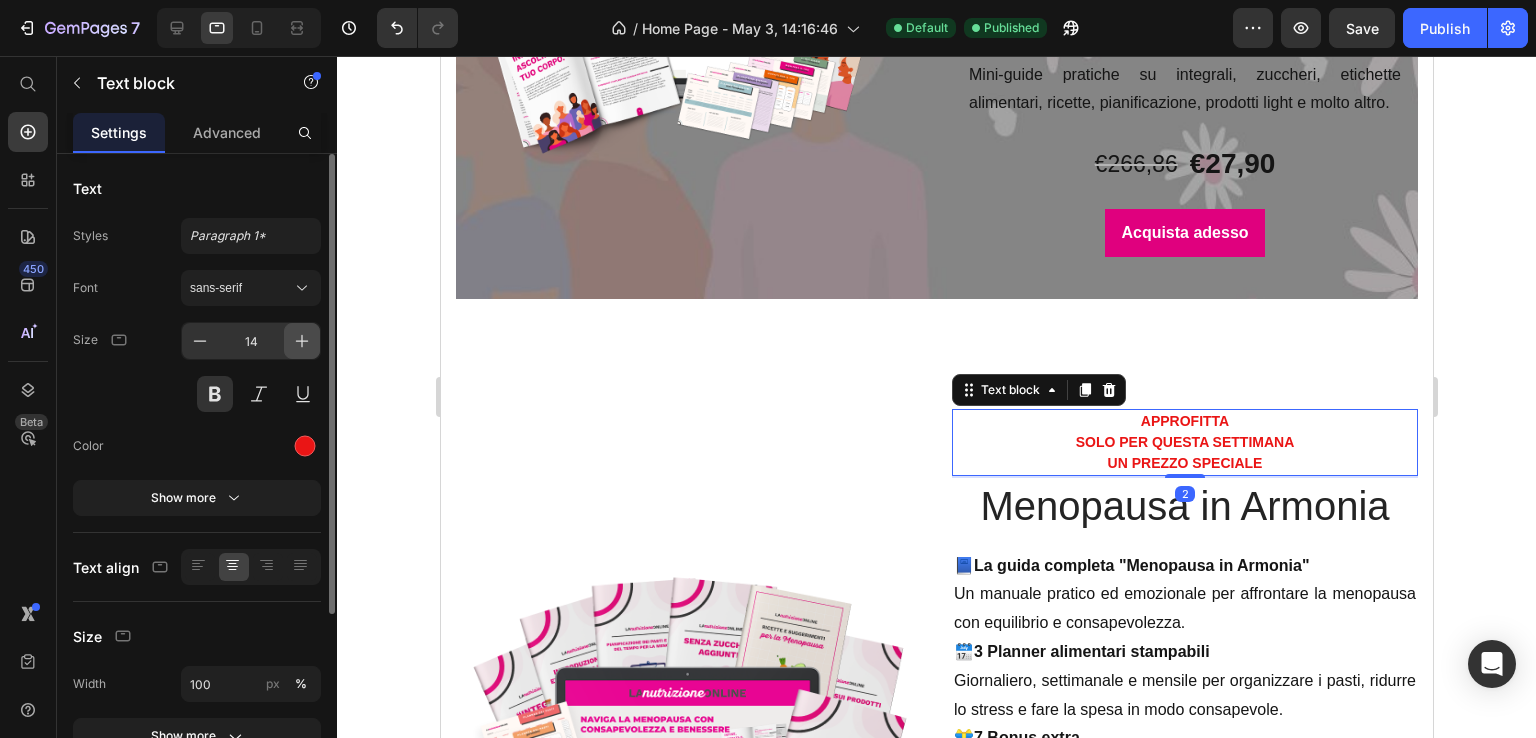 click 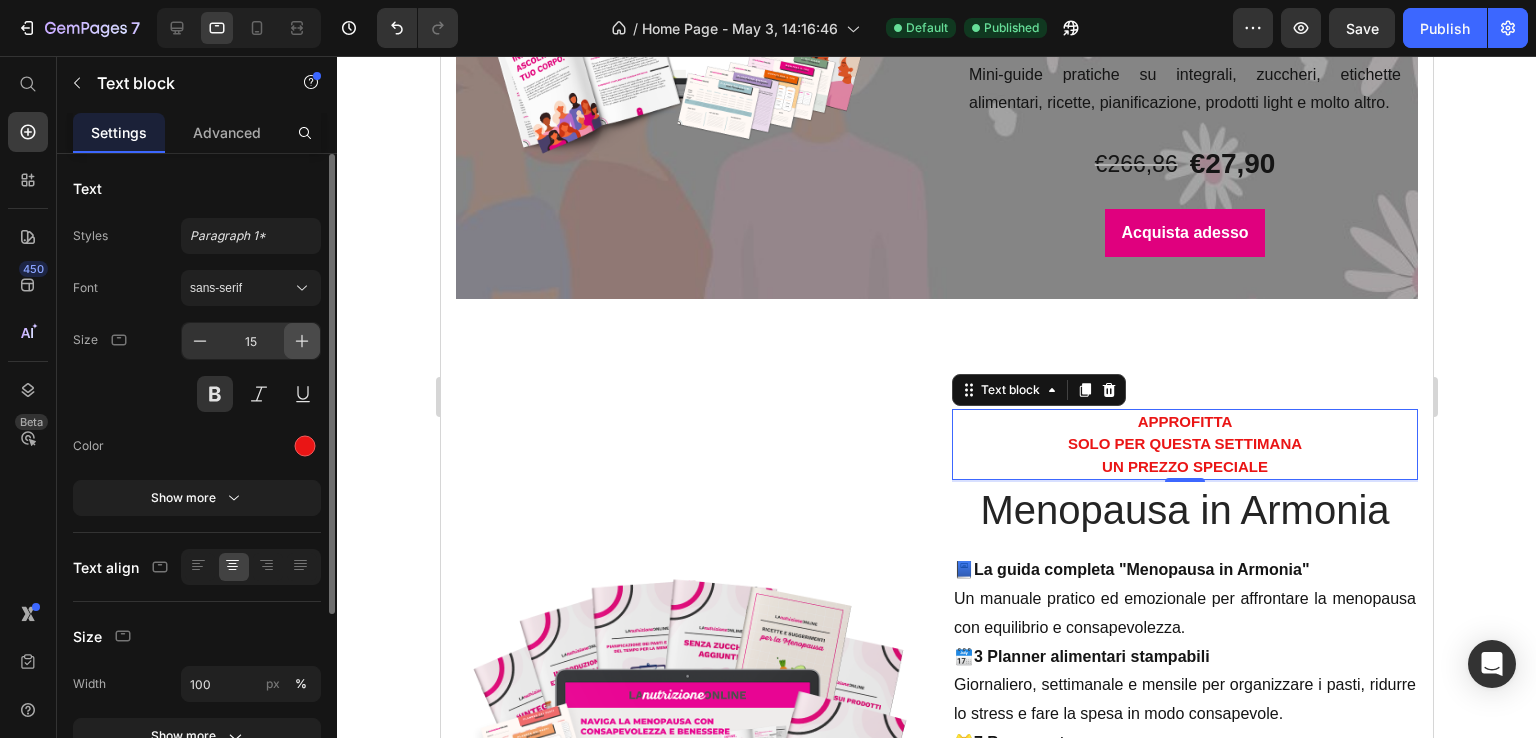 click 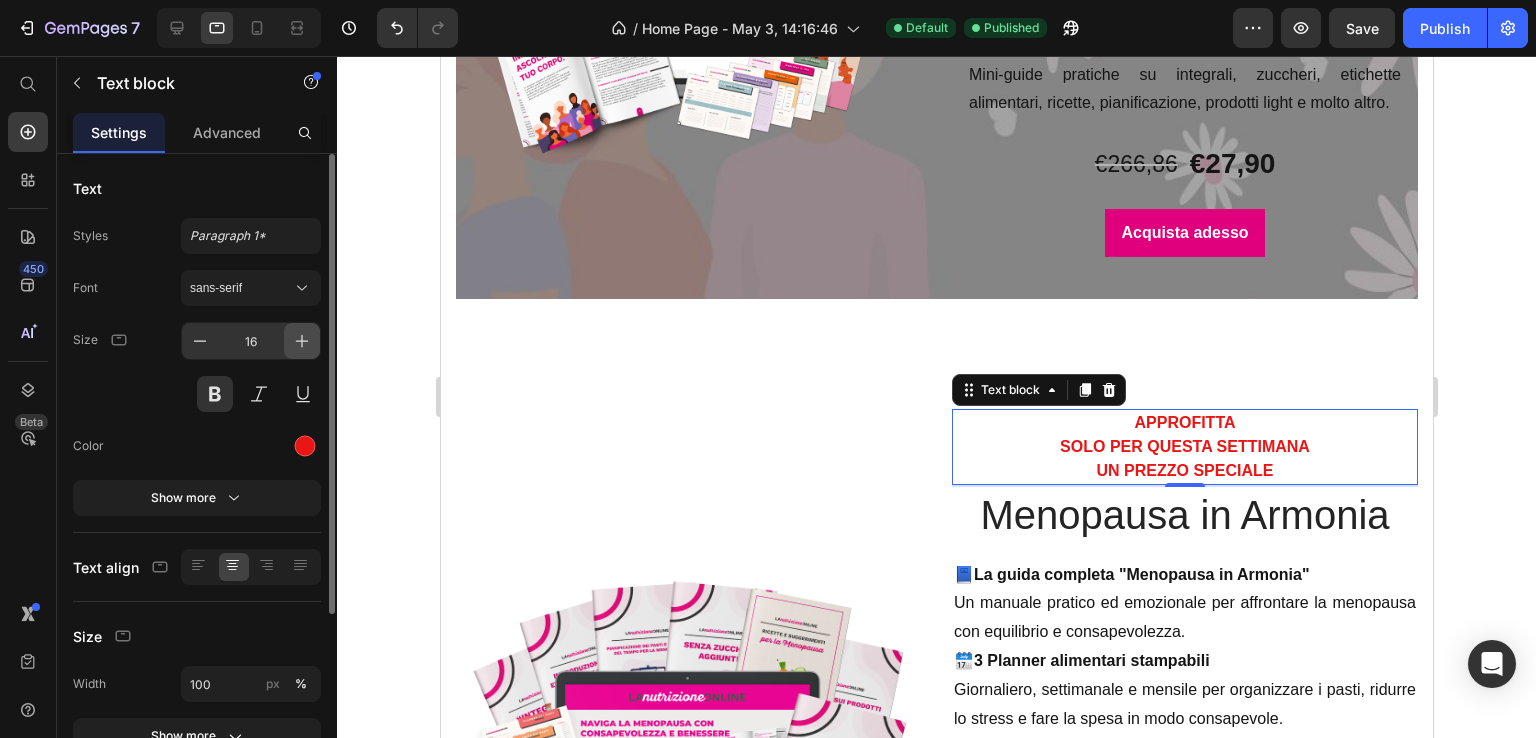 click 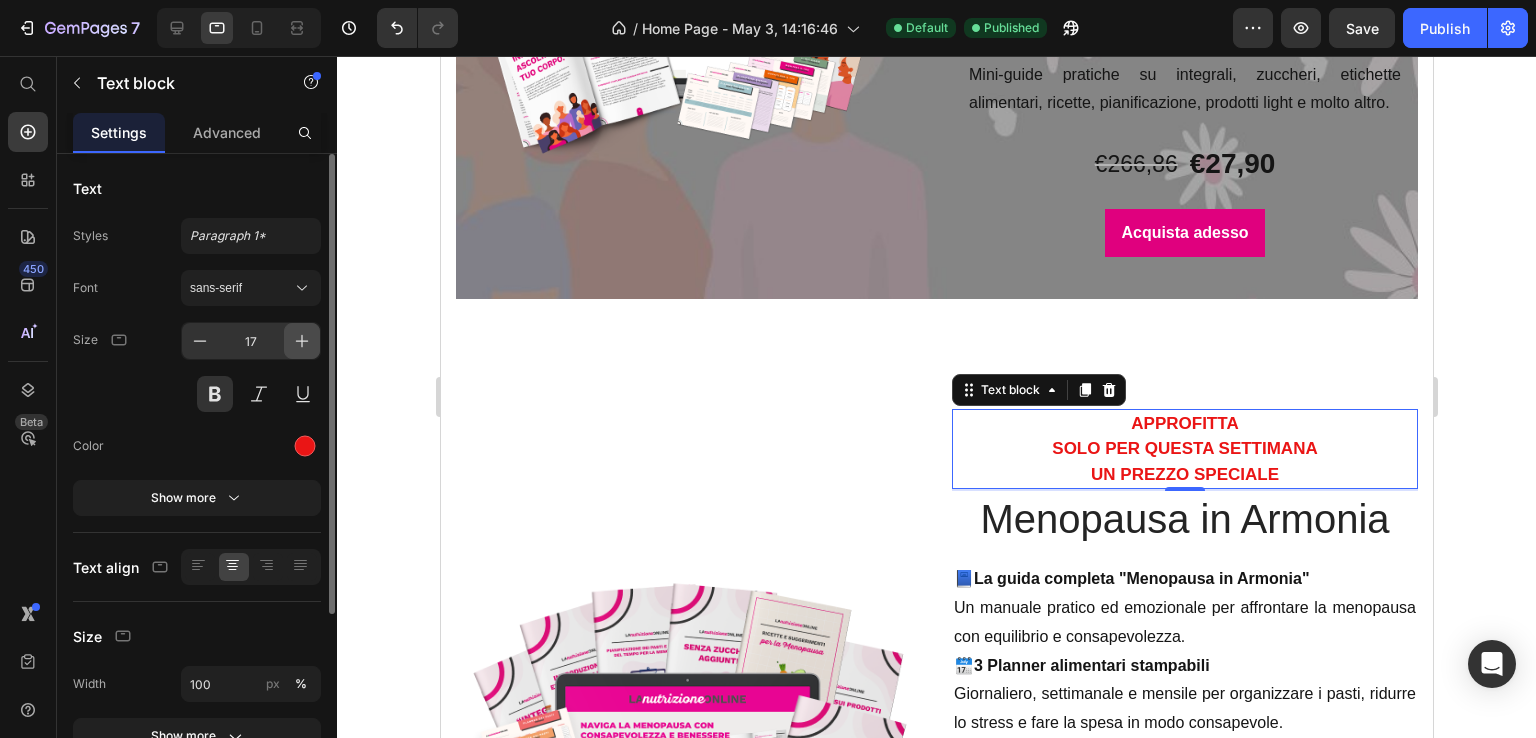 click 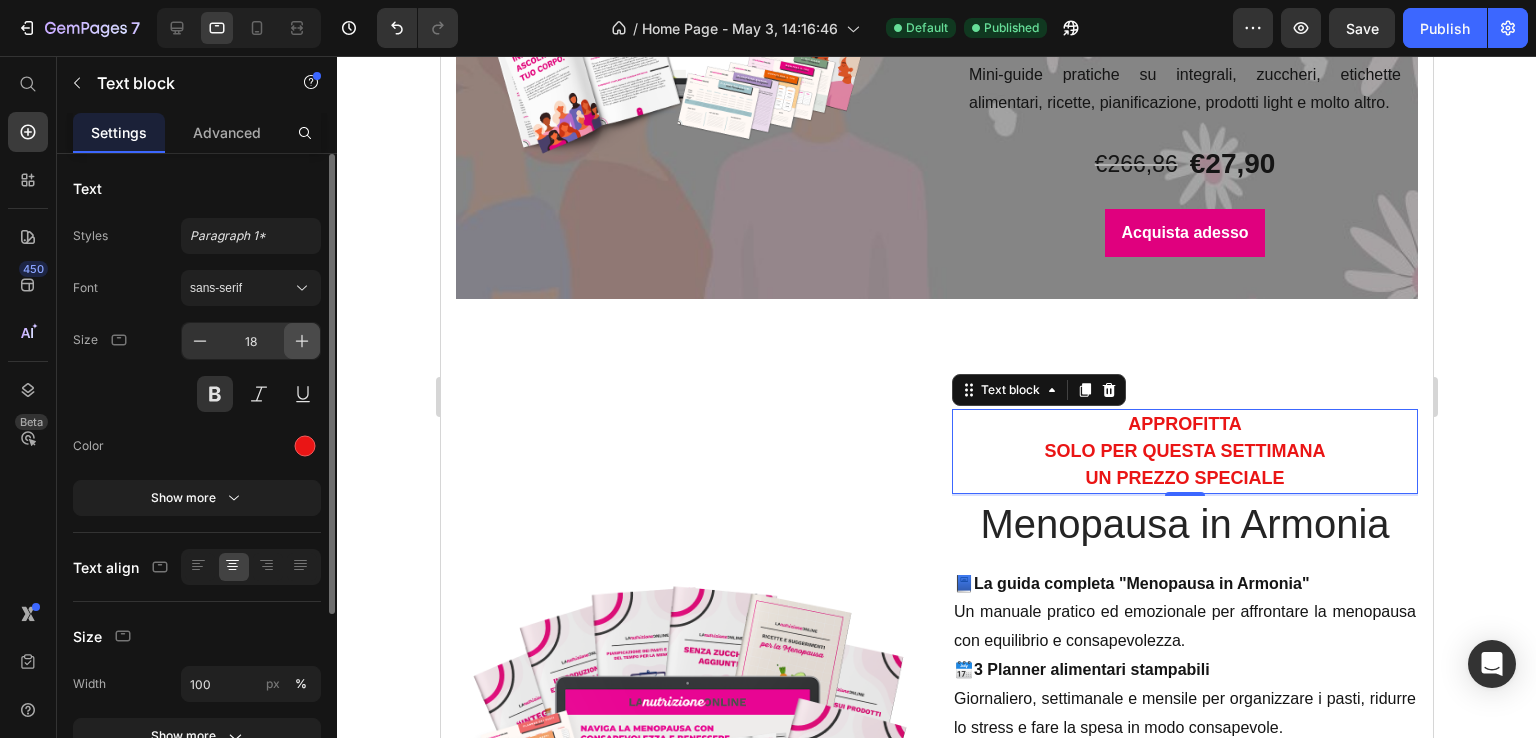 click 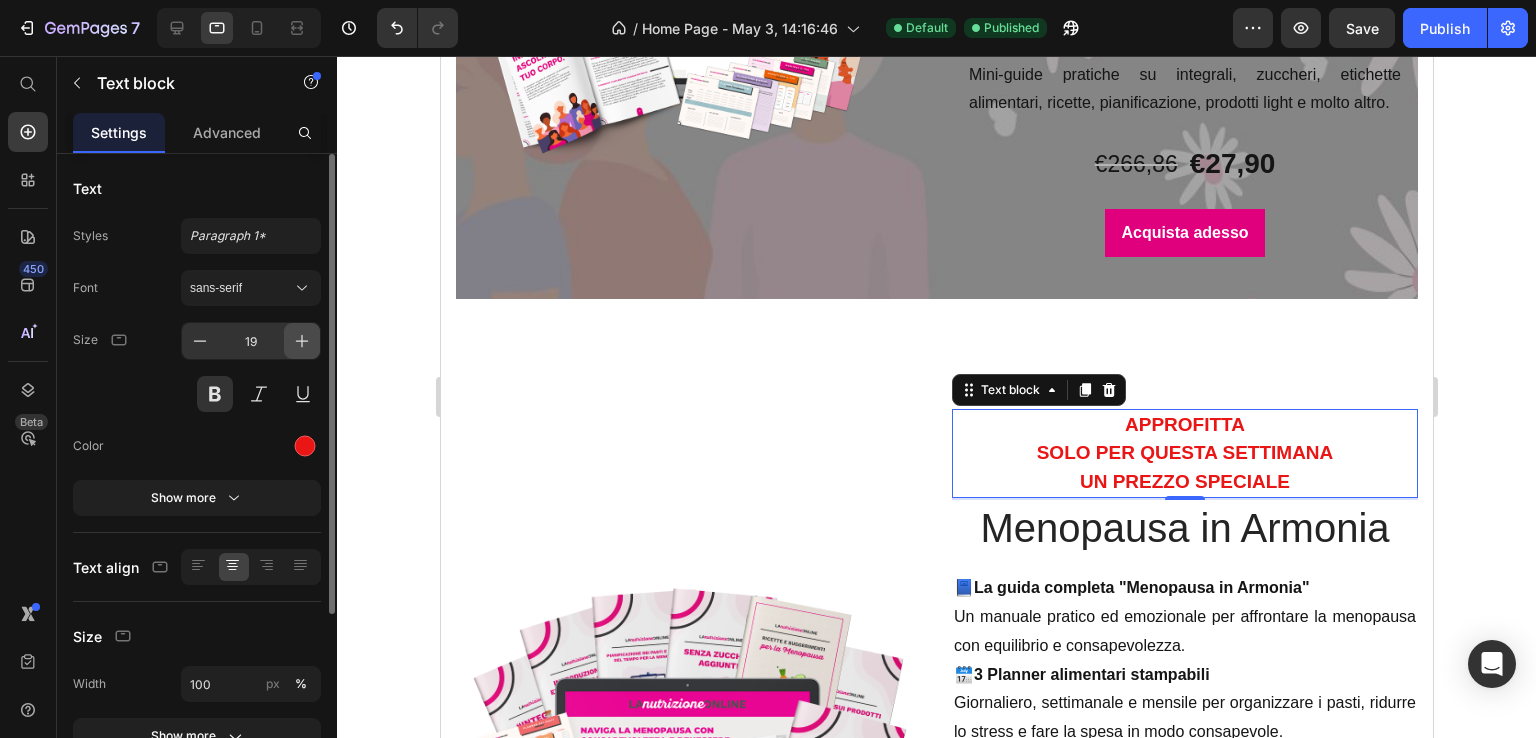 click 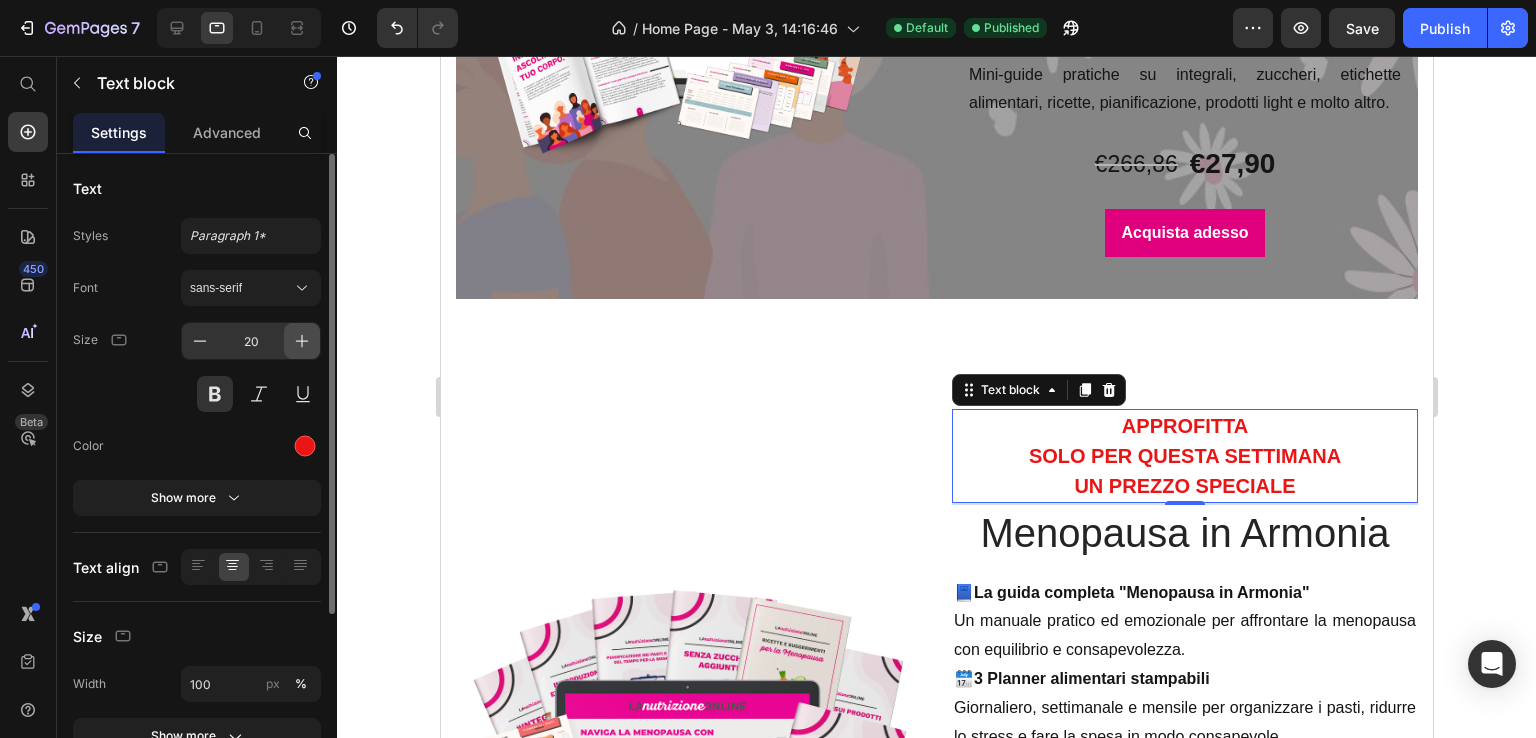 click 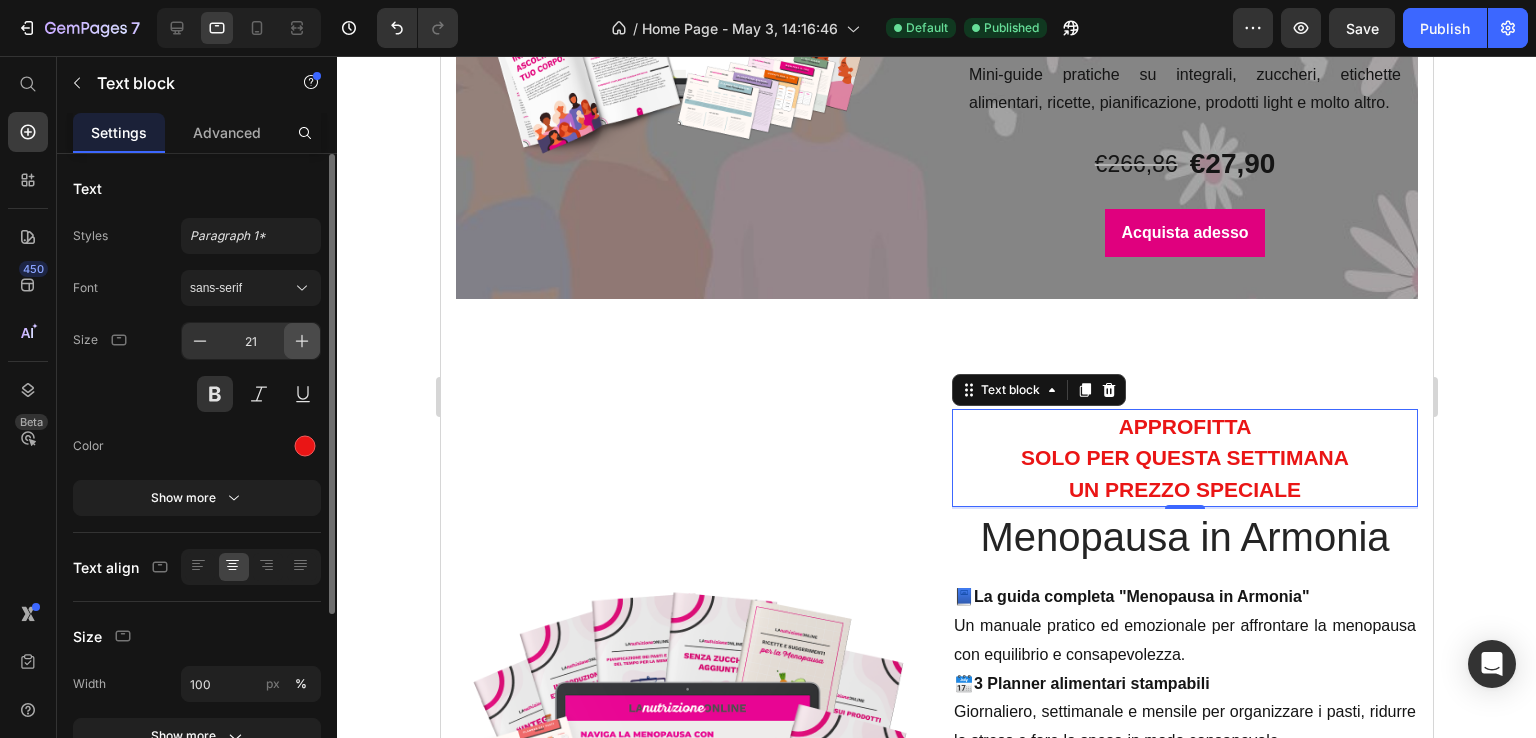 click 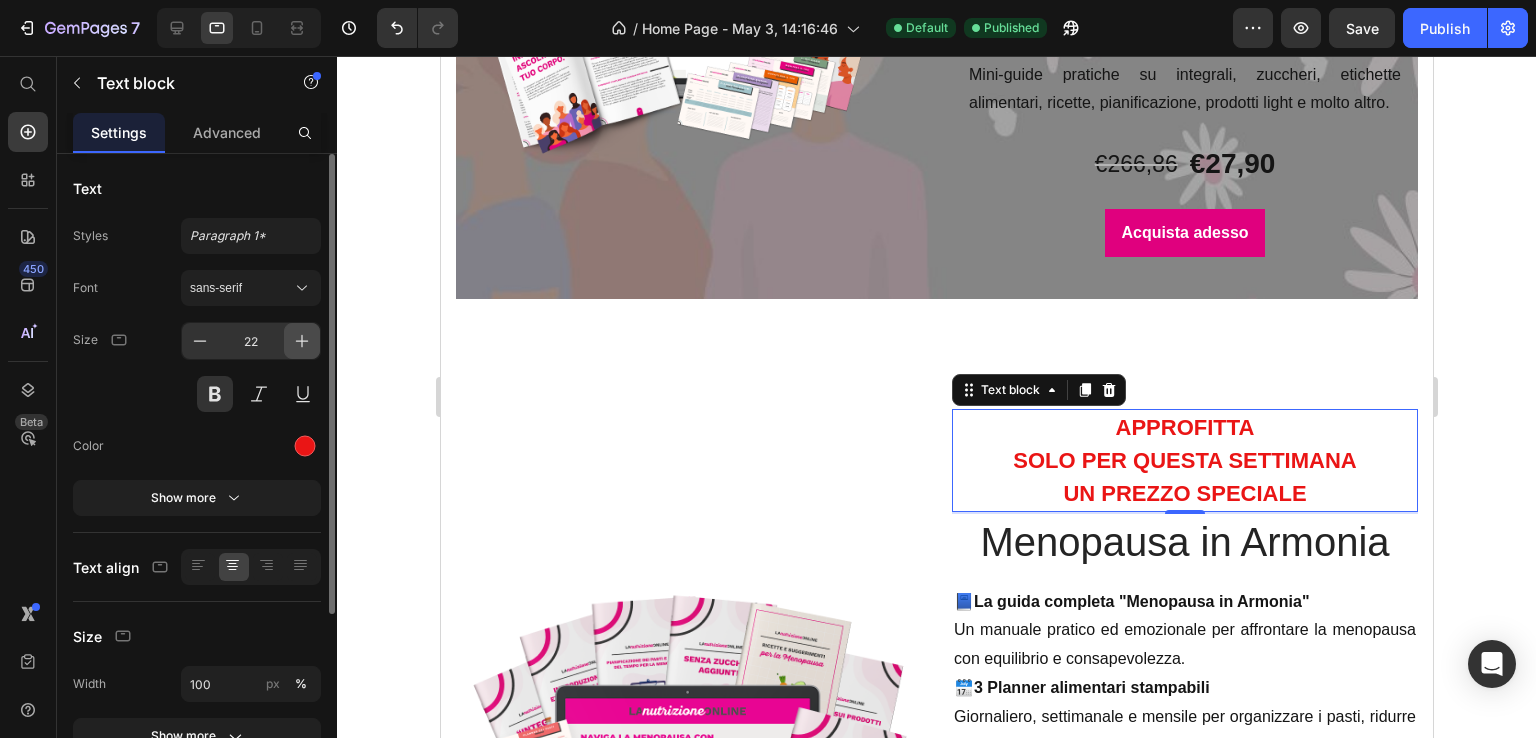 click 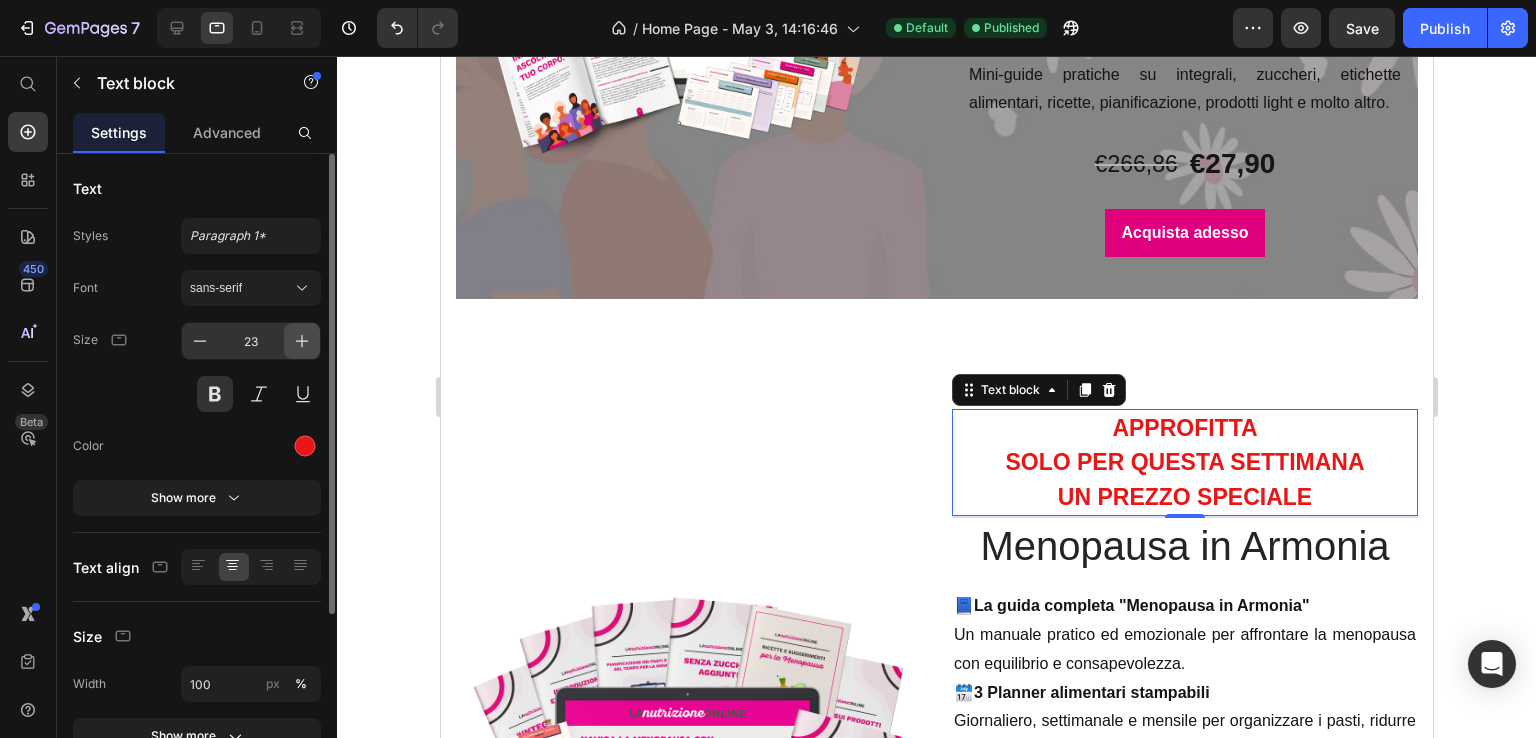 click 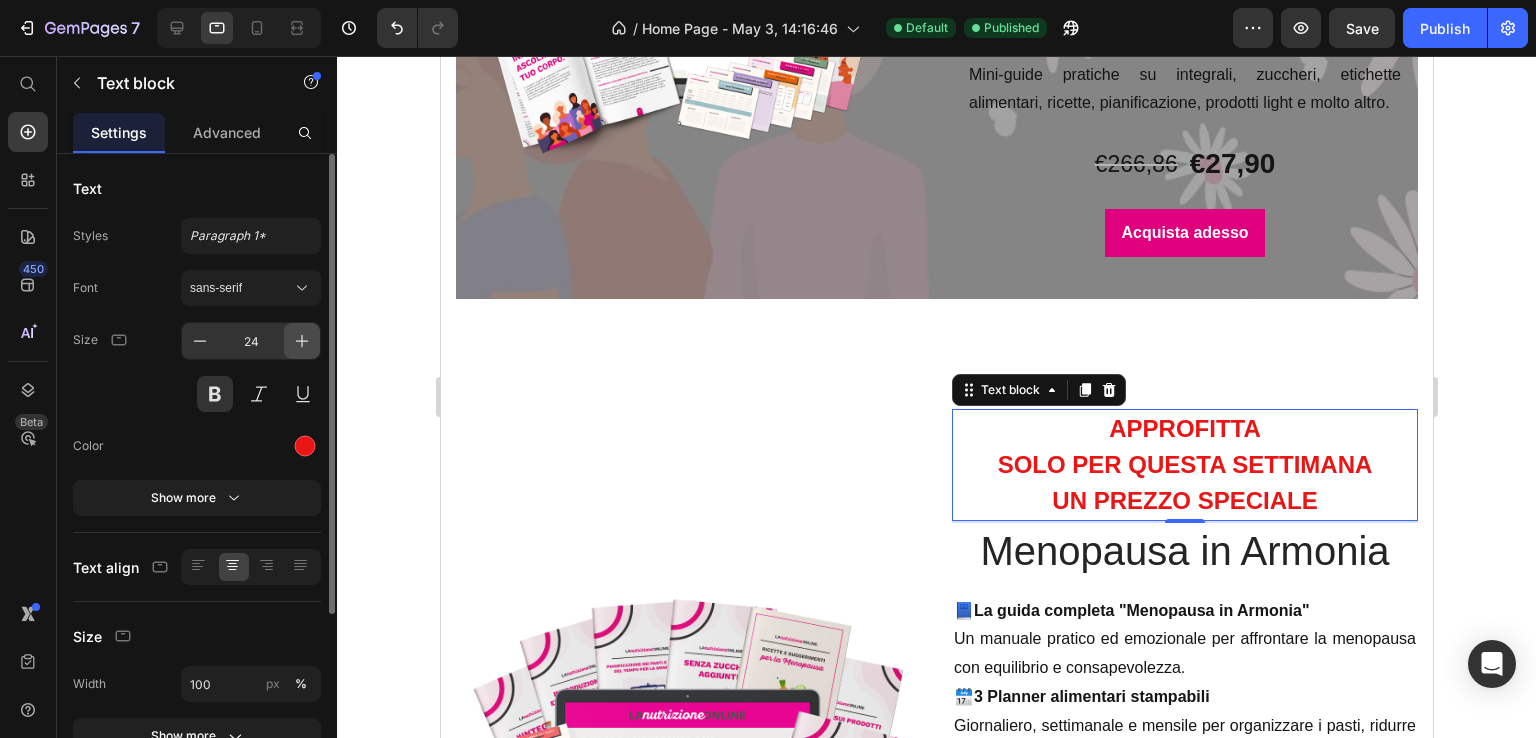 click 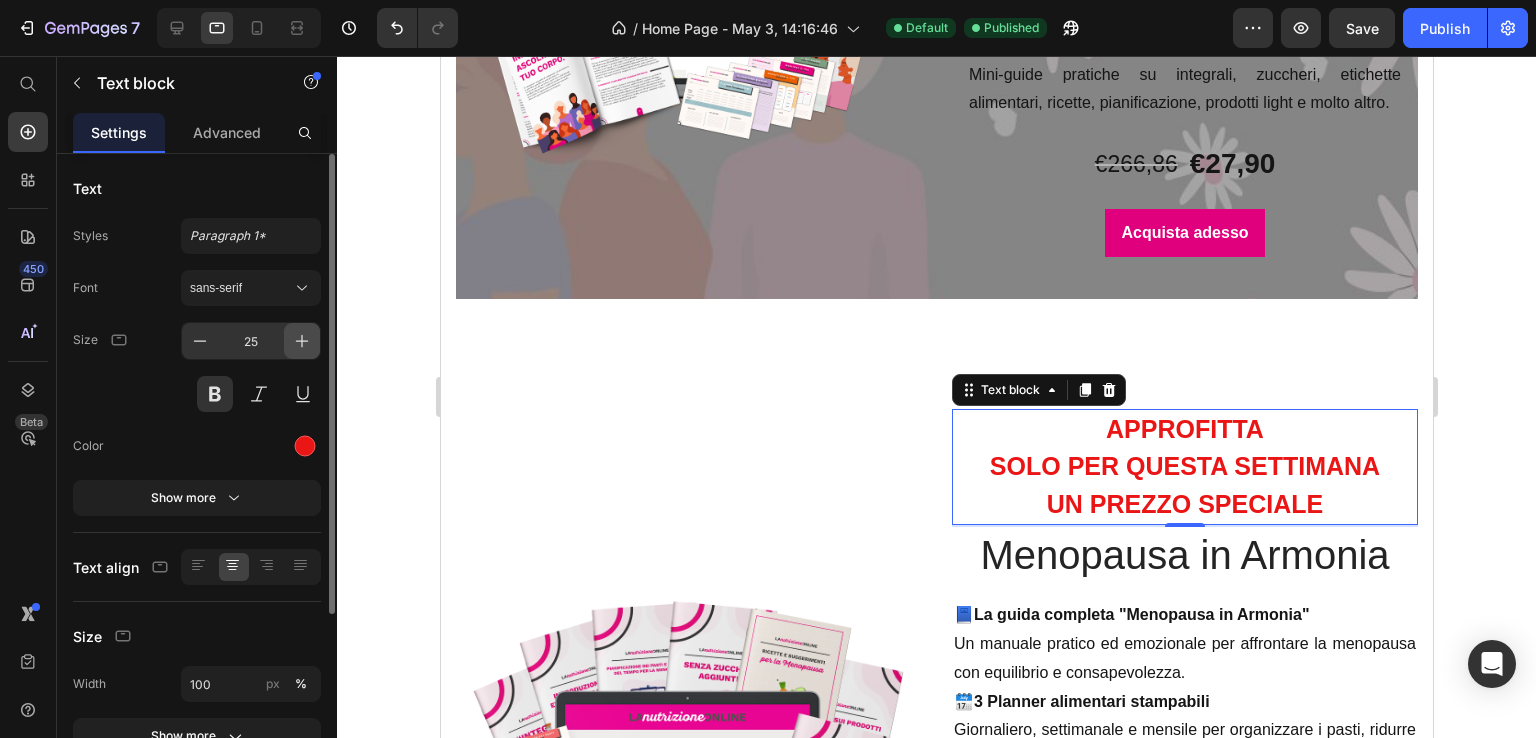 click 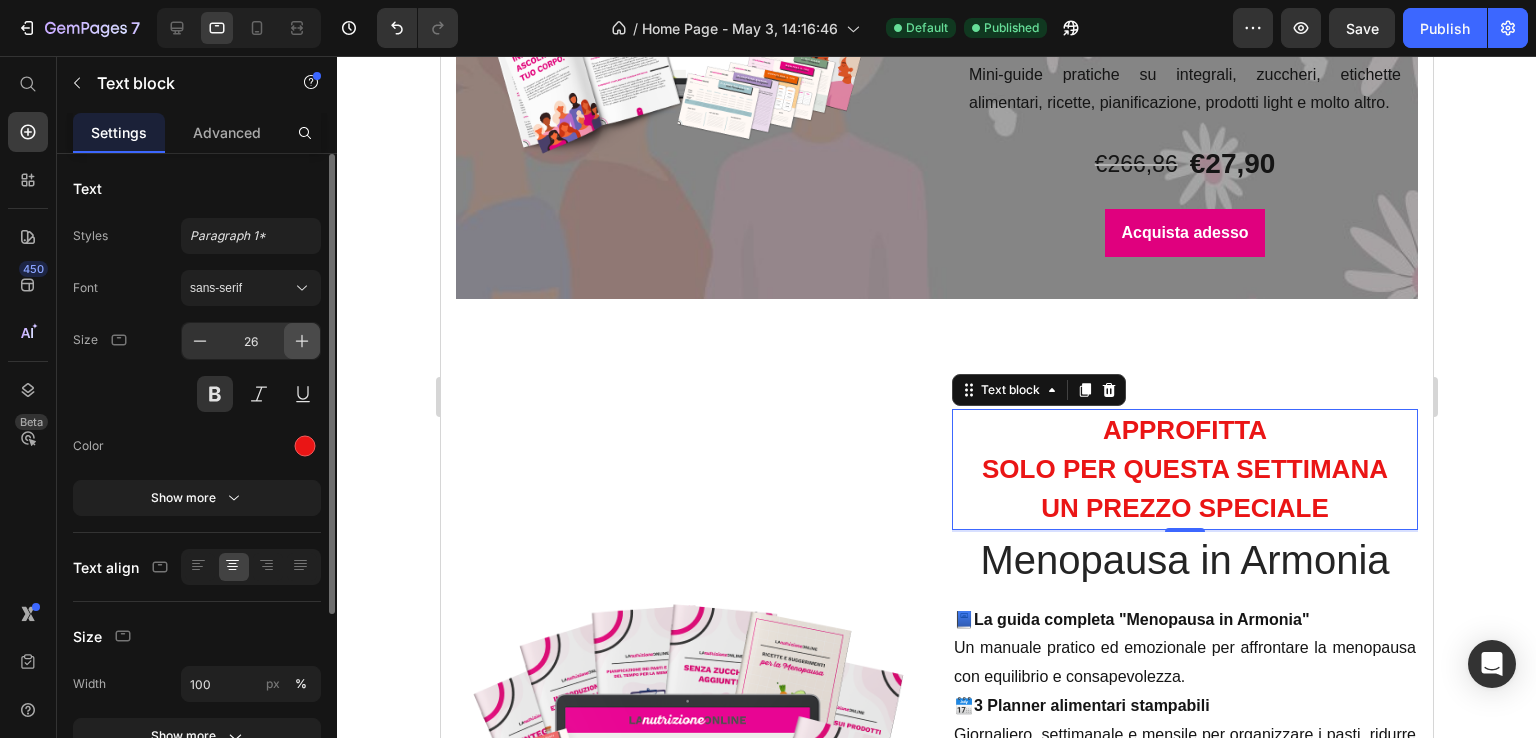 click 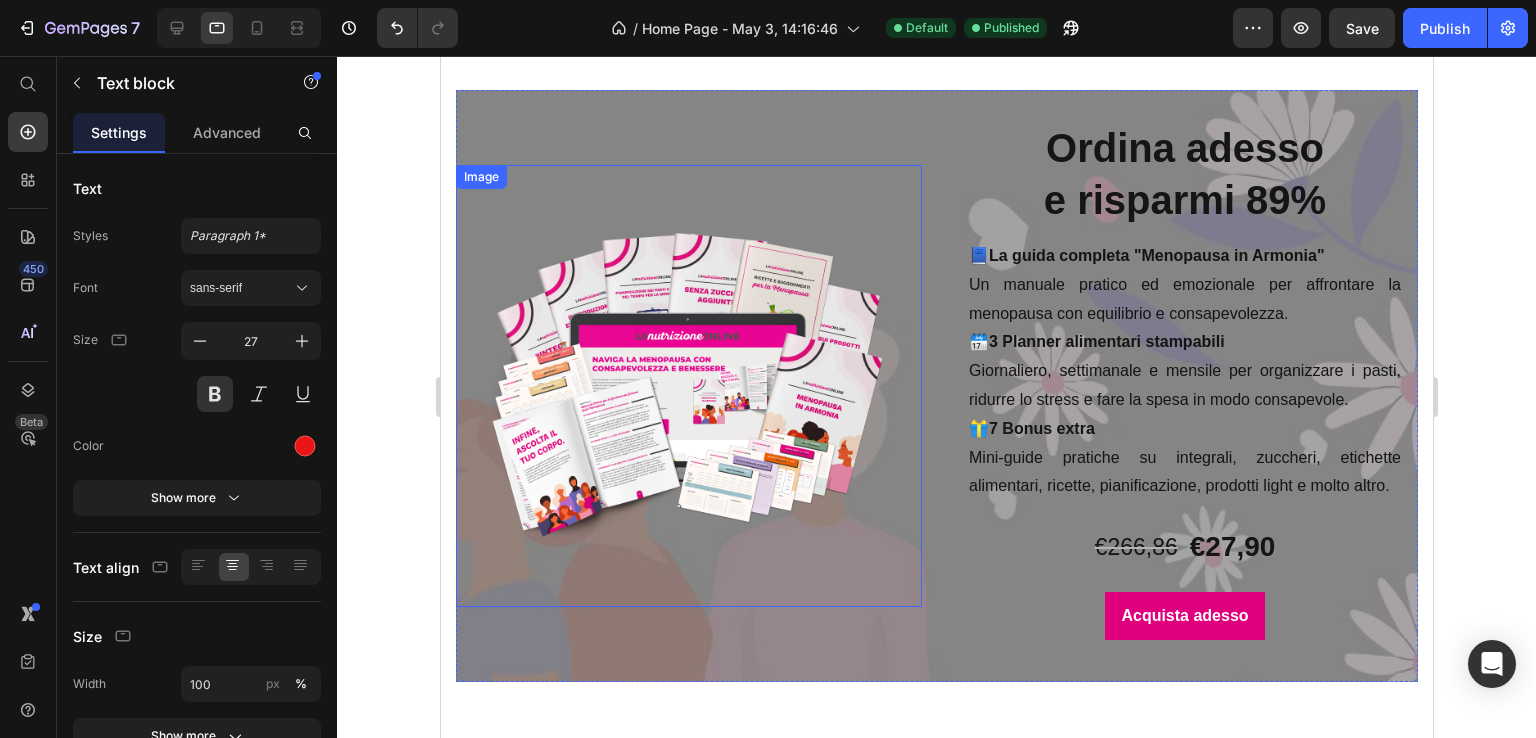 scroll, scrollTop: 6632, scrollLeft: 0, axis: vertical 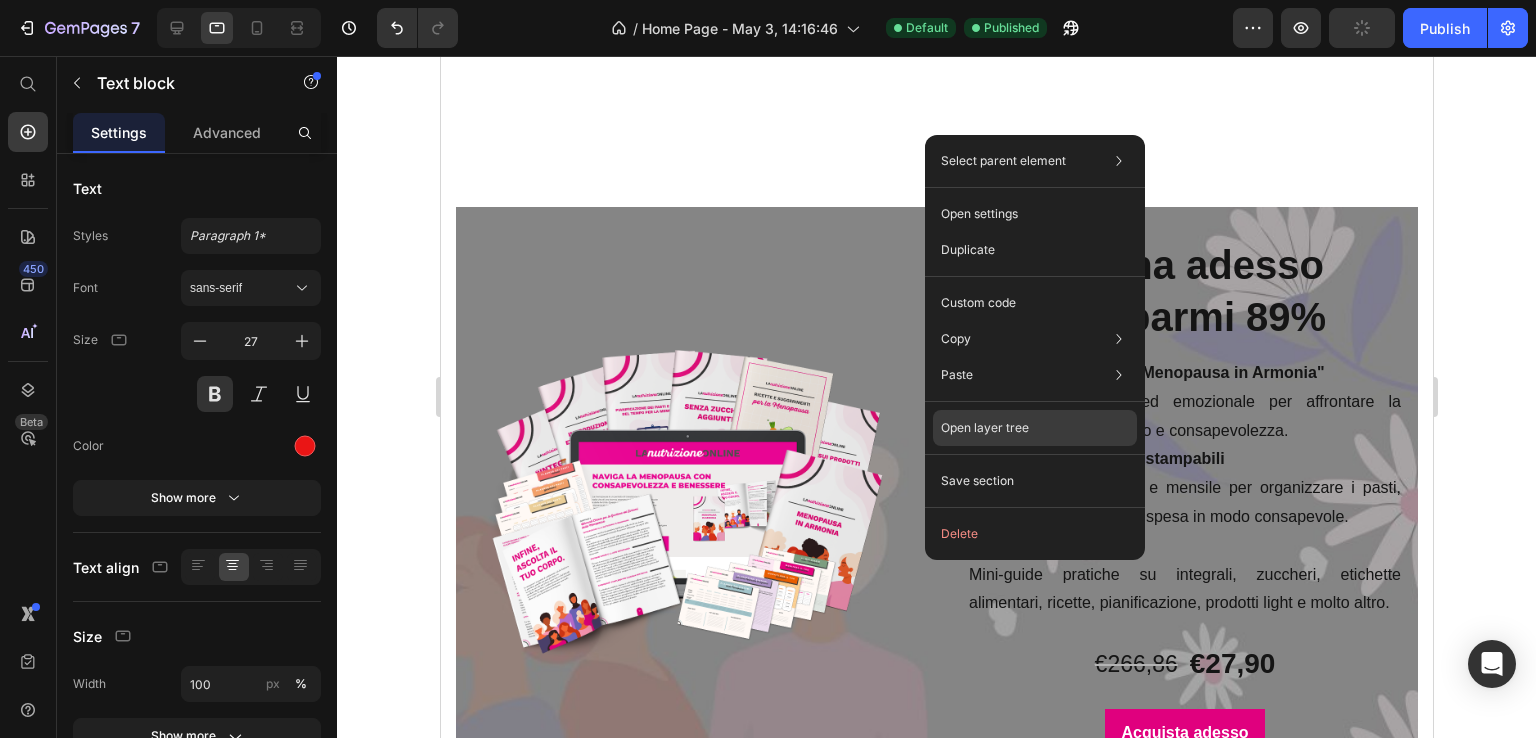 drag, startPoint x: 1004, startPoint y: 426, endPoint x: 565, endPoint y: 370, distance: 442.55734 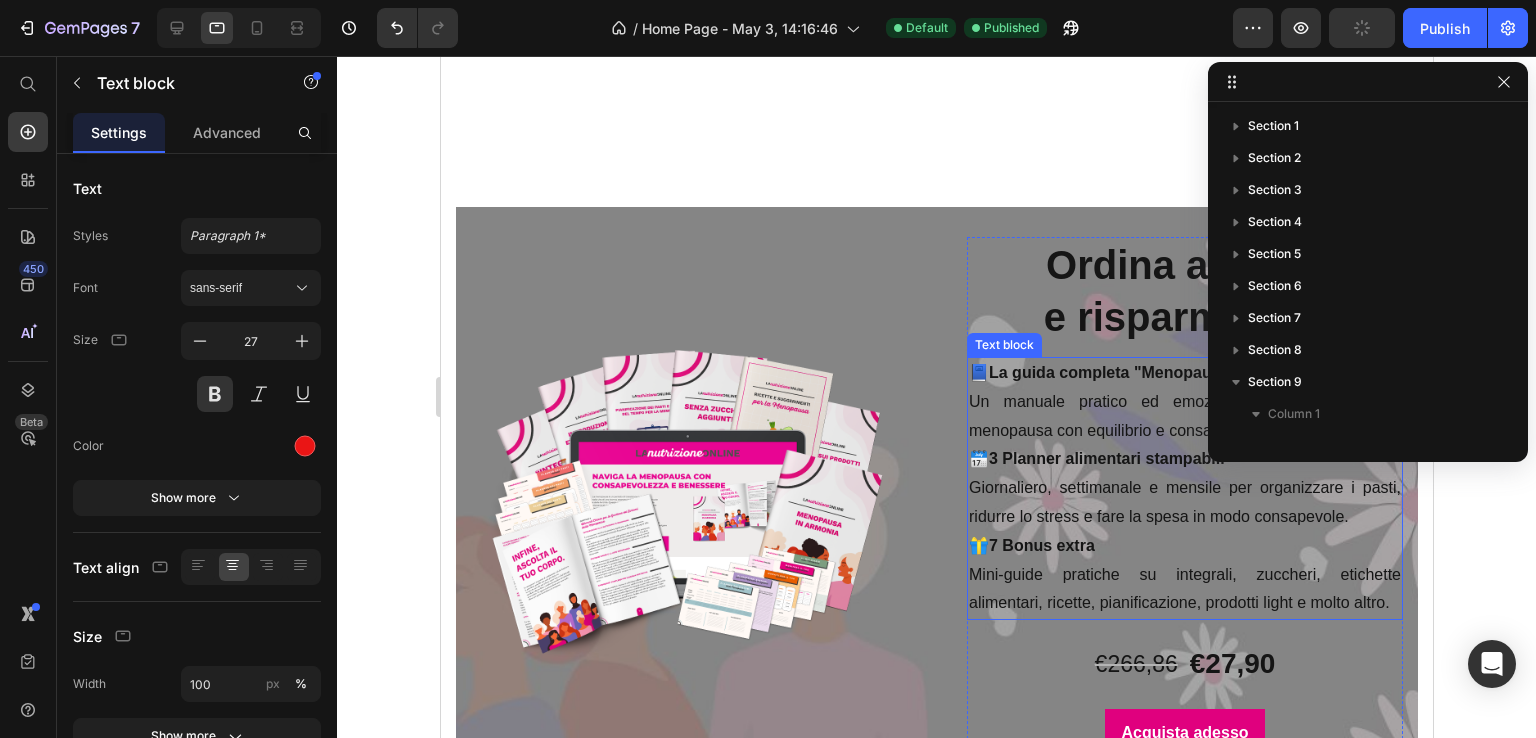 scroll, scrollTop: 378, scrollLeft: 0, axis: vertical 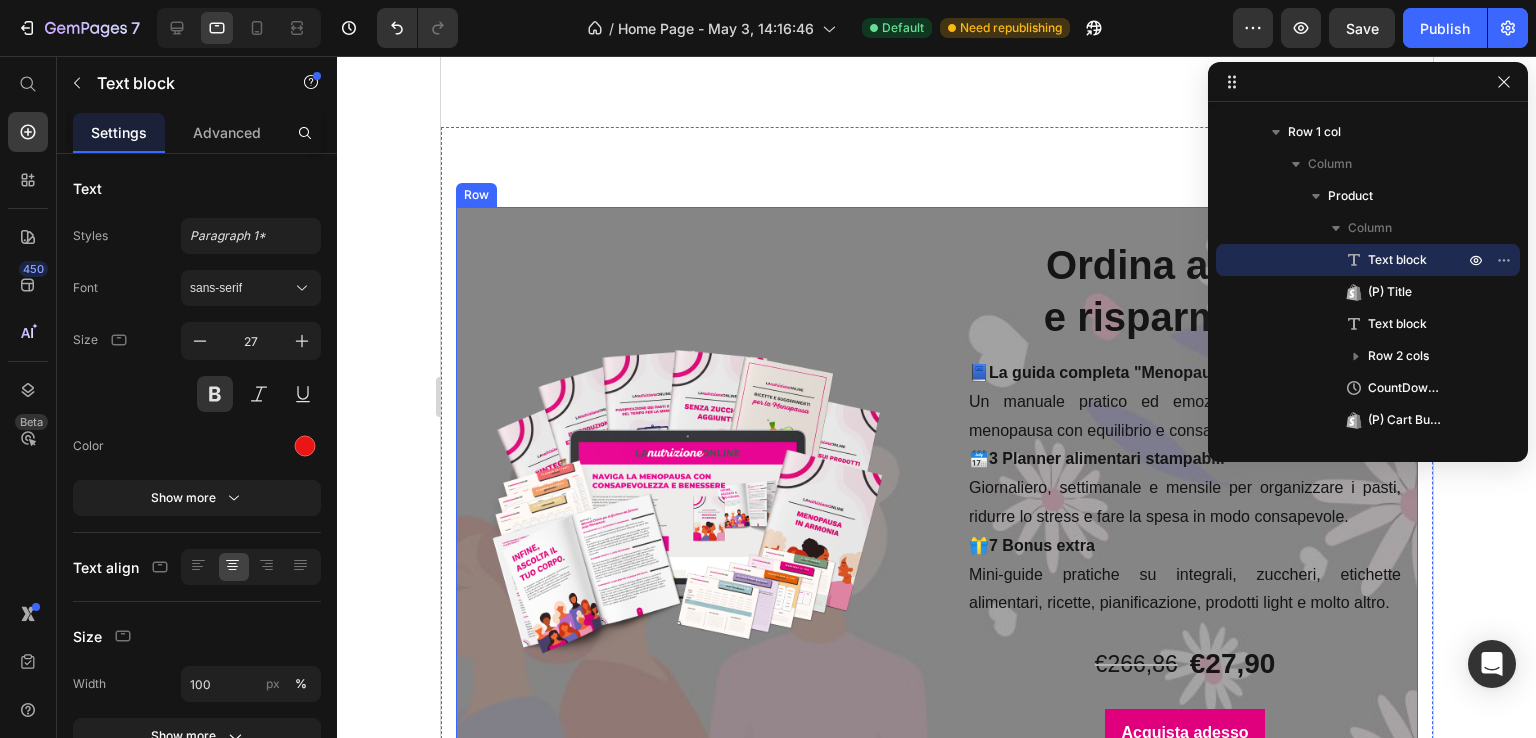 click on "Image" at bounding box center (688, 503) 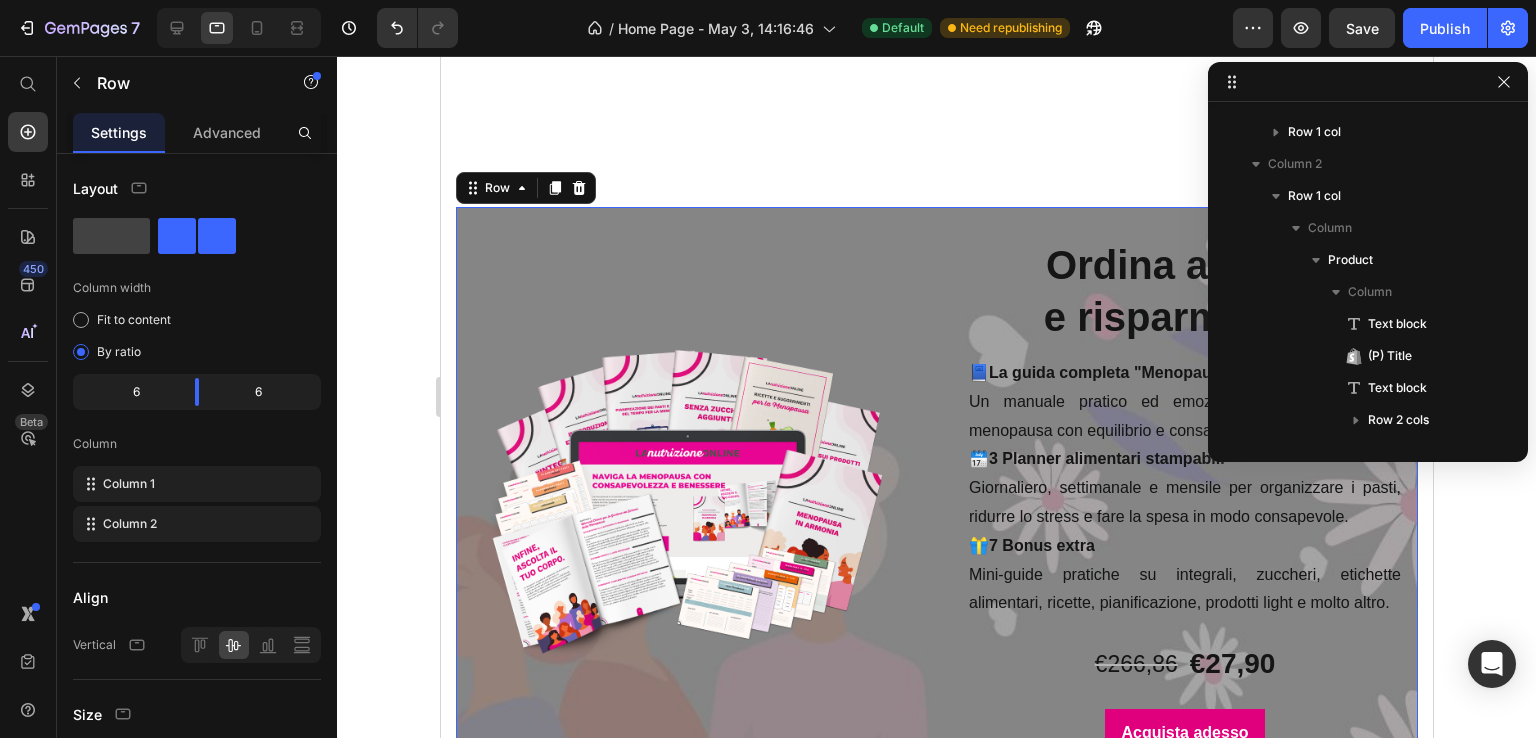 scroll, scrollTop: 154, scrollLeft: 0, axis: vertical 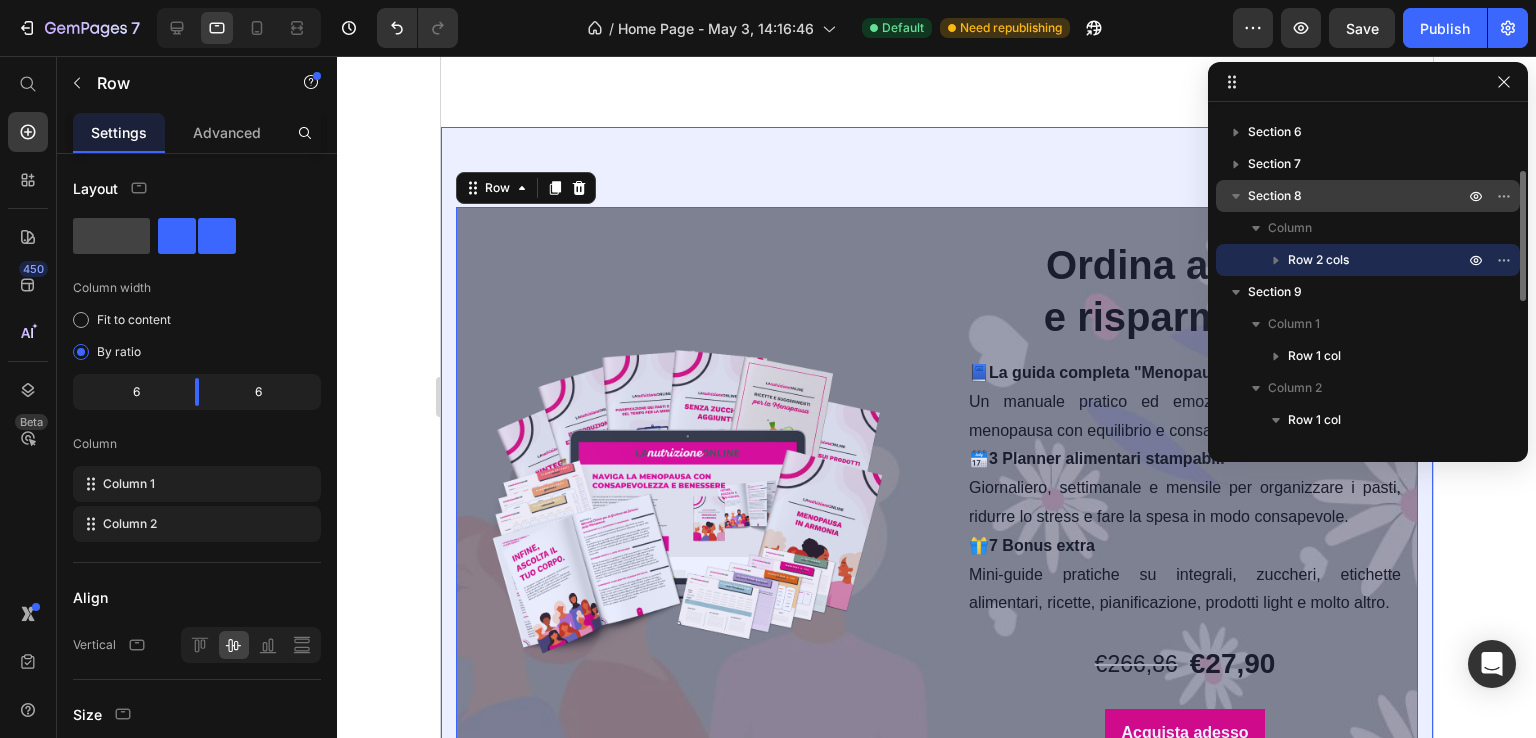 click 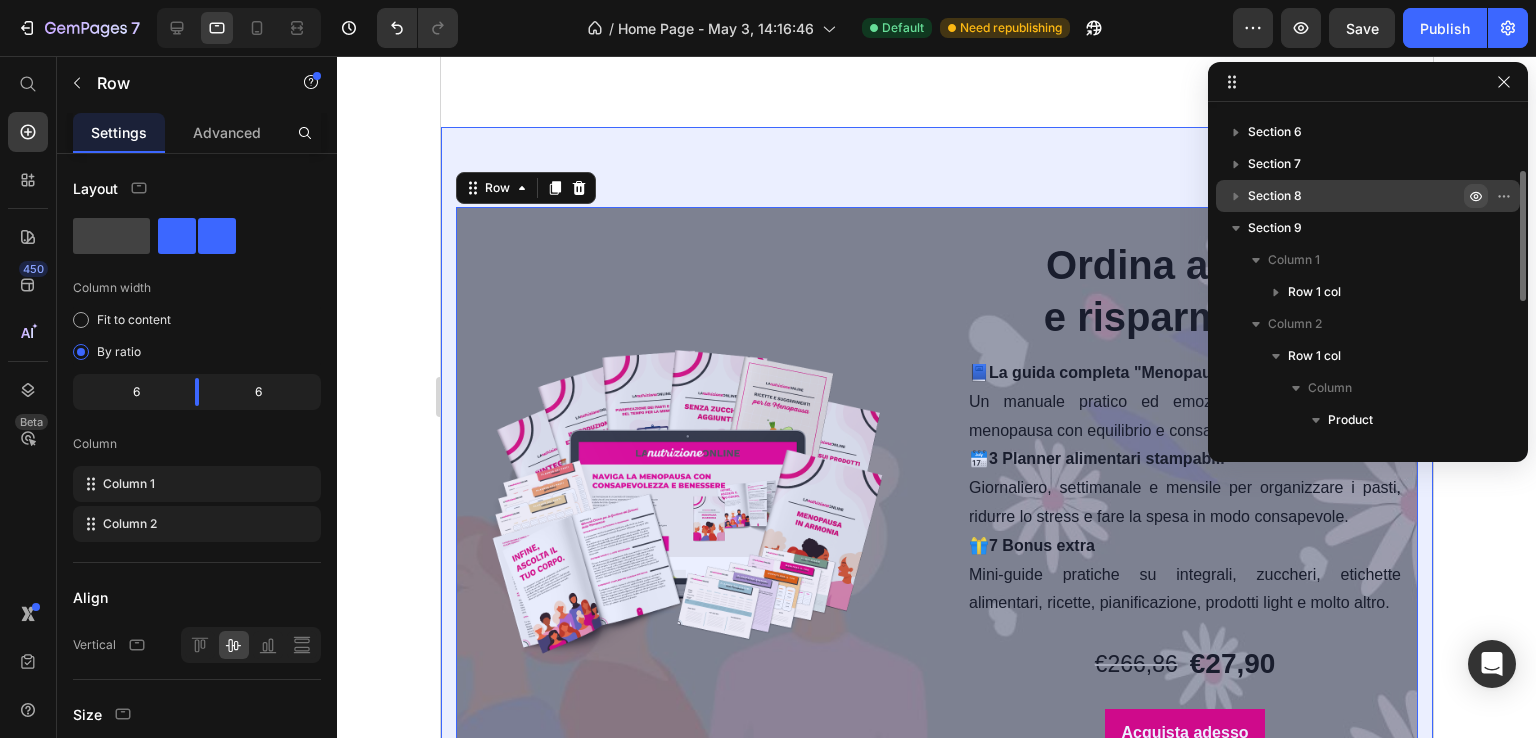 click 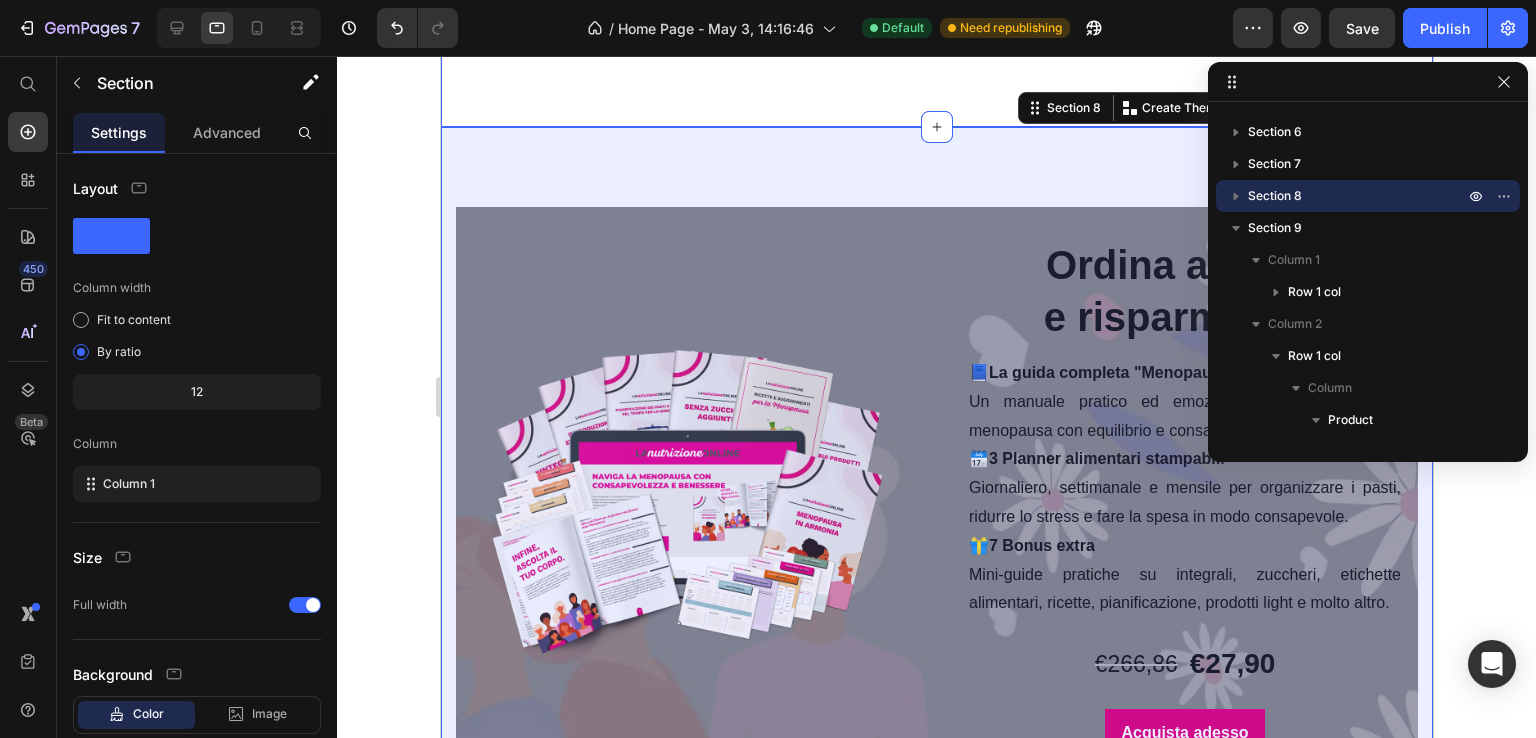 click on "Row [NAME] [LAST_NAME] anni Text block Row "Non pensavo che una guida potesse davvero aiutarmi così tanto. La menopausa per me era diventata un incubo: vampate, insonnia e quel senso costante di stanchezza mi stavano logorando. Ho iniziato a seguire i consigli dell’alimentazione e delle routine quotidiane e… nel giro di due settimane ho iniziato a sentirmi meglio. Non è solo una guida, è un vero percorso che ti accompagna con dolcezza ma anche con competenza. La consiglio davvero a ogni donna che sta attraversando questo periodo." Text block Title Line Row Icon Icon Icon Icon Icon Row [NAME] [LAST_NAME] anni Text block Row Text block Title Line Row Icon Icon Icon Icon Icon Row [NAME] [LAST_NAME] anni Text block Row Title" at bounding box center [936, -247] 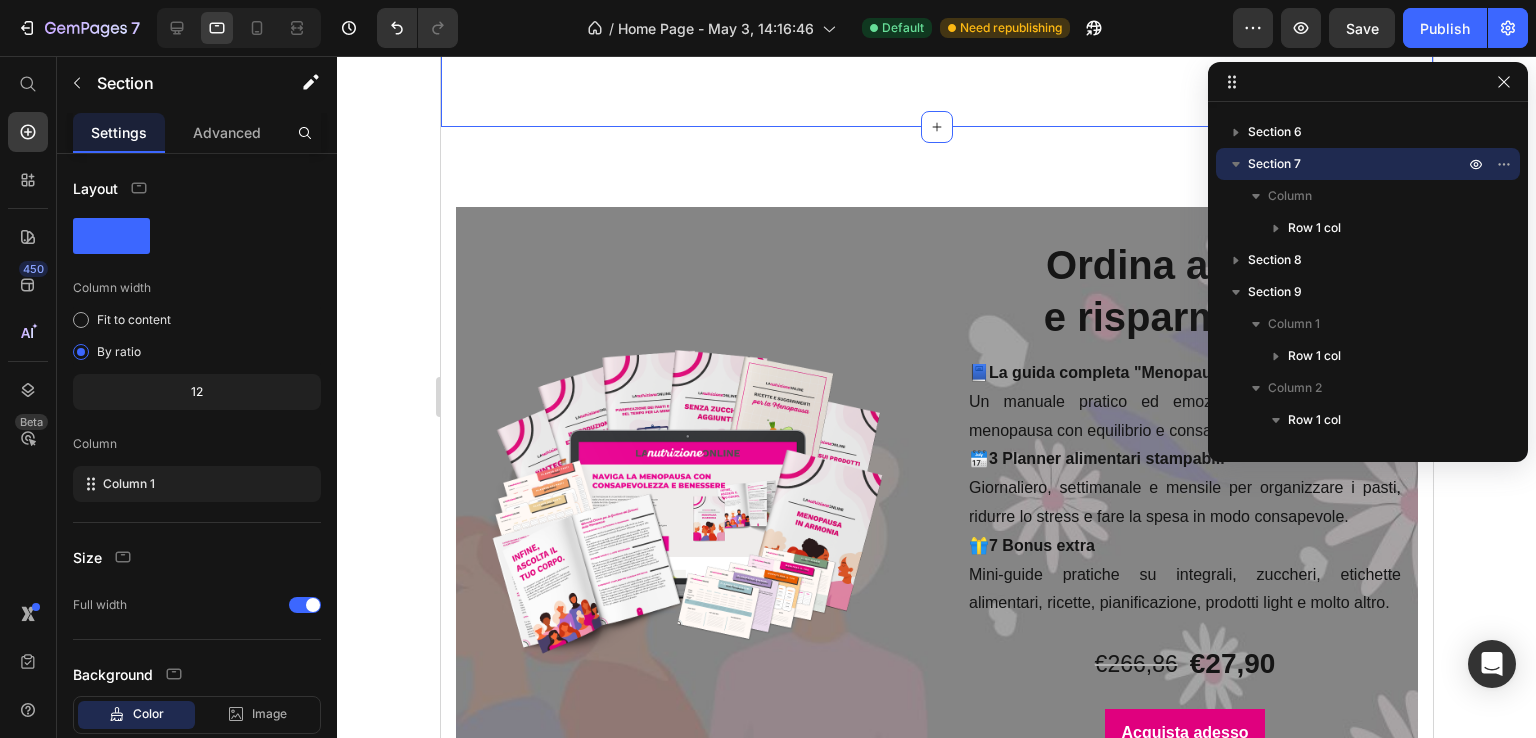 click 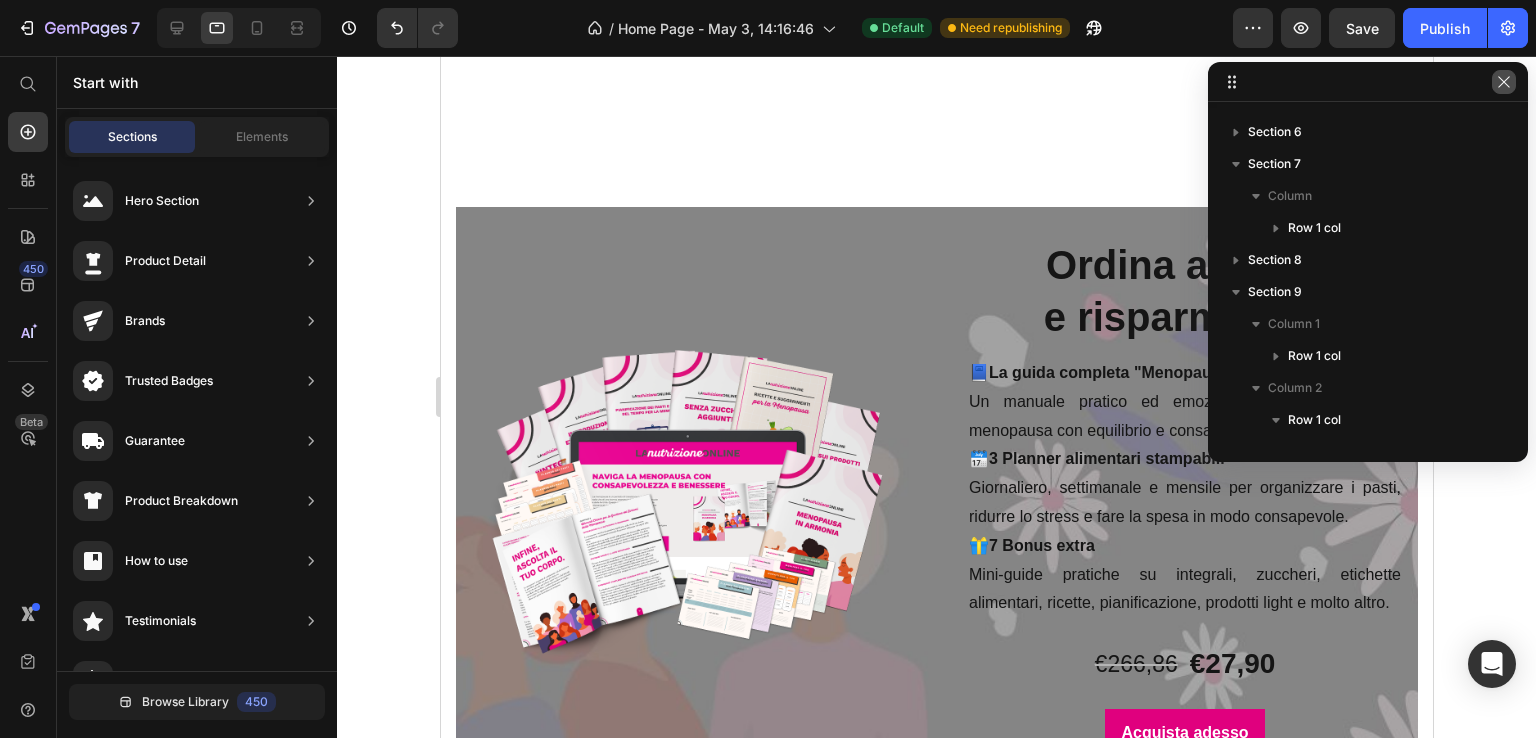 click 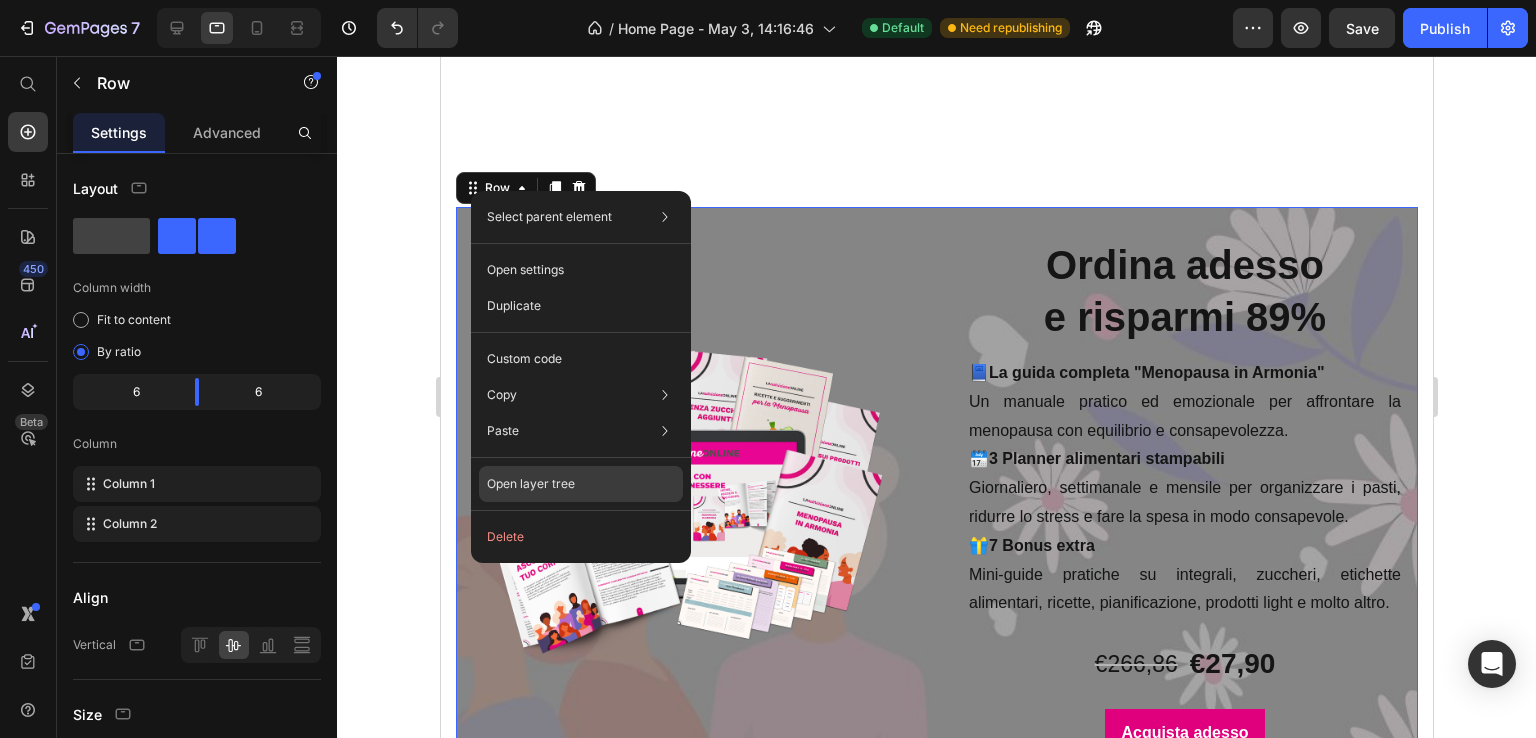 click on "Open layer tree" 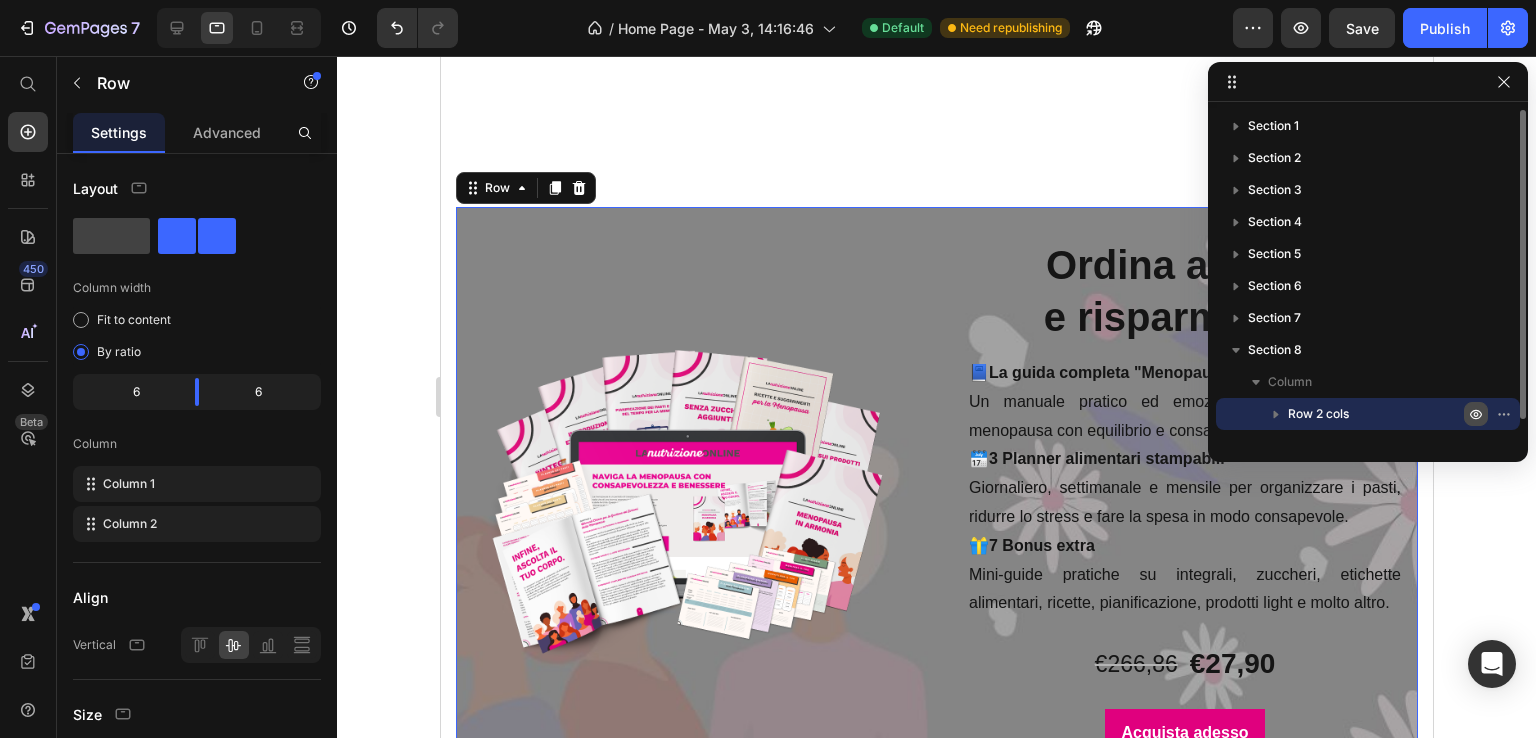 click 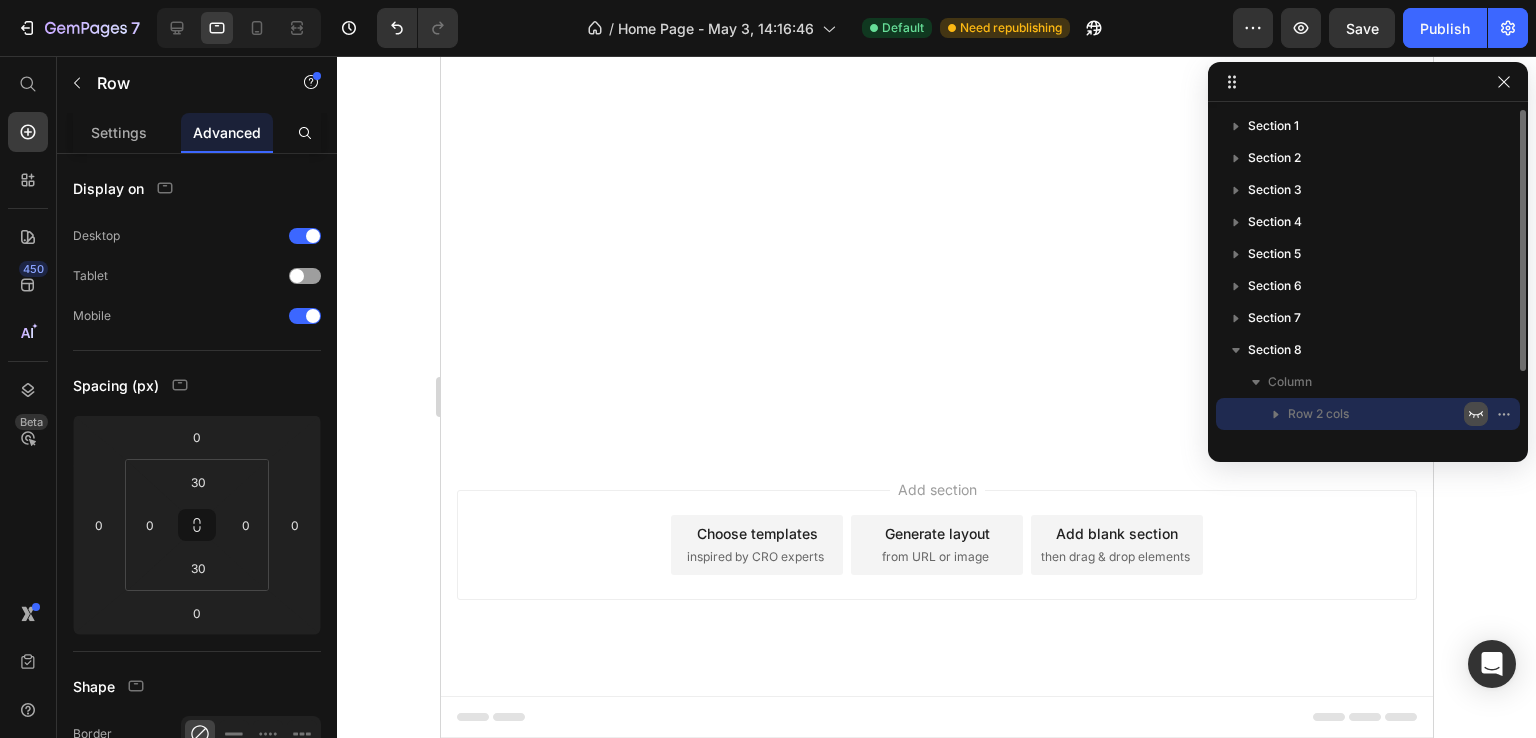 scroll, scrollTop: 5312, scrollLeft: 0, axis: vertical 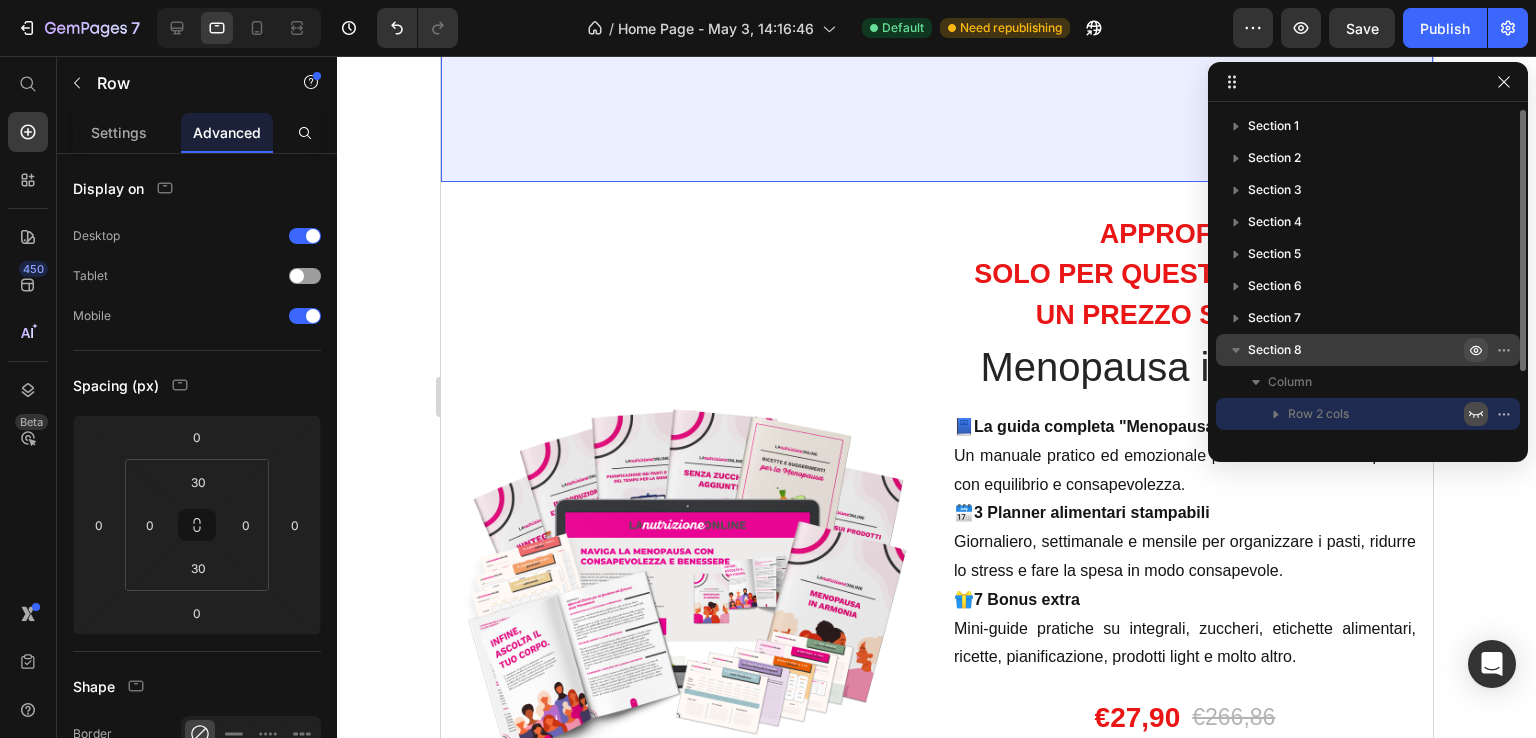 drag, startPoint x: 1473, startPoint y: 346, endPoint x: 499, endPoint y: 60, distance: 1015.12164 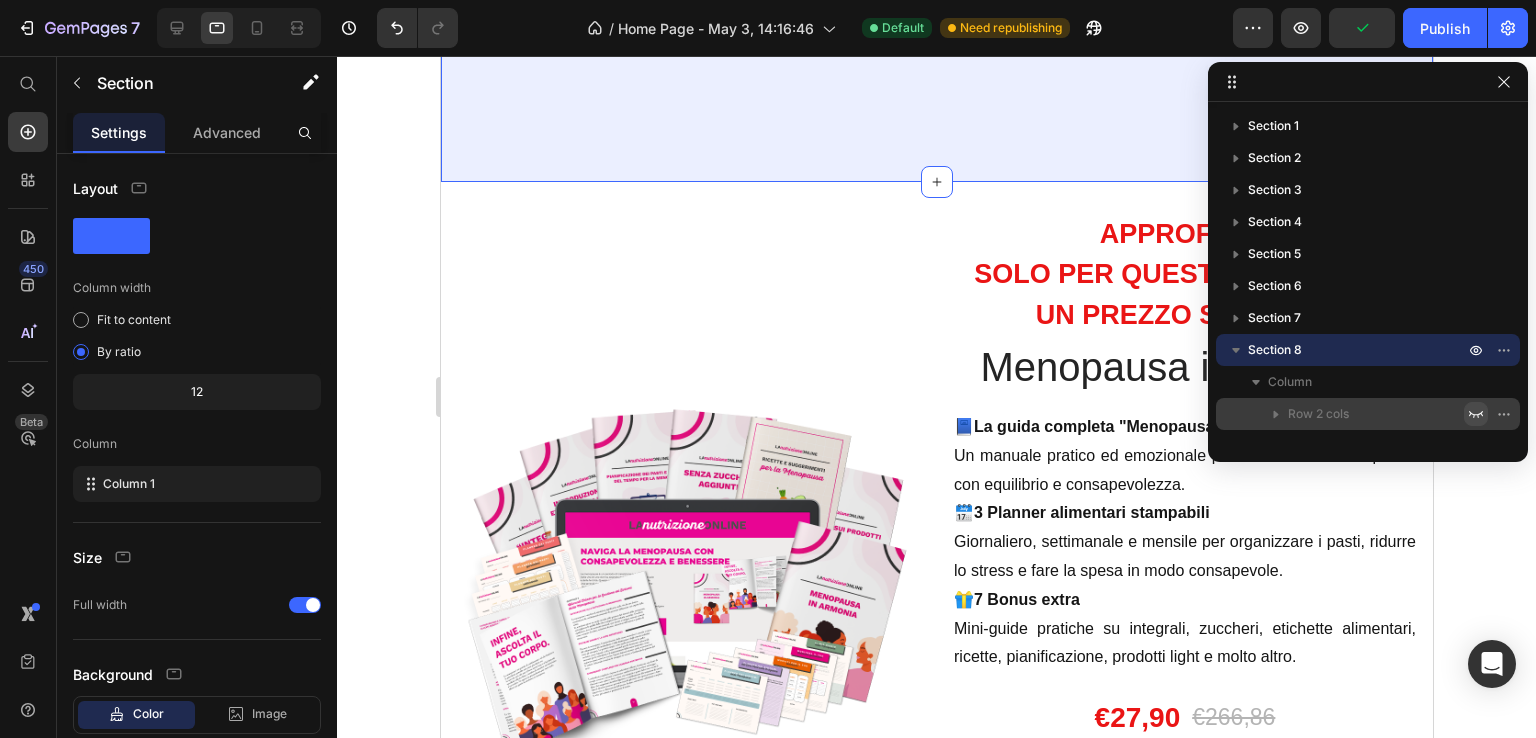 click 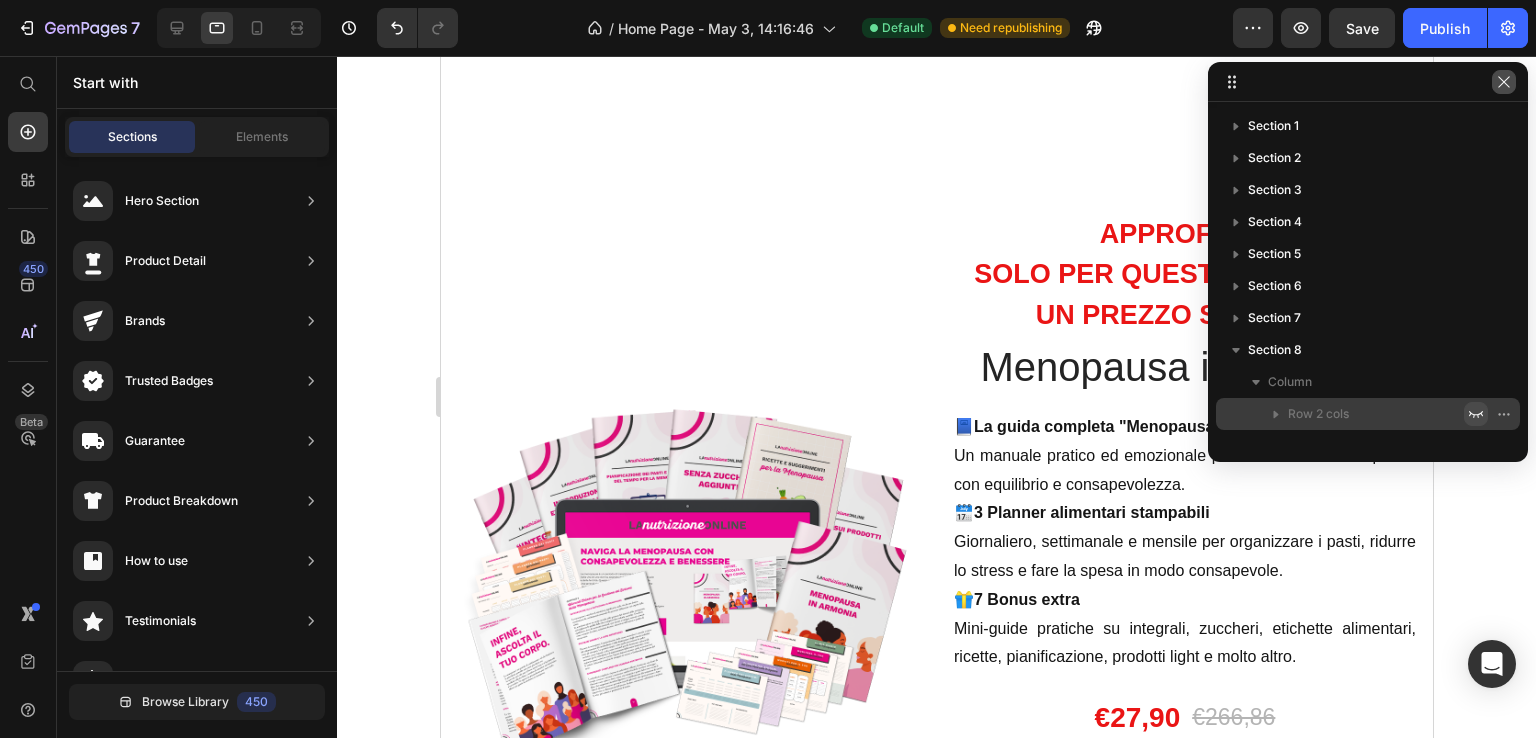 click at bounding box center (1504, 82) 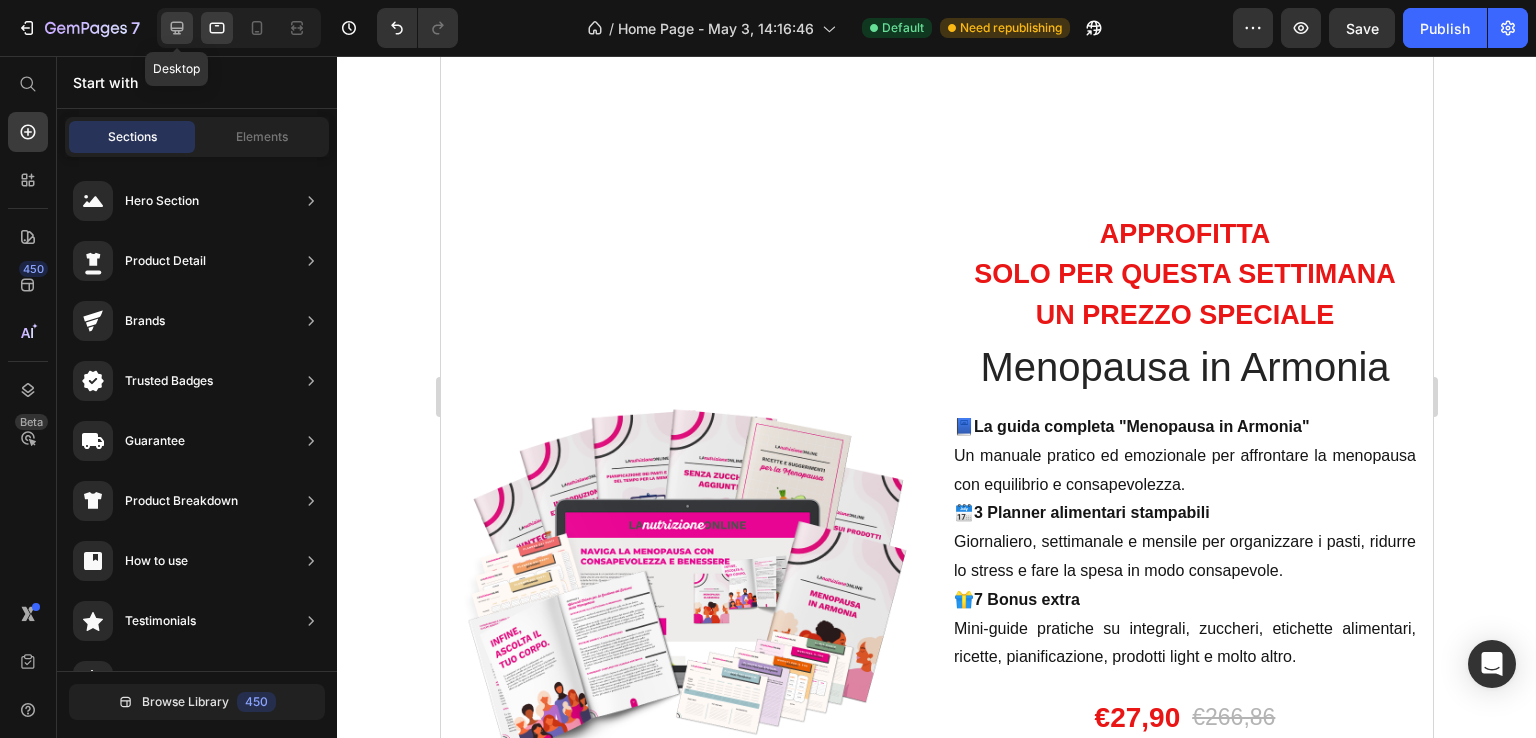 drag, startPoint x: 183, startPoint y: 31, endPoint x: 250, endPoint y: 109, distance: 102.825096 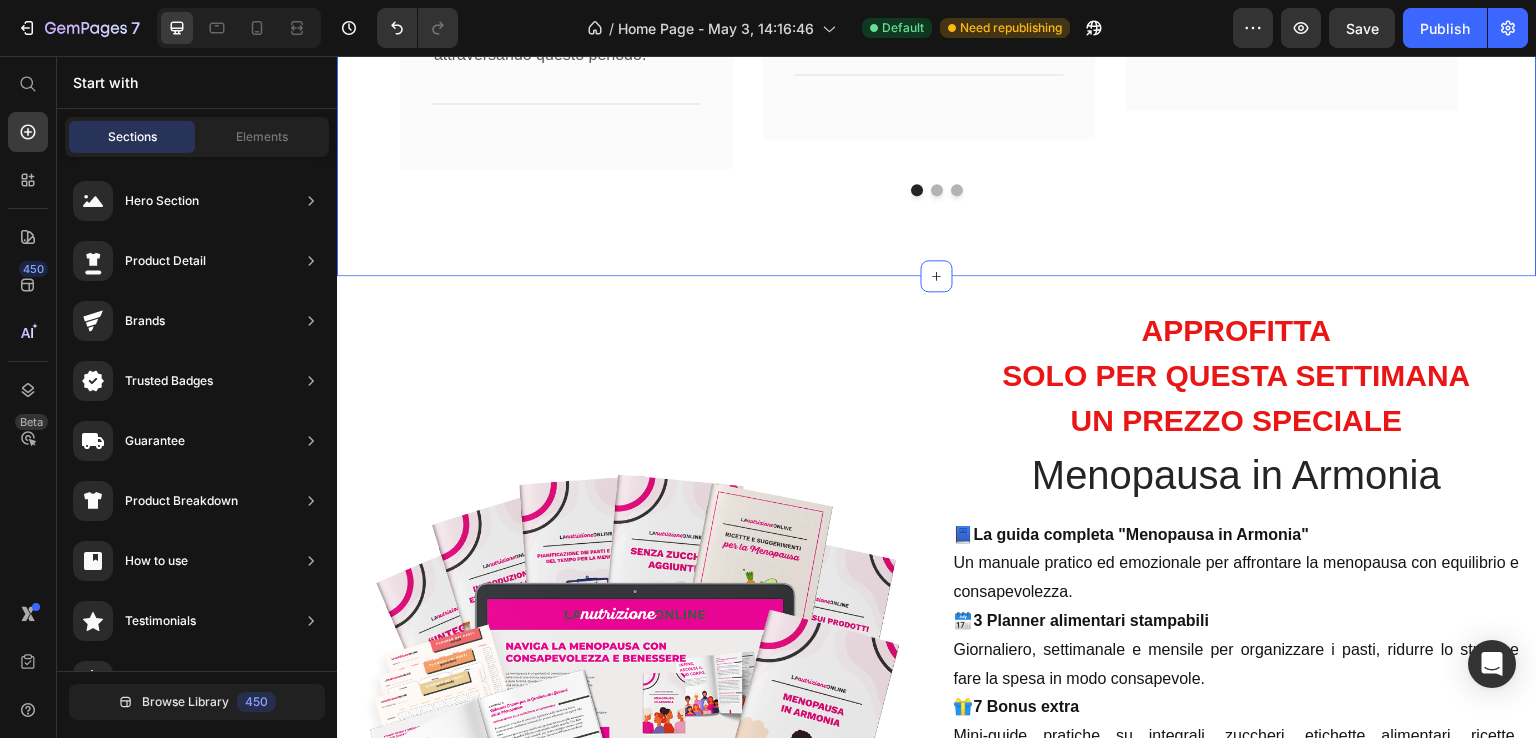 scroll, scrollTop: 5312, scrollLeft: 0, axis: vertical 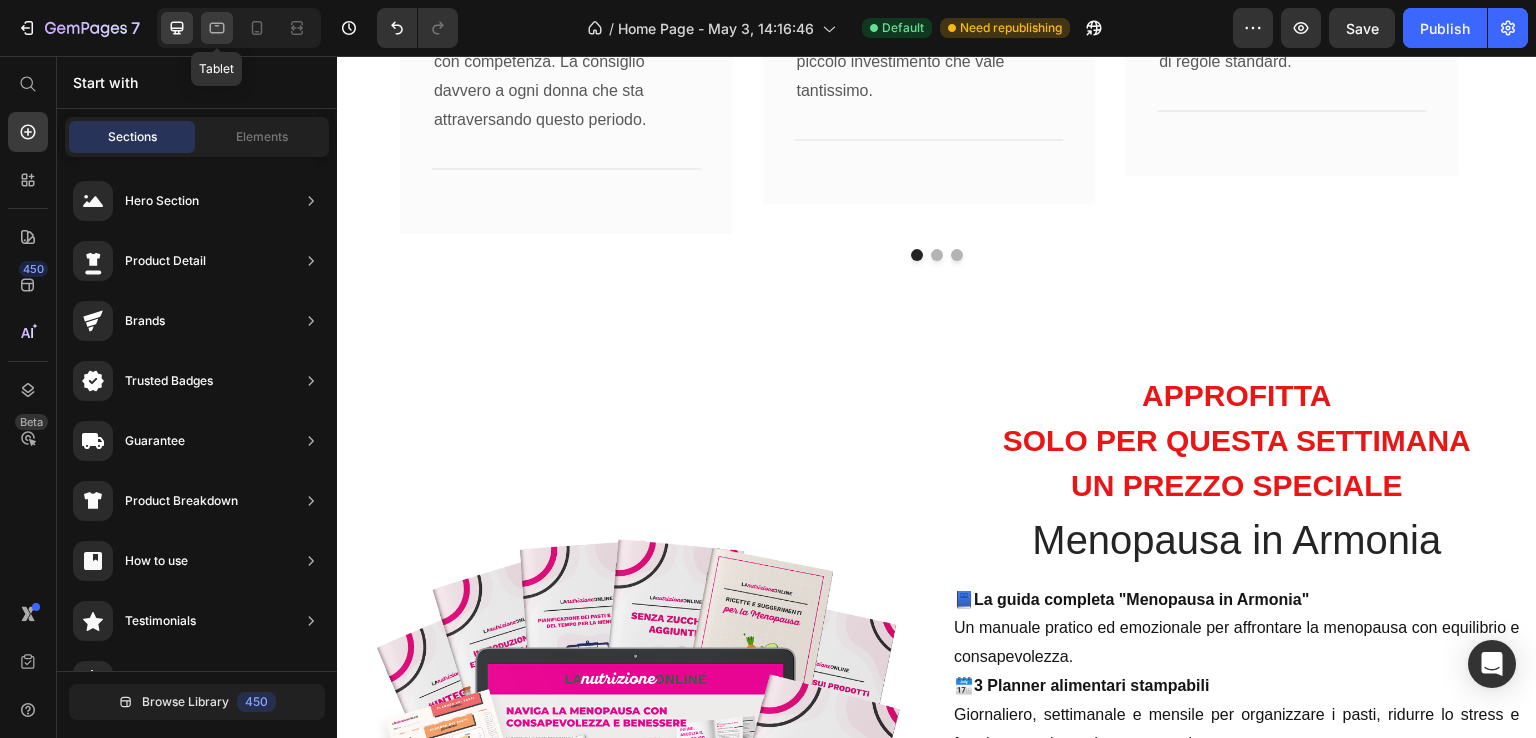 click 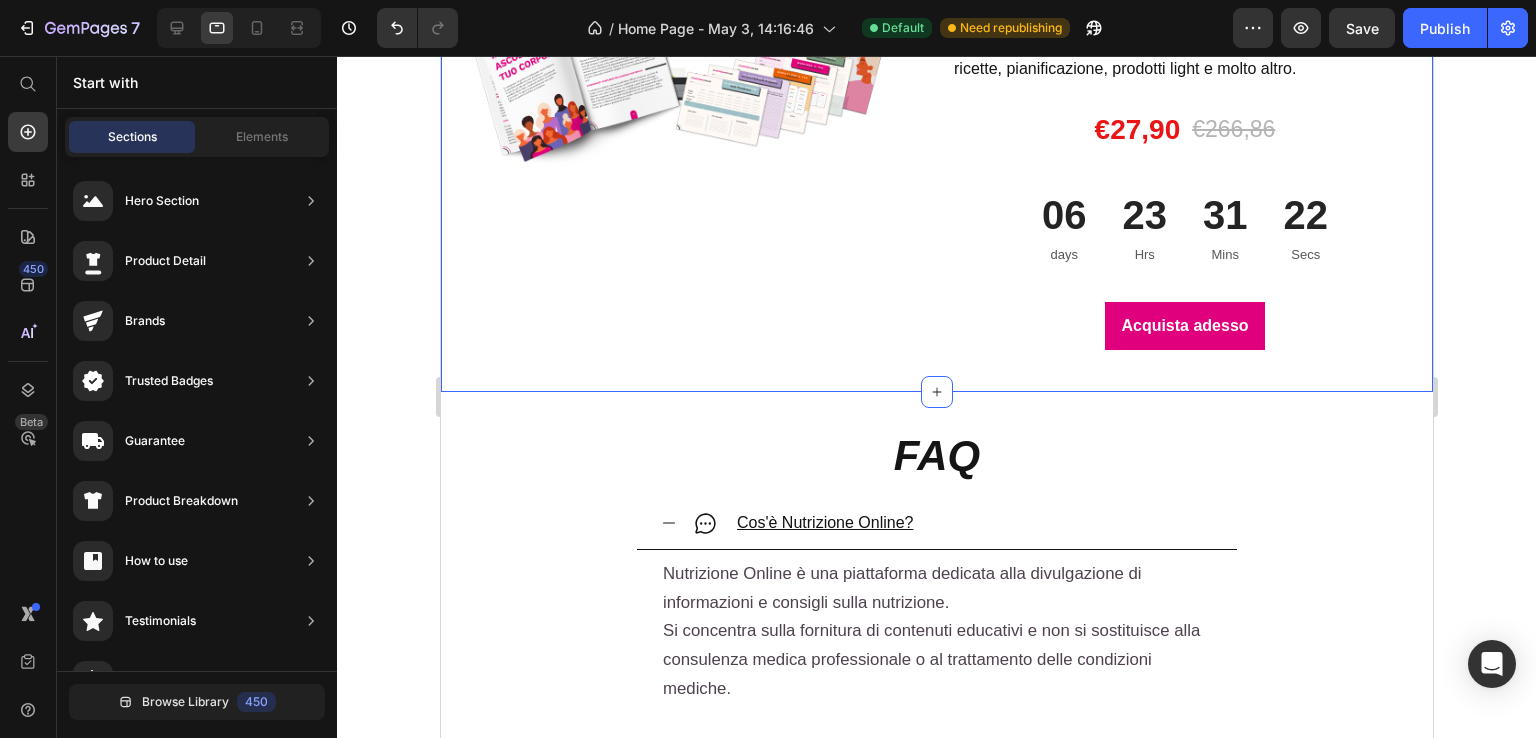 scroll, scrollTop: 6105, scrollLeft: 0, axis: vertical 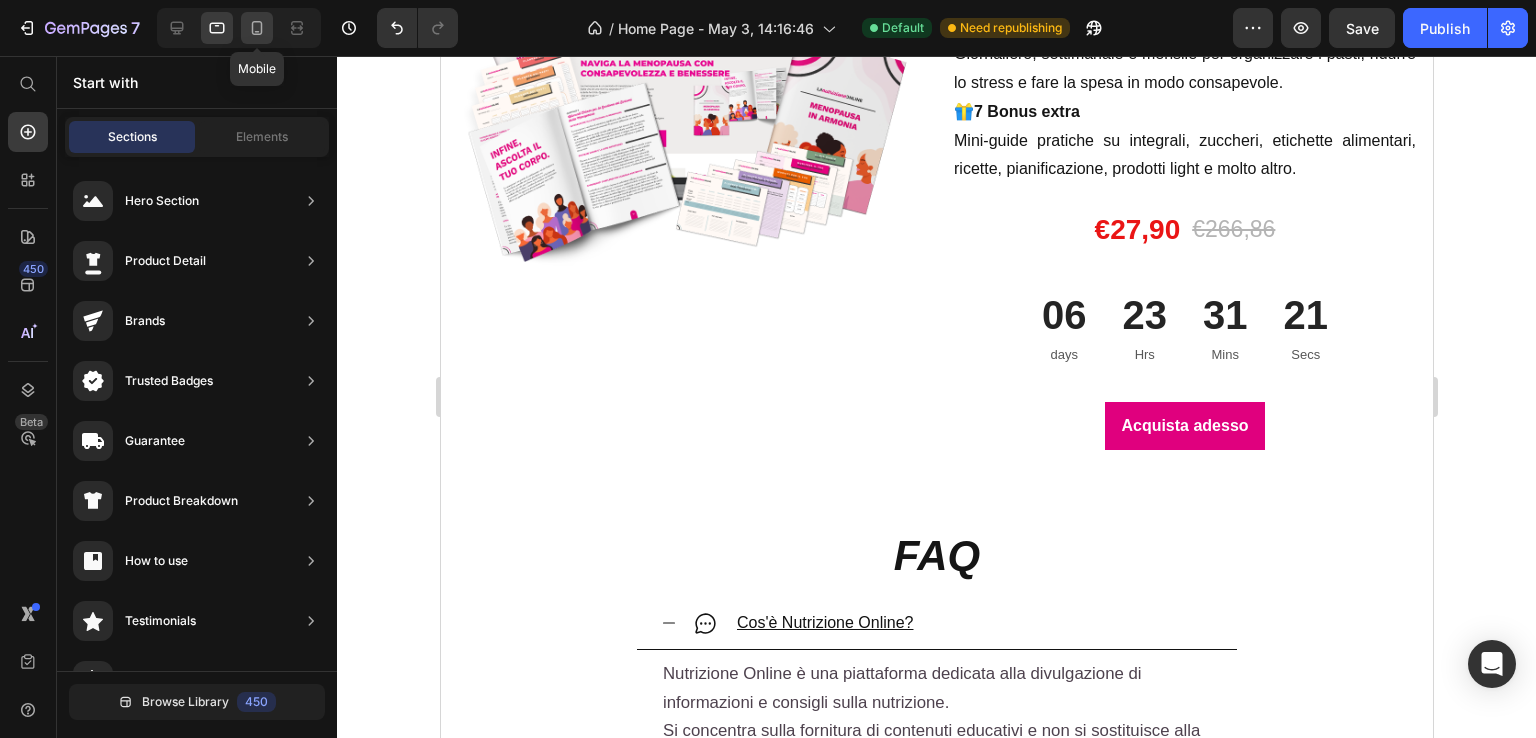 click 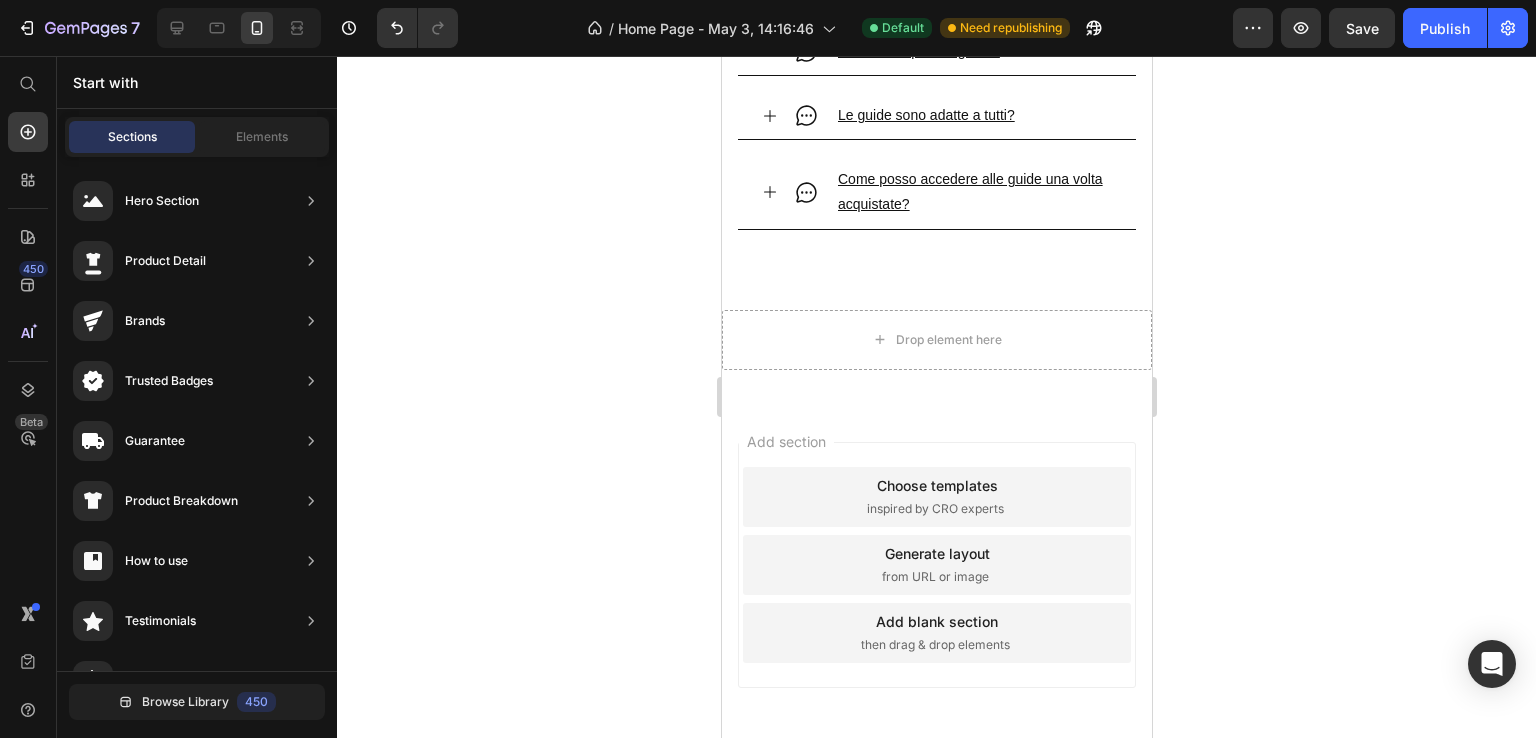 scroll, scrollTop: 9989, scrollLeft: 0, axis: vertical 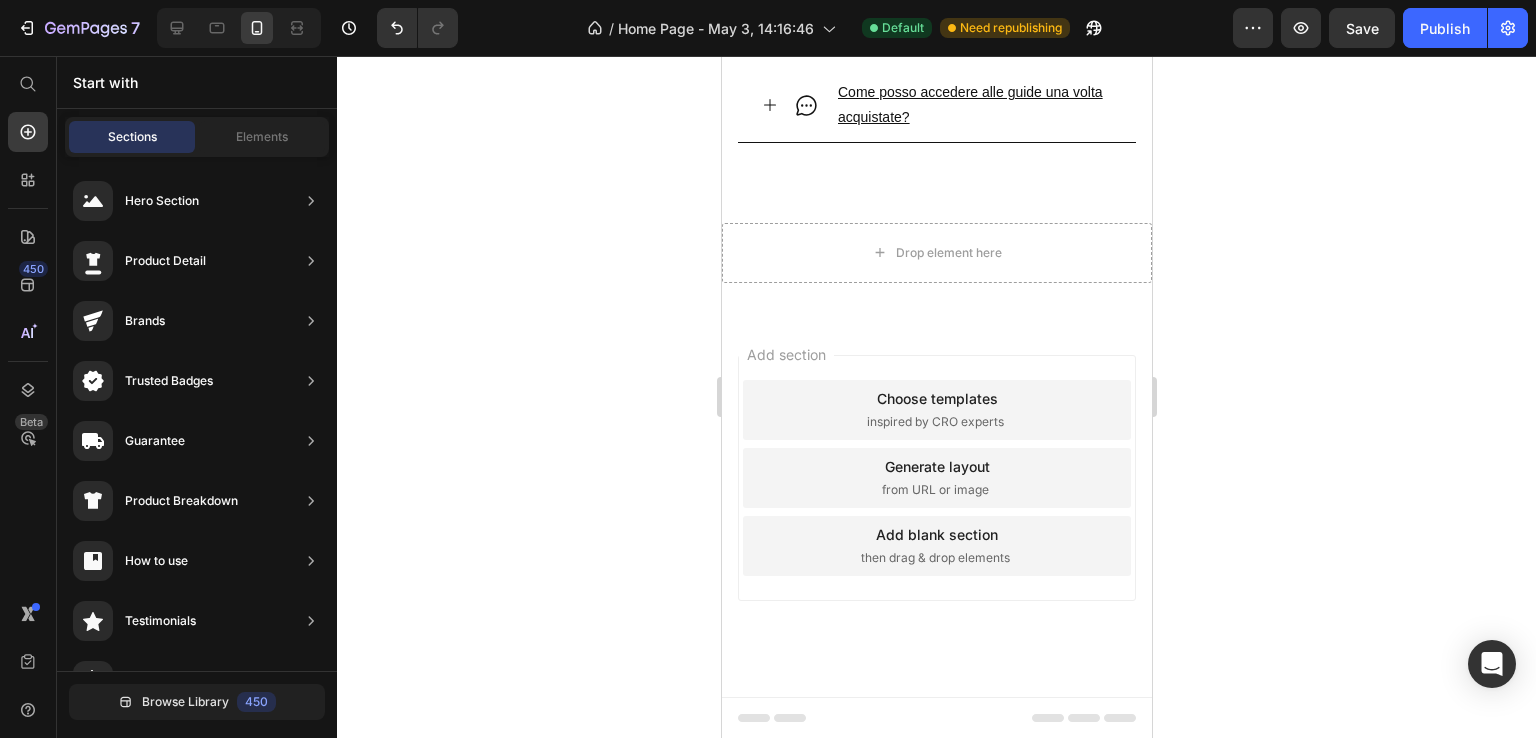 drag, startPoint x: 1358, startPoint y: 141, endPoint x: 1471, endPoint y: 85, distance: 126.11503 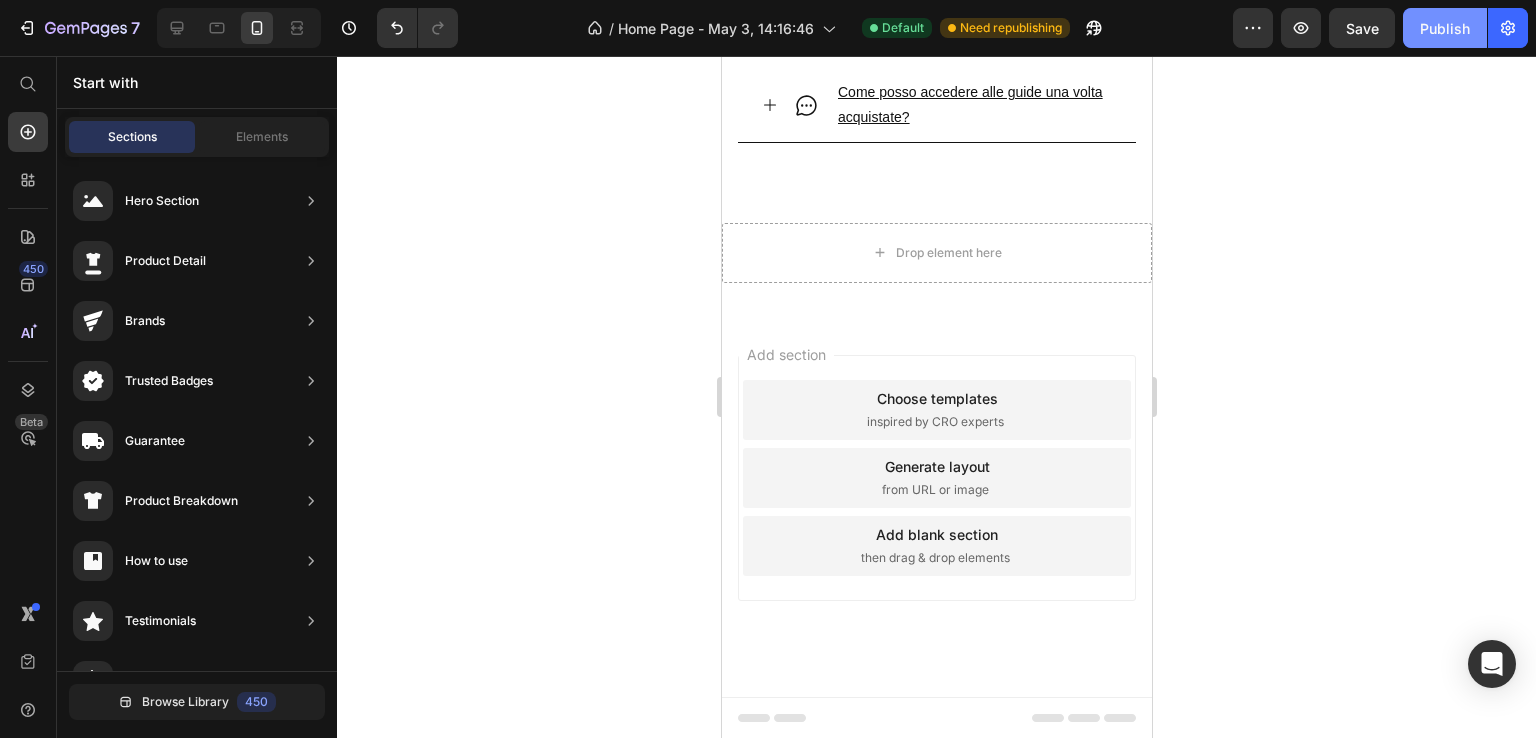 click on "Publish" at bounding box center [1445, 28] 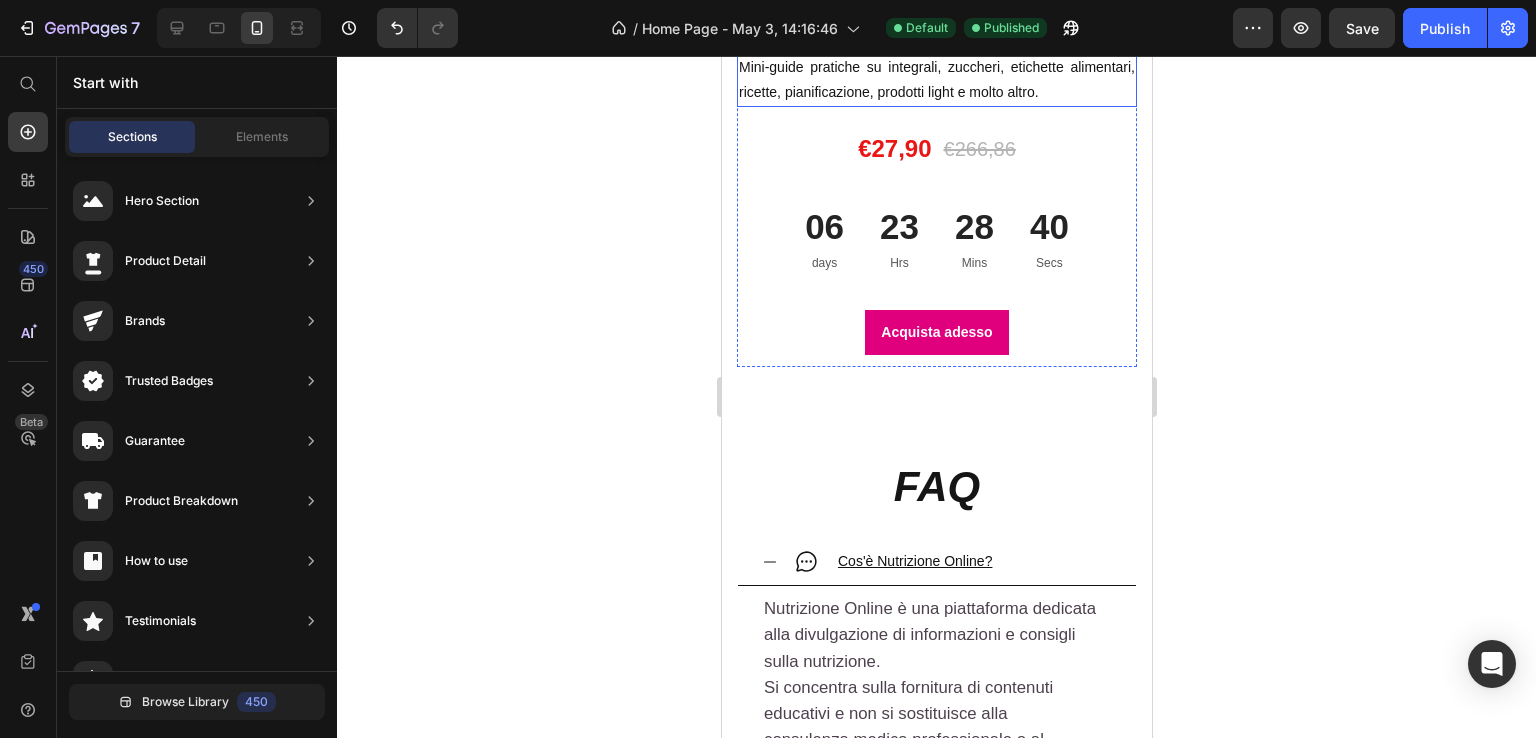 scroll, scrollTop: 8689, scrollLeft: 0, axis: vertical 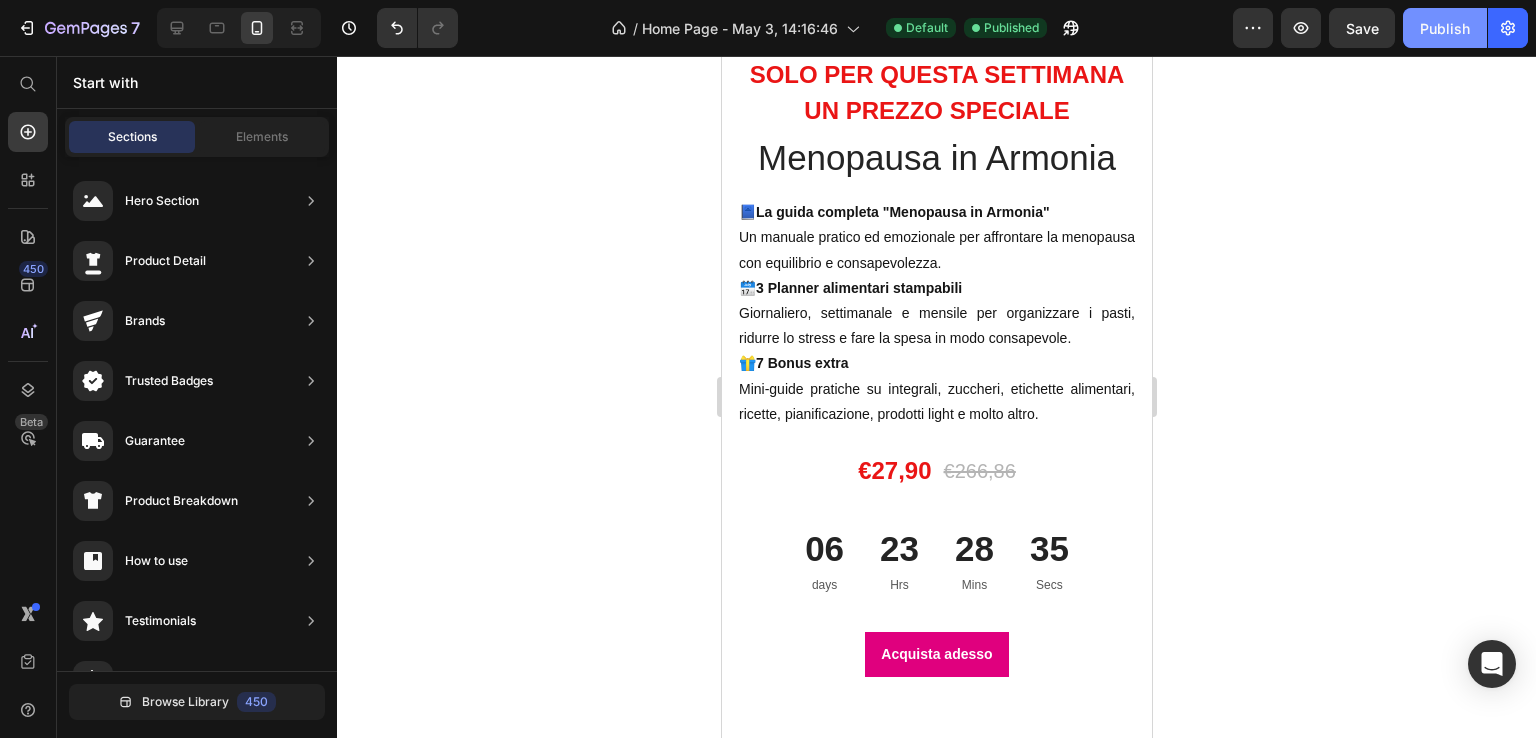 click on "Publish" 